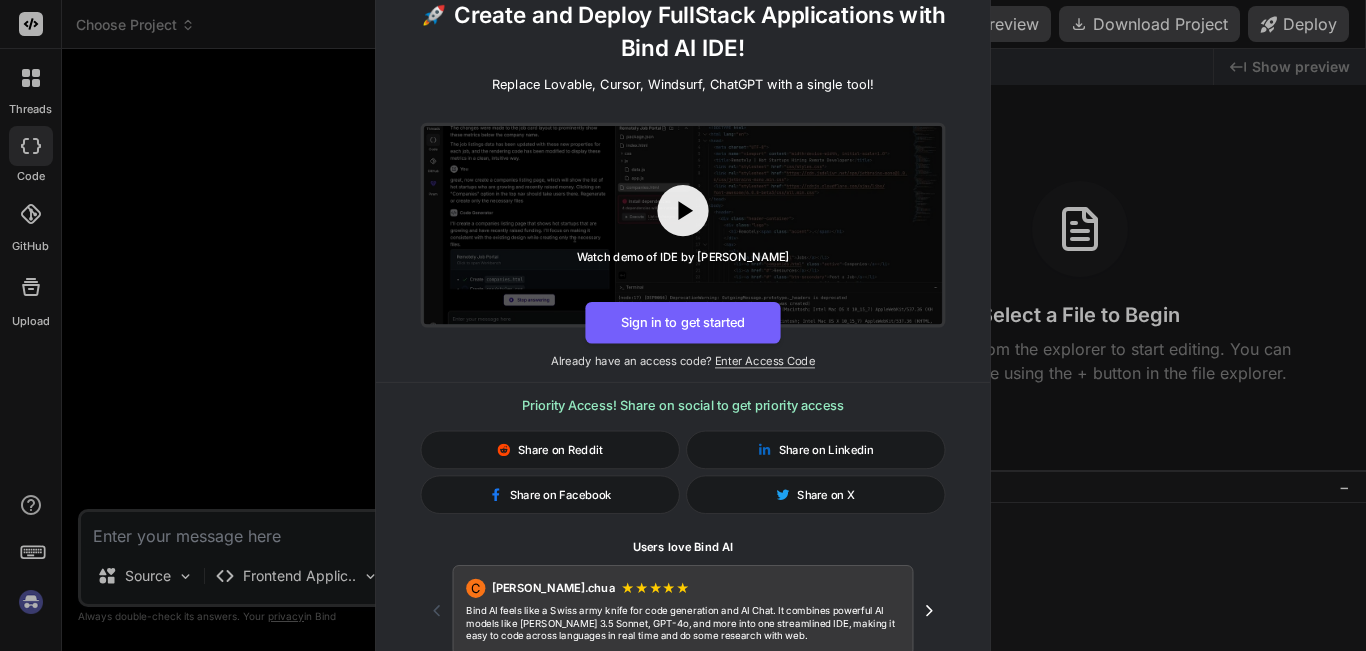 scroll, scrollTop: 0, scrollLeft: 0, axis: both 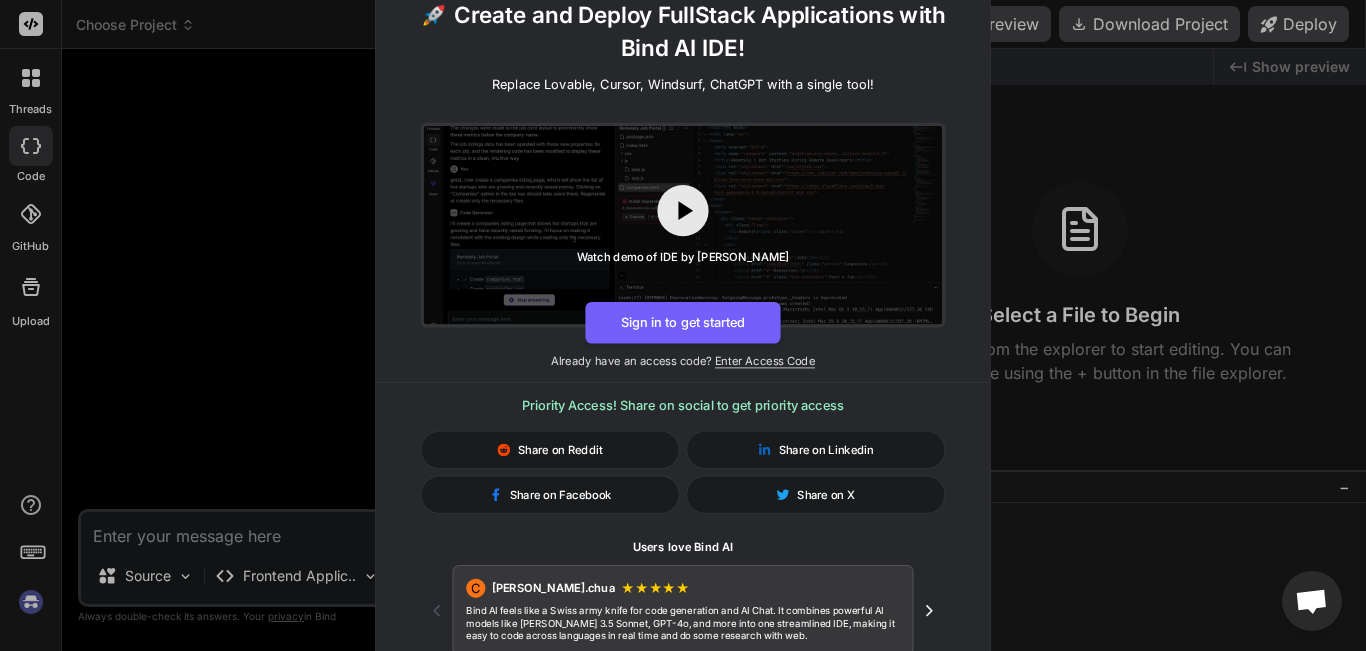 click on "🚀 Create and Deploy FullStack Applications with Bind AI IDE! Replace Lovable, Cursor, Windsurf, ChatGPT with a single tool! Watch demo of IDE by Bind AI Sign in to get started Already have an access code?   Enter Access Code Priority Access! Share on social to get priority access Share on Reddit Share on Linkedin Share on Facebook Share on X Users love Bind [PERSON_NAME].chua ★ ★ ★ ★ ★ Bind AI feels like a Swiss army knife for code generation and AI Chat. It combines powerful AI models like [PERSON_NAME] 3.5 Sonnet, GPT-4o, and more into one streamlined IDE, making it easy to code across languages in real time and do some research with web." at bounding box center (683, 325) 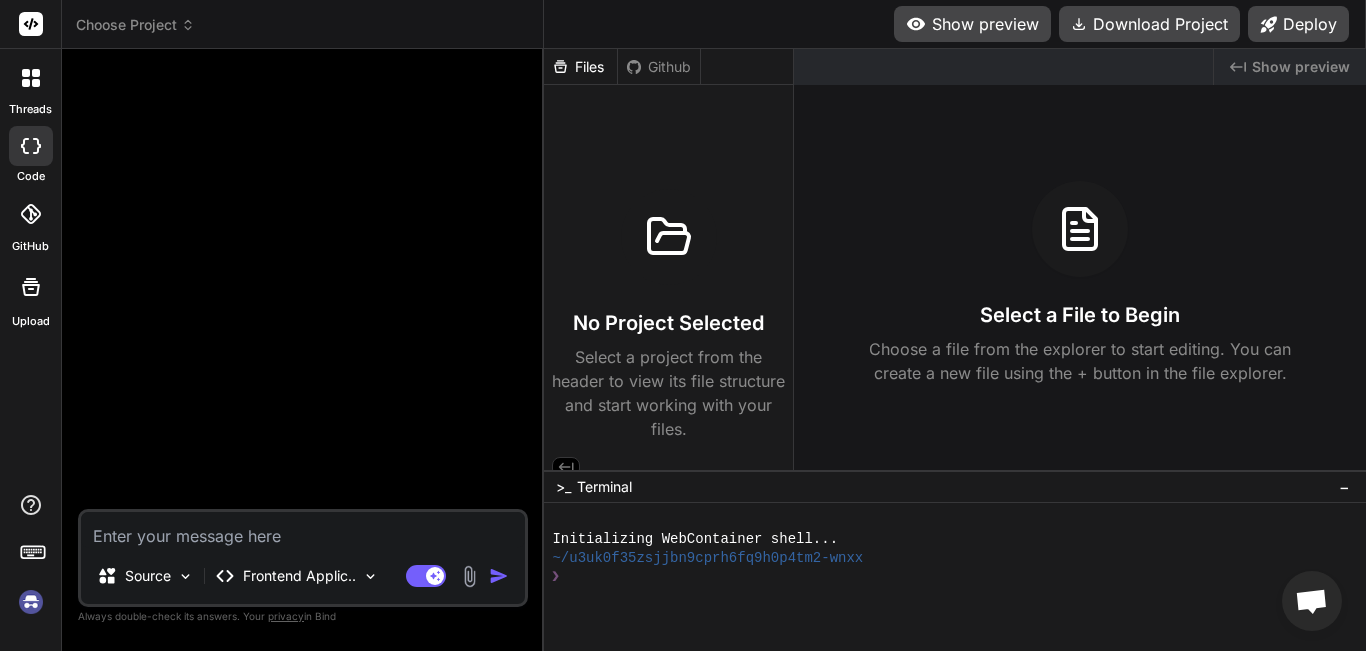 click on "Bind AI Web Search Created with Pixso. Code Generator Source Frontend Applic.. Agent Mode. When this toggle is activated, AI automatically makes decisions, reasons, creates files, and runs terminal commands. Almost full autopilot. Created with Bind Always check its answers. Privacy  in Bind Always double-check its answers. Your   privacy  in [GEOGRAPHIC_DATA]" at bounding box center [303, 349] 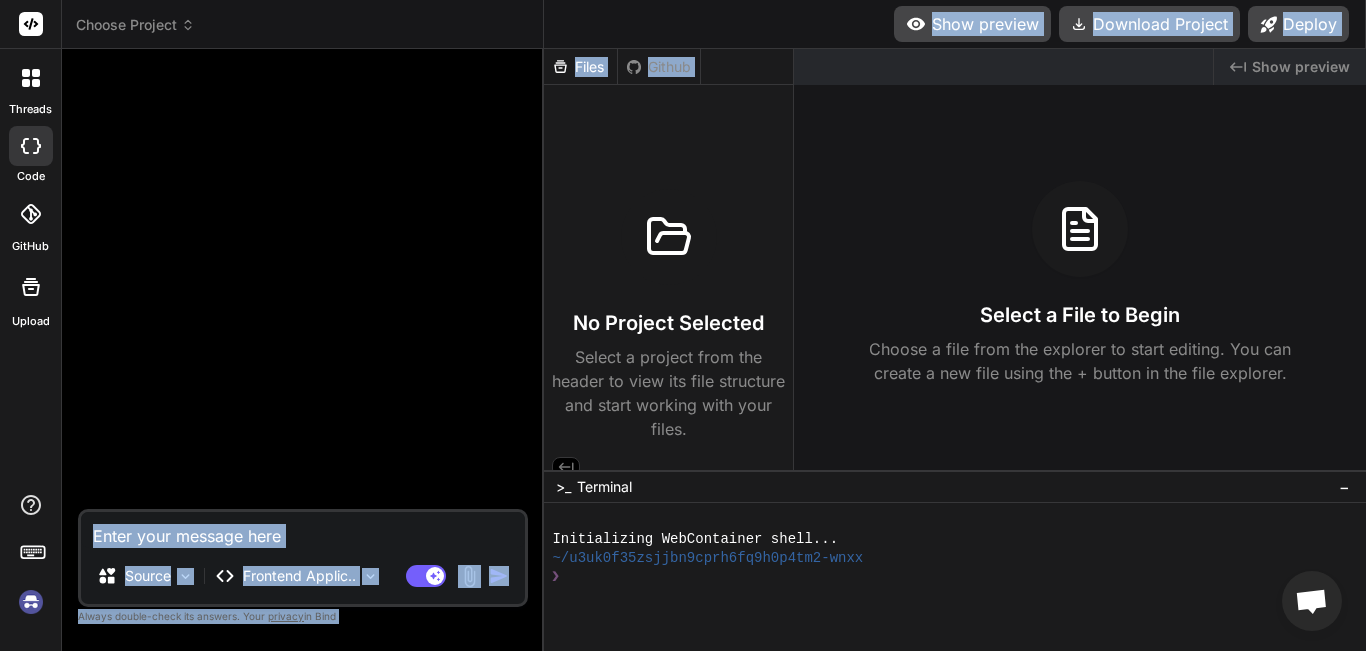 drag, startPoint x: 536, startPoint y: 294, endPoint x: 444, endPoint y: 296, distance: 92.021736 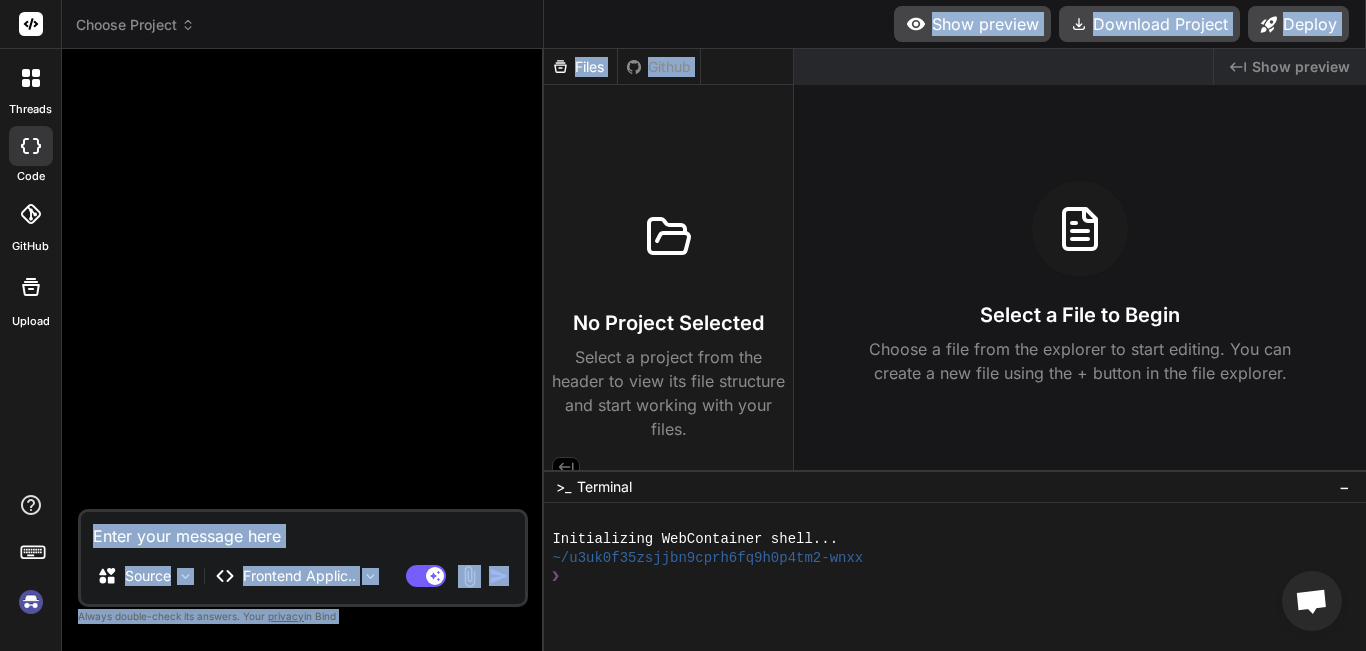 drag, startPoint x: 546, startPoint y: 280, endPoint x: 513, endPoint y: 278, distance: 33.06055 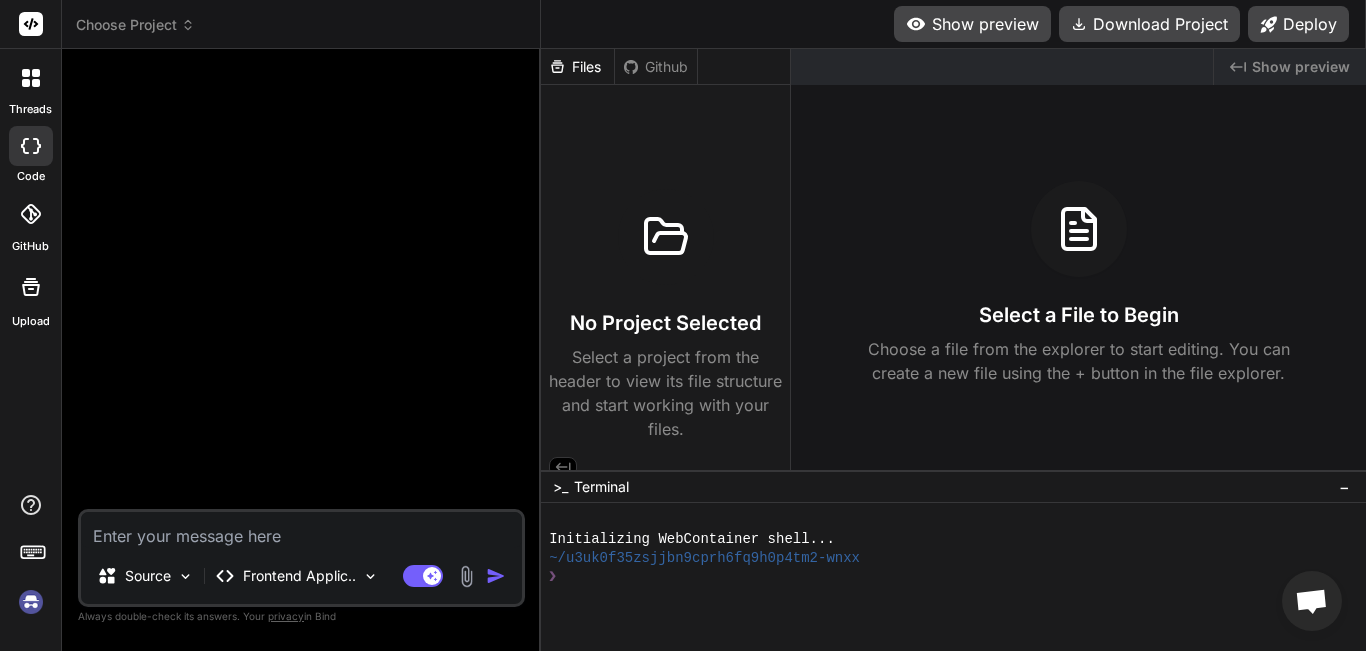 drag, startPoint x: 544, startPoint y: 280, endPoint x: 507, endPoint y: 261, distance: 41.59327 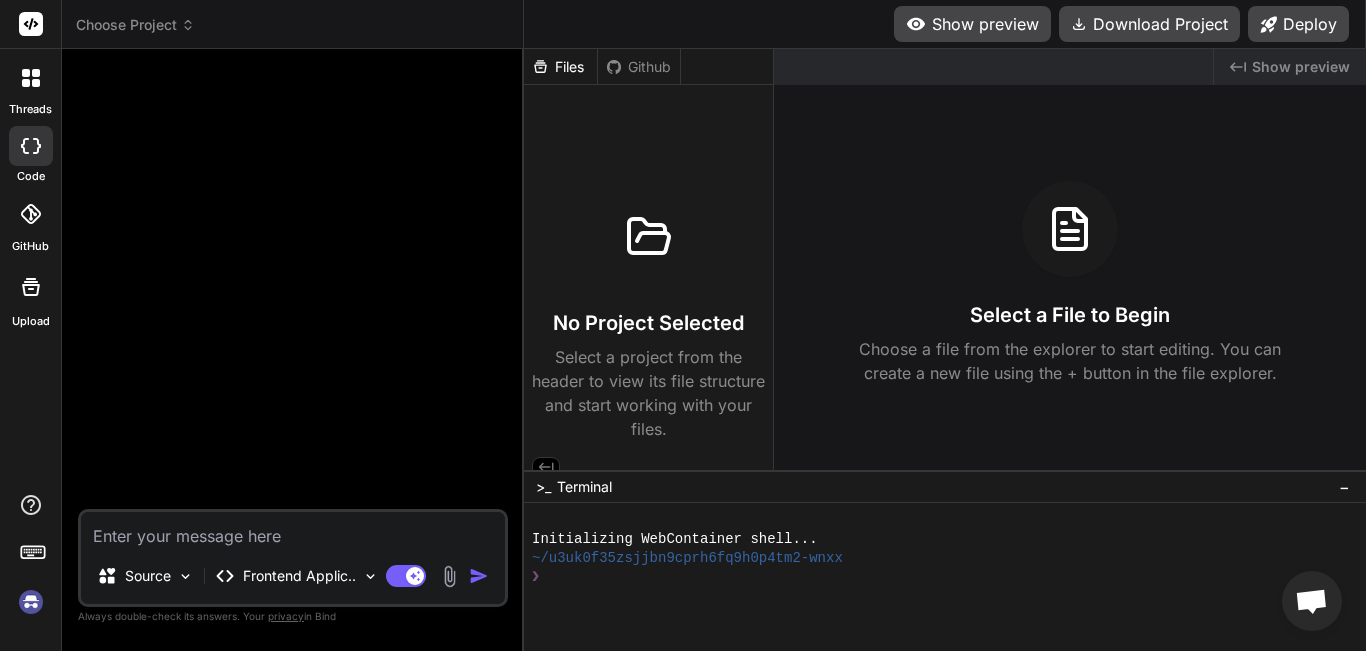 click on "Created with Pixso. Show preview Select a File to Begin Choose a file from the explorer to start editing. You can create a new file using the + button in the file explorer." at bounding box center (1070, 259) 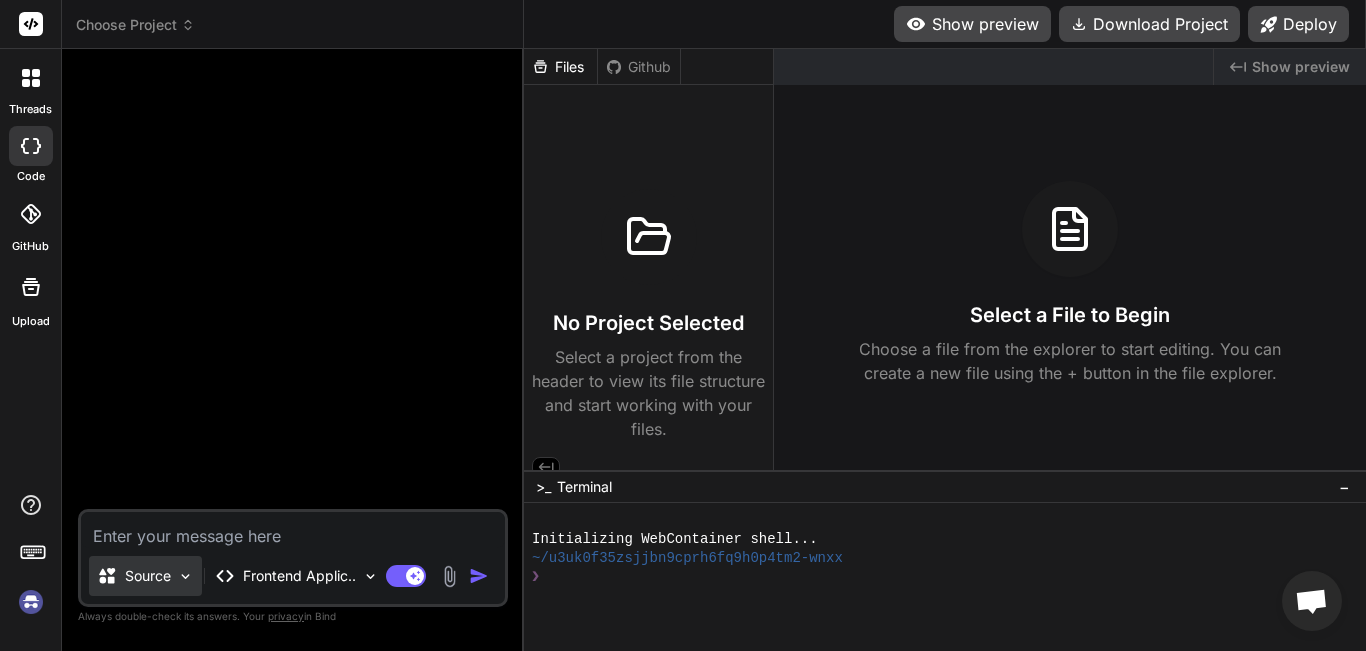 click on "Source" at bounding box center (148, 576) 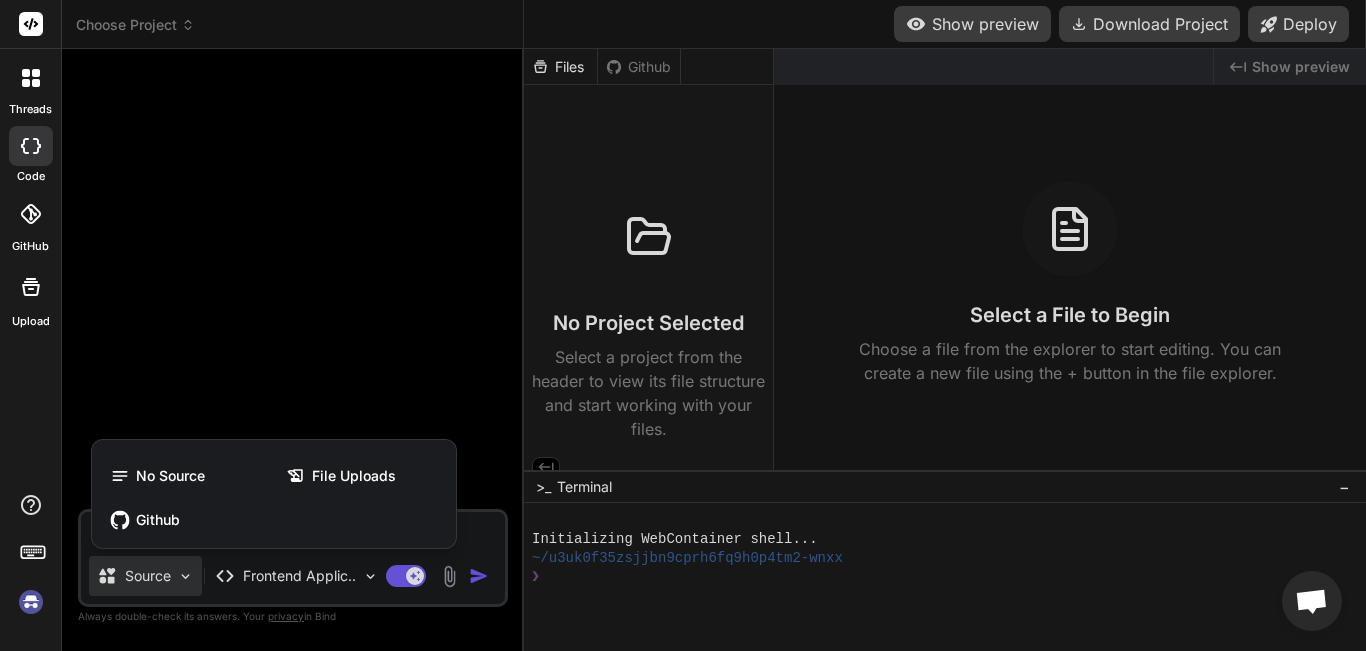 click at bounding box center (683, 325) 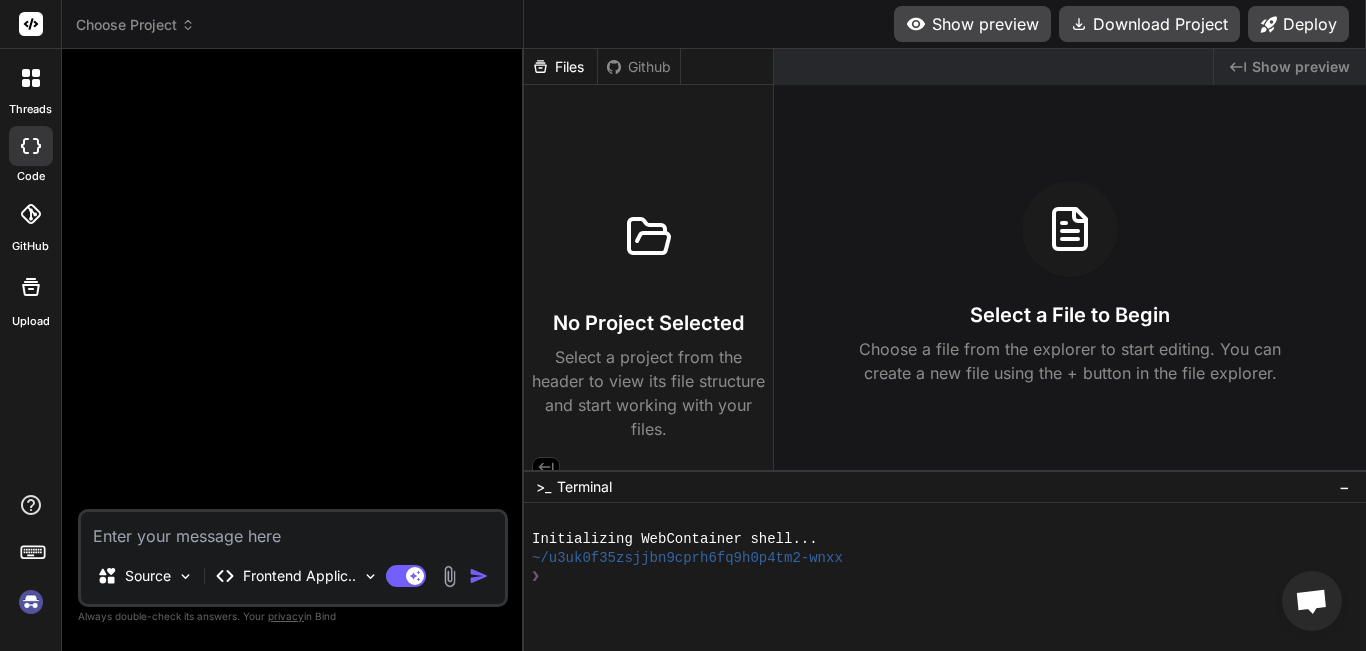 click at bounding box center (449, 576) 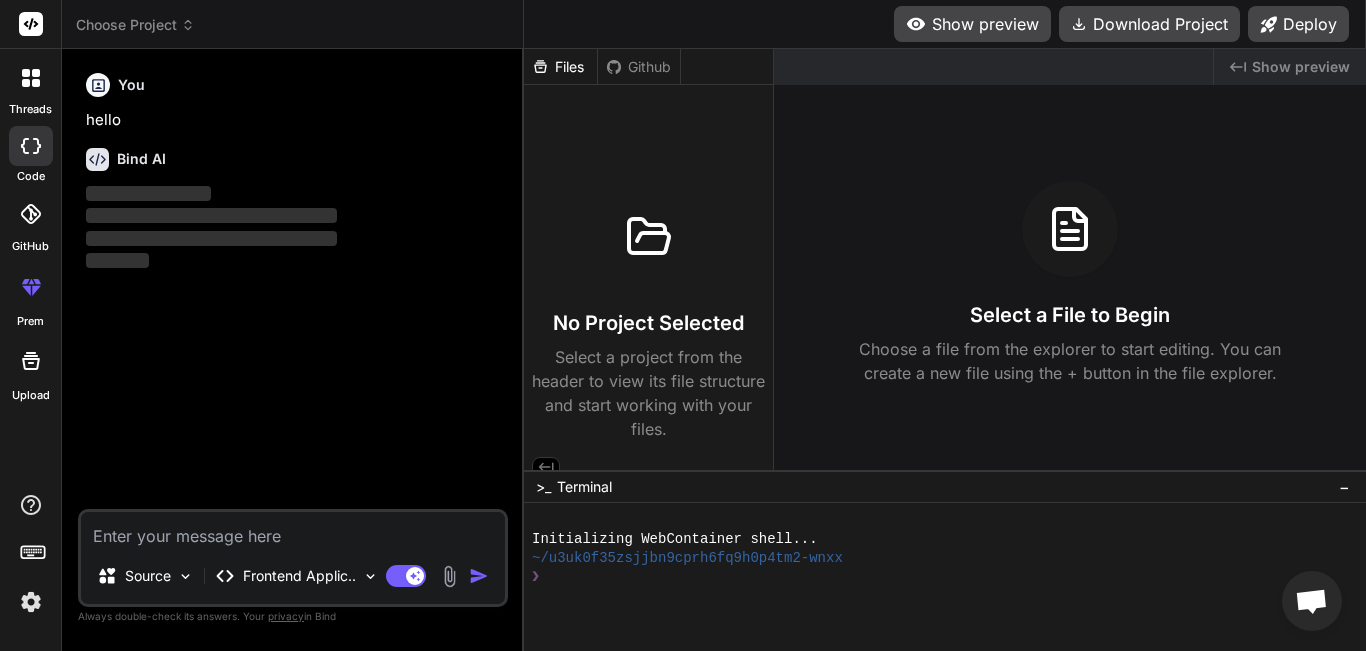 click on "Files Github" at bounding box center [602, 67] 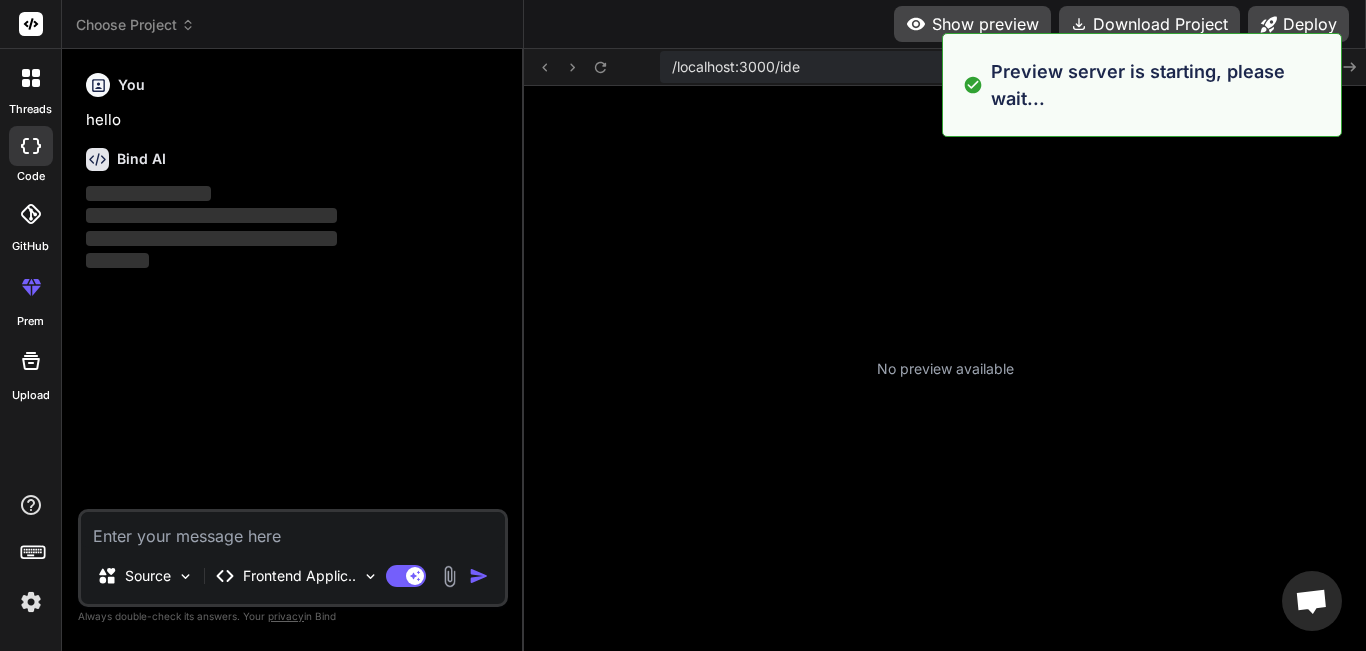 click on "Show preview" at bounding box center [972, 24] 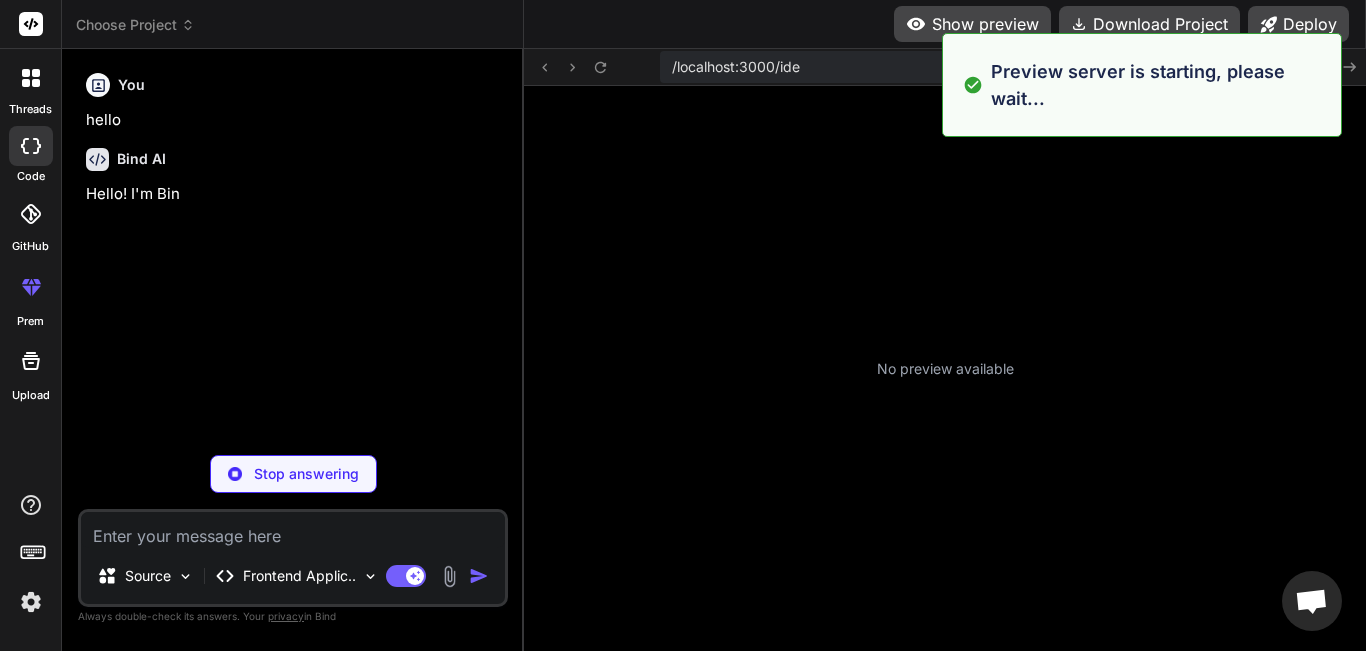click on "No preview available" at bounding box center [945, 368] 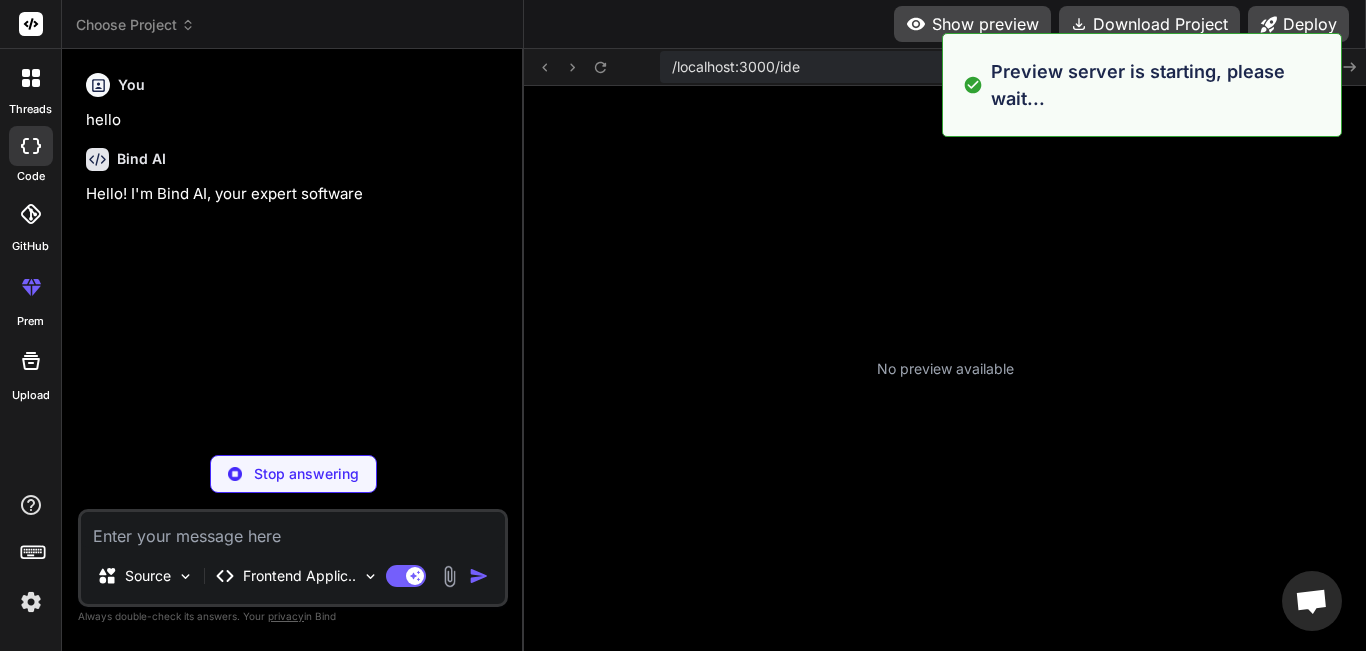 click on "Preview server is starting, please wait..." at bounding box center [1142, 85] 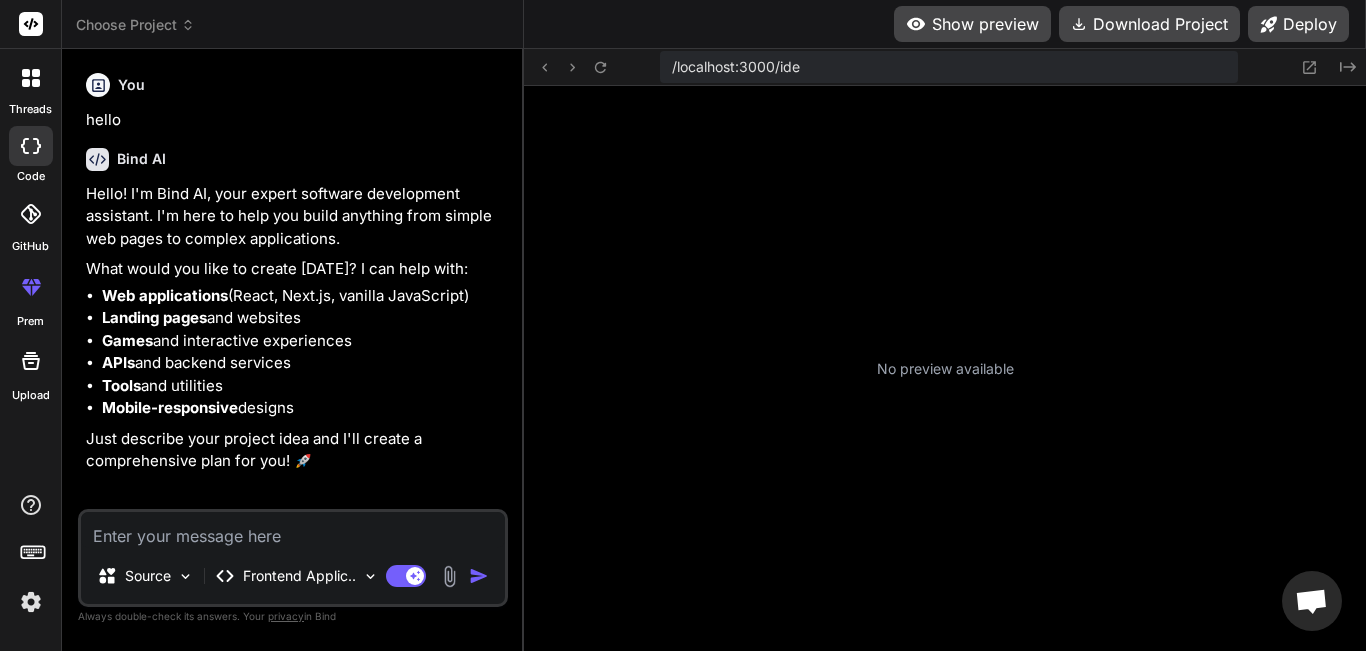 click at bounding box center [449, 576] 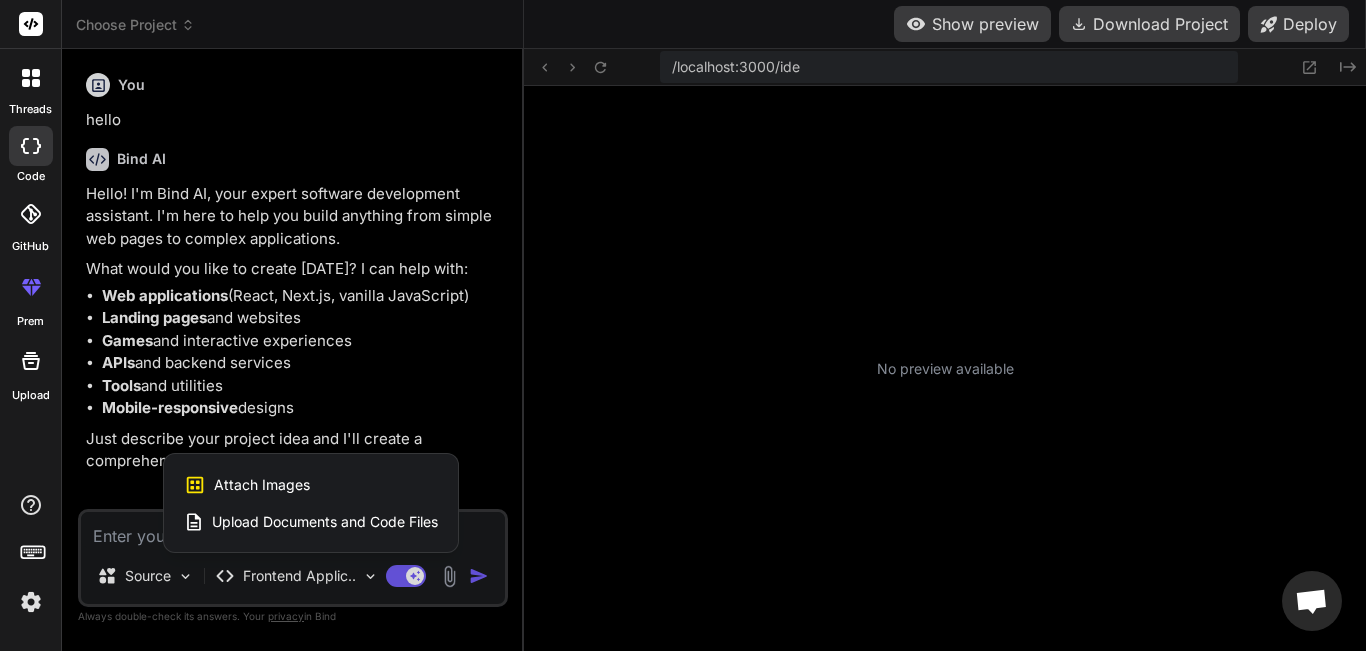 click on "Attach Images" at bounding box center [262, 485] 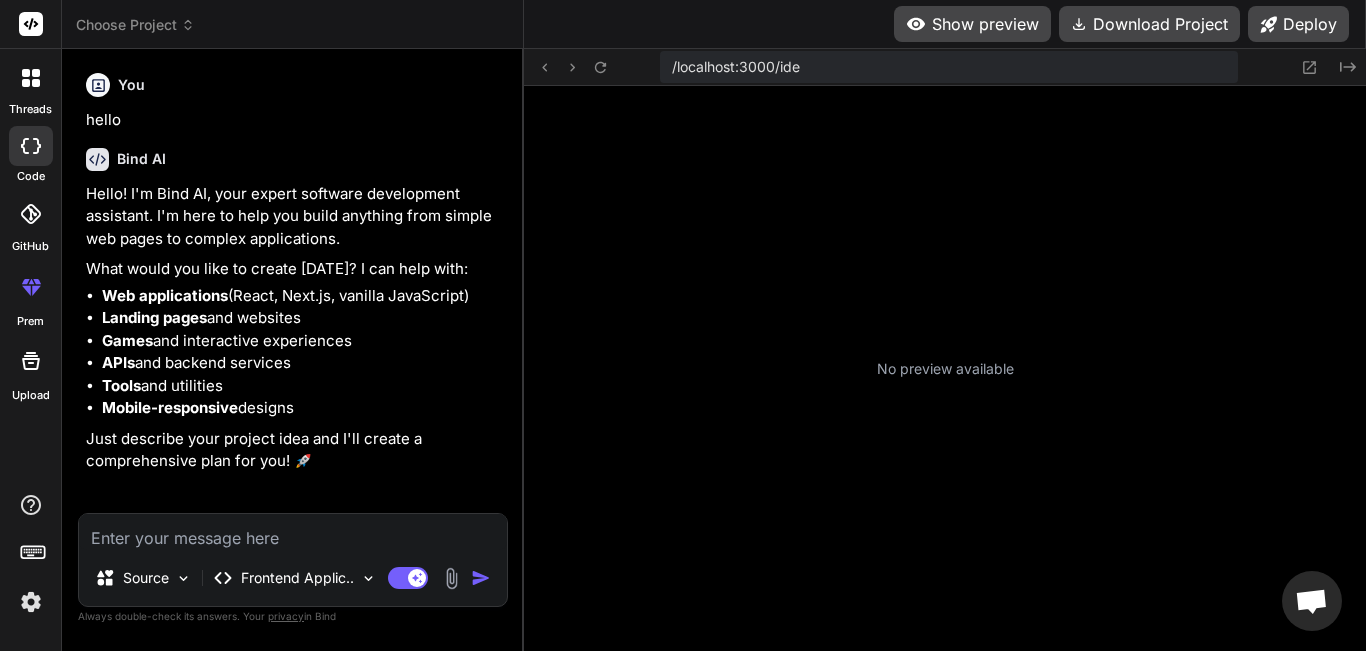 type on "C:\fakepath\2025-06-10_20-03-36.png" 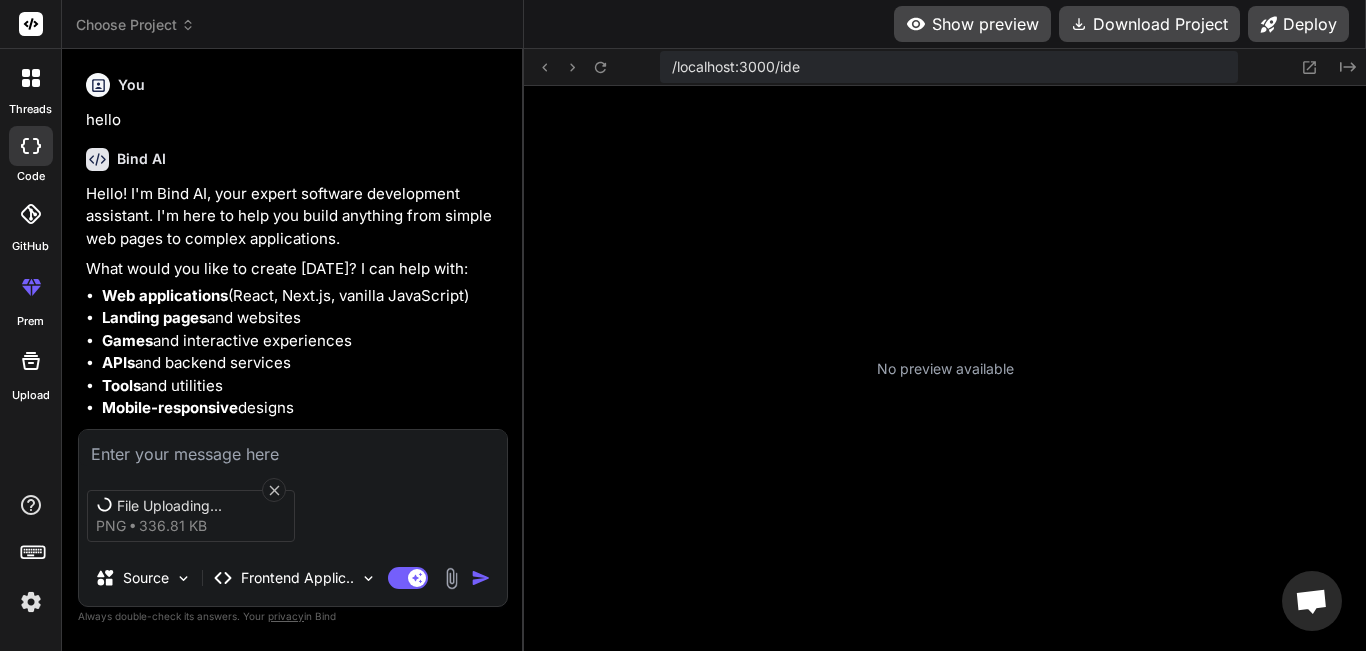 click on "File Uploading... png 336.81 KB" at bounding box center (191, 516) 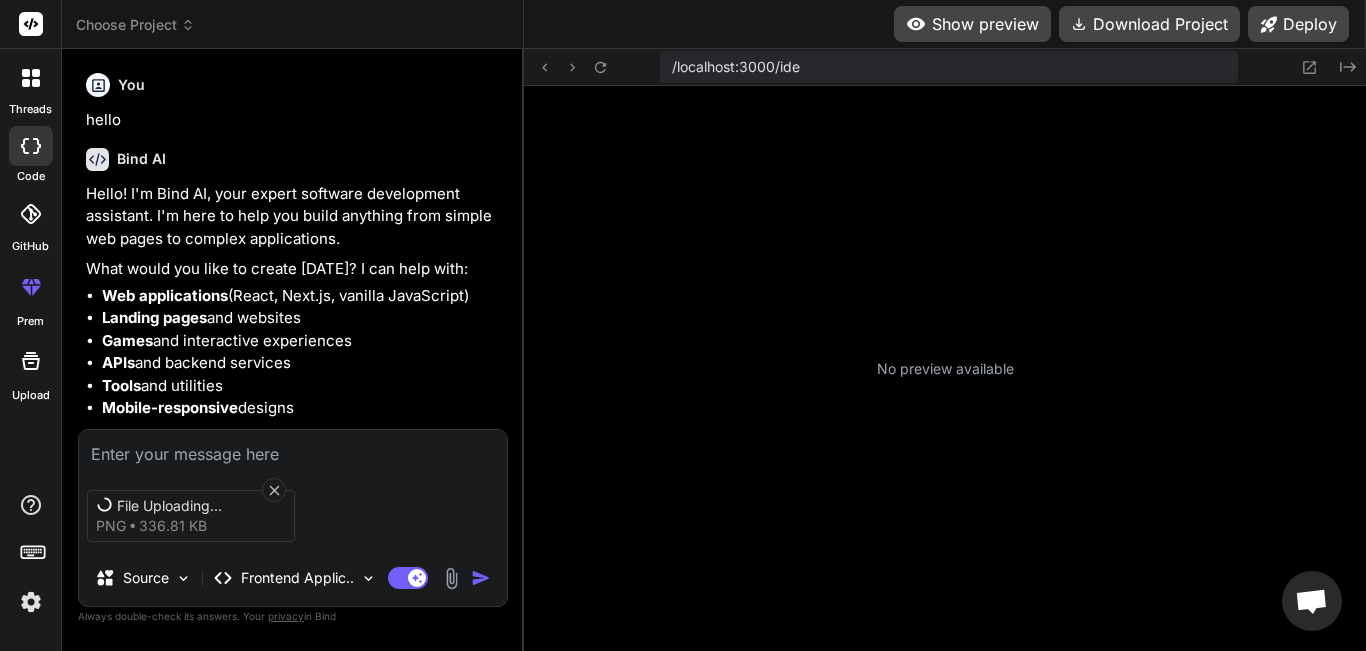 click on "File Uploading... png 336.81 KB" at bounding box center (293, 516) 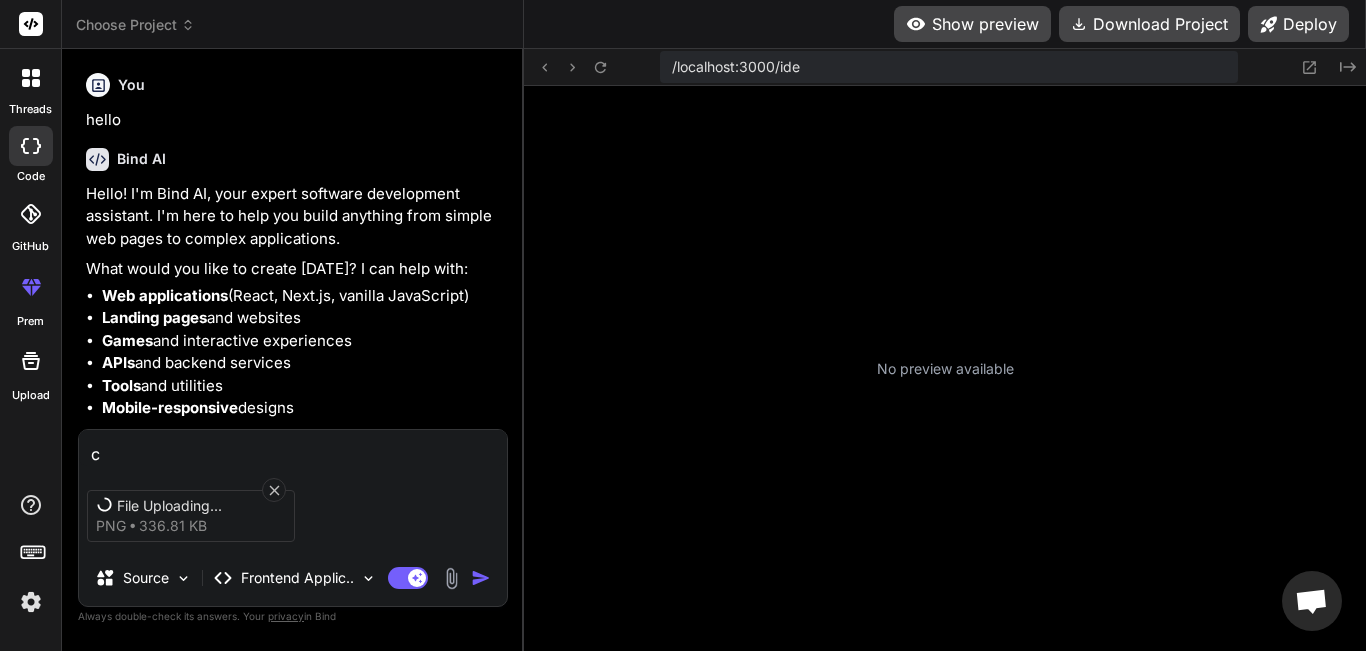 type on "со" 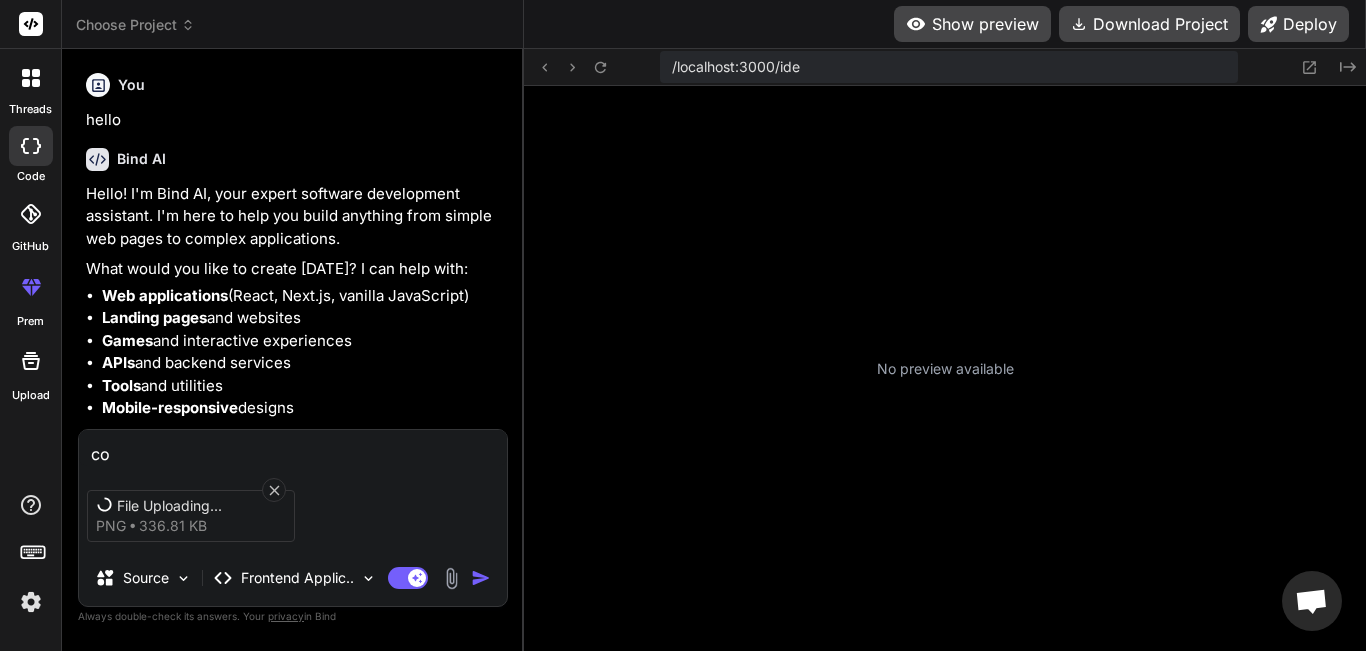type on "x" 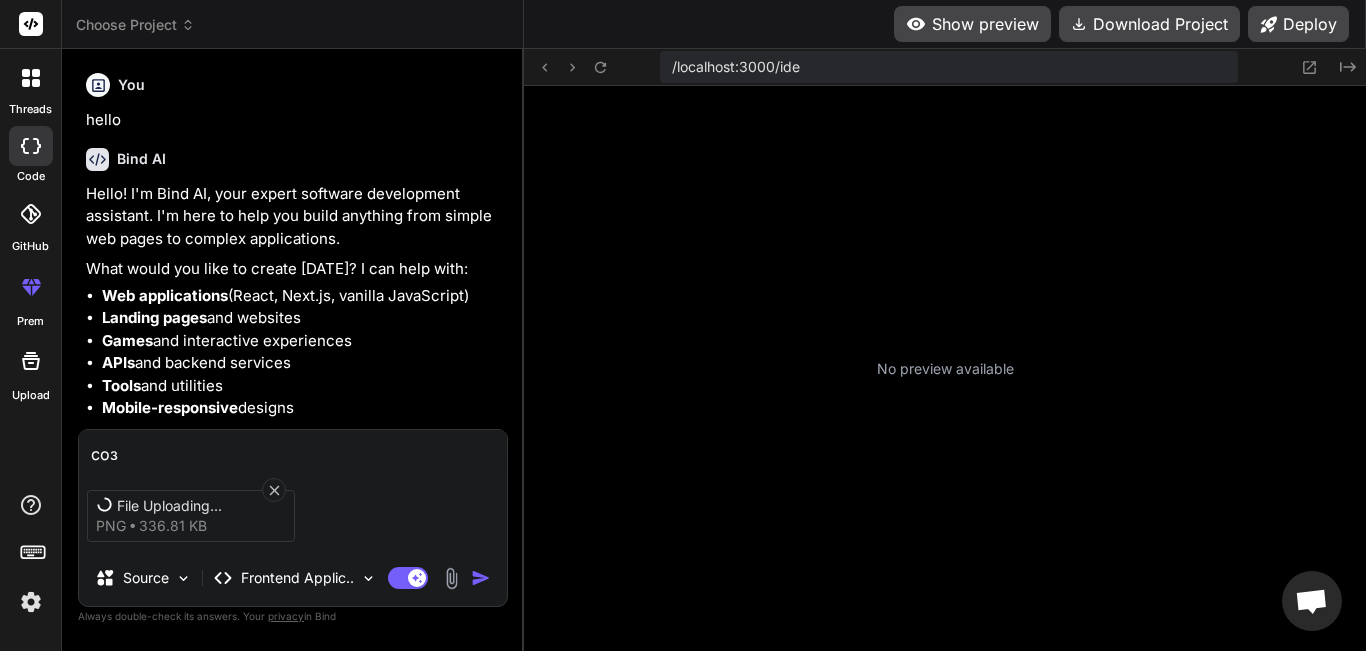 type on "созд" 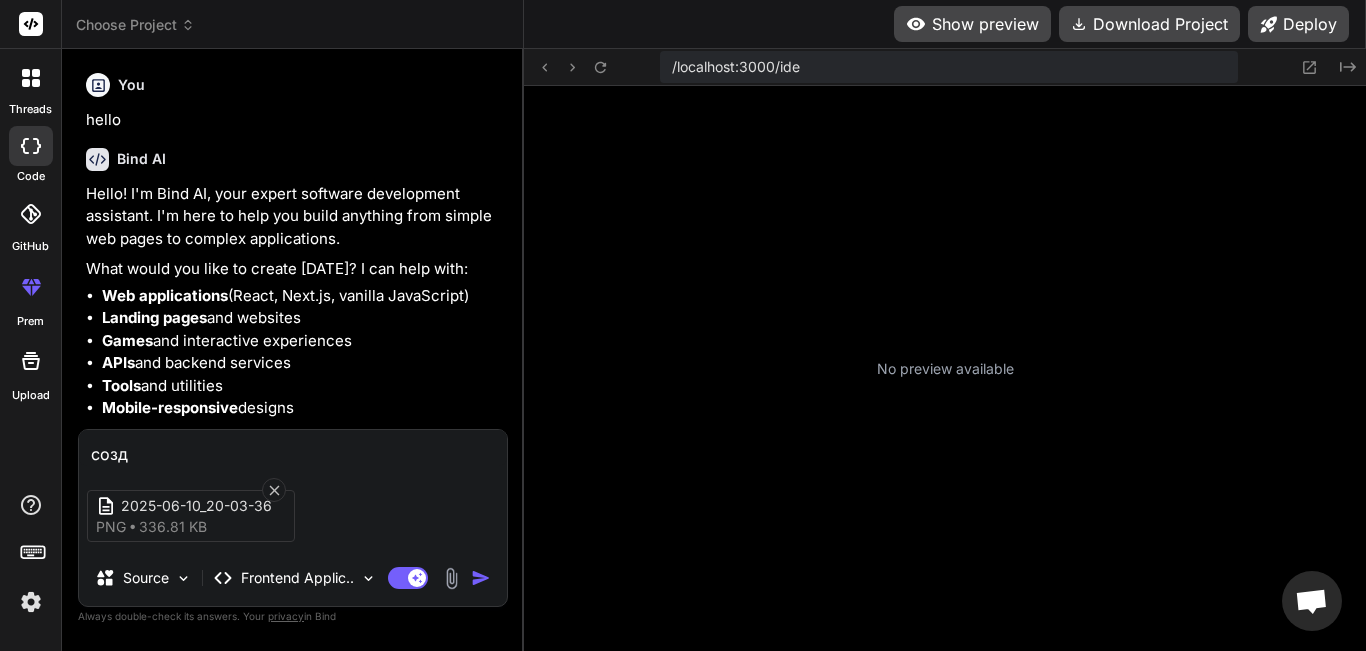 type on "x" 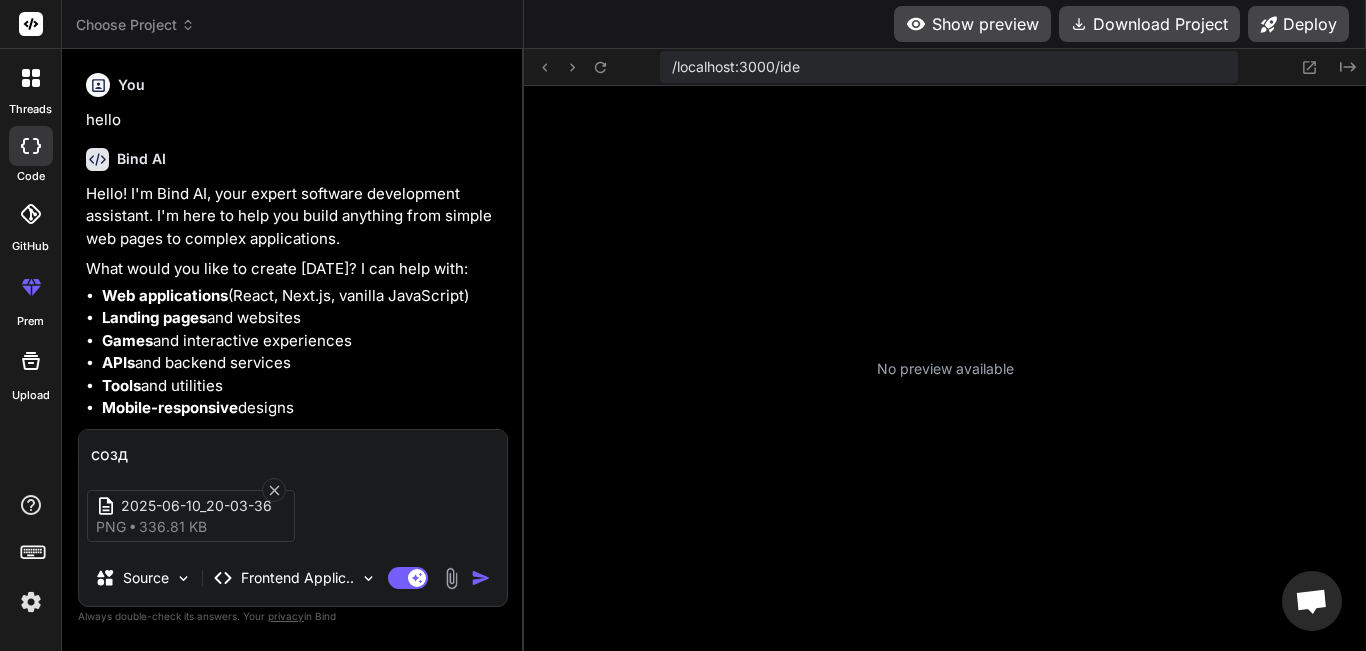 type on "созда" 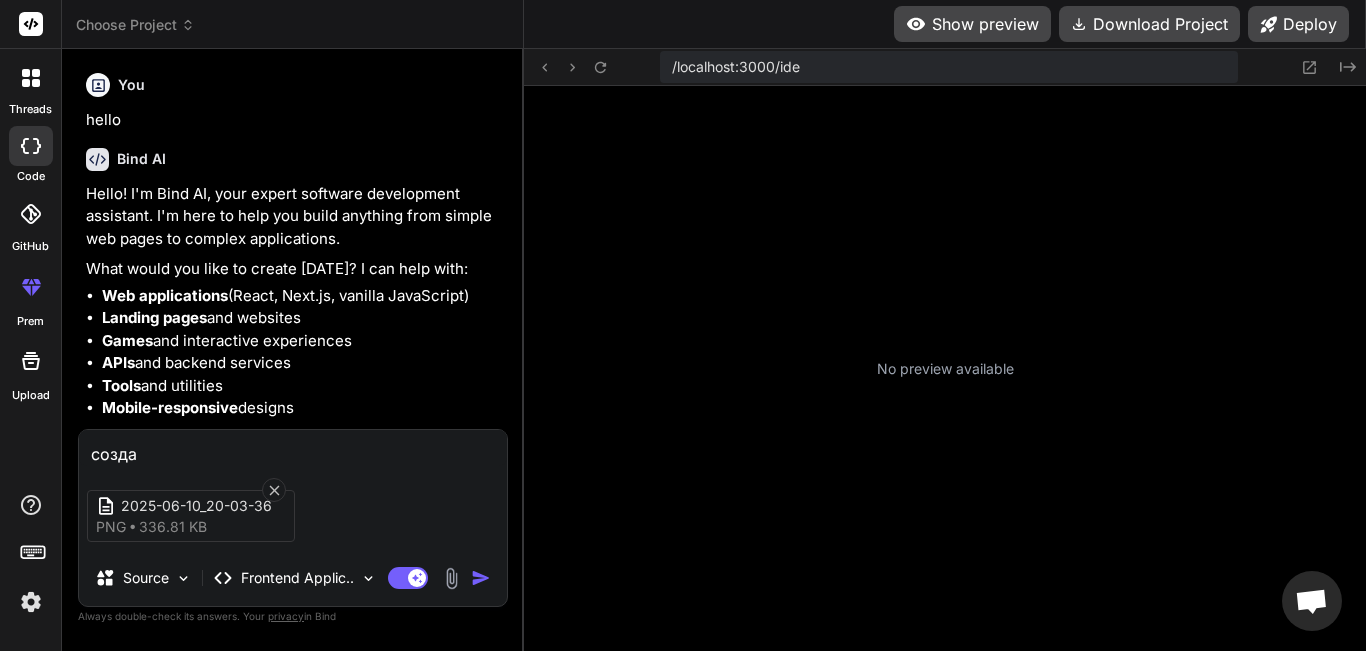 type on "создай" 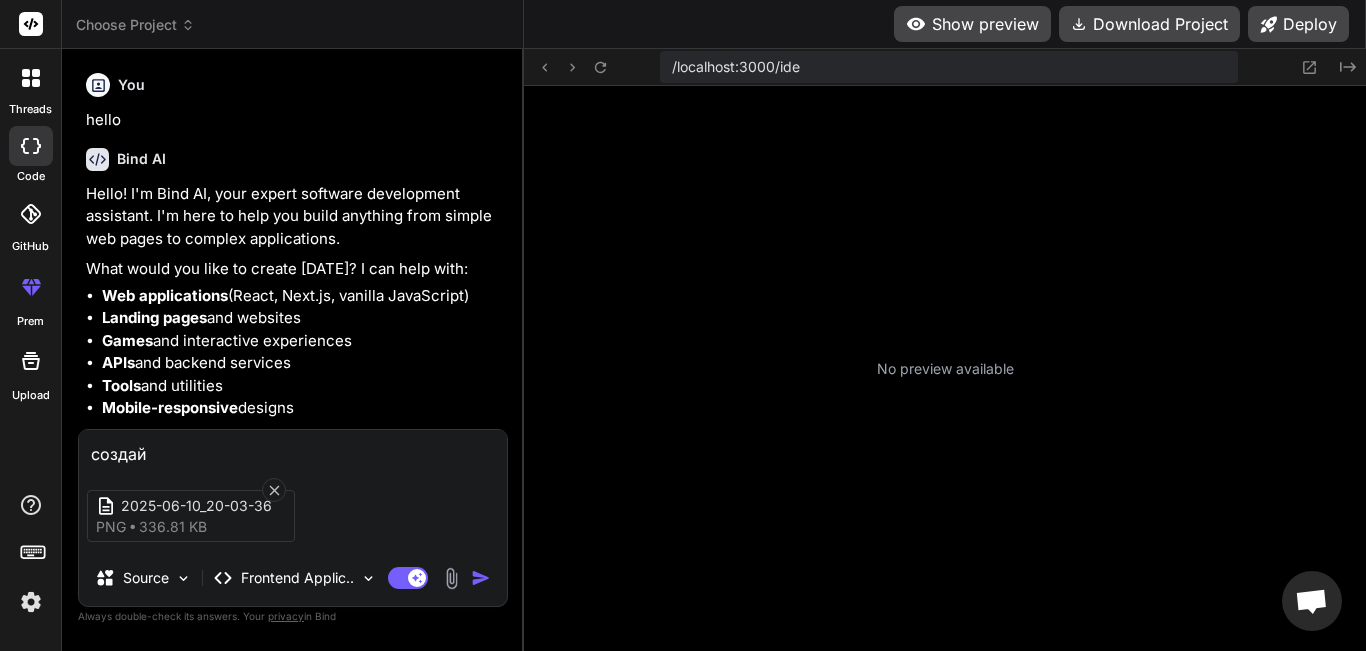 type on "создай" 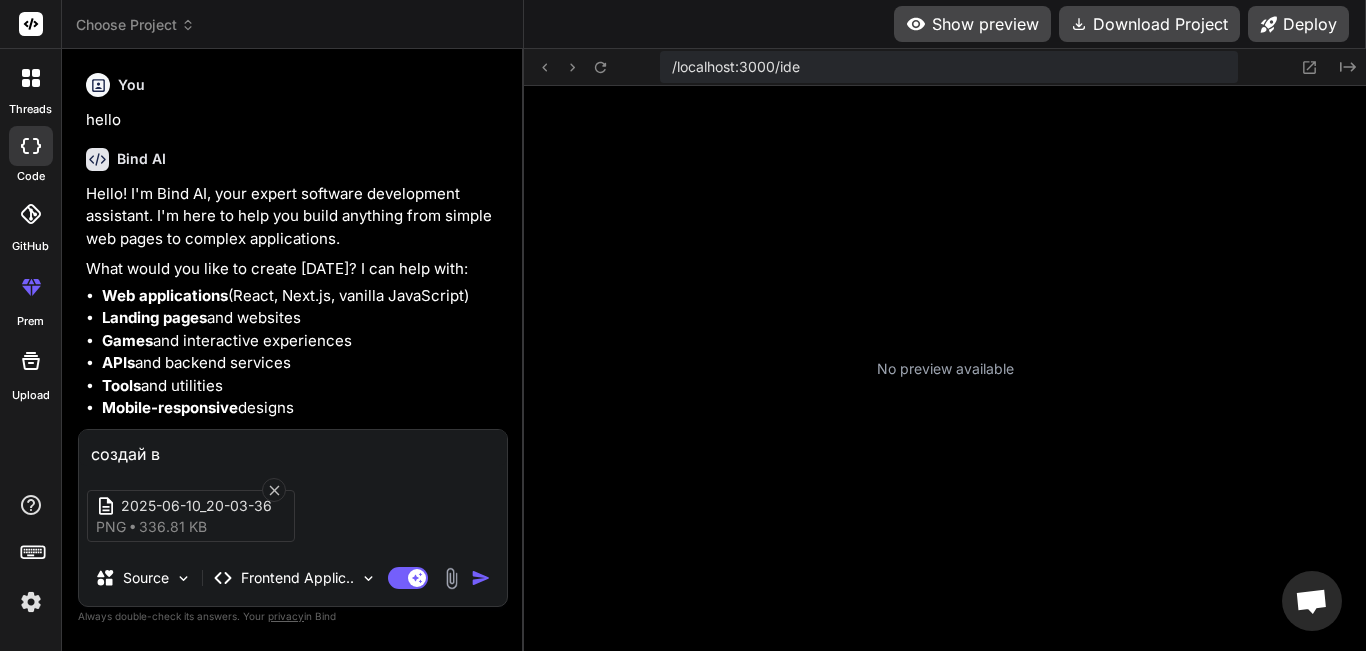 type on "x" 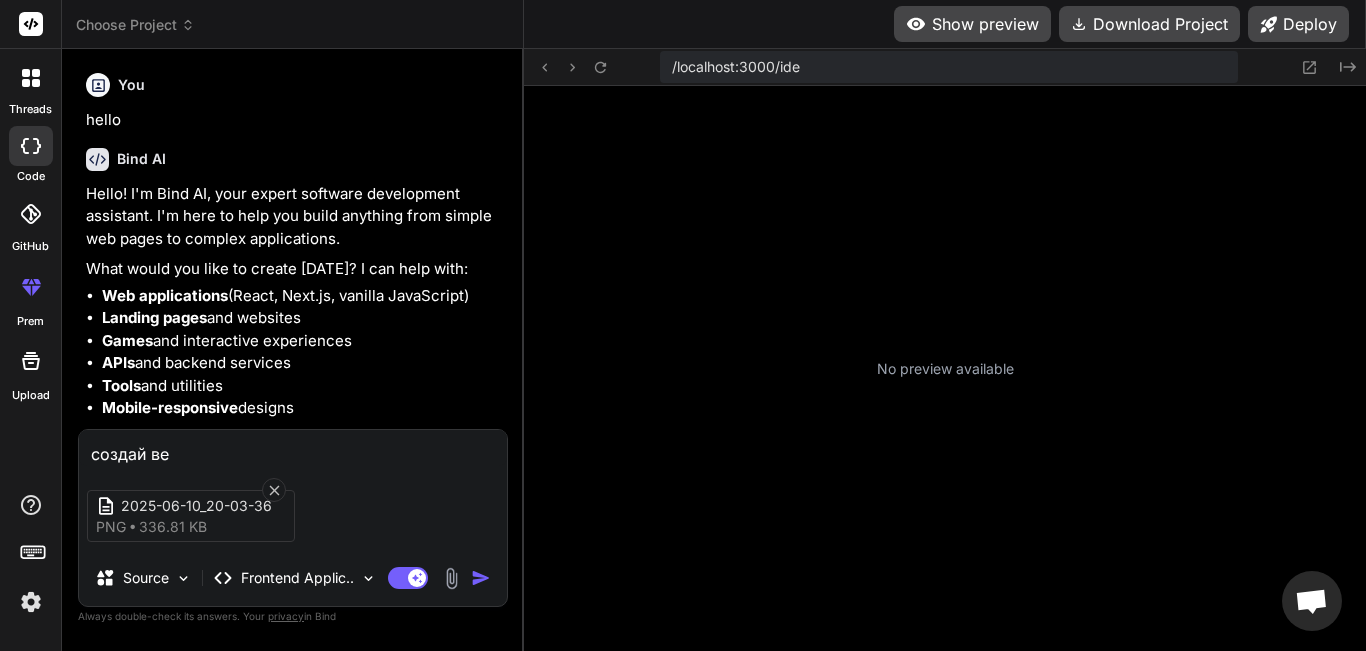 type on "создай веб" 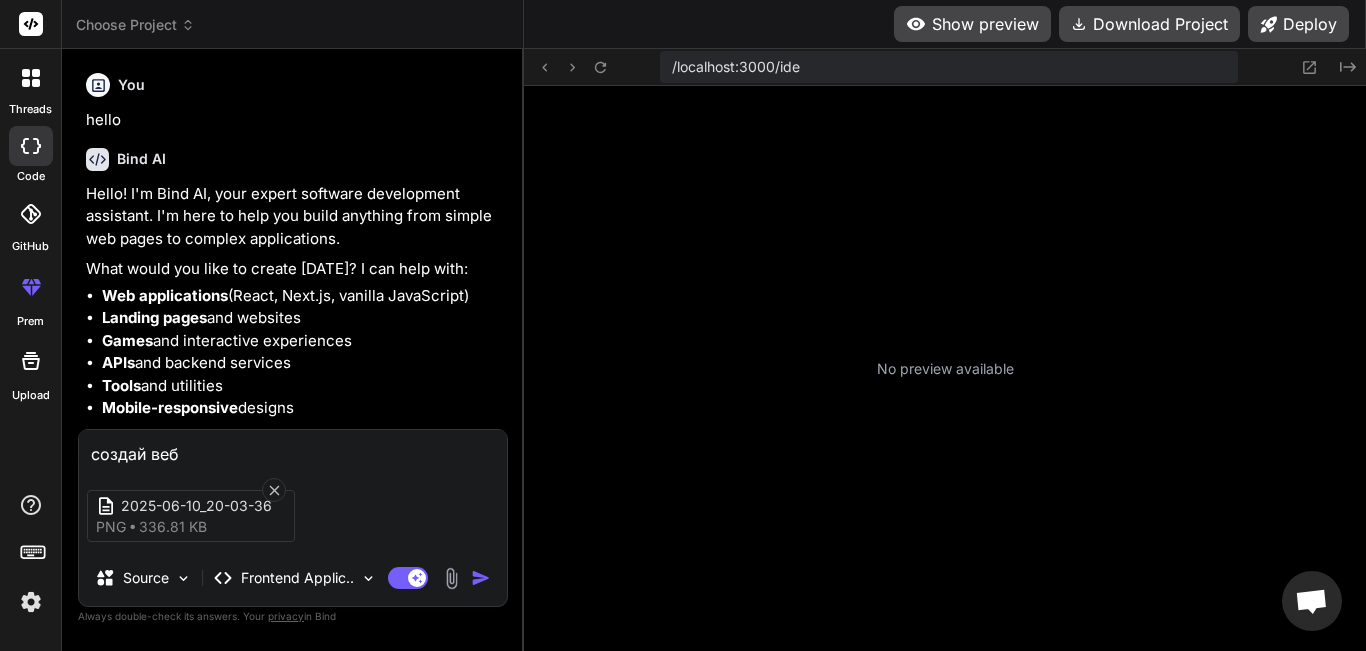 type on "создай веб" 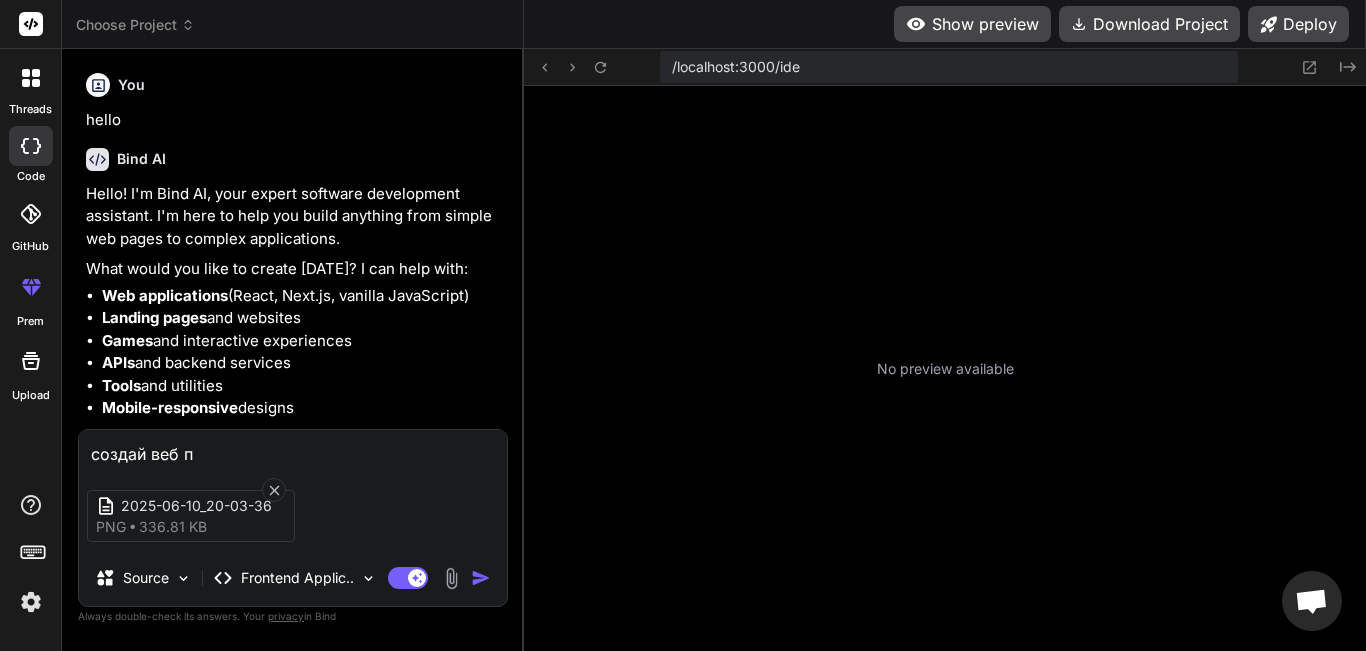 type on "создай веб пр" 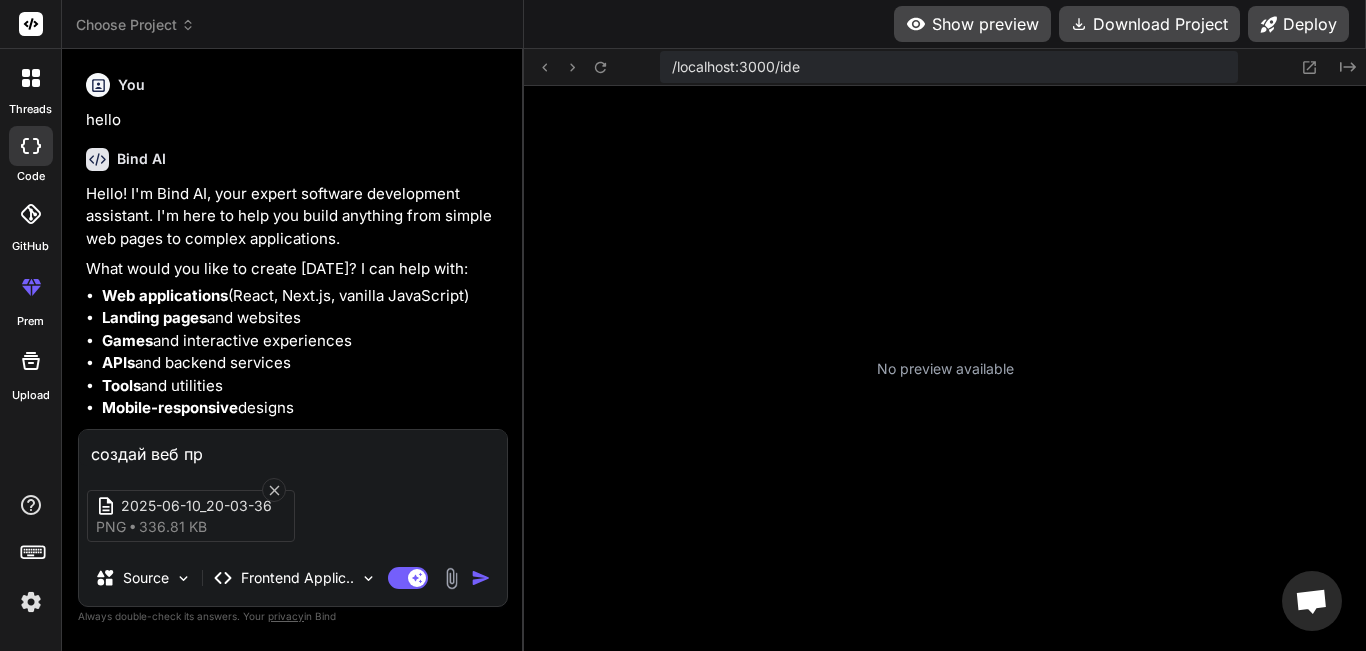 type on "создай веб при" 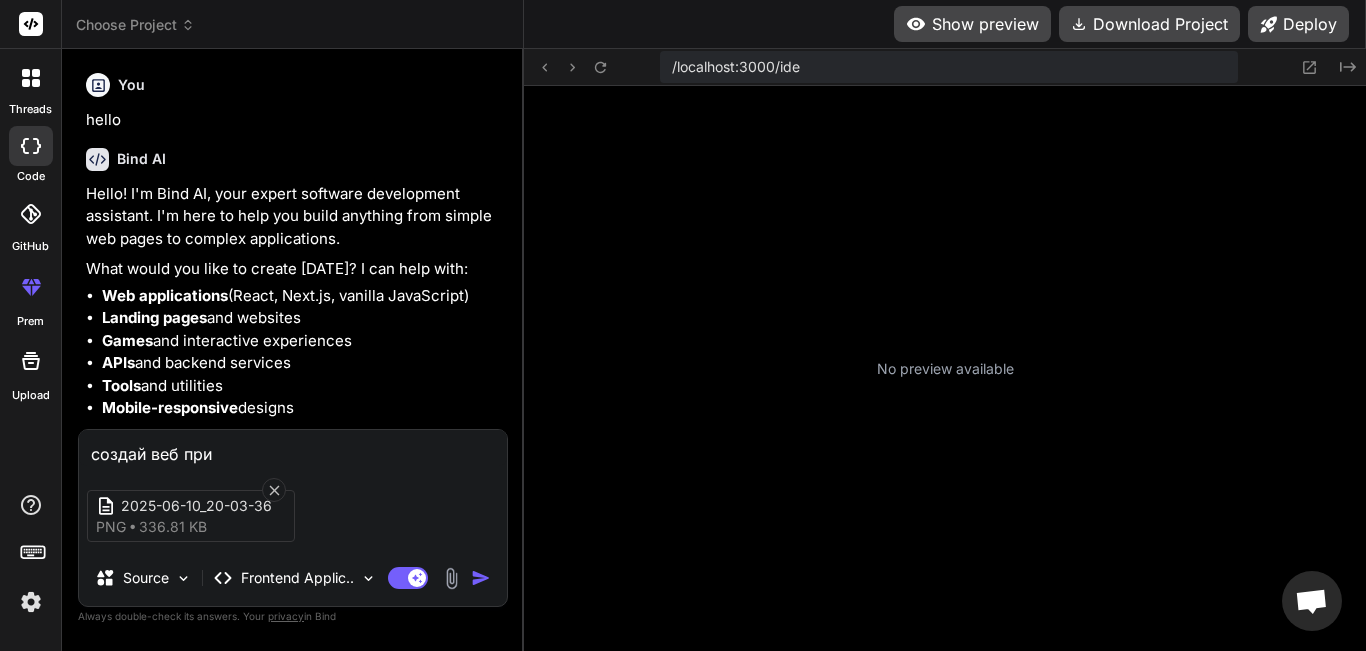 type on "создай веб прил" 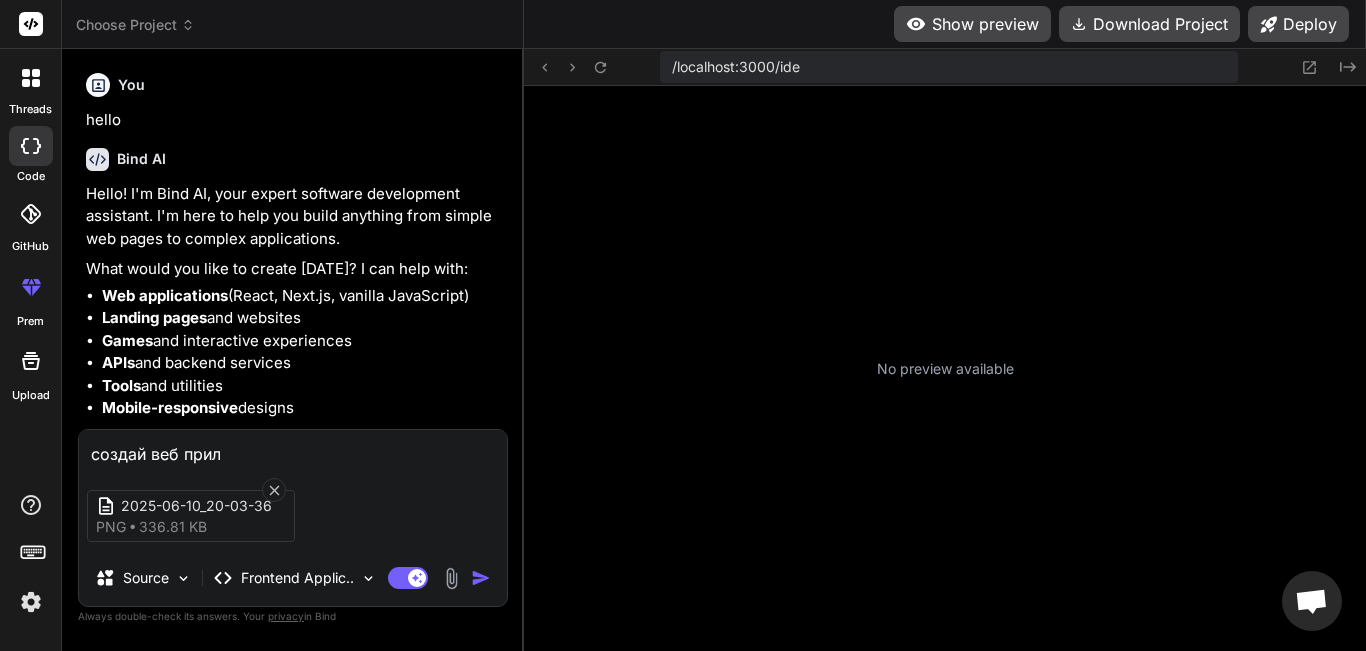 type on "создай веб прило" 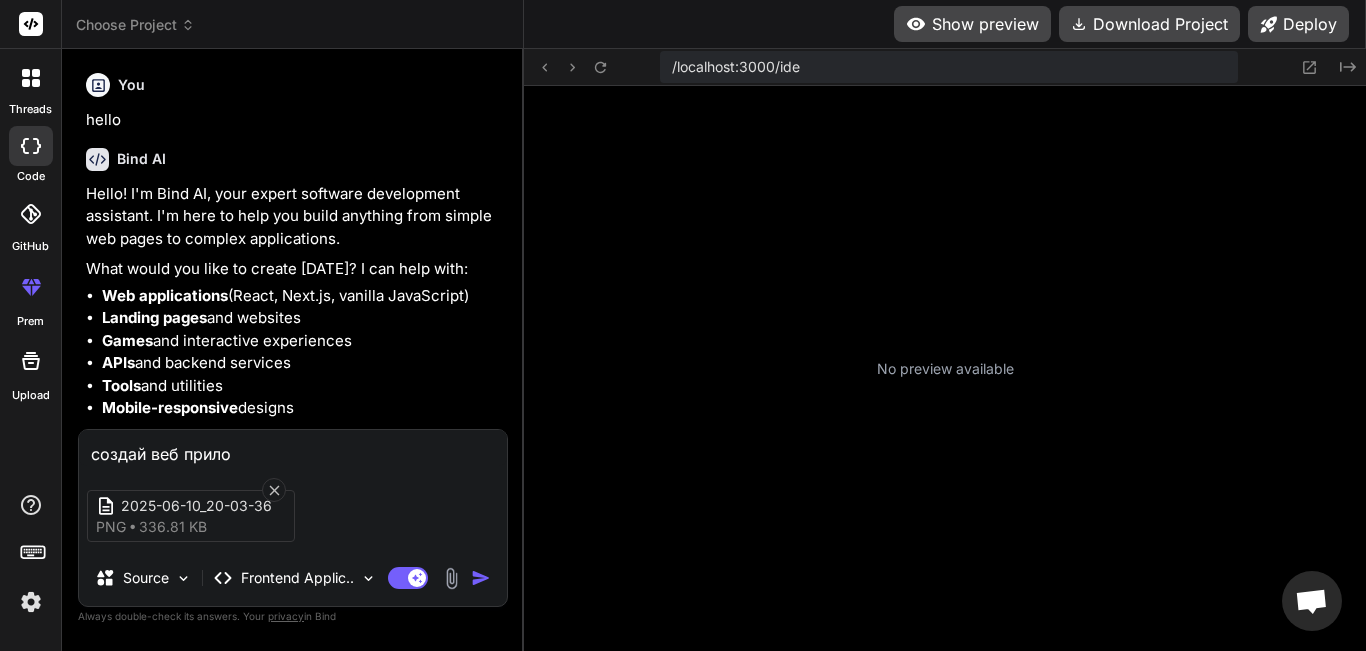 type on "создай веб прилож" 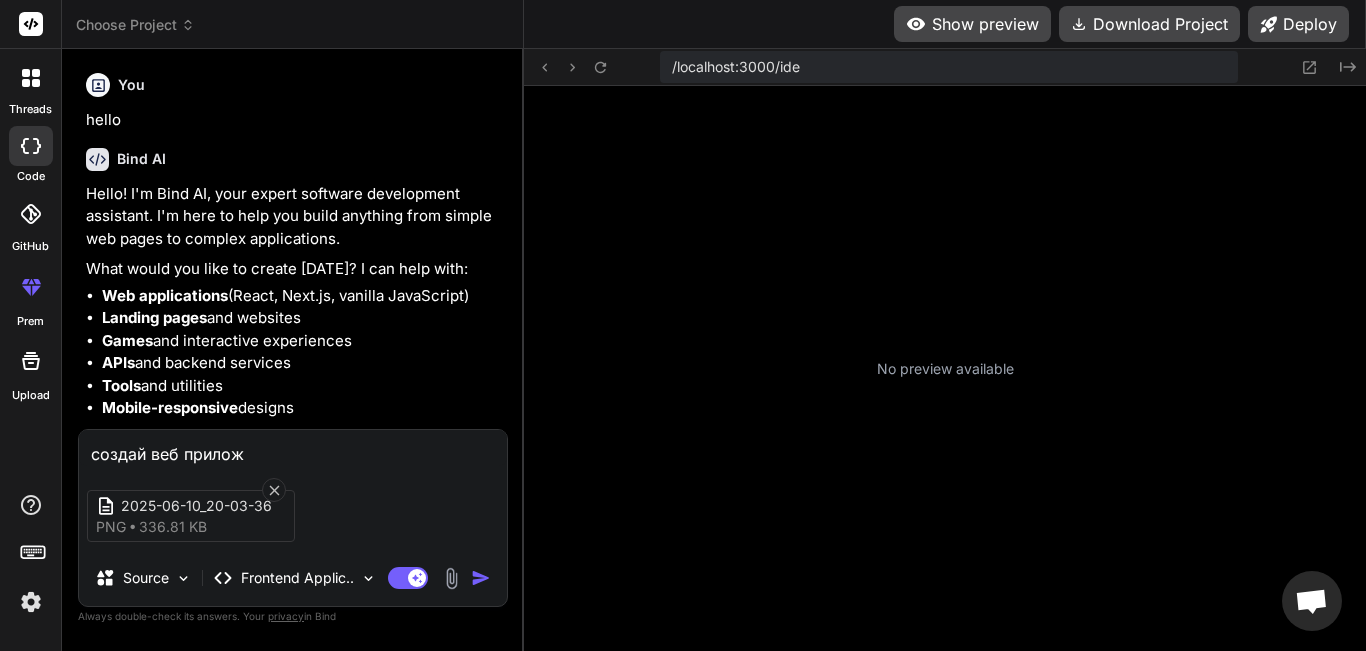 type on "создай веб приложе" 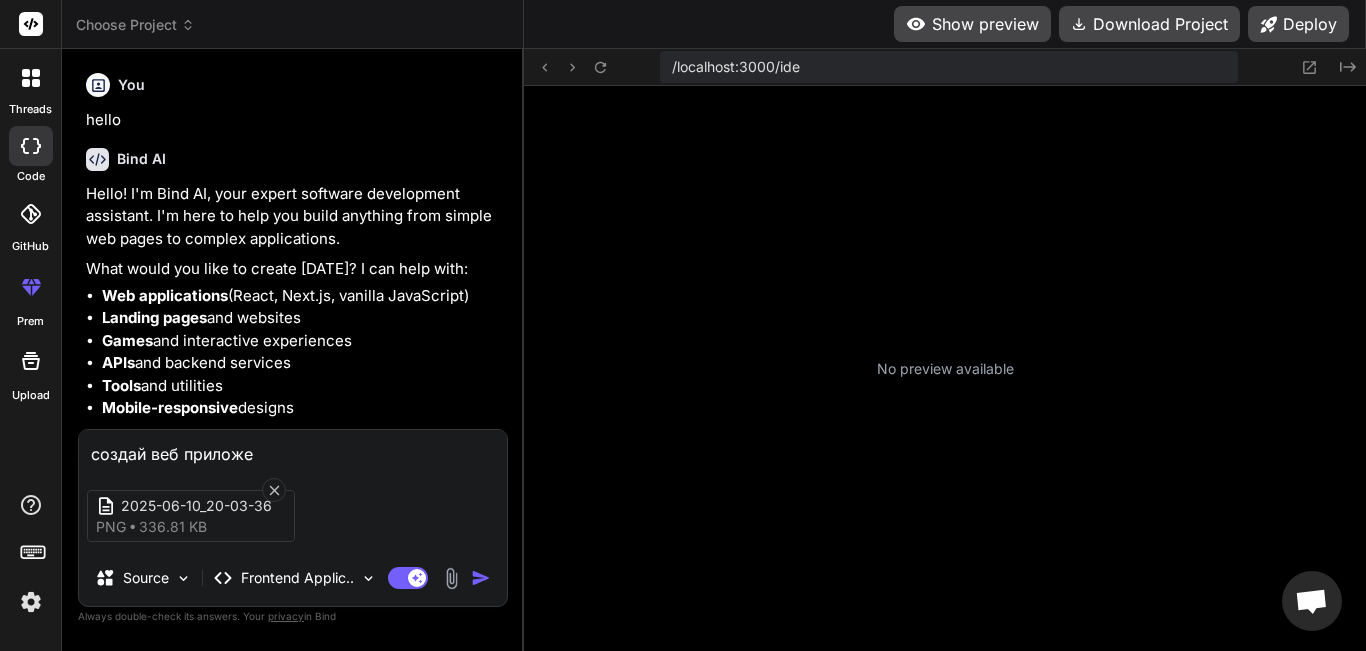 type on "создай веб приложен" 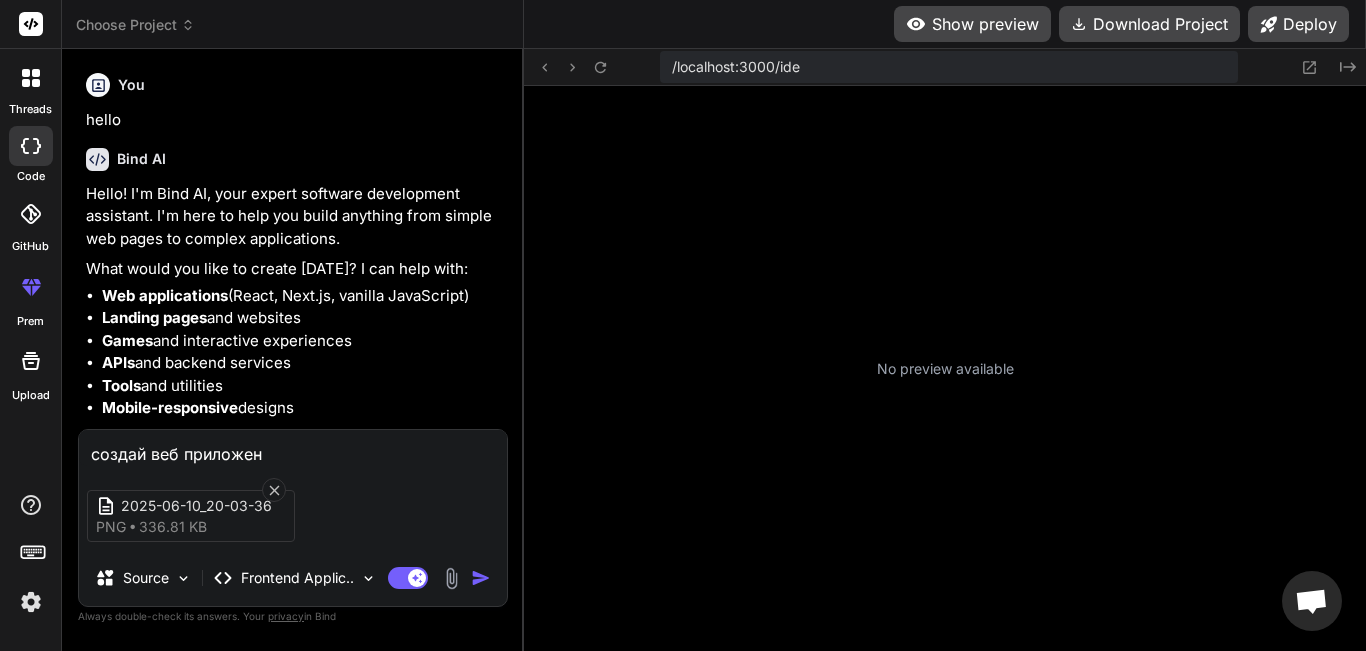 type on "создай веб приложени" 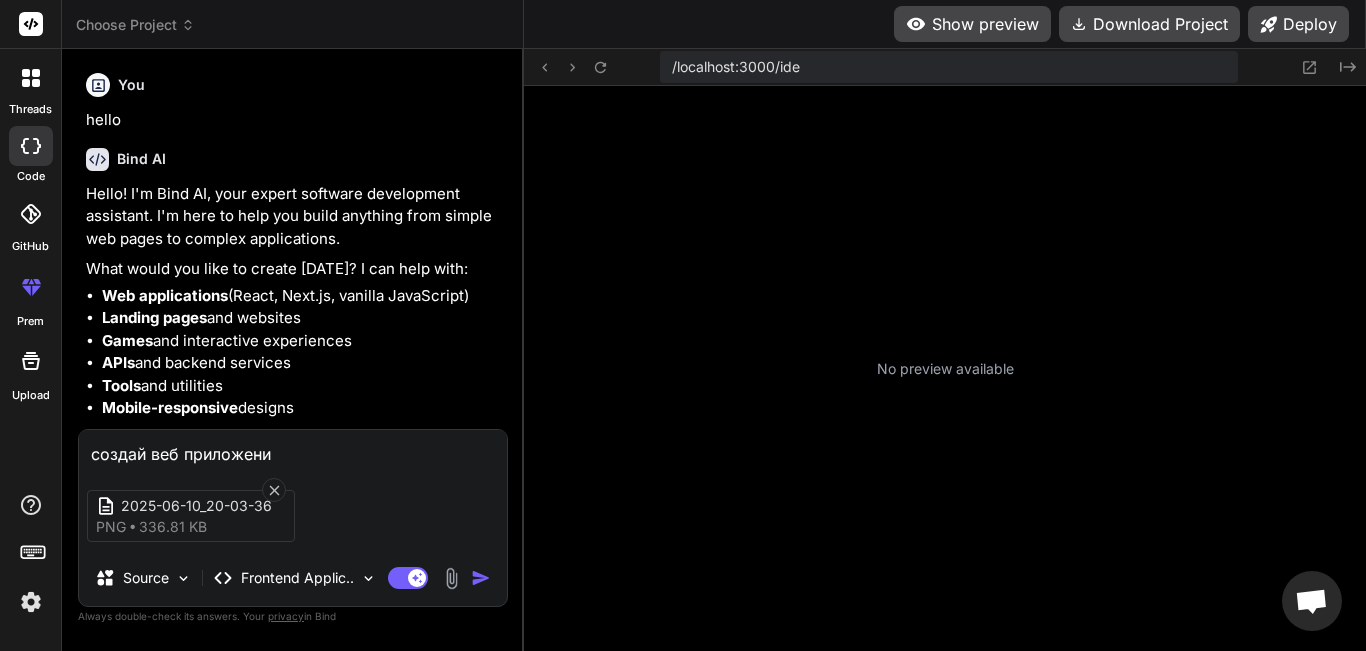 type on "создай веб приложение" 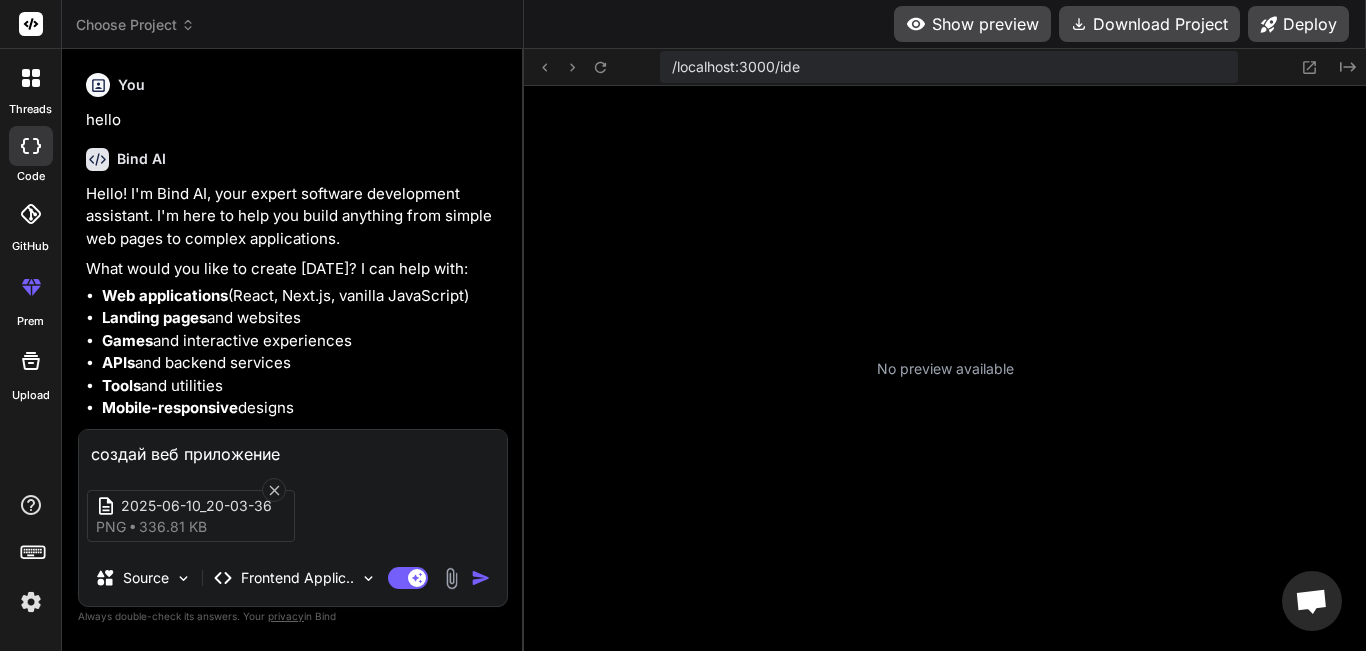 type on "создай веб приложение" 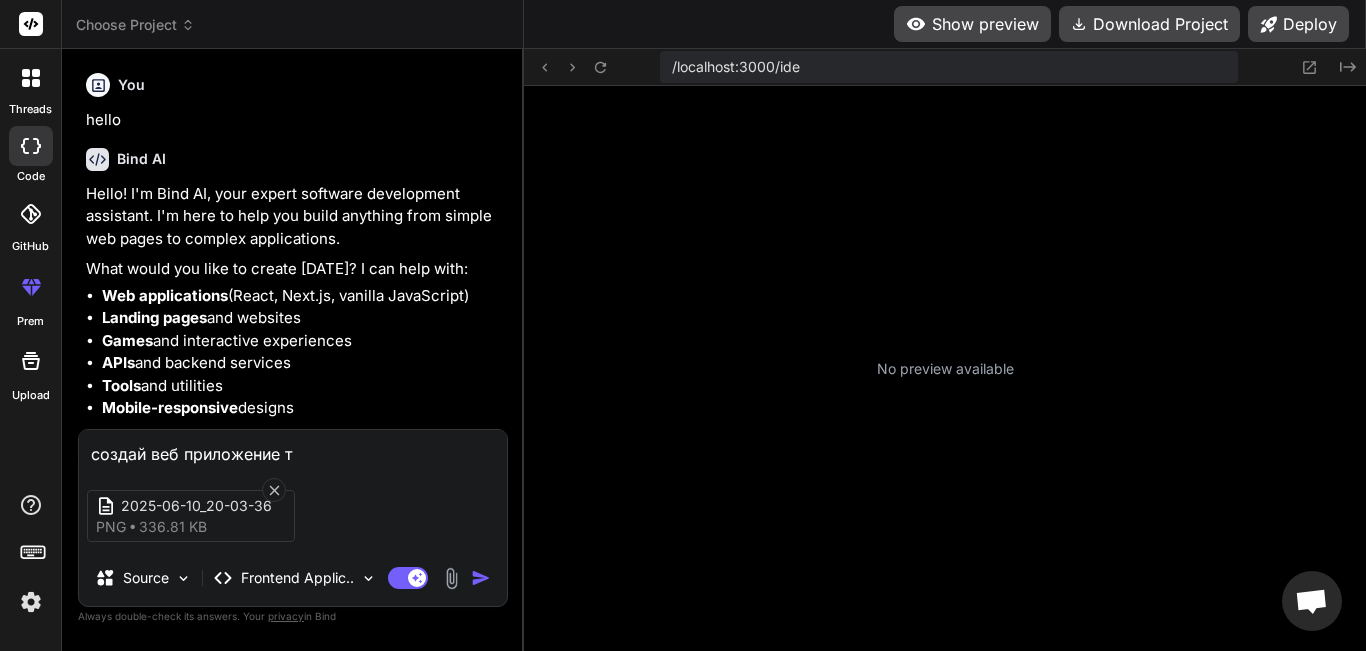type on "создай веб приложение то" 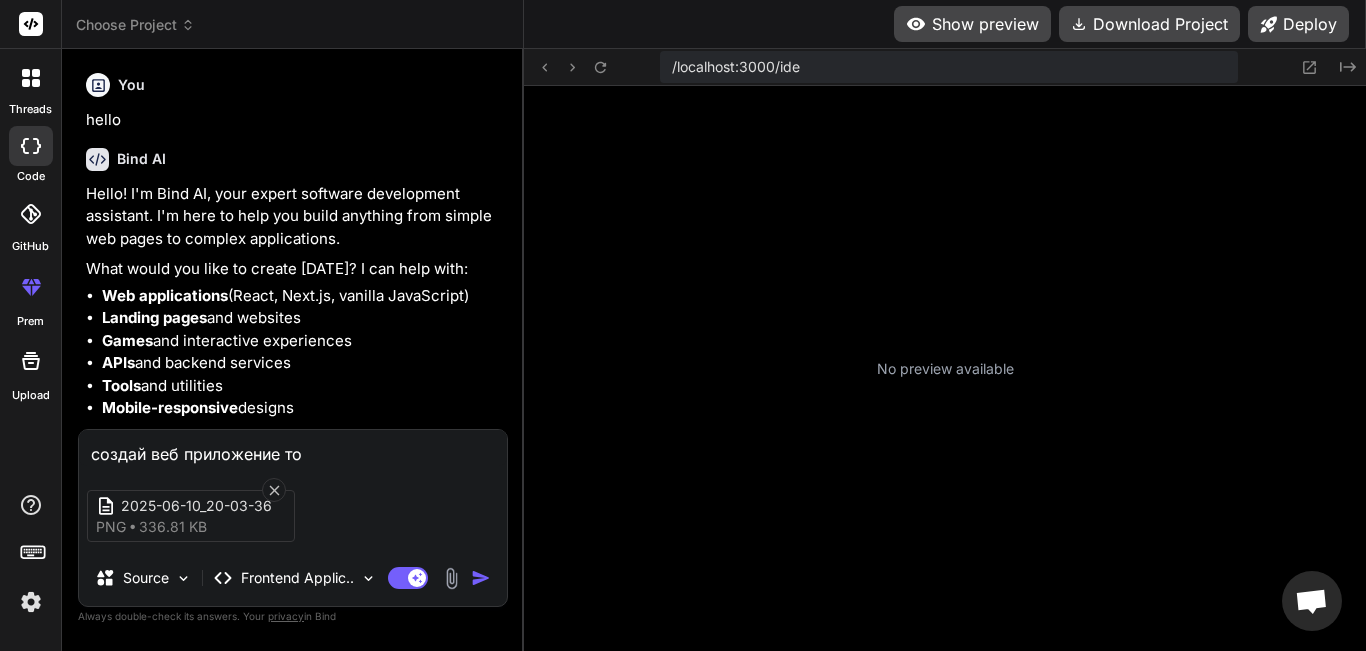 type on "создай веб приложение точ" 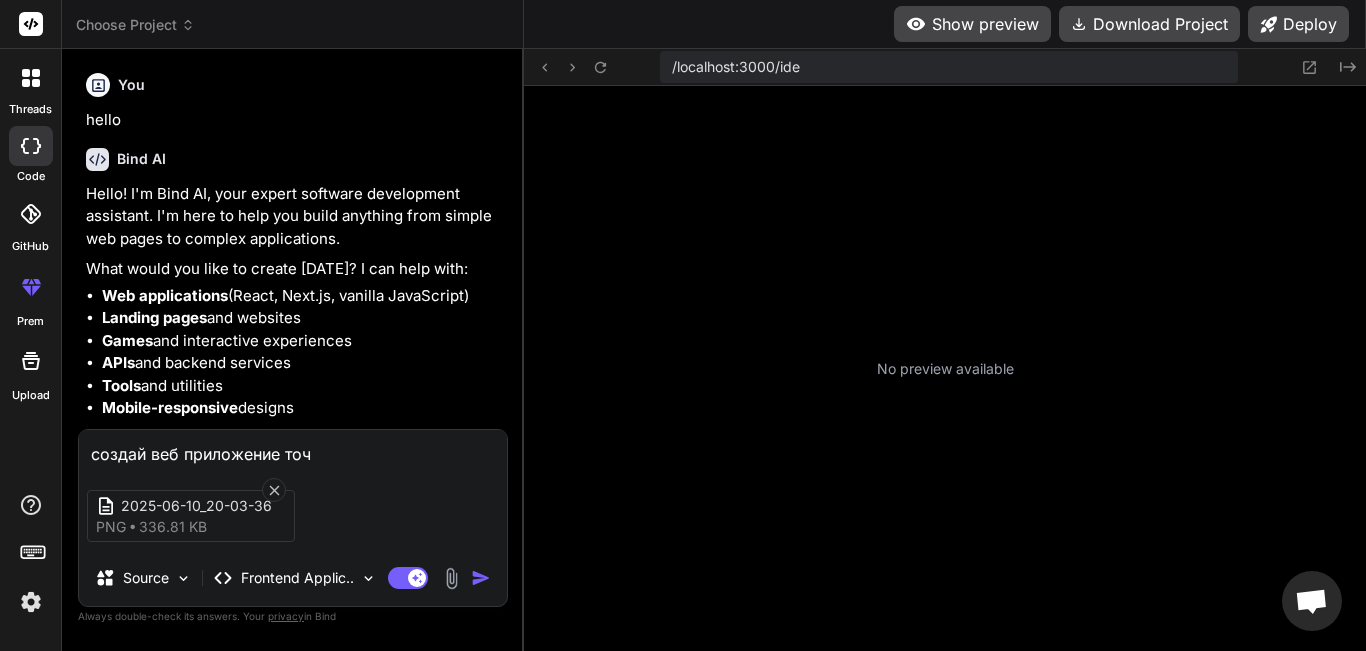 type on "создай веб приложение точн" 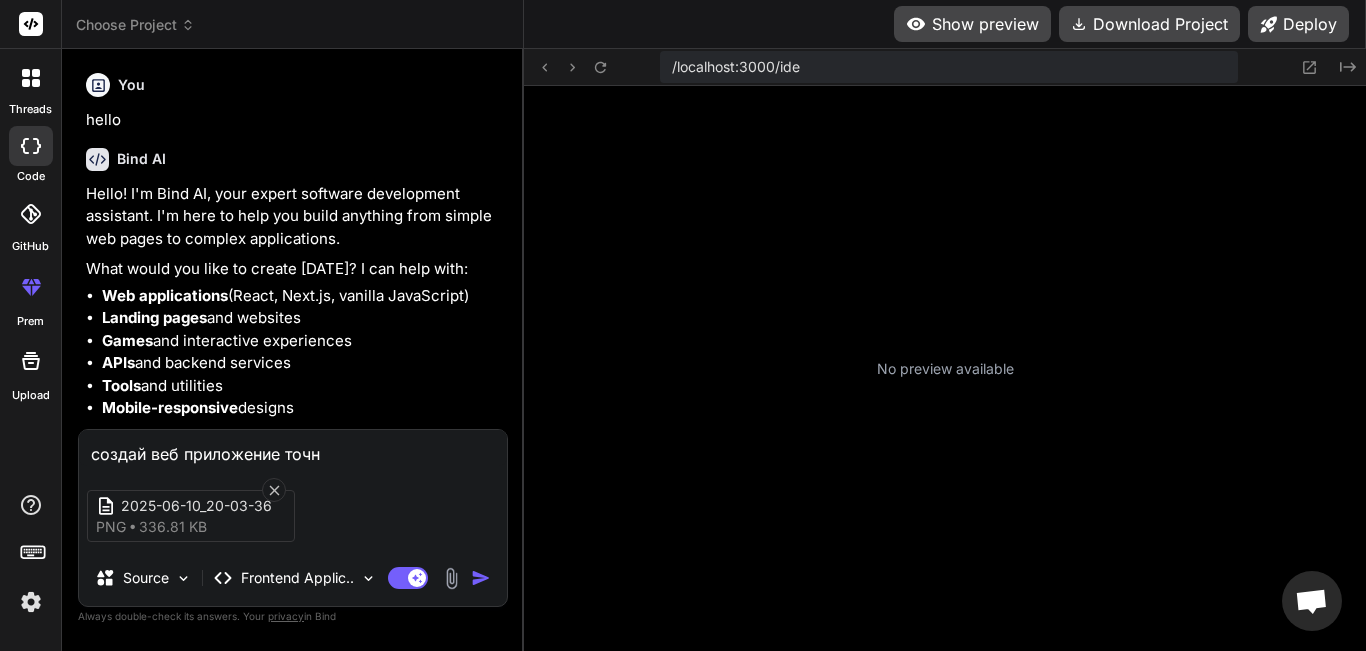 type on "создай веб приложение точно" 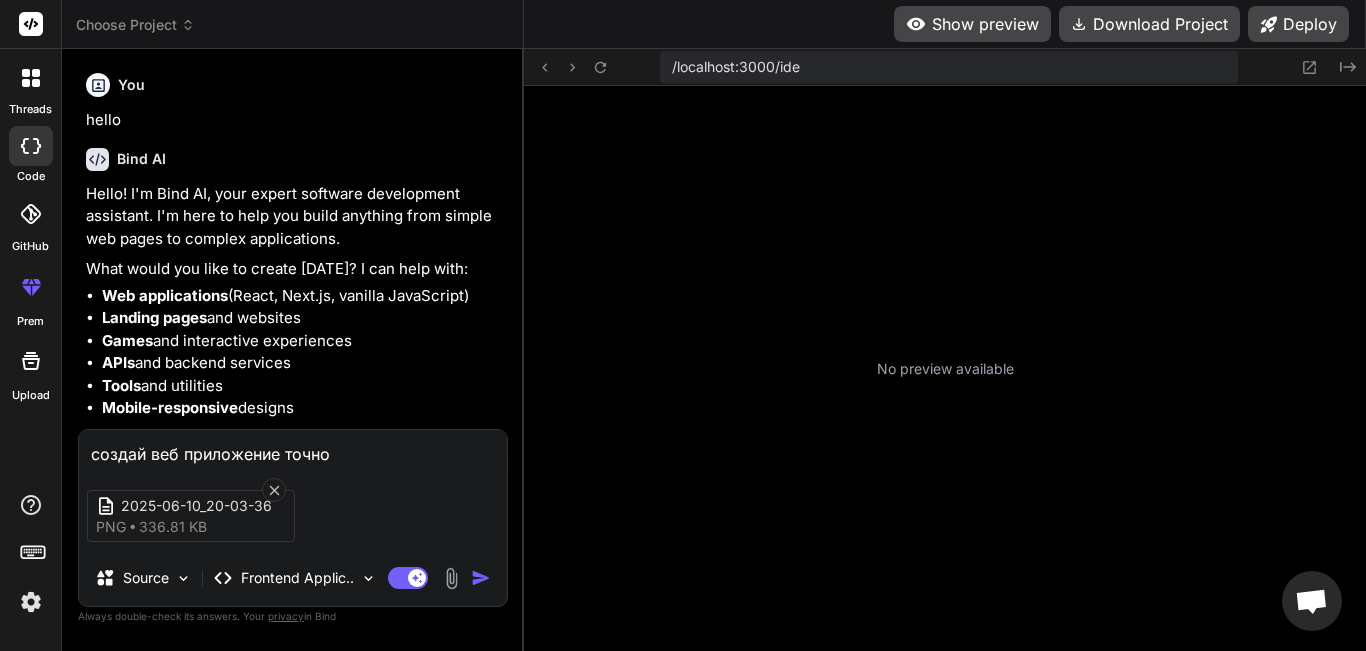 type on "создай веб приложение точно" 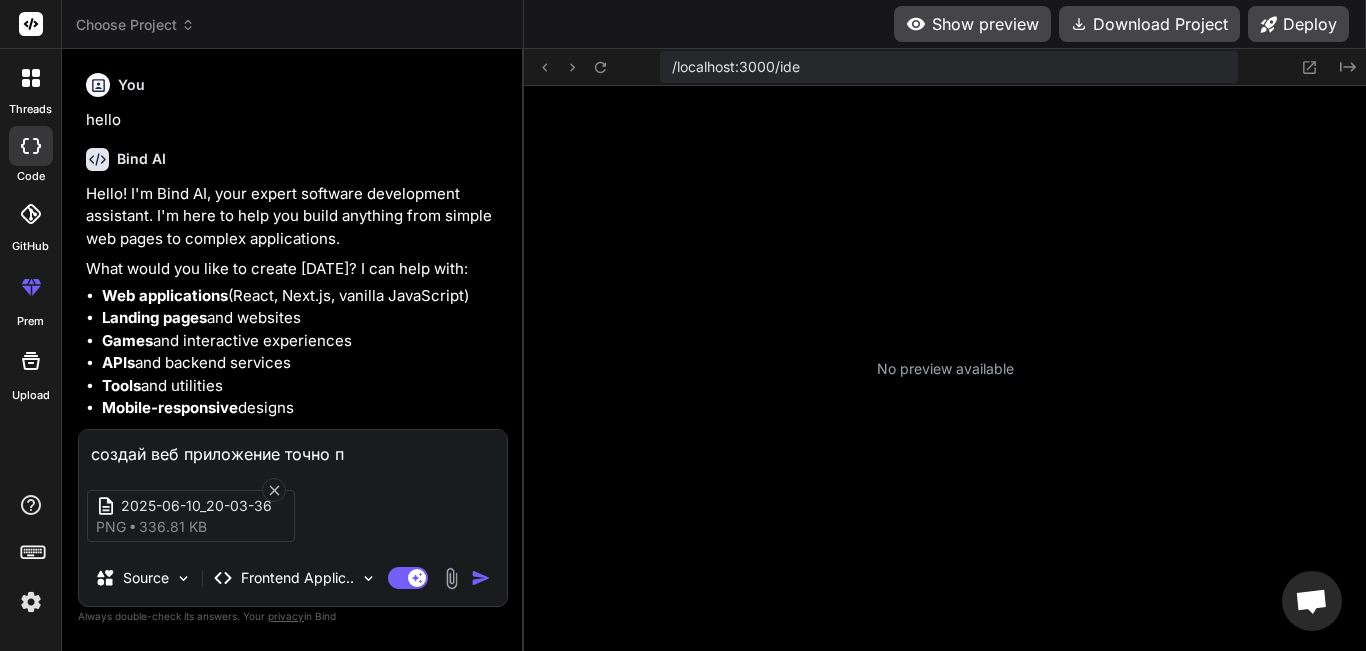 type on "создай веб приложение точно по" 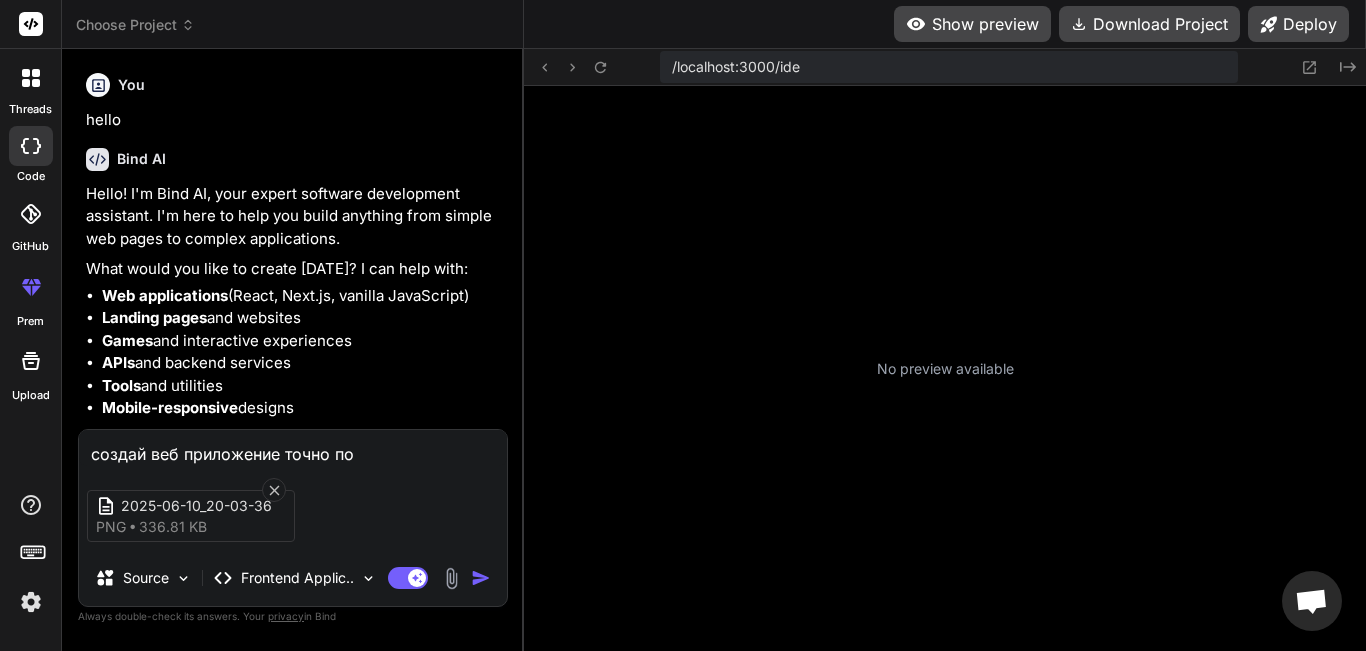 type on "создай веб приложение точно по" 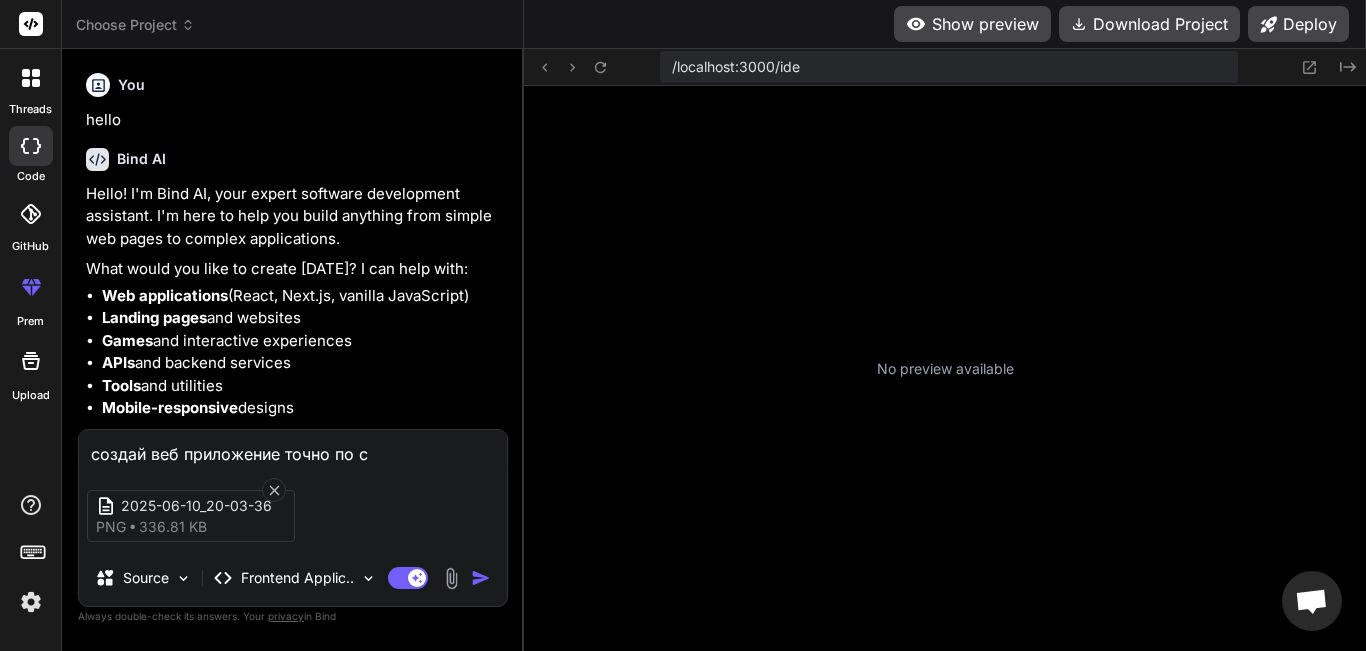 type on "создай веб приложение точно по ск" 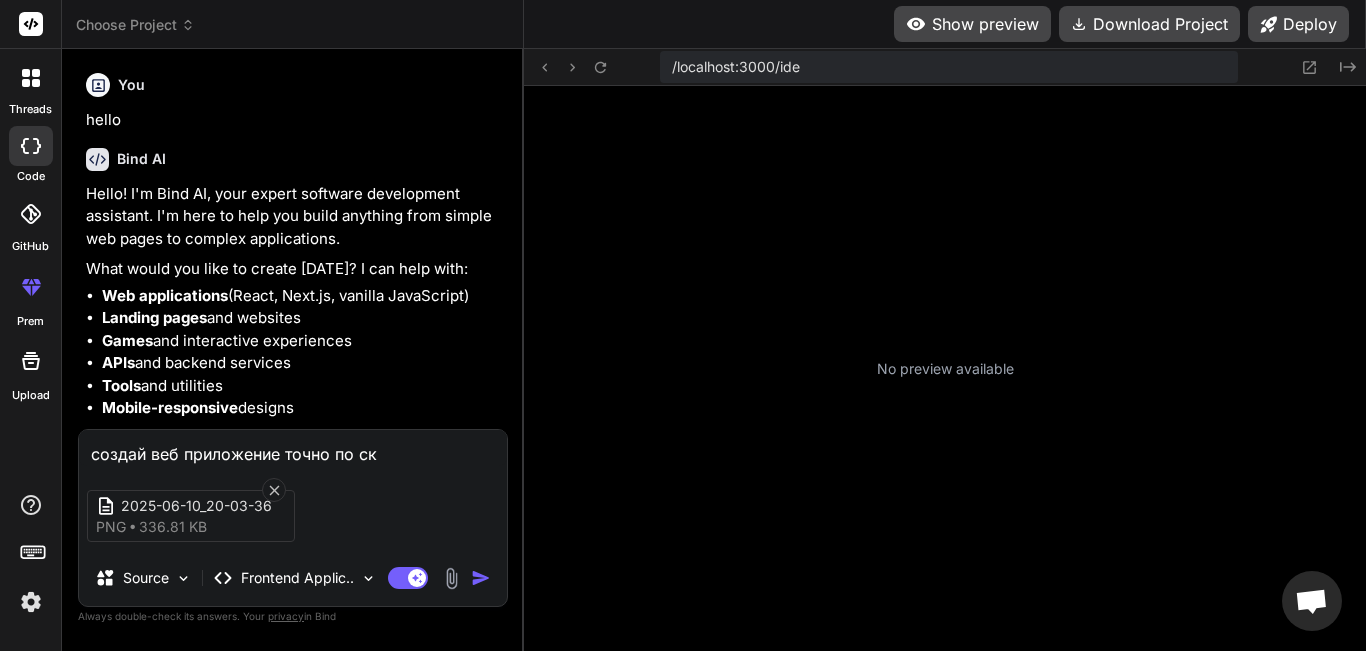 type on "создай веб приложение точно по ски" 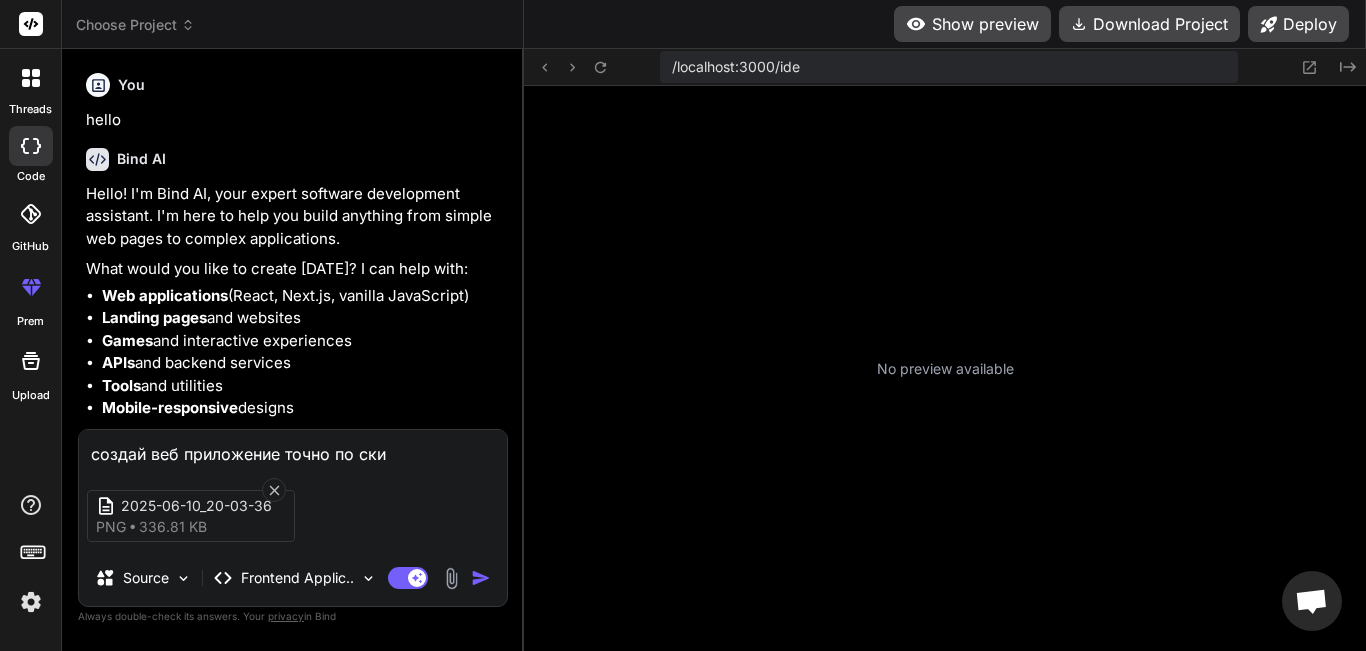 type on "создай веб приложение точно по ск" 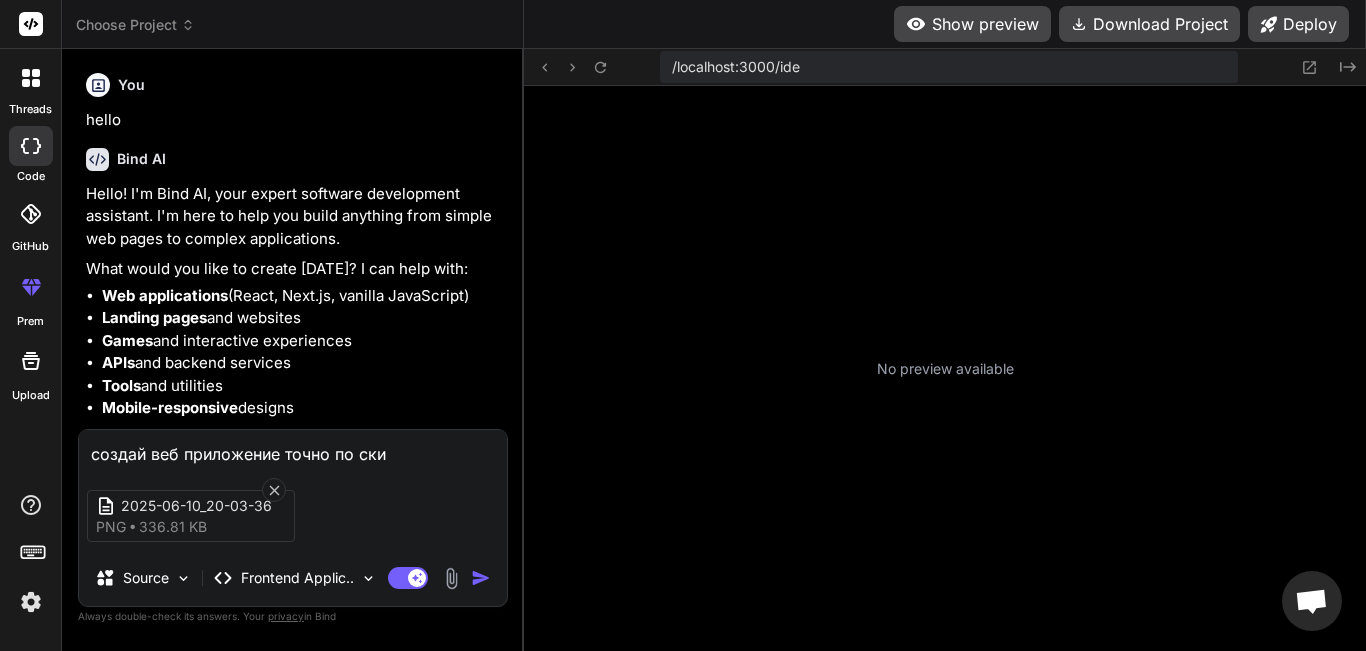 type on "x" 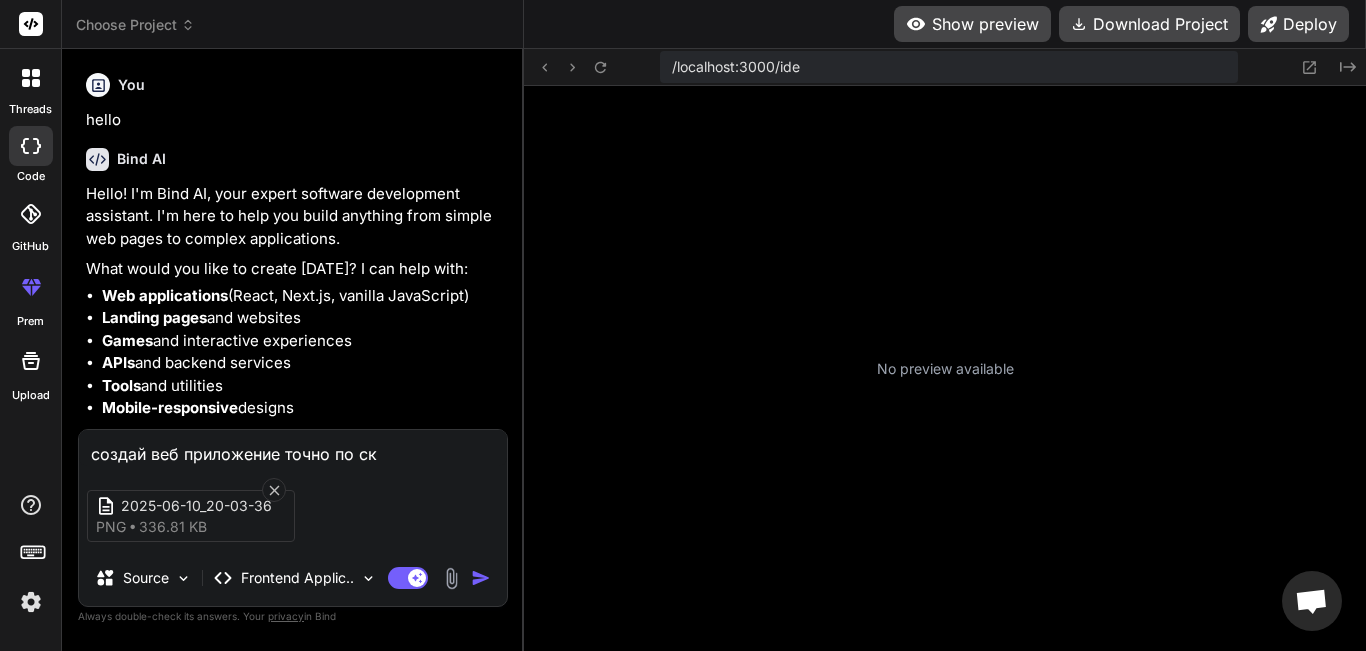 type on "создай веб приложение точно по скр" 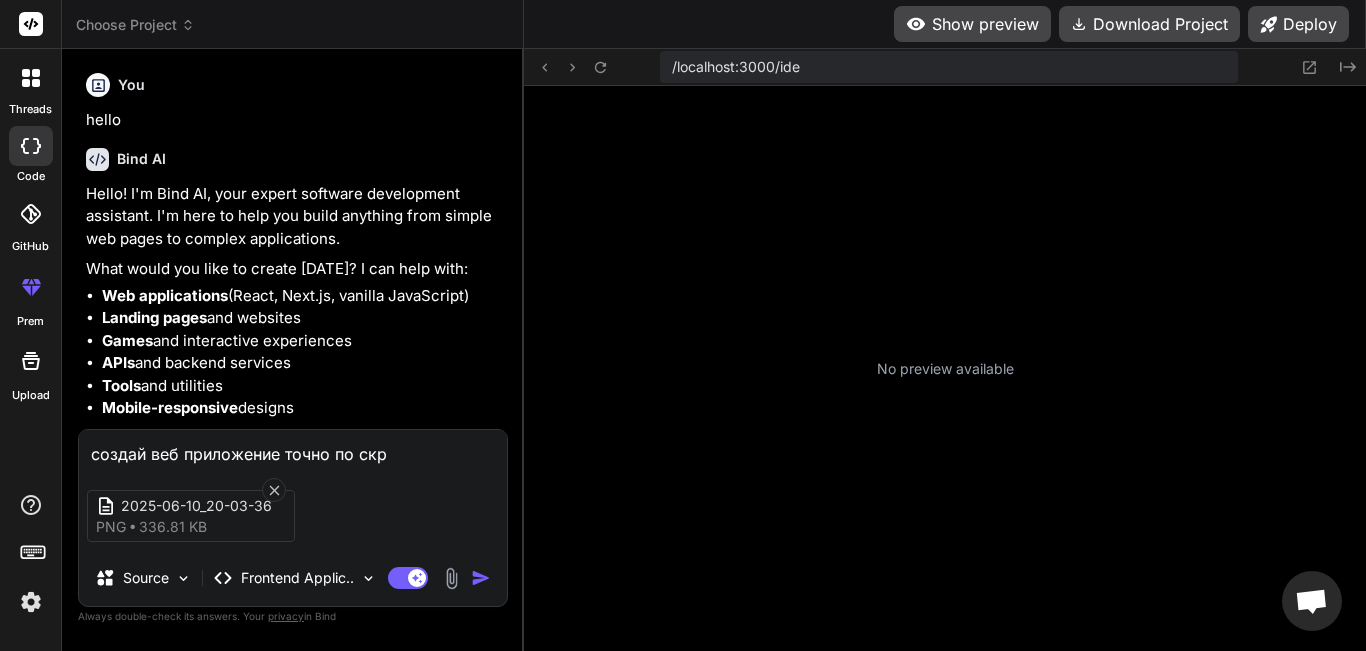 type on "создай веб приложение точно по скри" 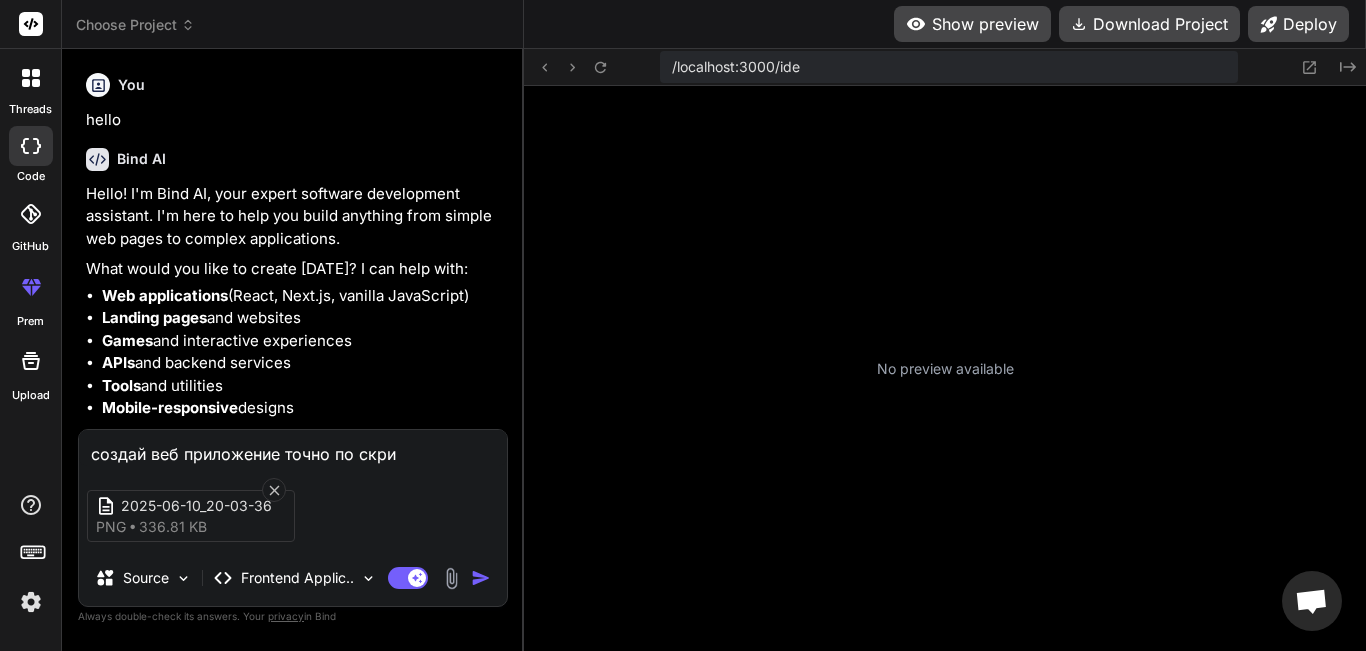 type on "создай веб приложение точно по скрин" 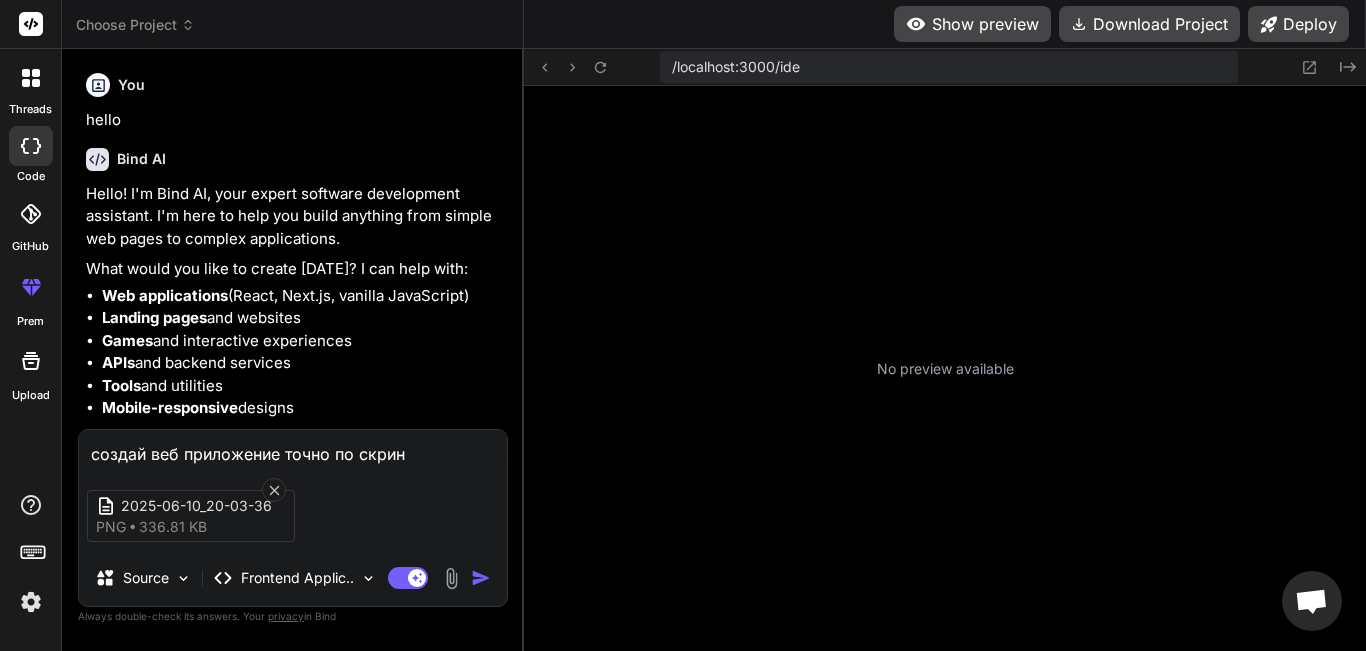 type on "создай веб приложение точно по скрину" 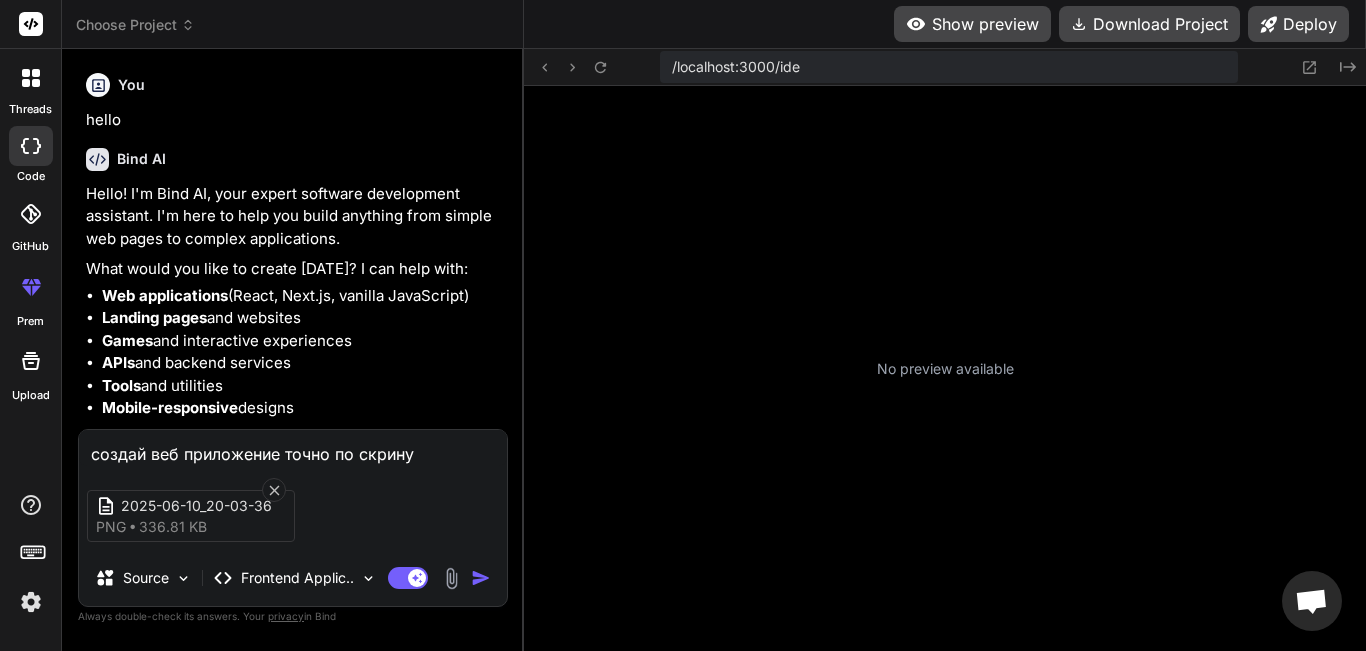 type on "создай веб приложение точно по скрину" 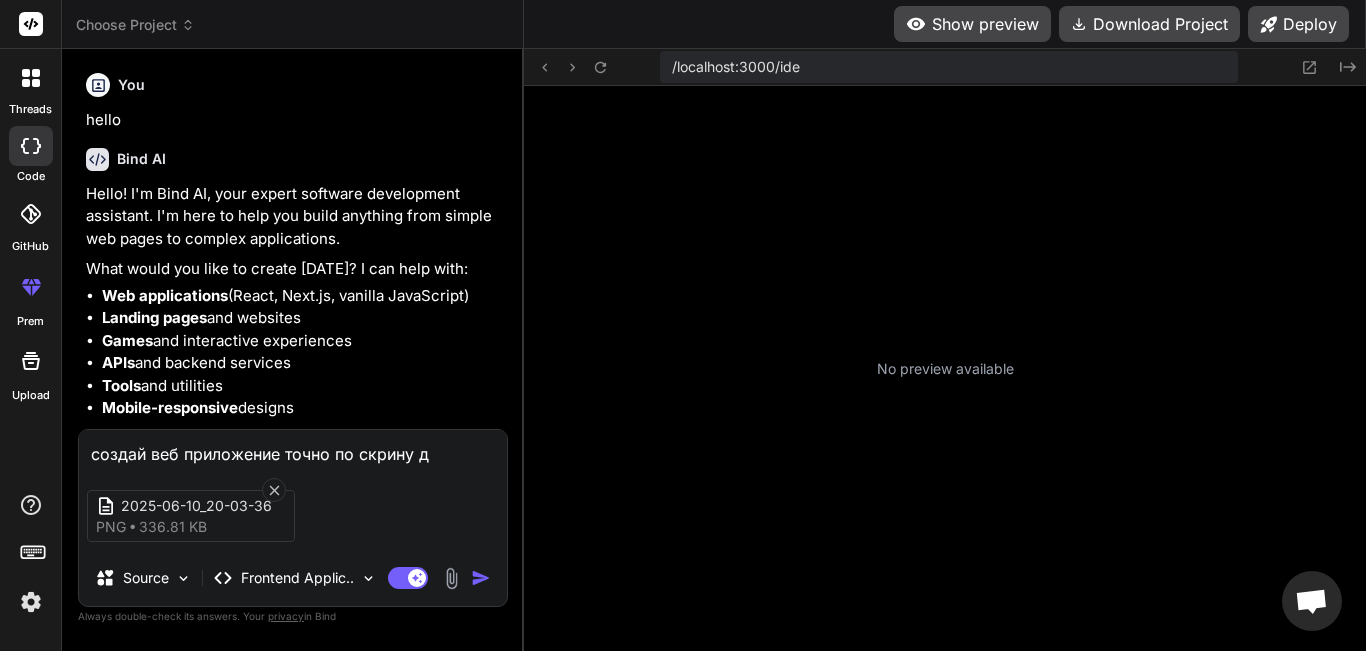 type on "создай веб приложение точно по скрину ди" 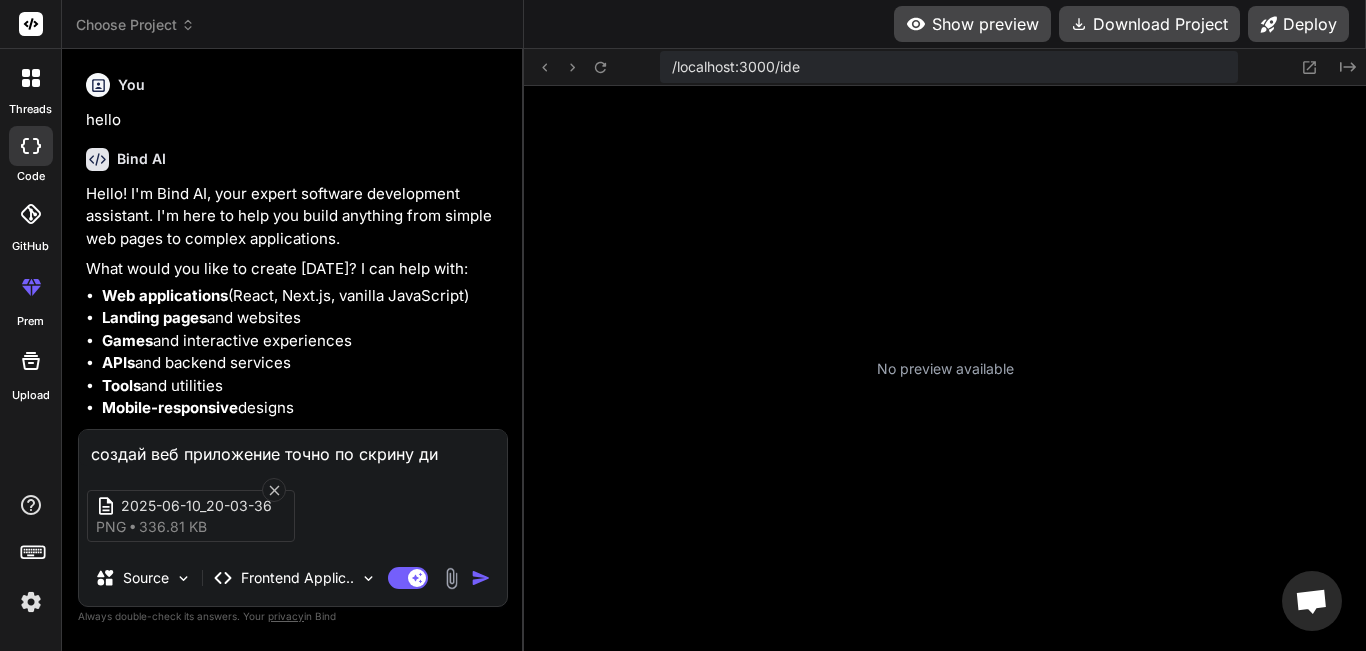 type on "создай веб приложение точно по скрину диз" 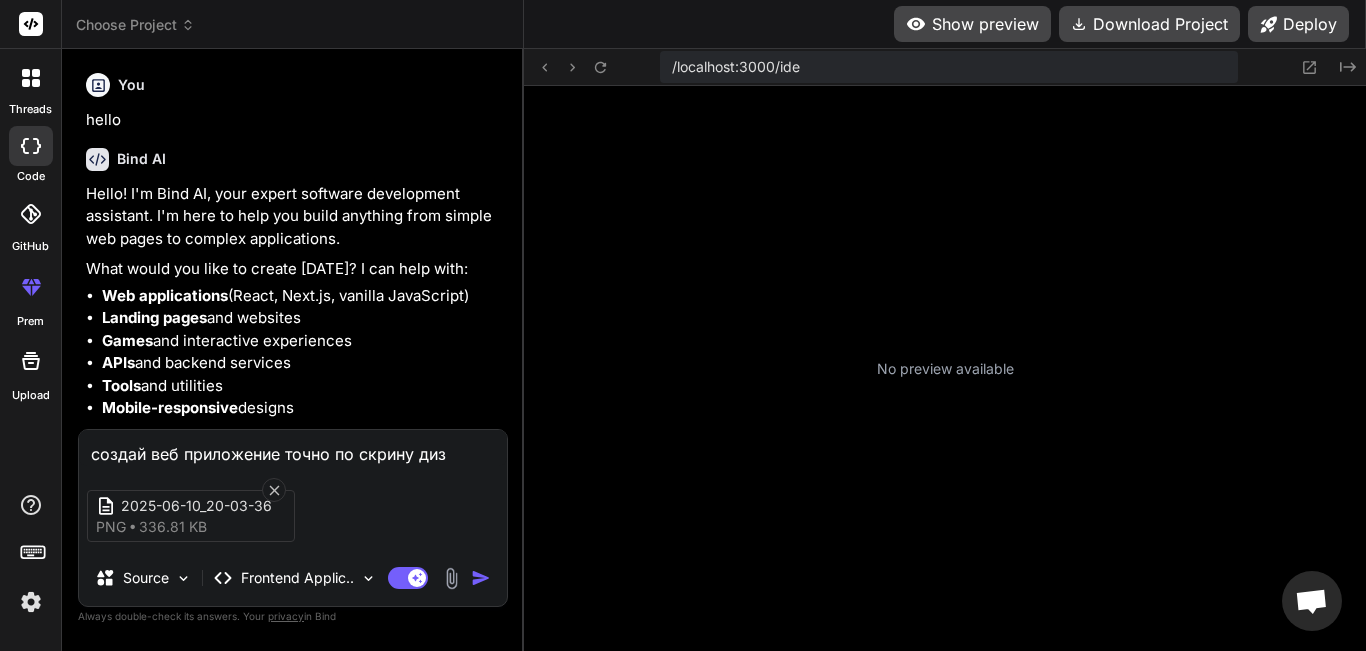 type on "создай веб приложение точно по скрину диза" 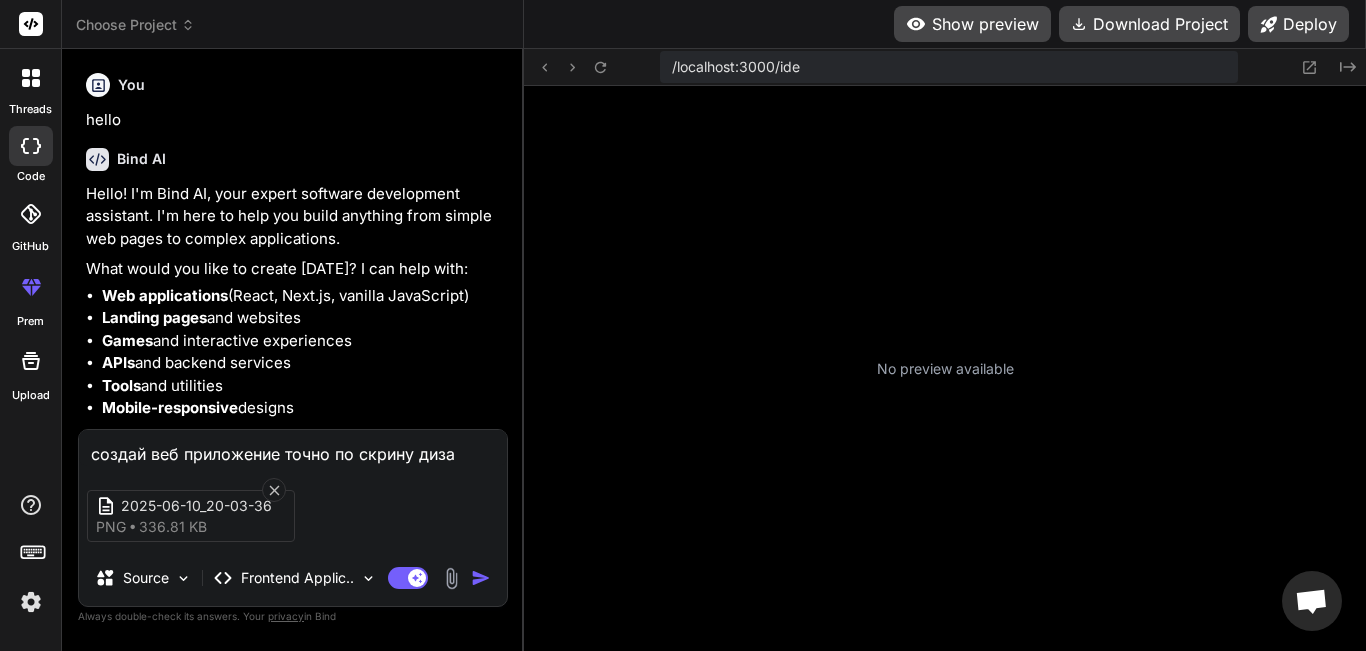 type on "создай веб приложение точно по скрину дизай" 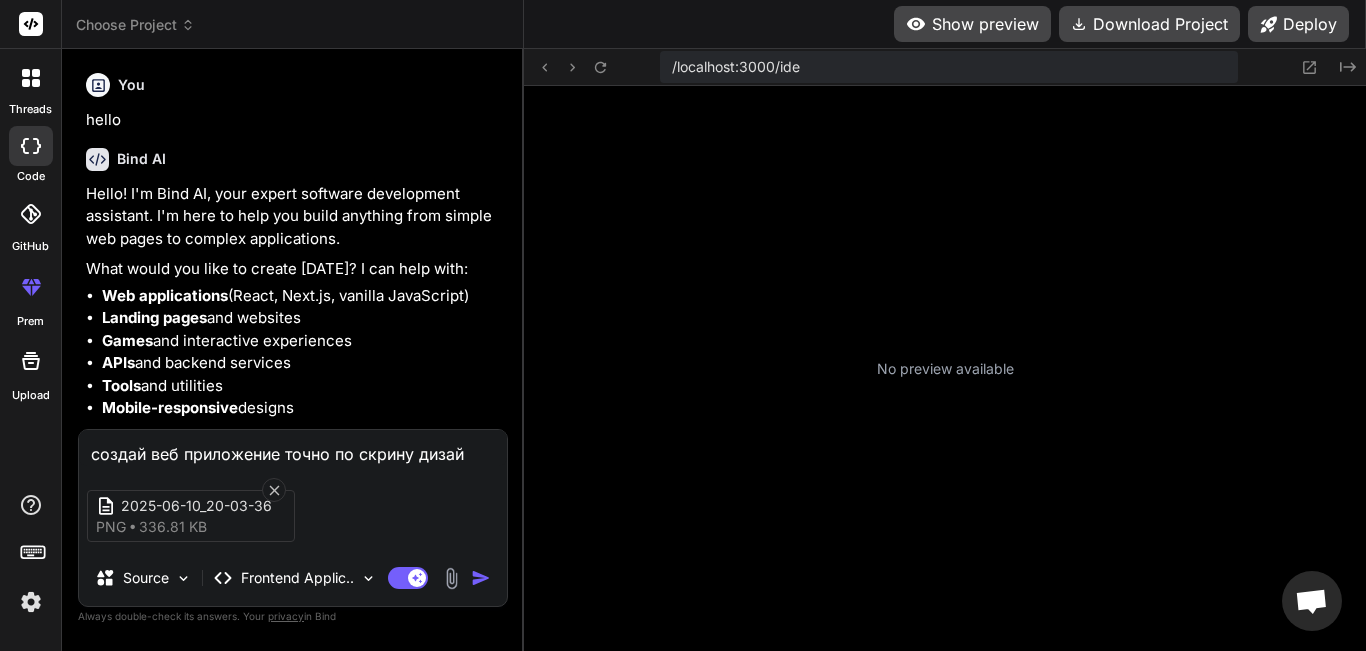 type on "создай веб приложение точно по скрину дизайн" 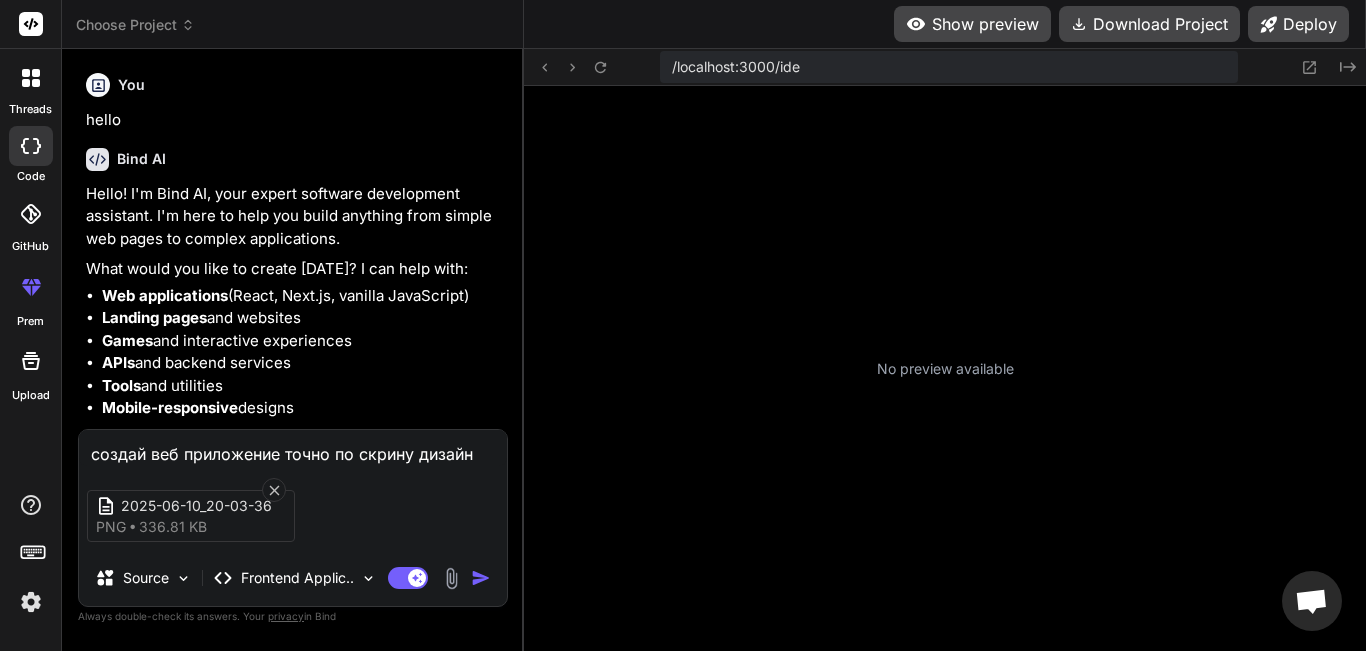 type on "создай веб приложение точно по скрину дизайн" 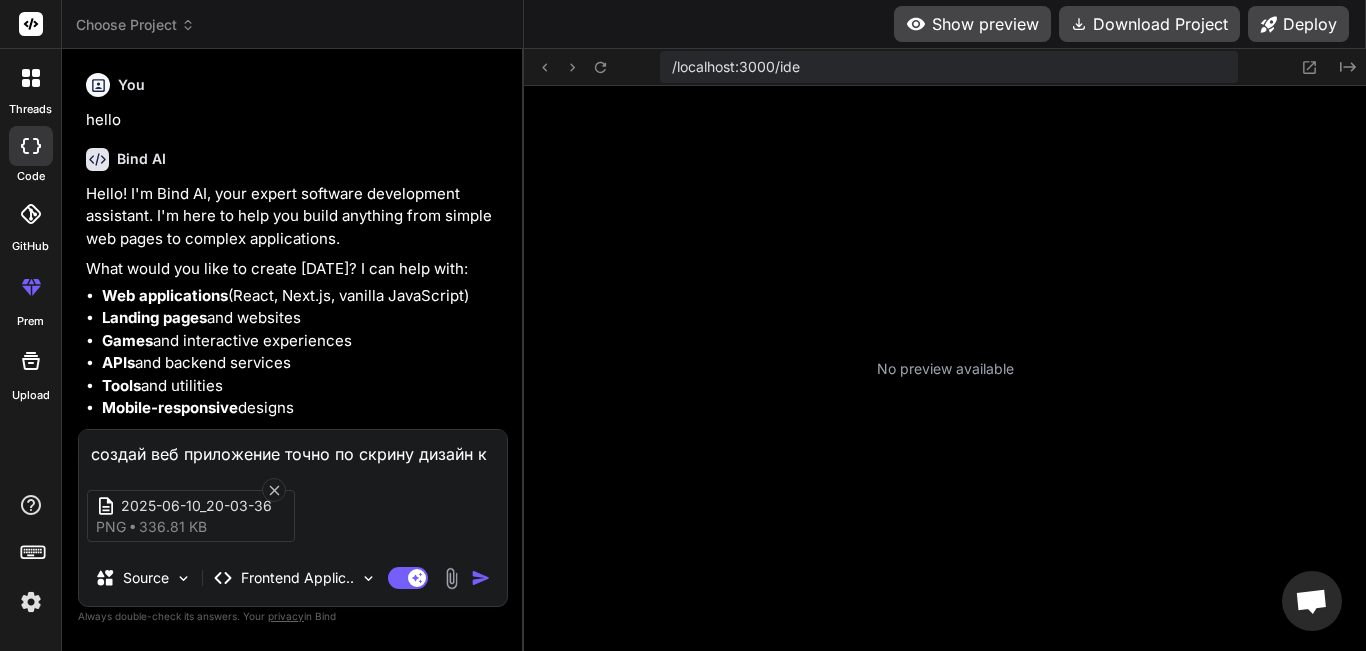 type on "создай веб приложение точно по скрину дизайн кн" 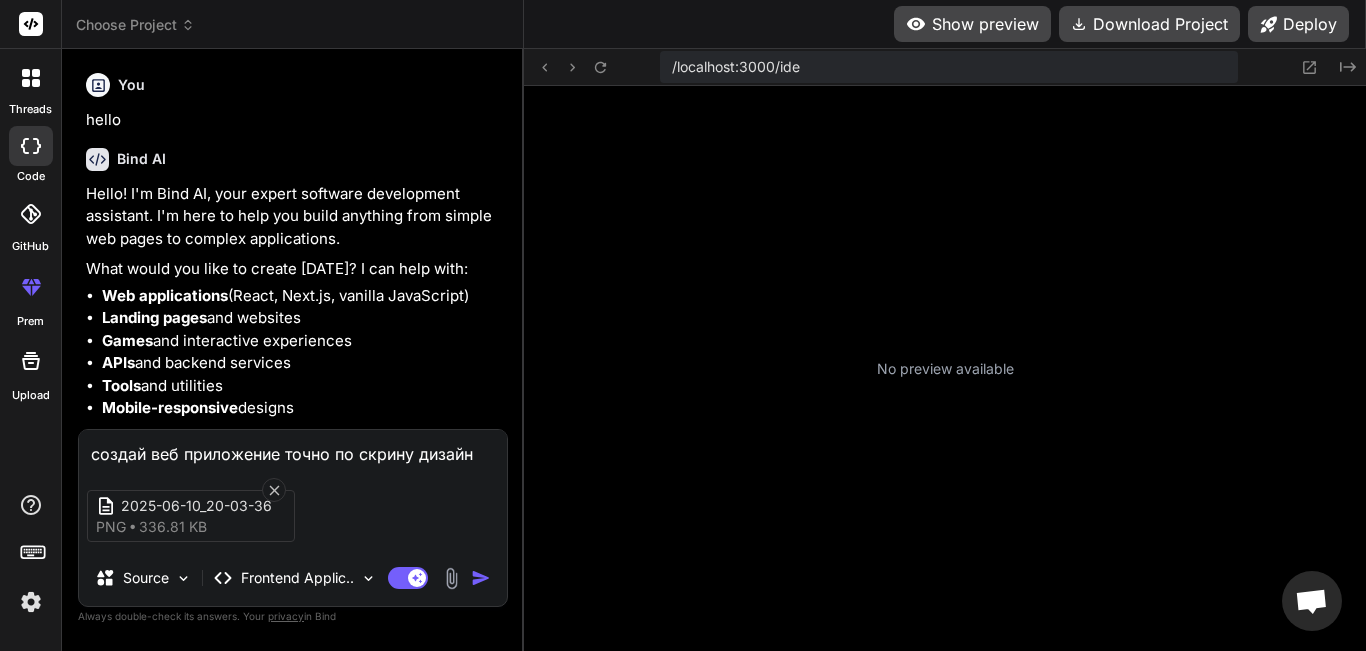 type on "создай веб приложение точно по скрину дизайн кно" 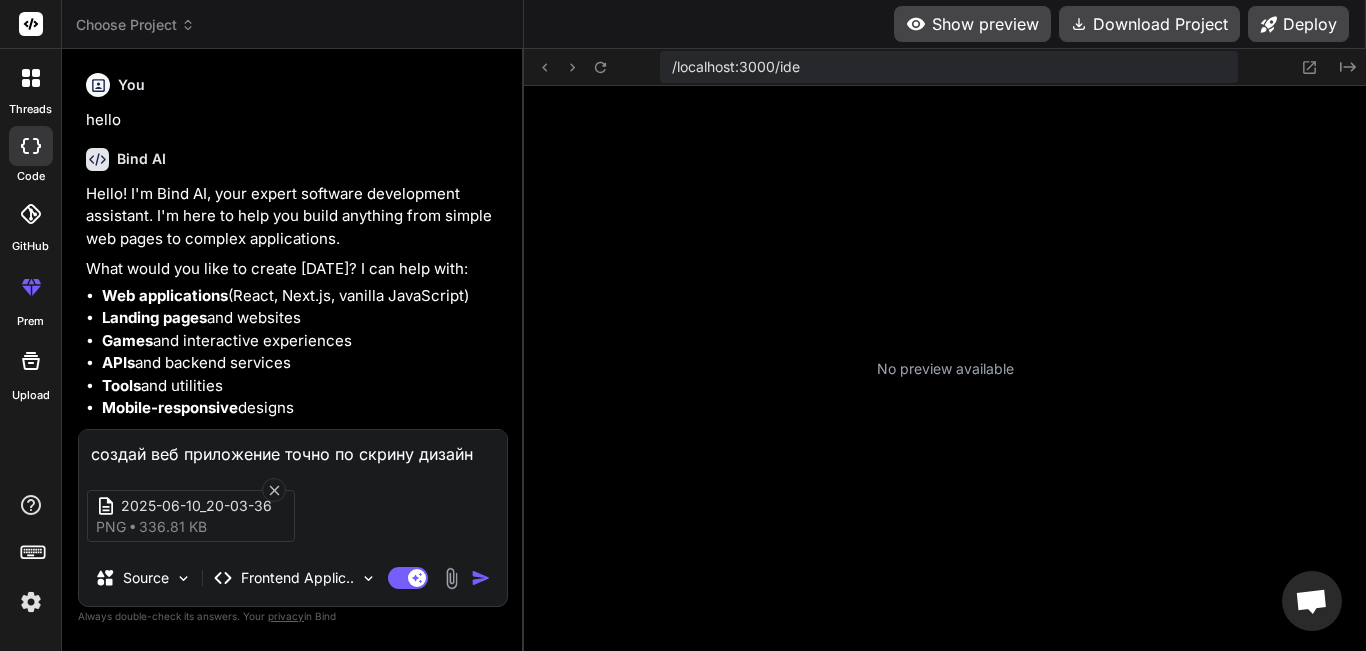 type on "x" 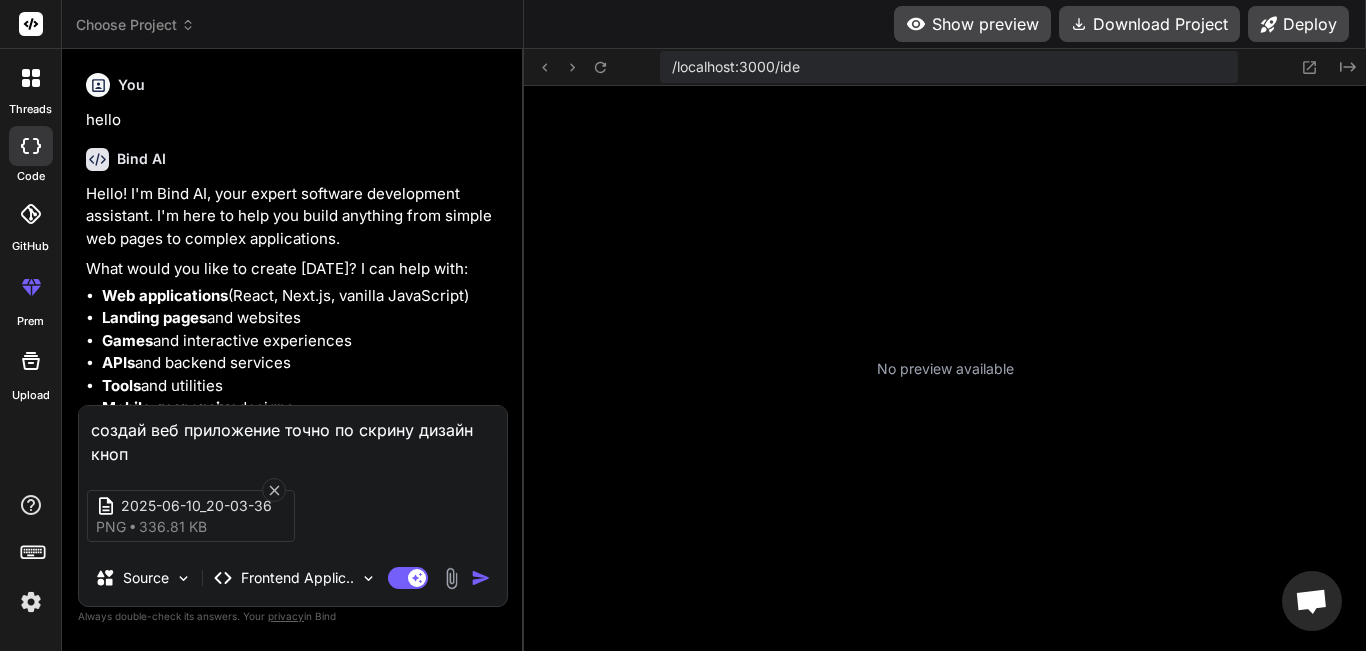 type on "создай веб приложение точно по скрину дизайн кнопк" 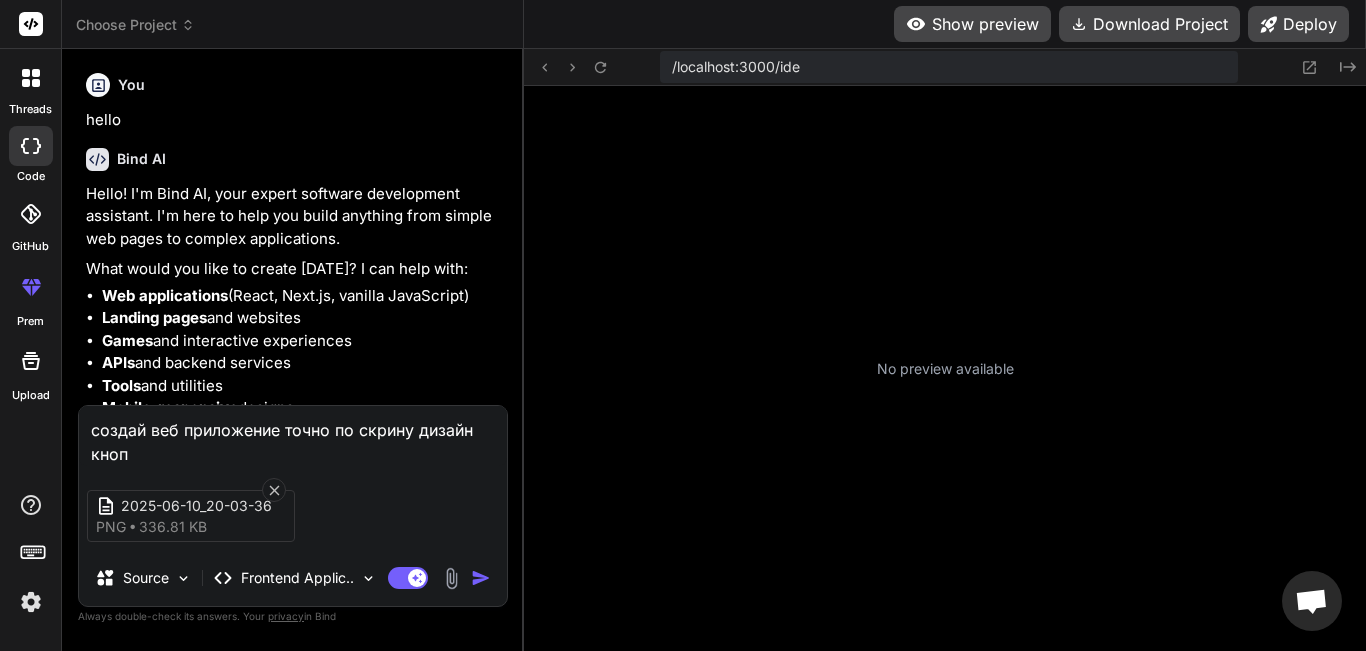type on "x" 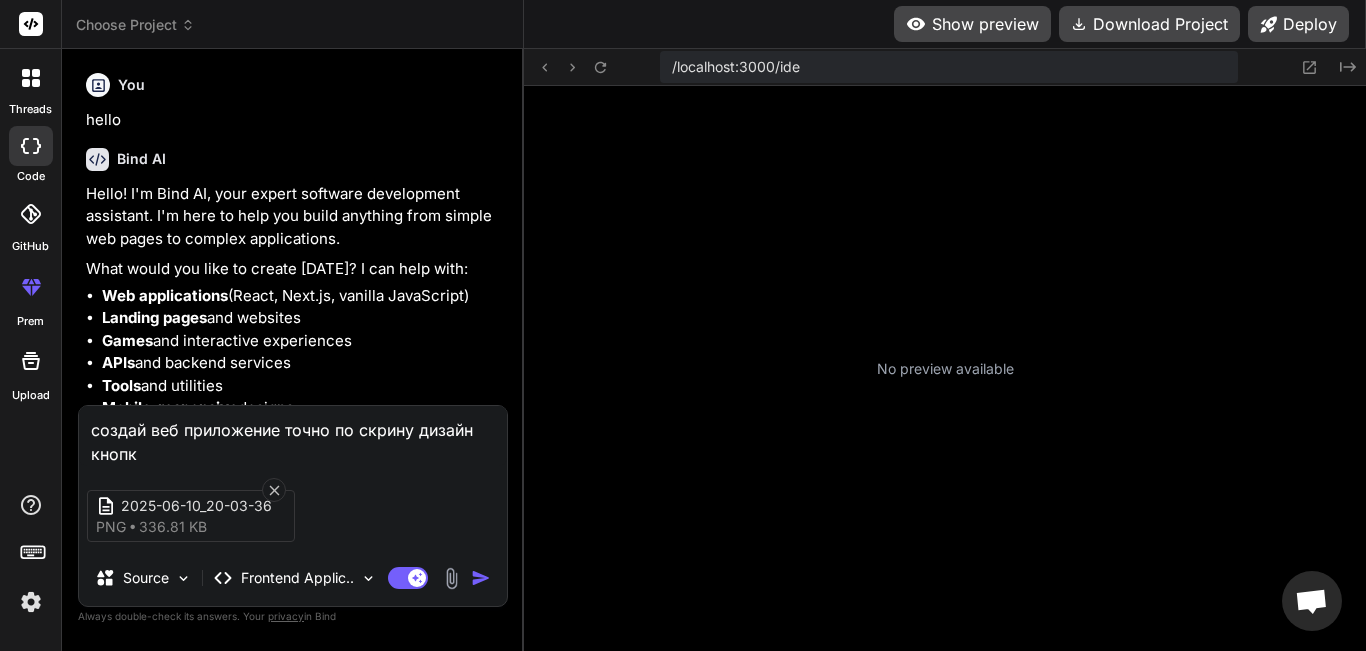 type on "создай веб приложение точно по скрину дизайн кноп" 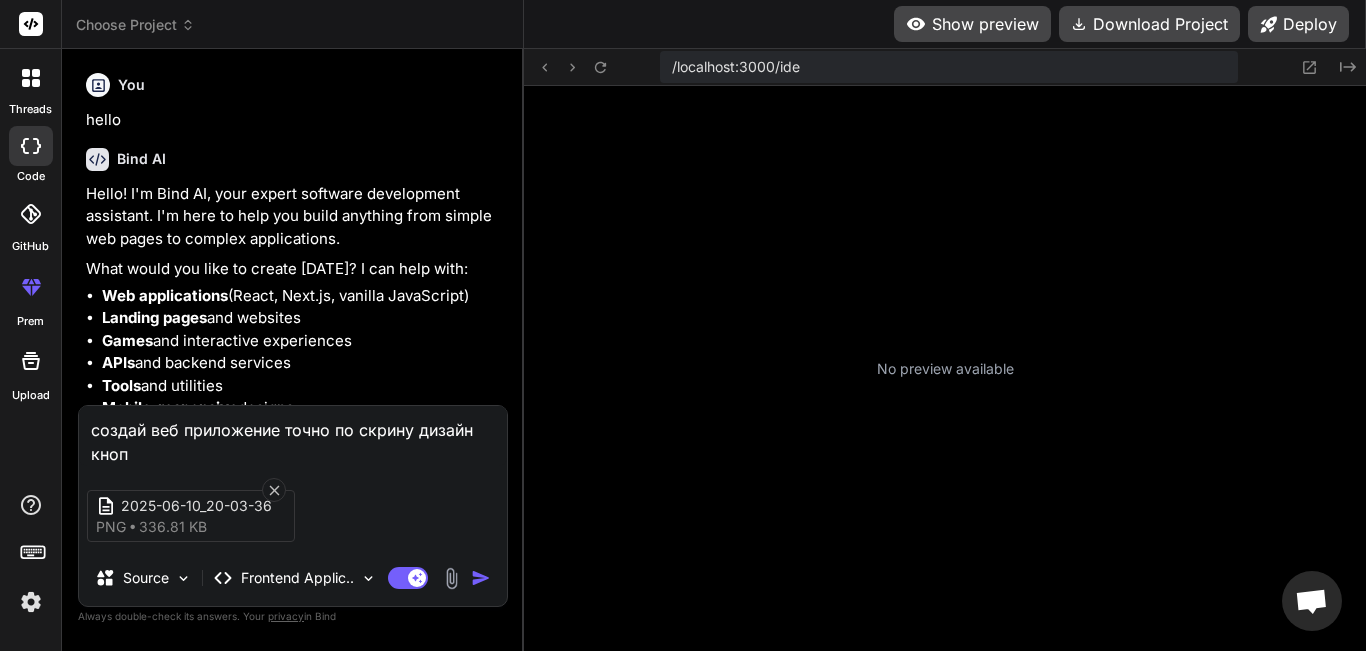 type on "создай веб приложение точно по скрину дизайн кно" 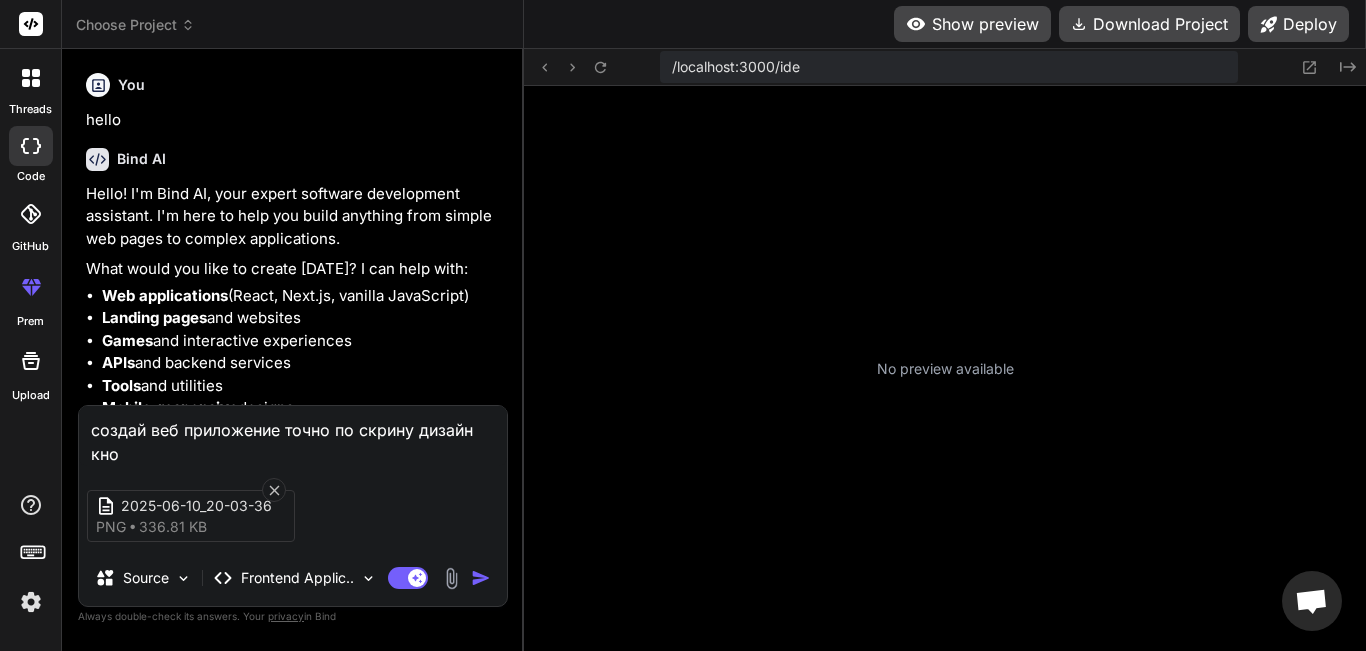 type on "создай веб приложение точно по скрину дизайн кн" 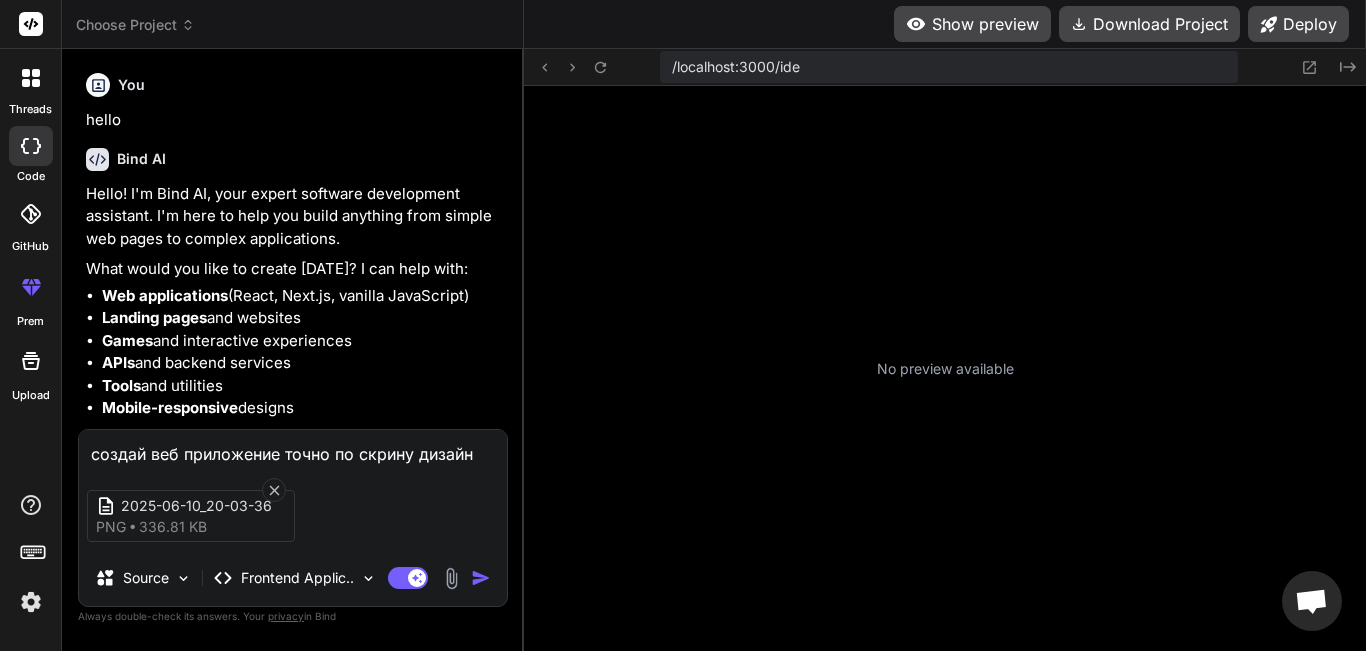 type on "создай веб приложение точно по скрину дизайн к" 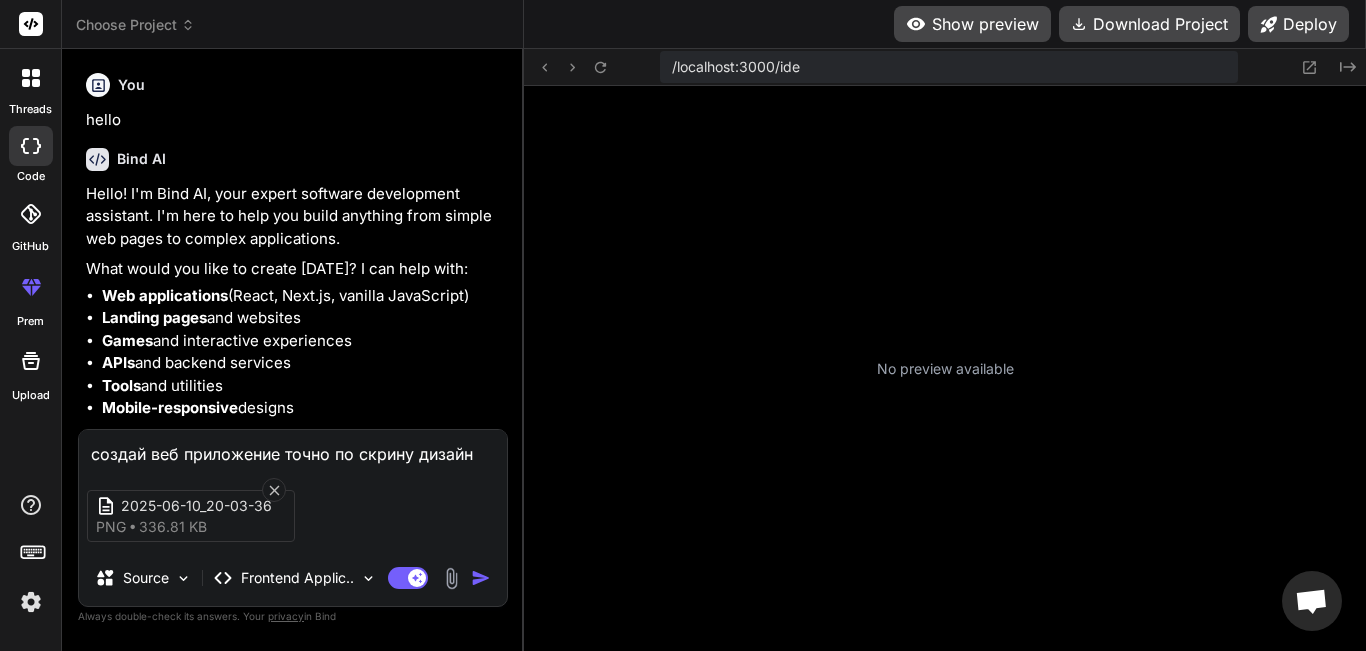 type on "x" 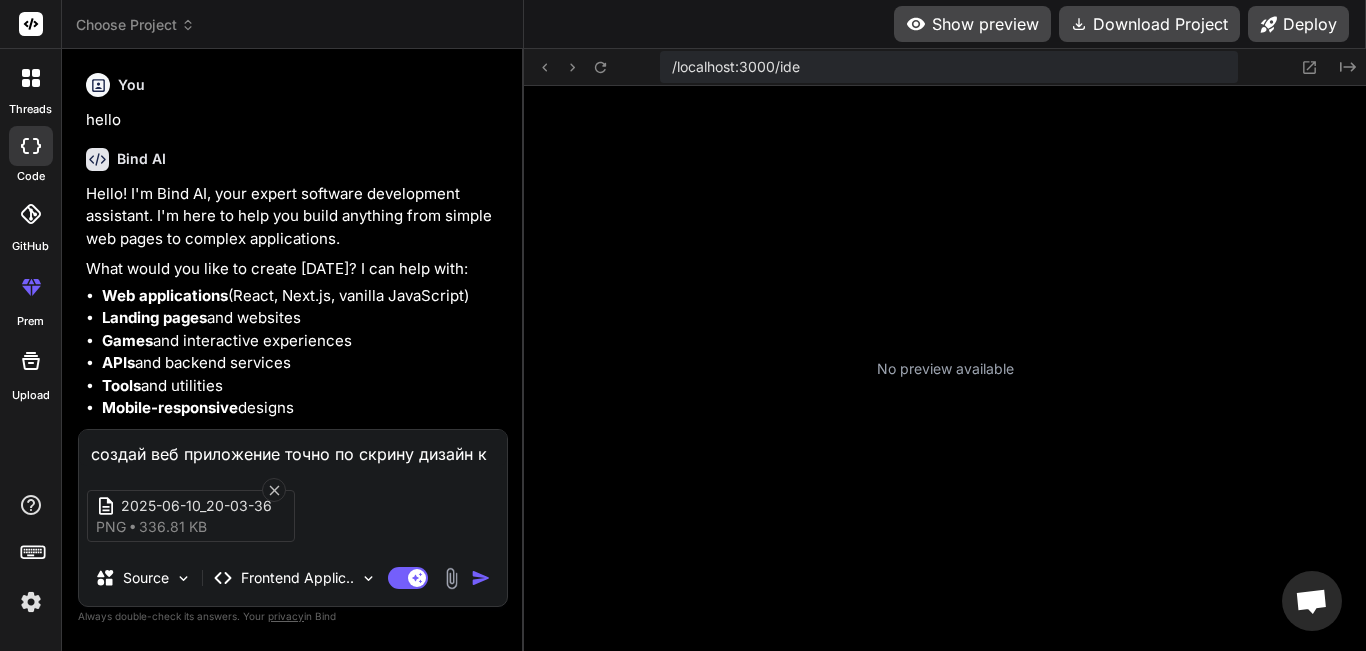type on "создай веб приложение точно по скрину дизайн" 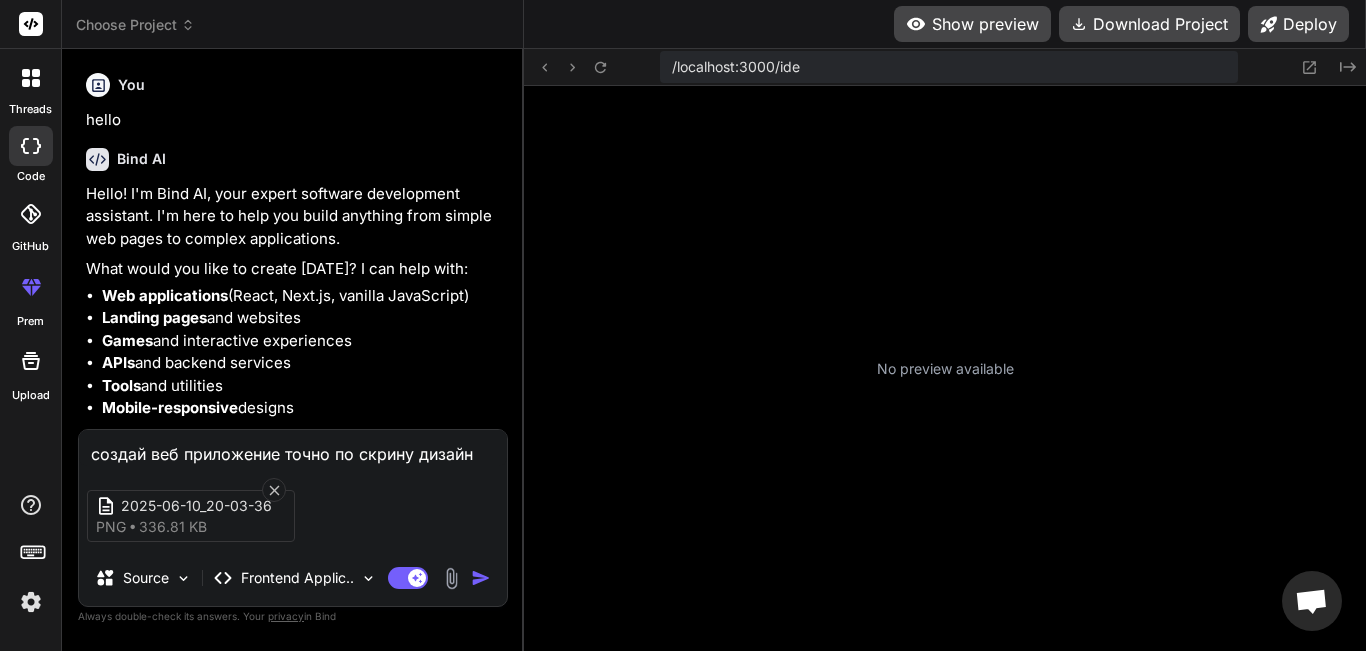 type on "создай веб приложение точно по скрину дизайн и" 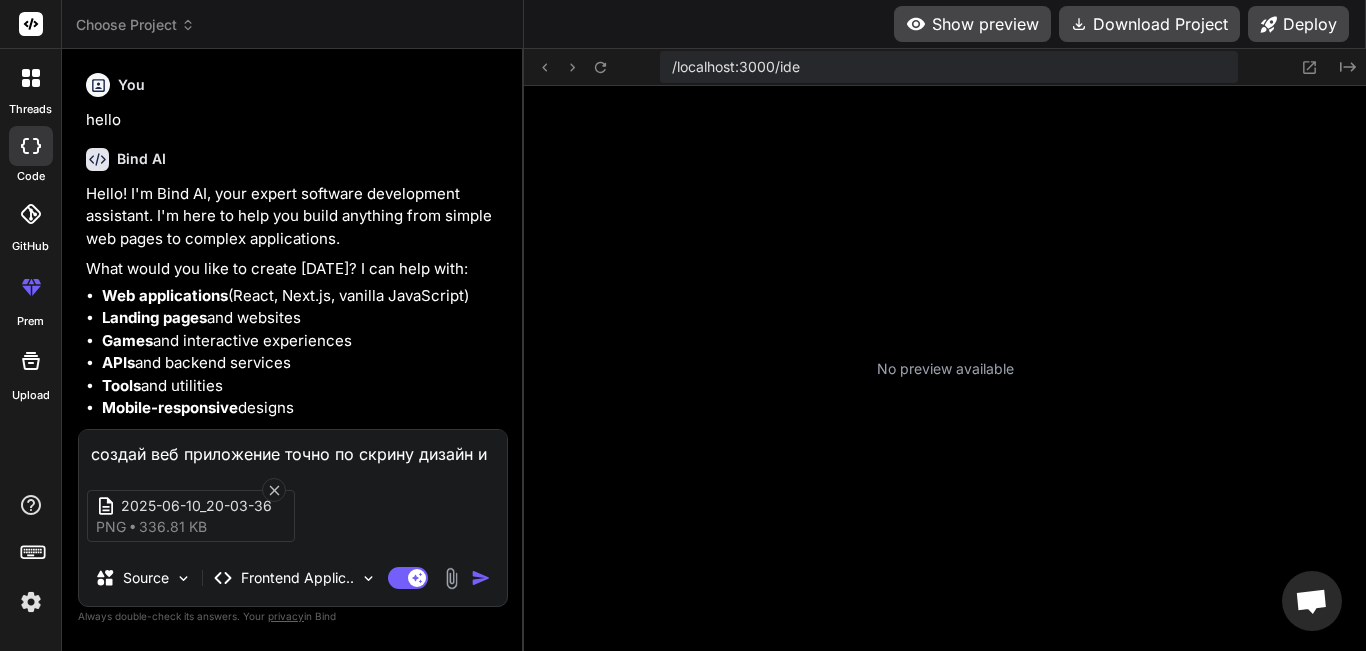 type on "создай веб приложение точно по скрину дизайн и" 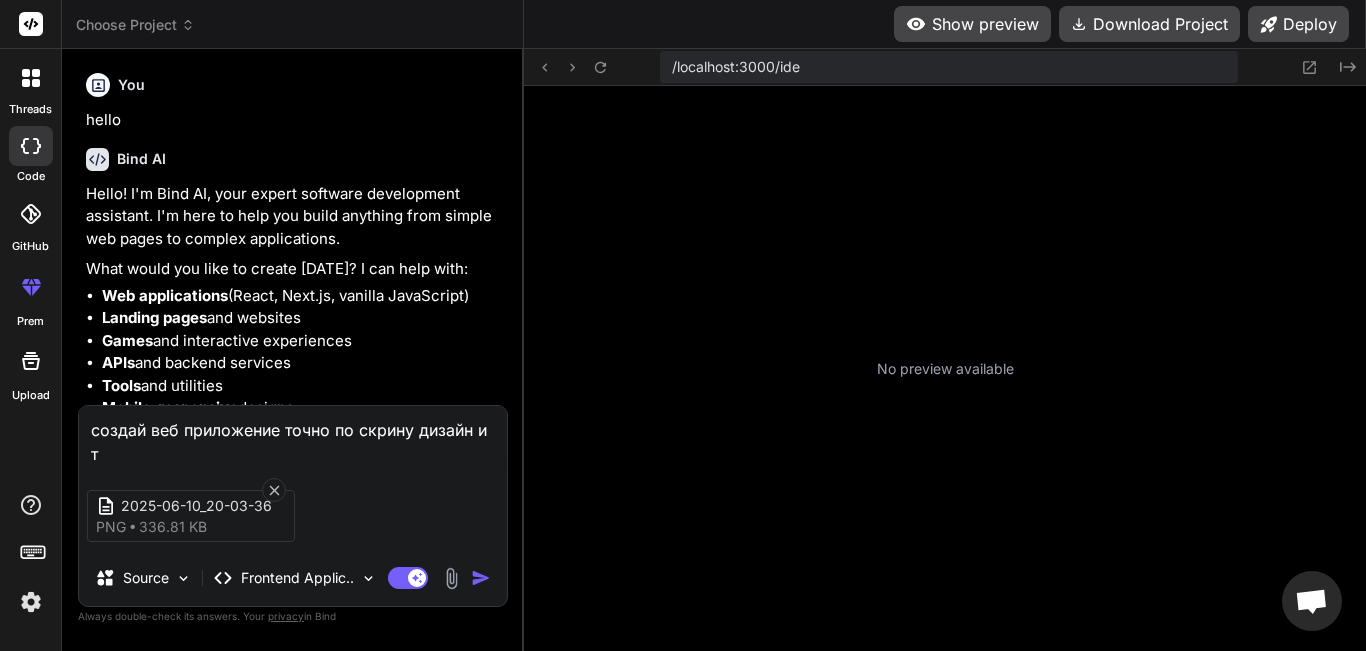 type on "создай веб приложение точно по скрину дизайн и тл" 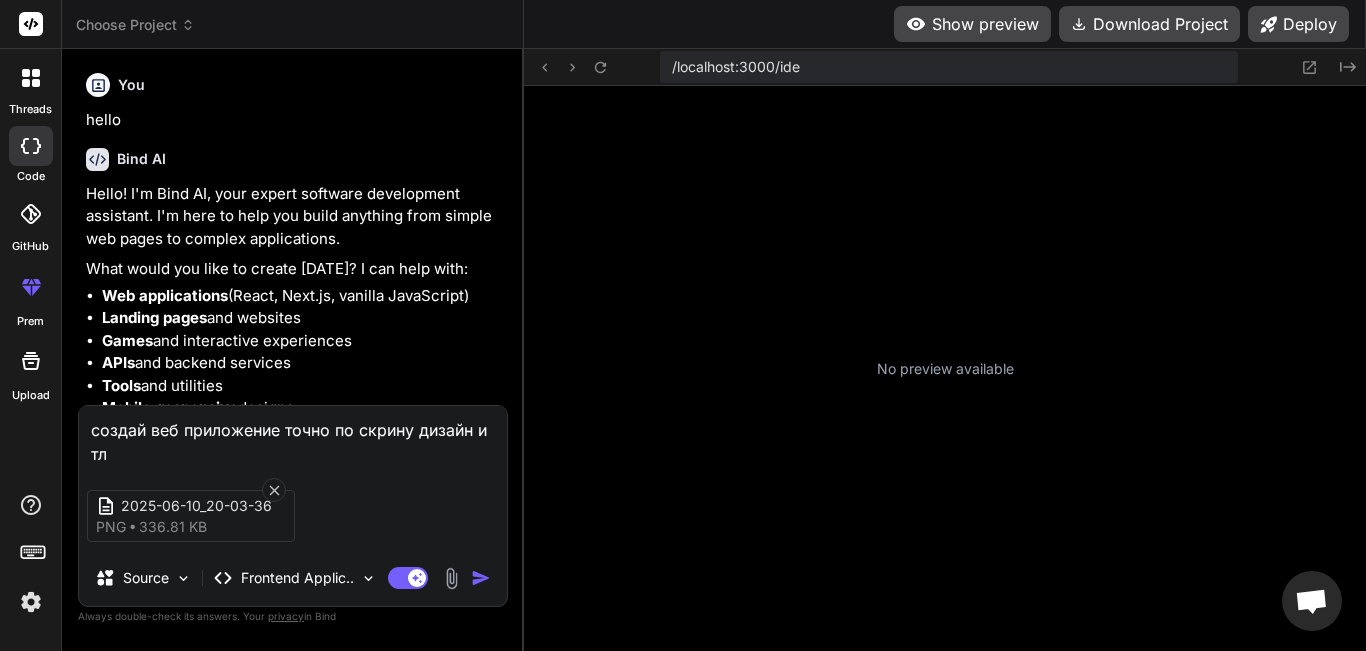 type on "x" 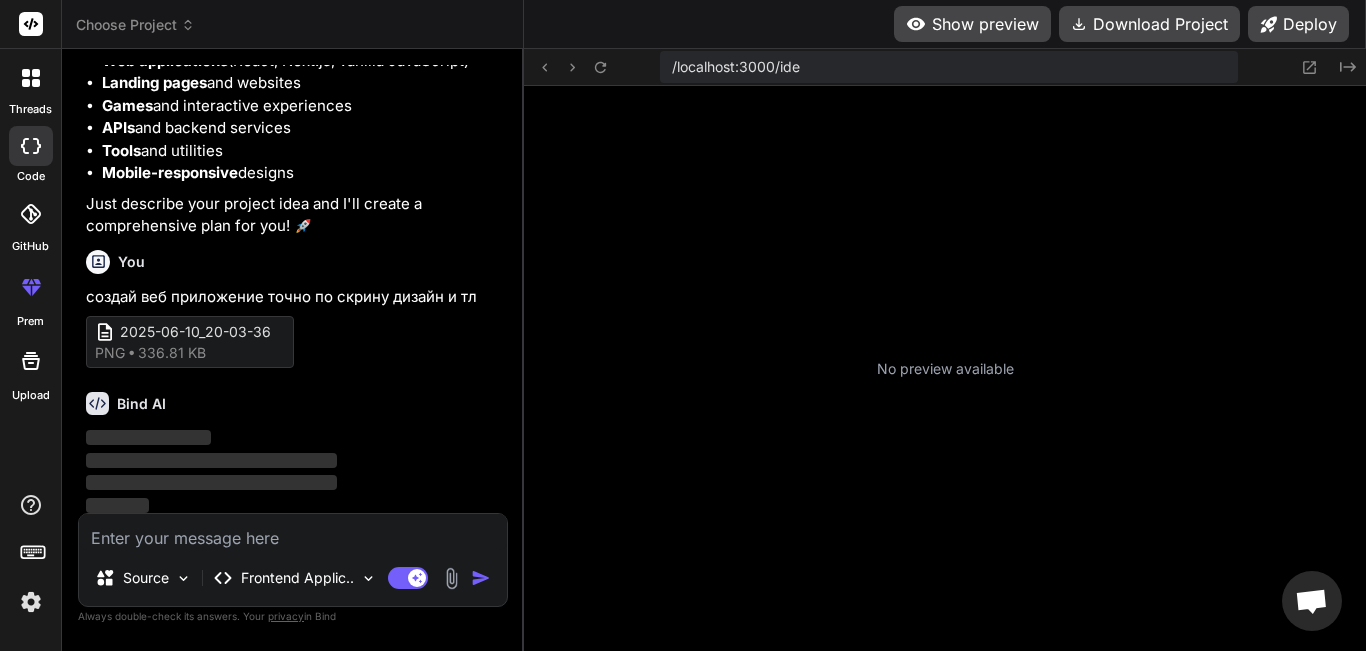scroll, scrollTop: 239, scrollLeft: 0, axis: vertical 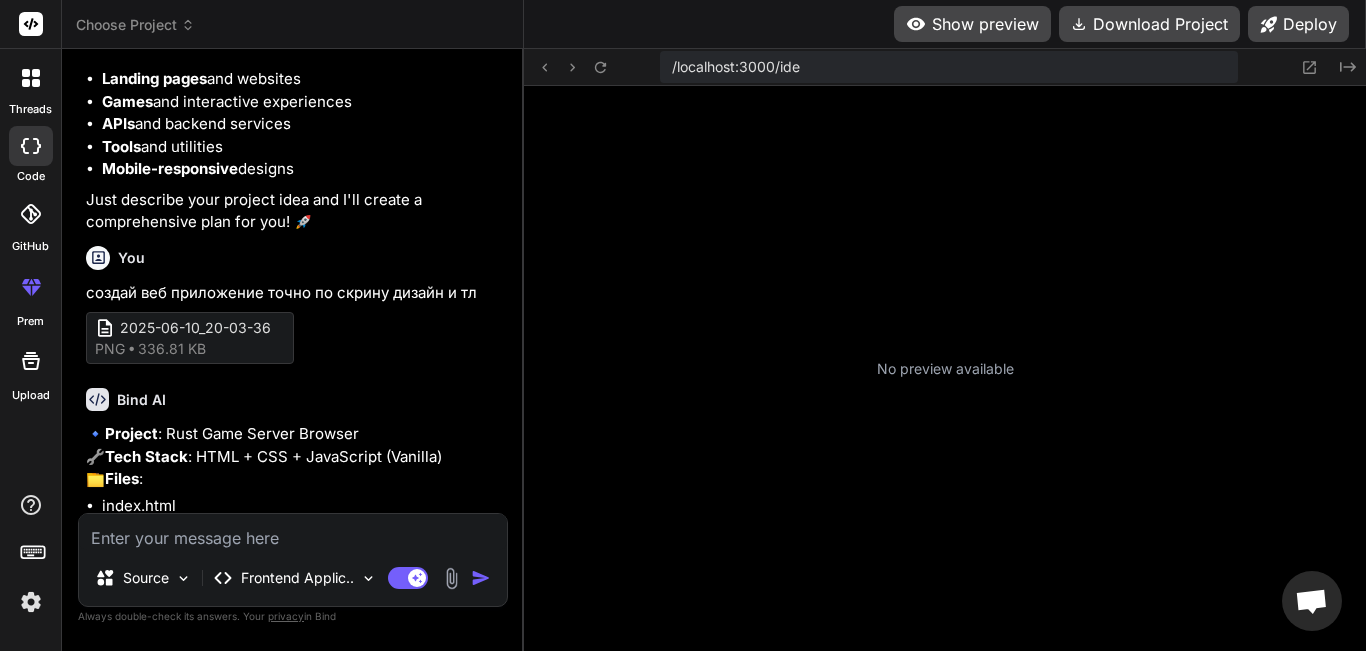 type on "x" 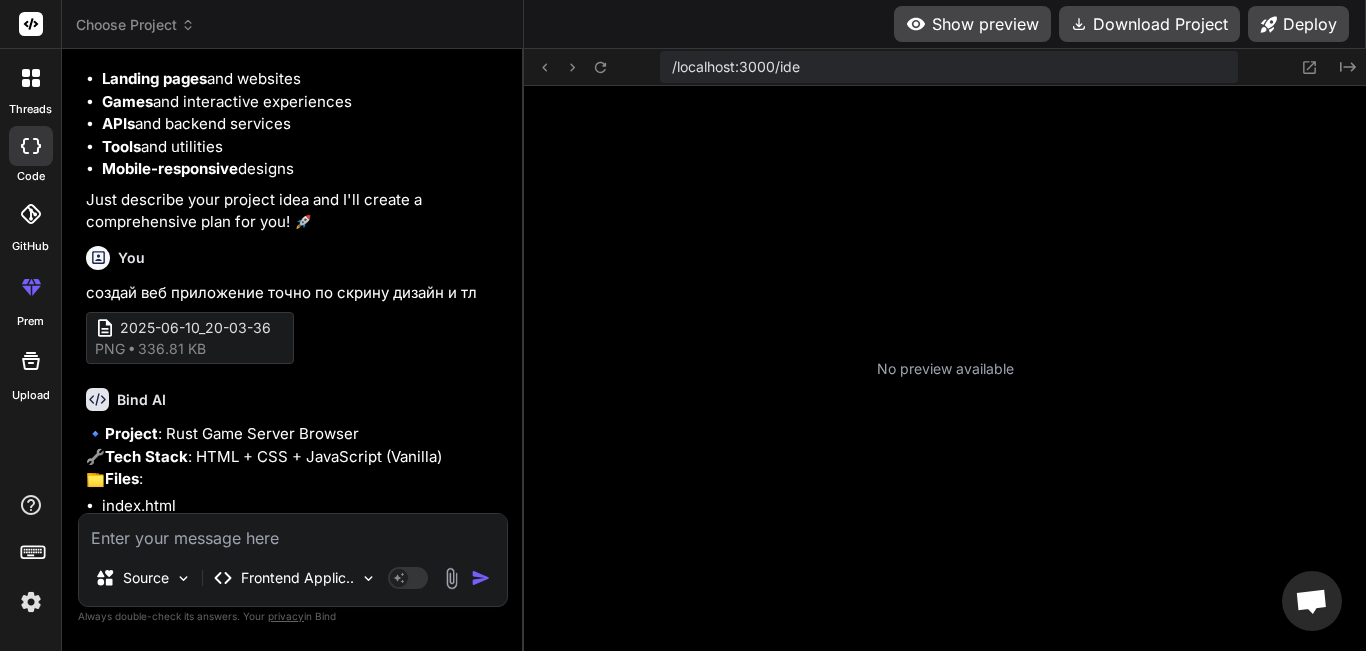 click on "No preview available" at bounding box center [945, 368] 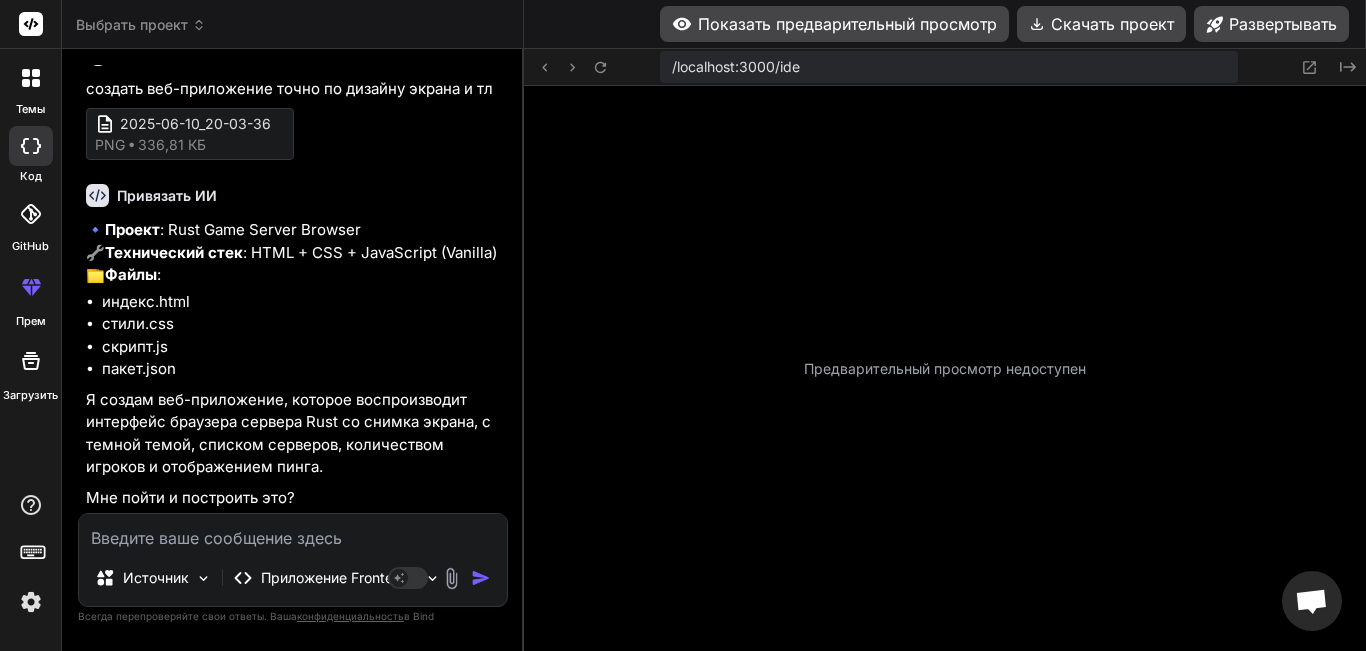 scroll, scrollTop: 533, scrollLeft: 0, axis: vertical 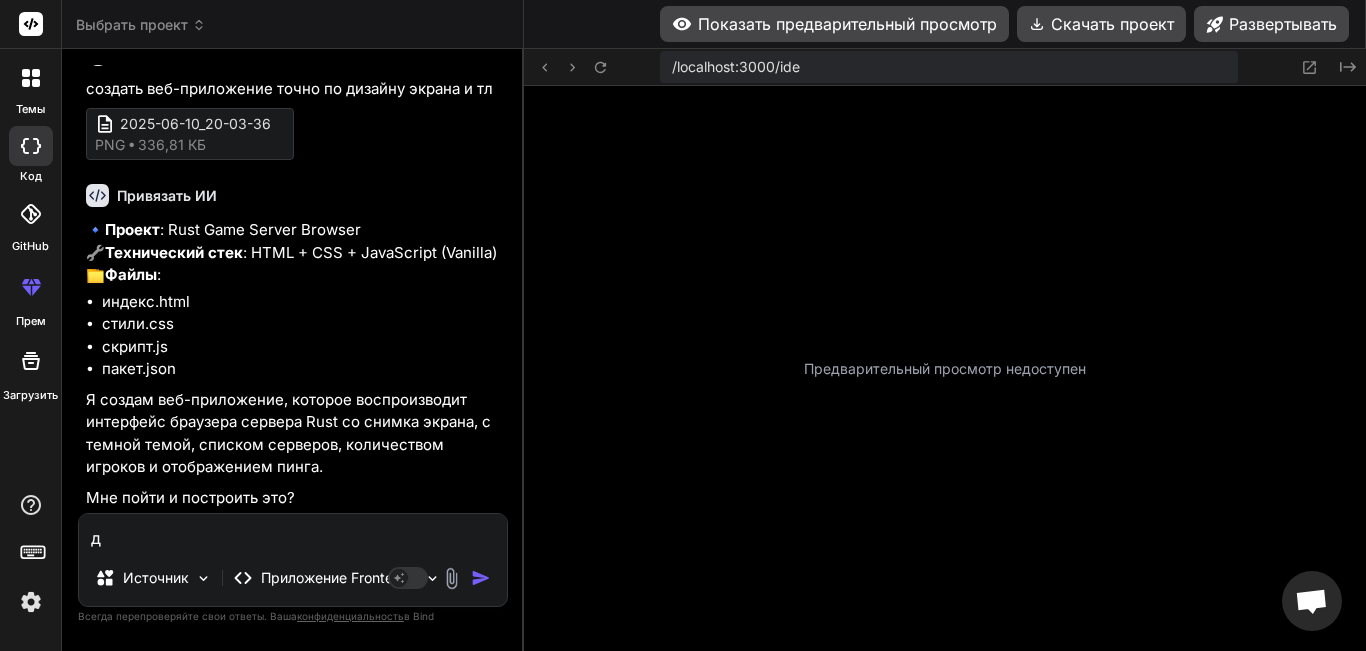 type on "да" 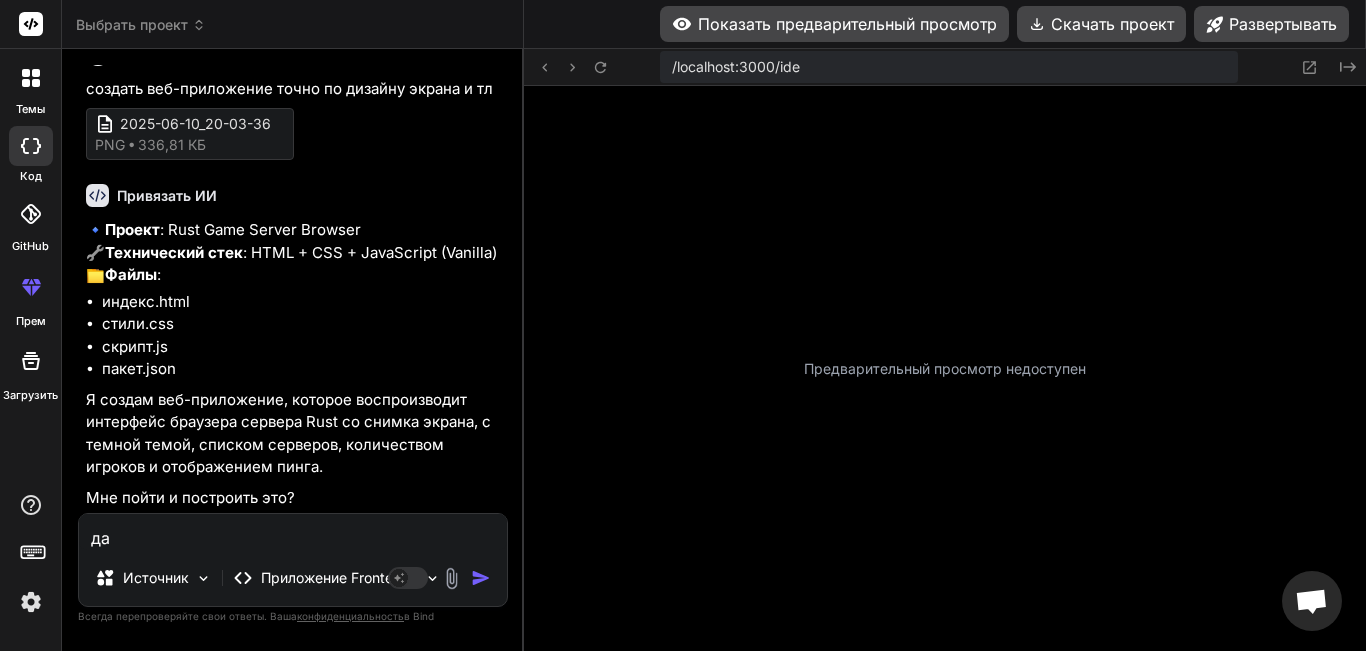 type on "x" 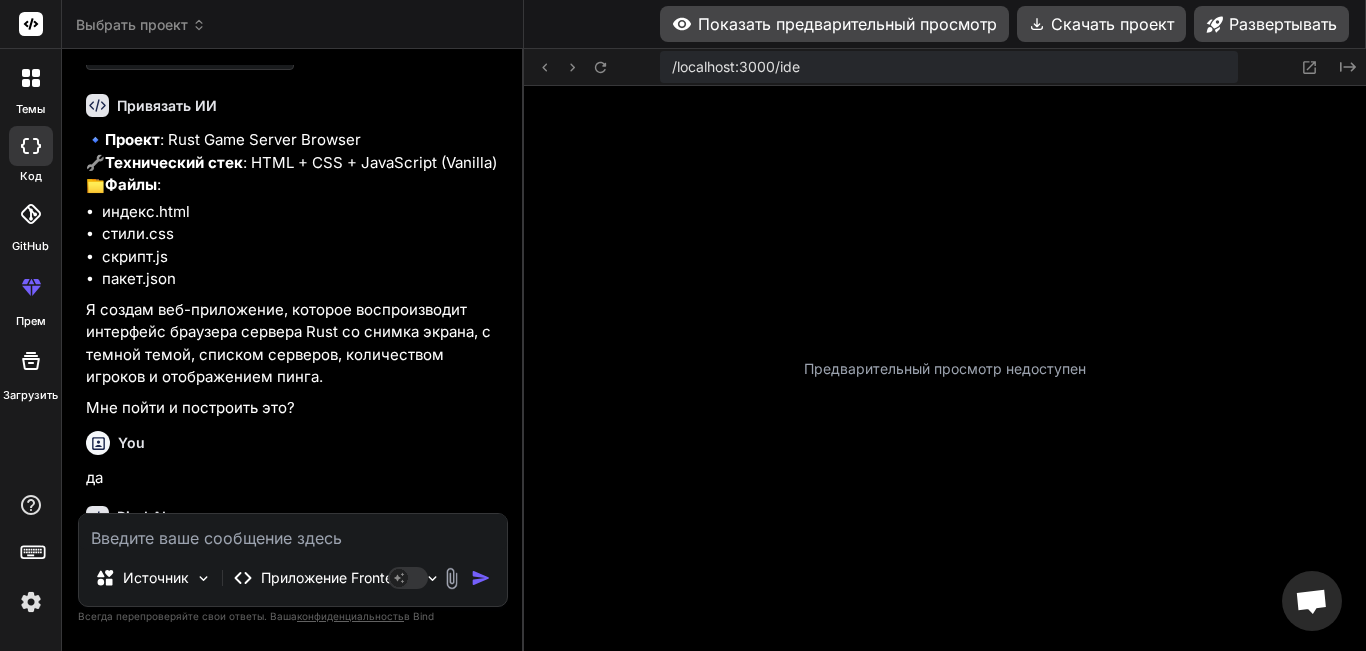scroll, scrollTop: 741, scrollLeft: 0, axis: vertical 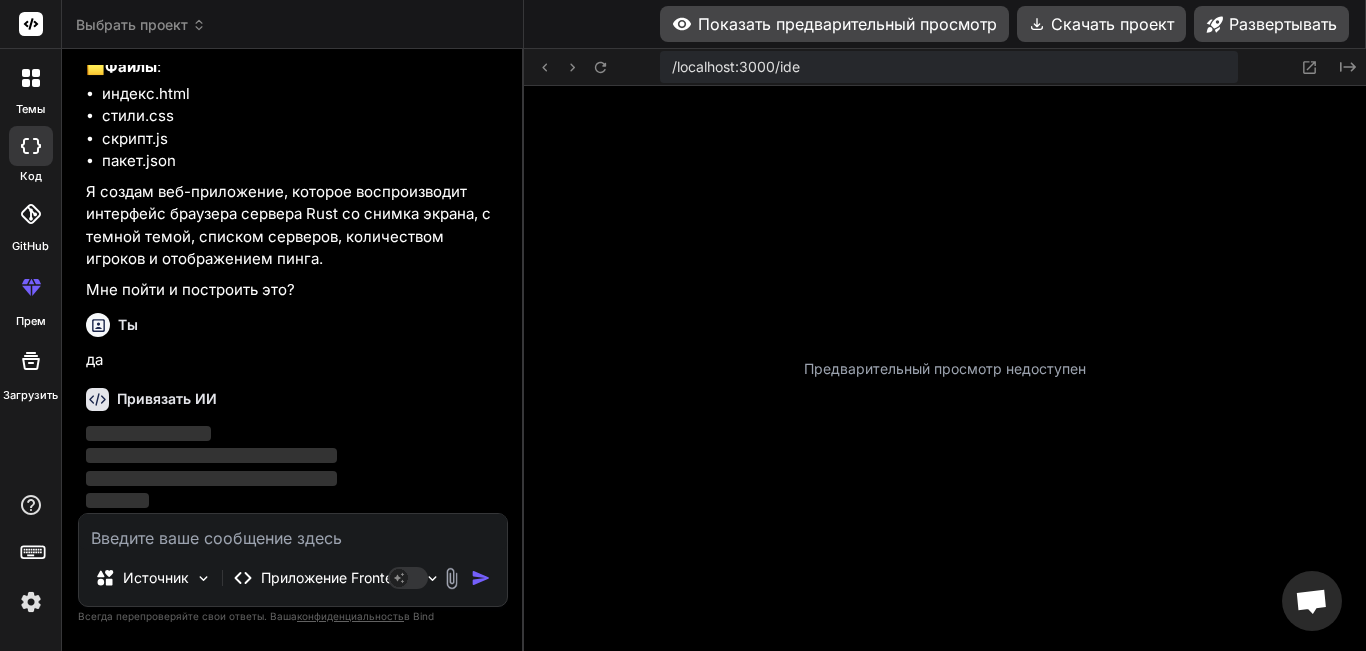 click on "темы код GitHub прем Загрузить" at bounding box center (31, 325) 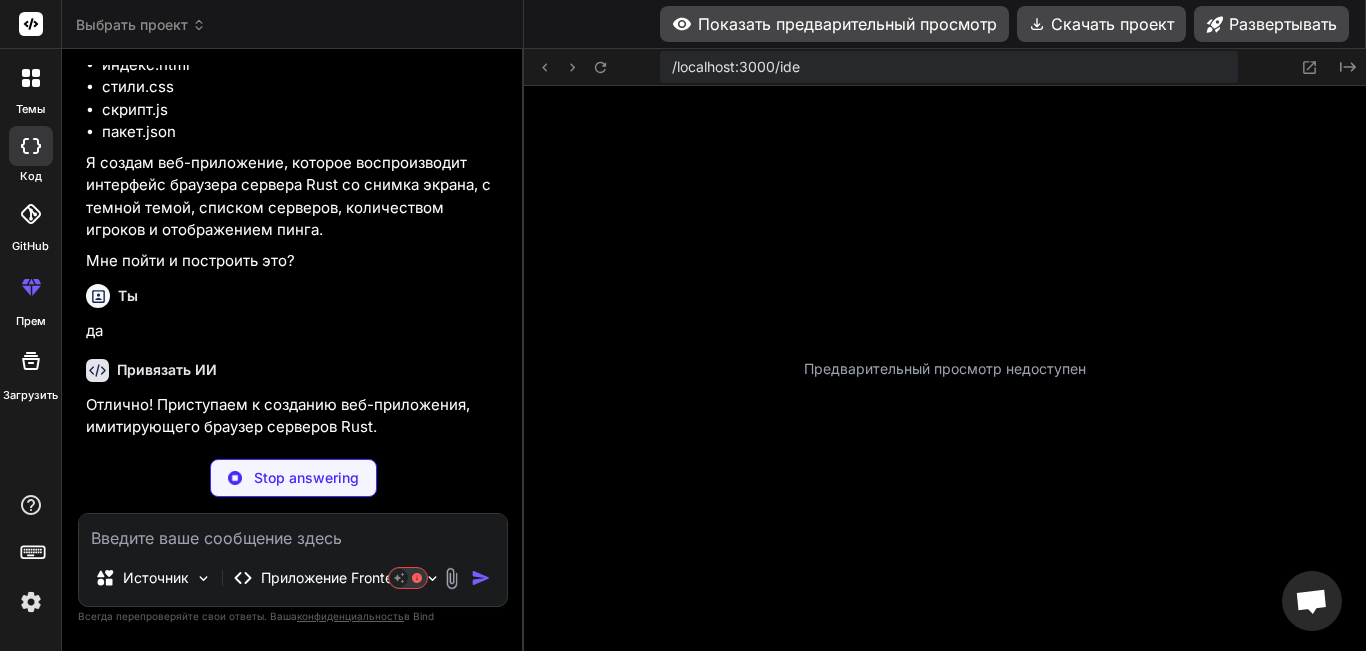 click at bounding box center [31, 602] 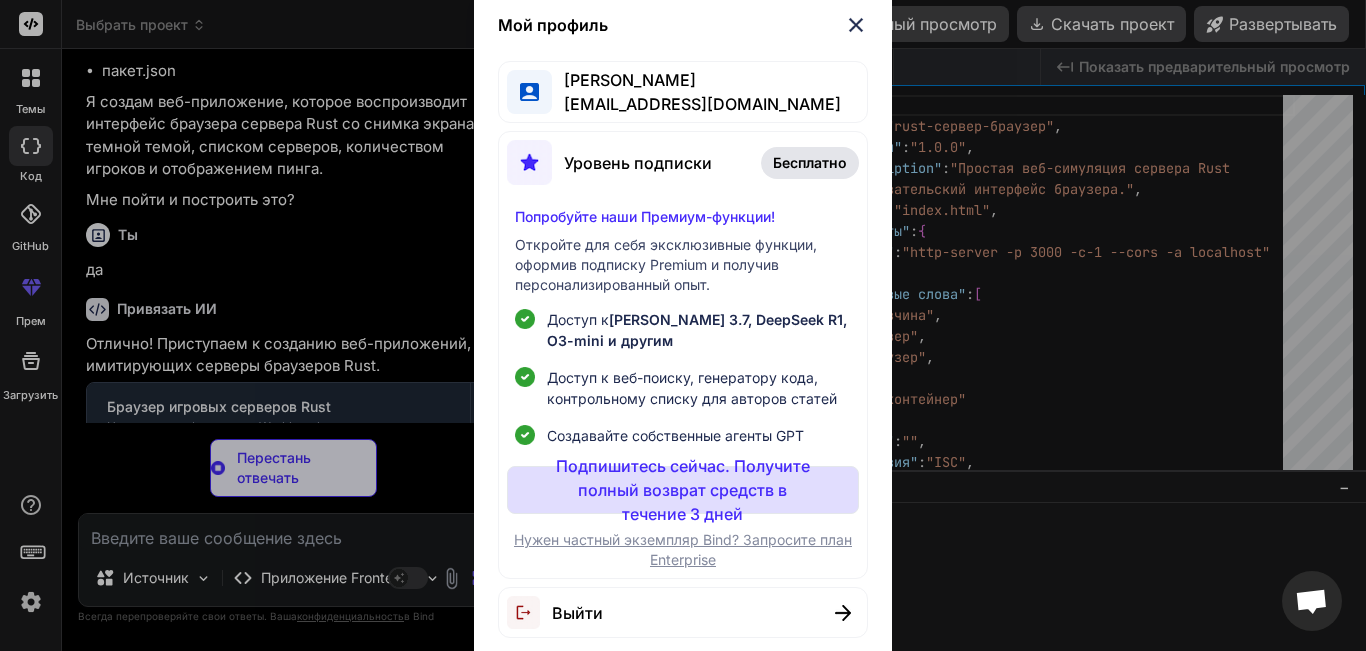 type on "x" 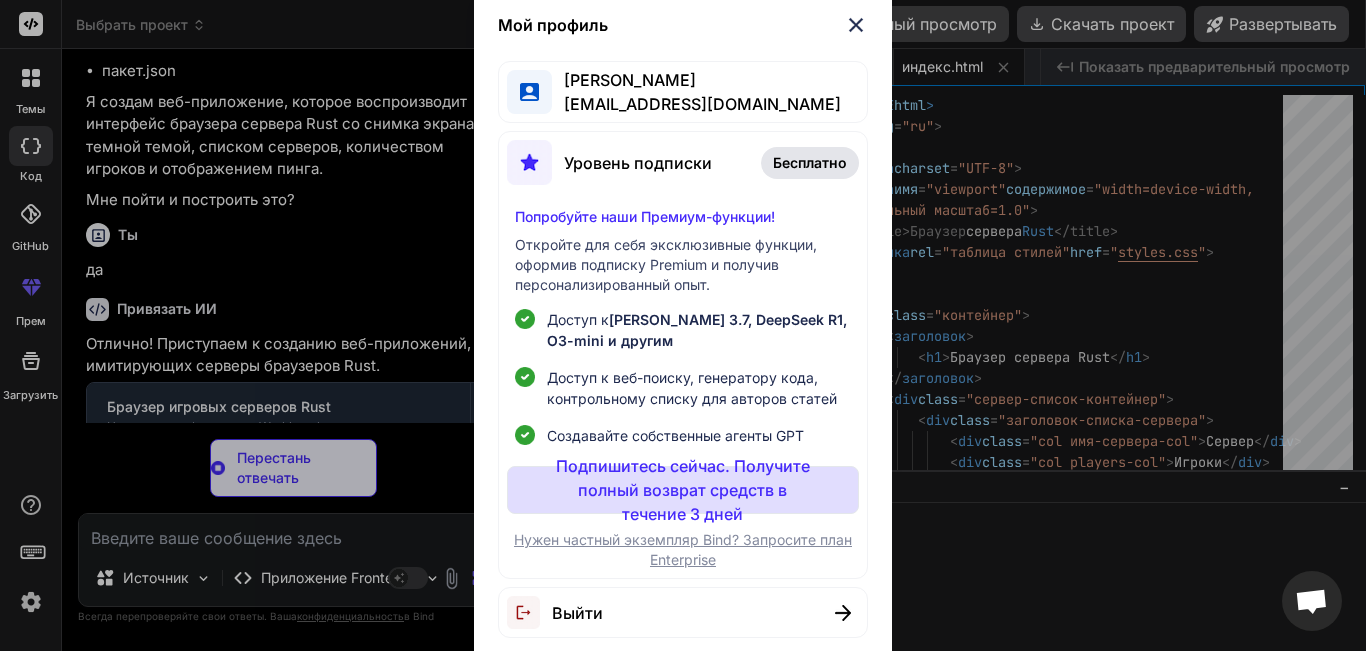 type on "x" 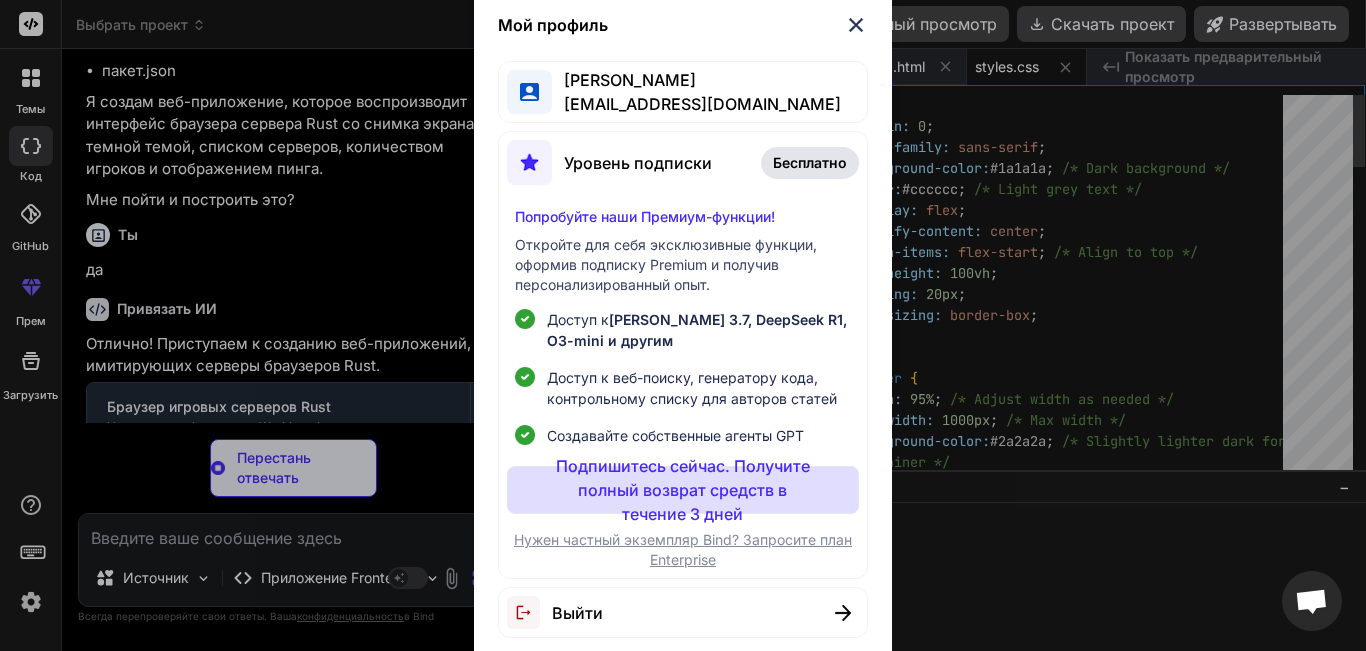 scroll, scrollTop: 0, scrollLeft: 0, axis: both 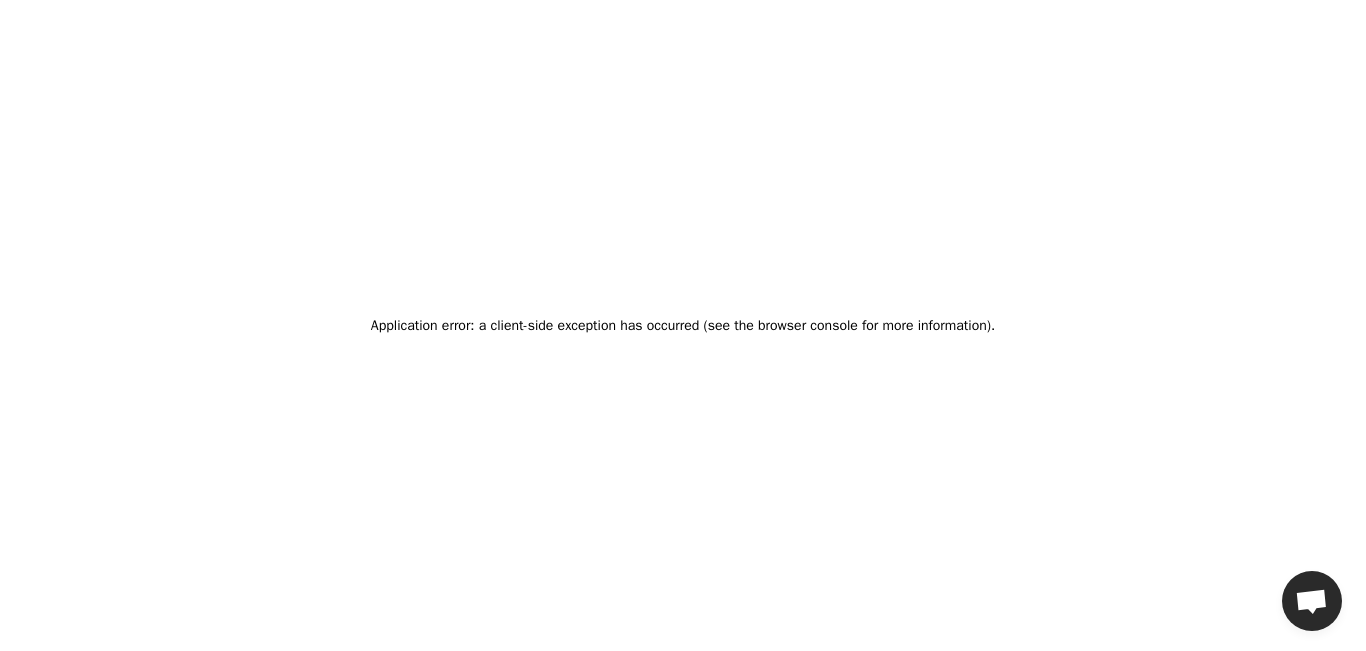 click on "Application error: a client-side exception has occurred (see the browser console for more information)." at bounding box center [683, 325] 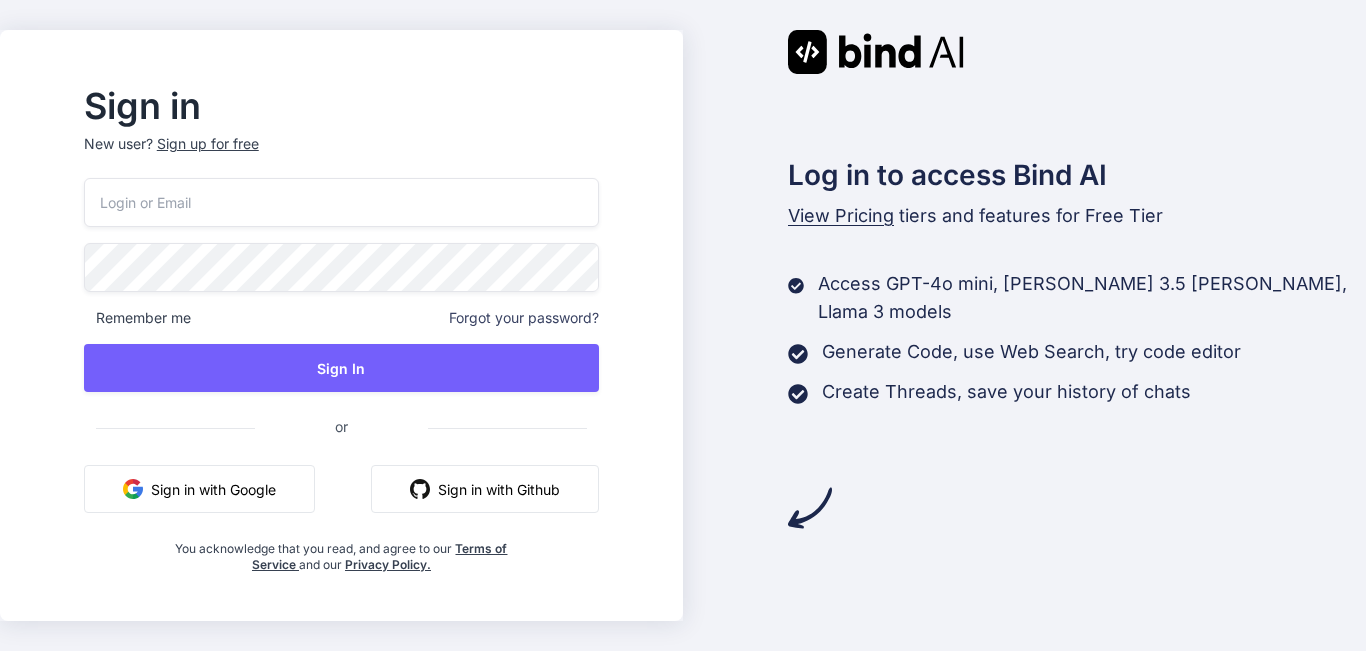 scroll, scrollTop: 0, scrollLeft: 0, axis: both 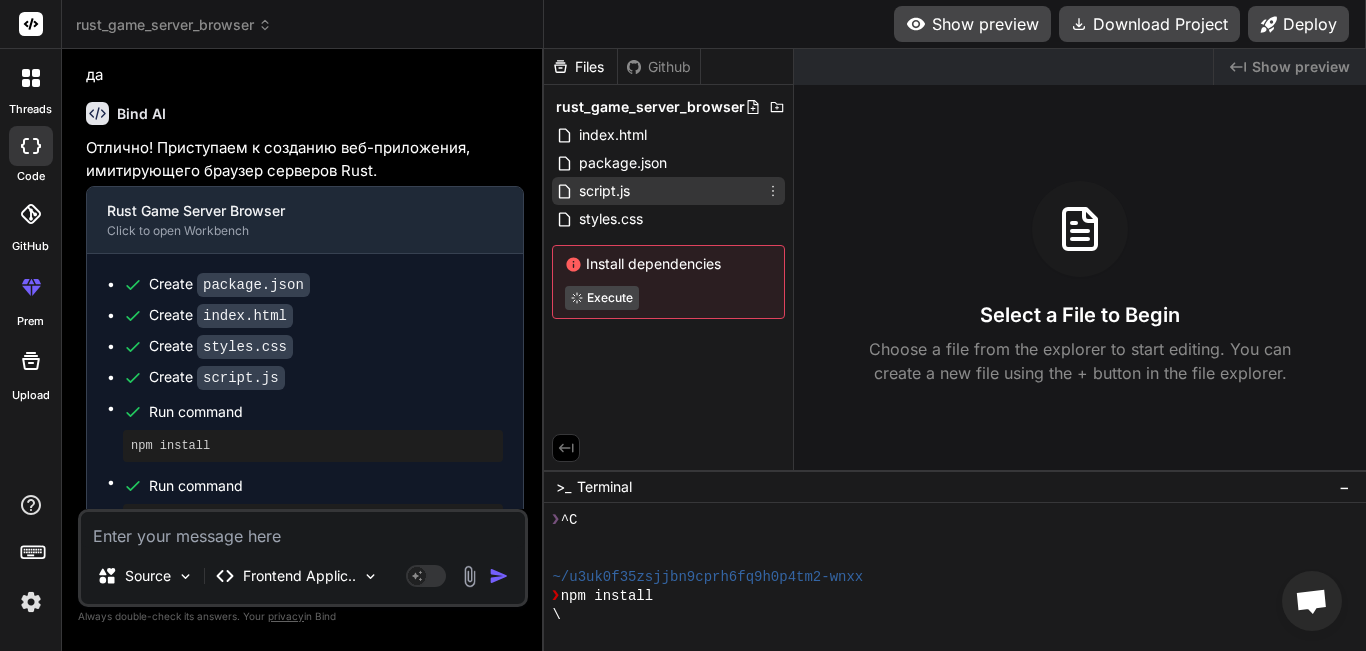 click on "script.js" at bounding box center [668, 191] 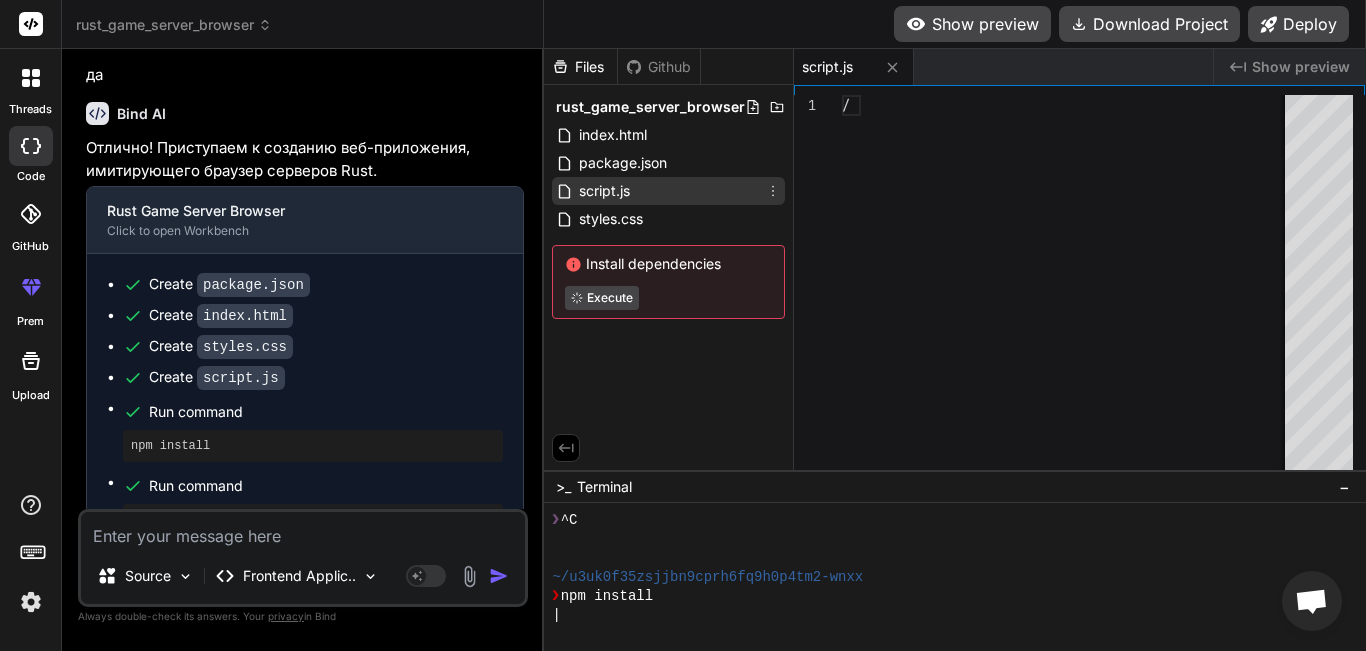 type on "x" 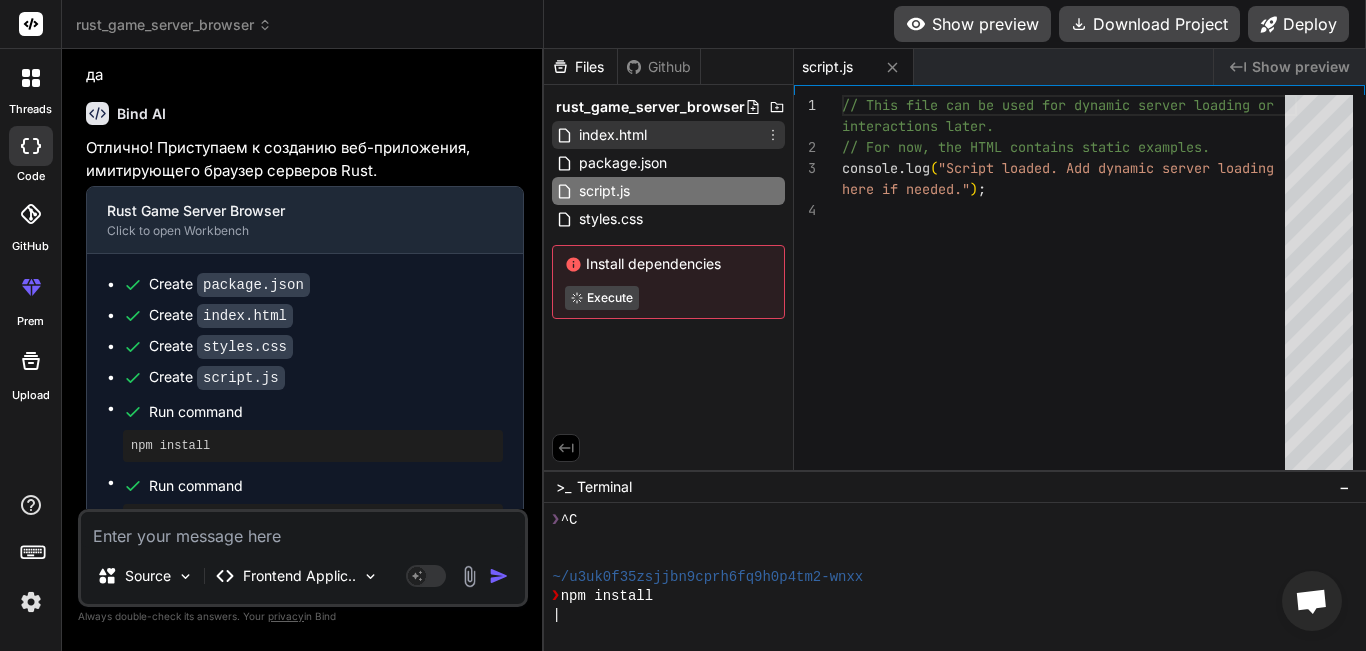 click on "index.html" at bounding box center (668, 135) 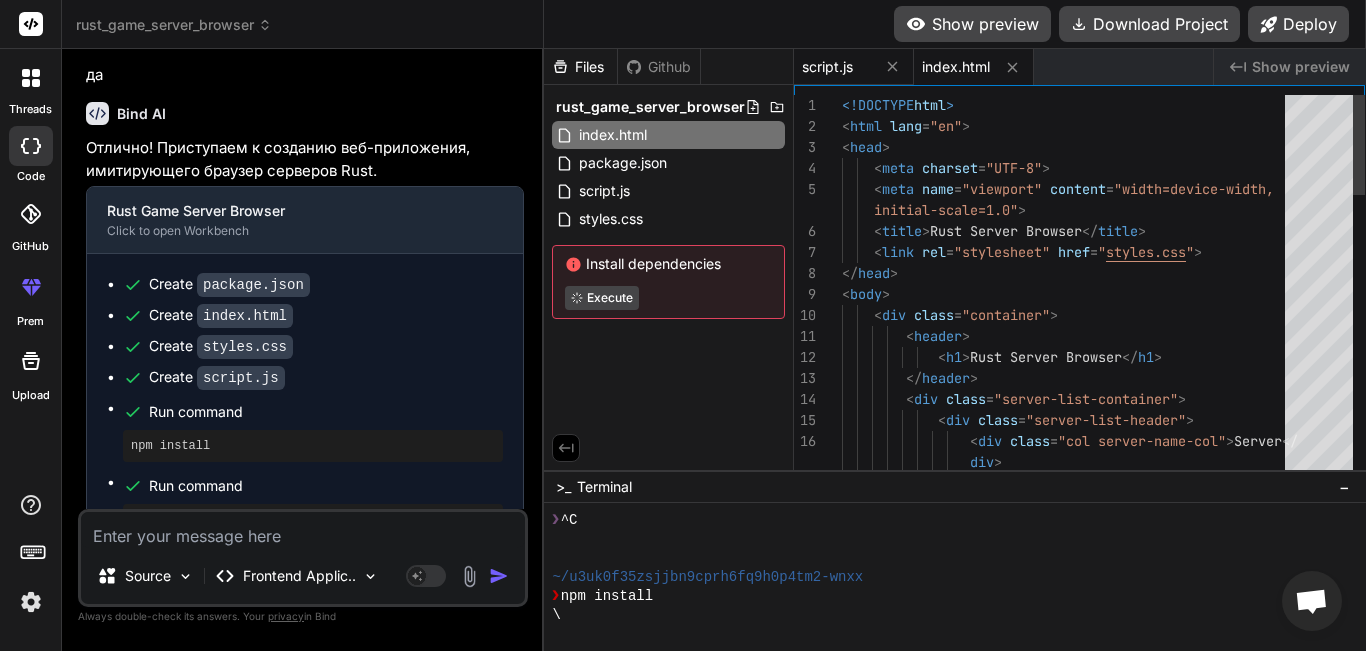 type on "x" 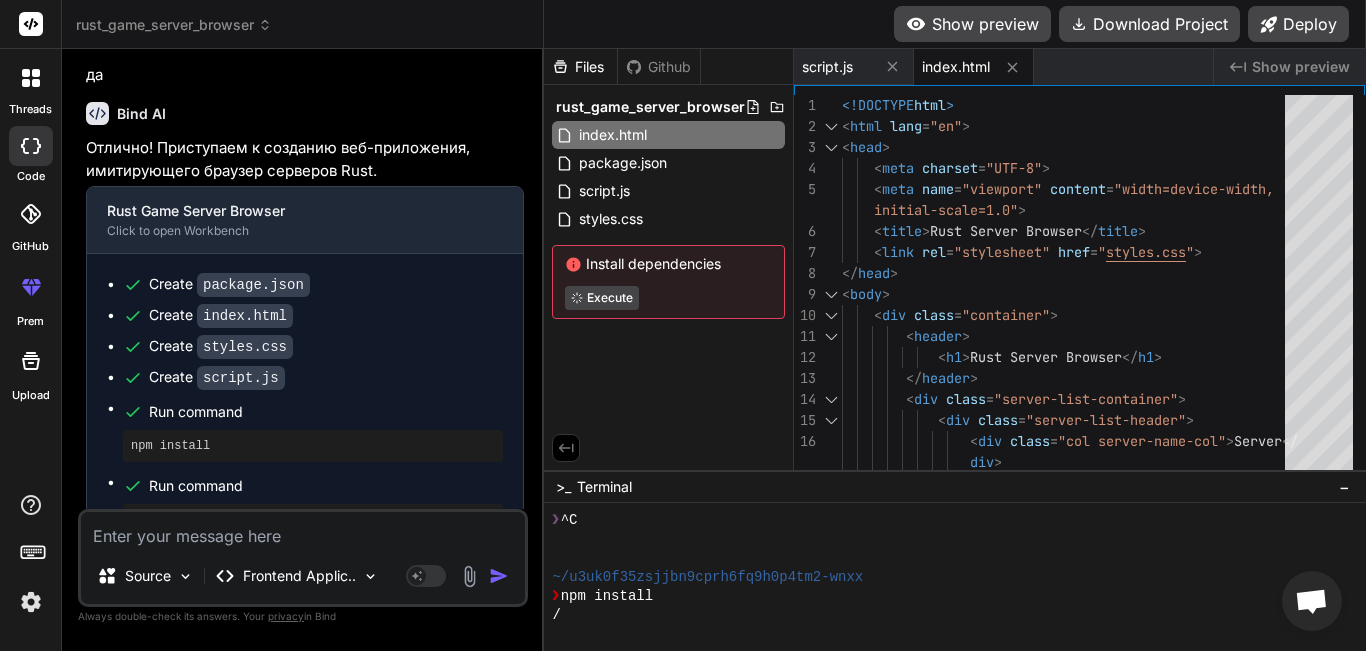 click 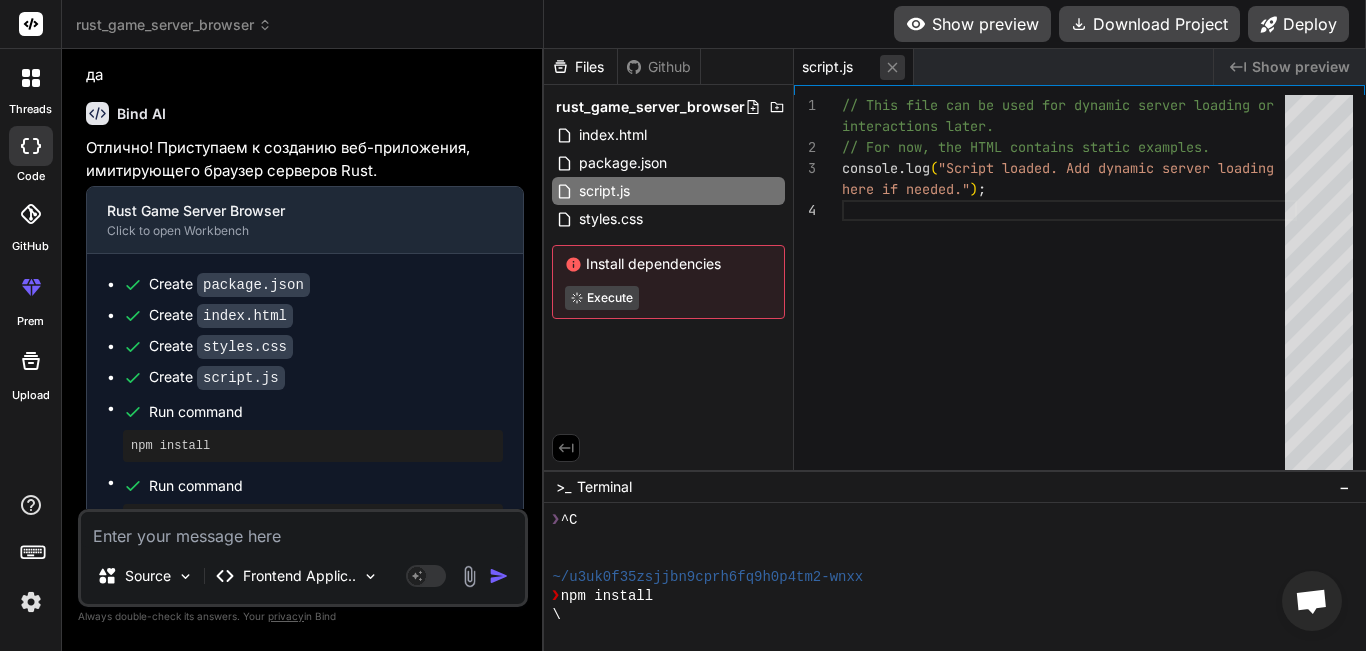 click 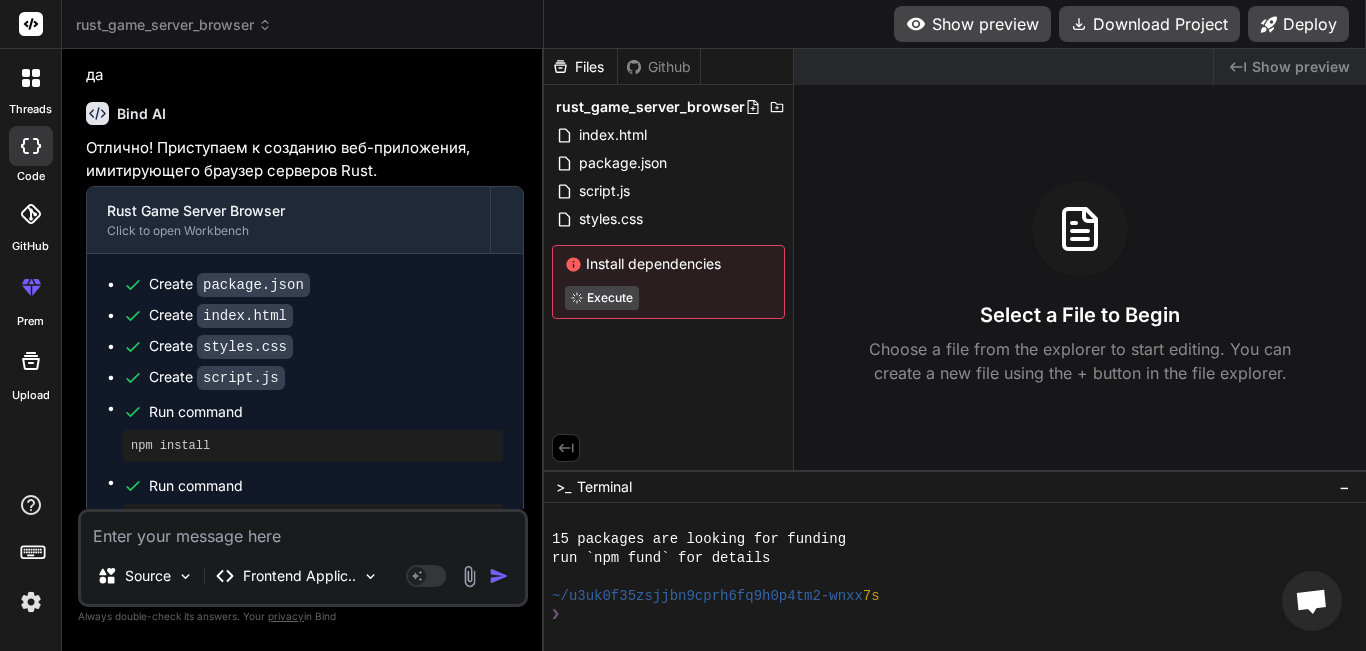 scroll, scrollTop: 190, scrollLeft: 0, axis: vertical 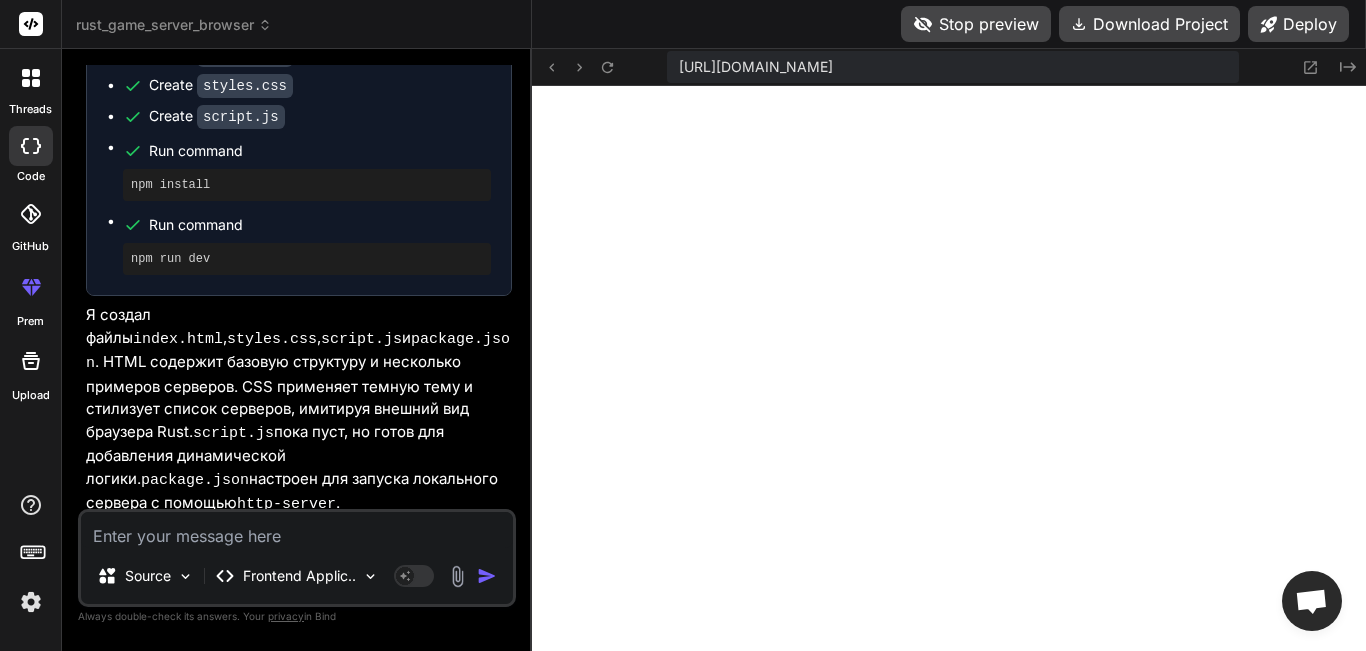 drag, startPoint x: 513, startPoint y: 223, endPoint x: 410, endPoint y: 225, distance: 103.01942 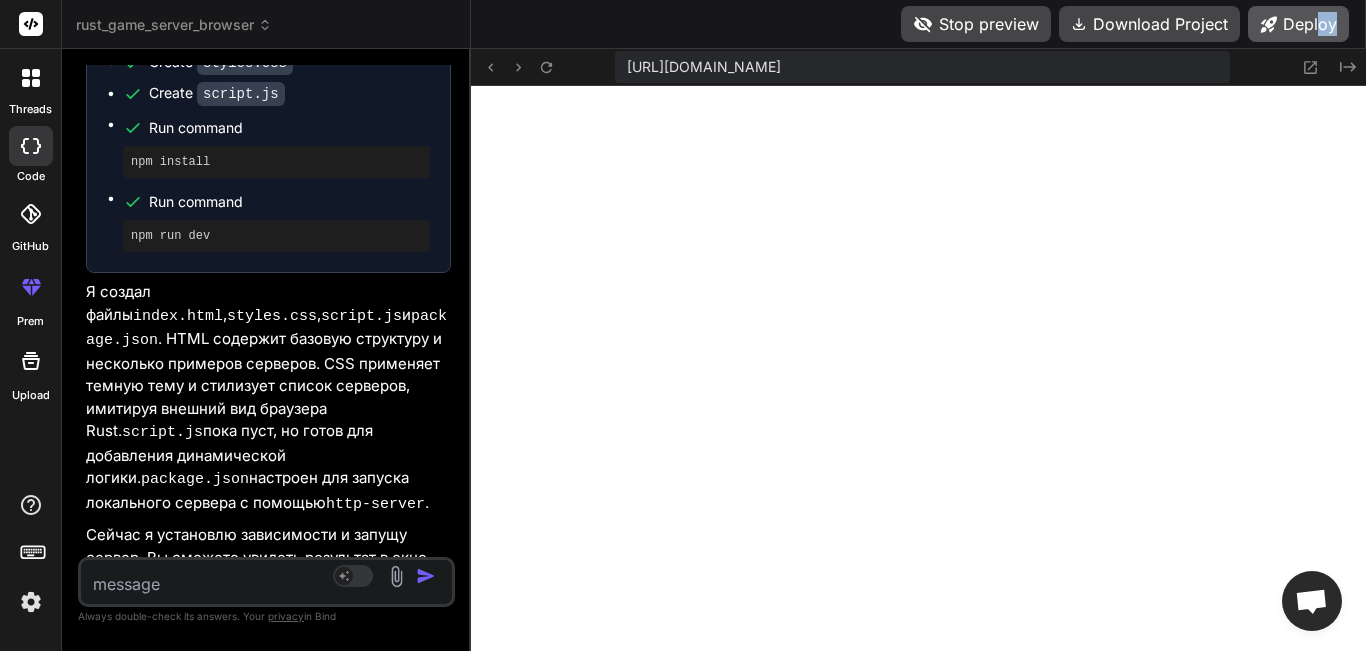 click on "Stop preview Download Project Deploy" at bounding box center [918, 24] 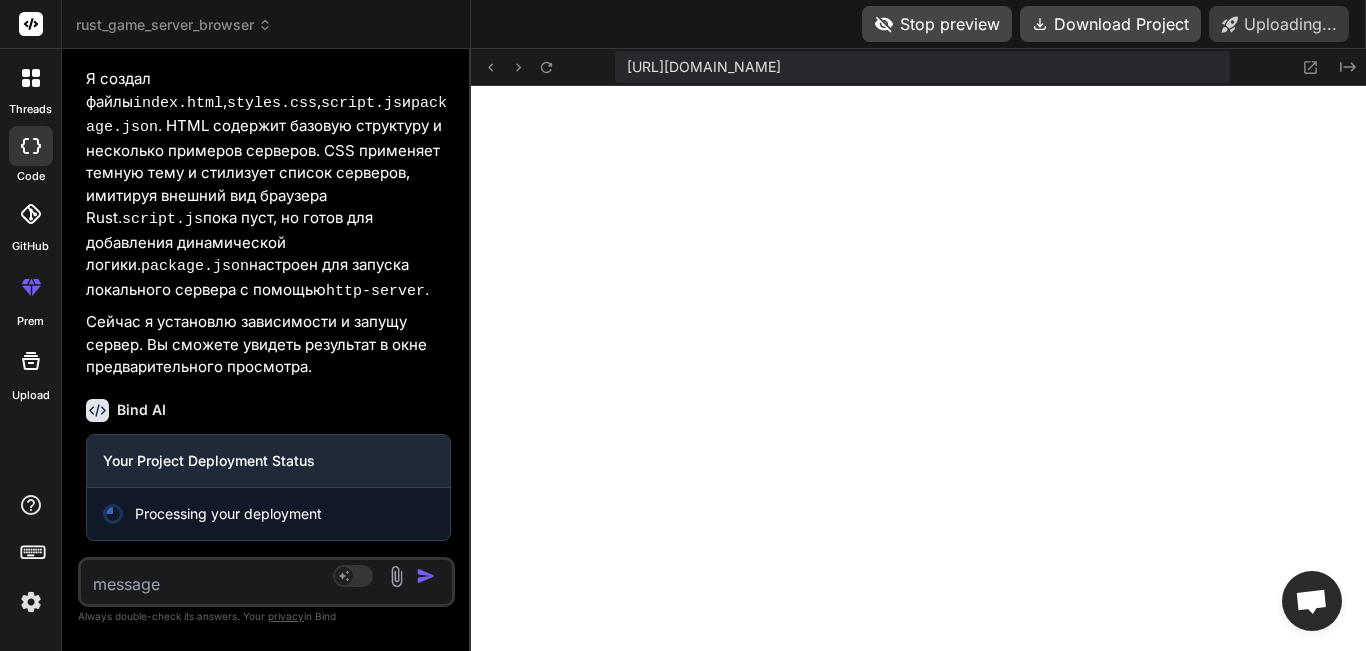 scroll, scrollTop: 1581, scrollLeft: 0, axis: vertical 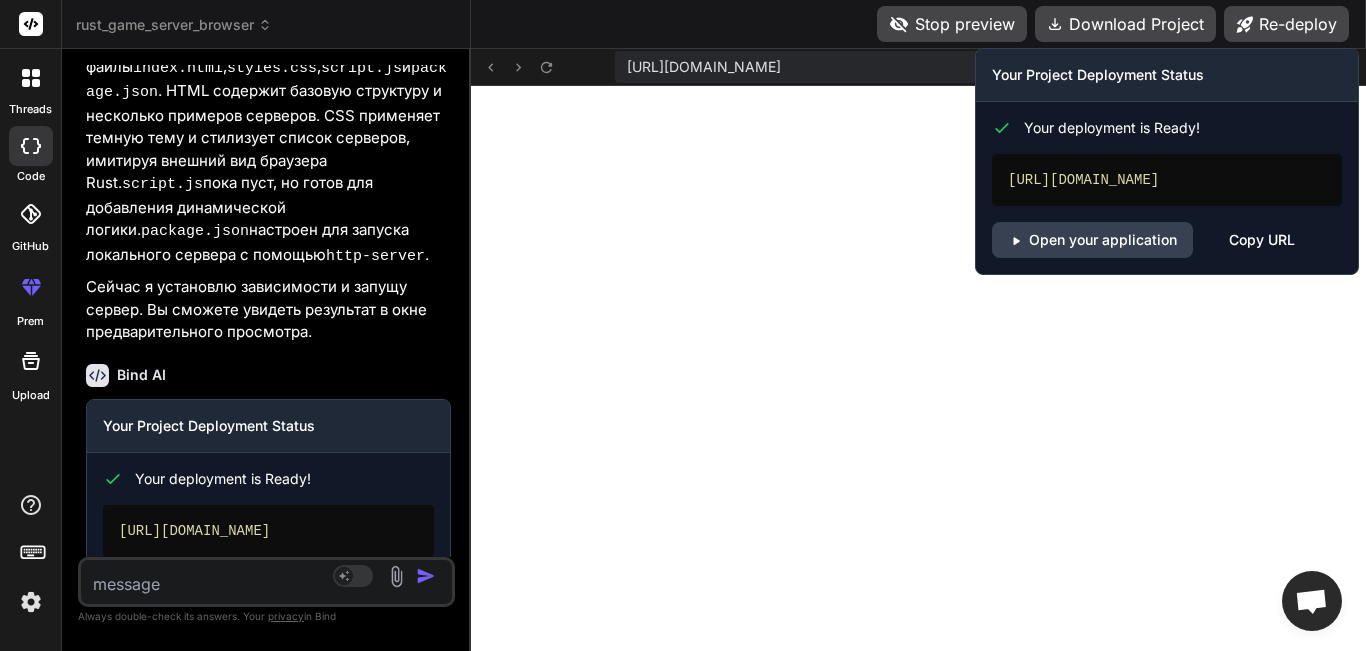 type on "x" 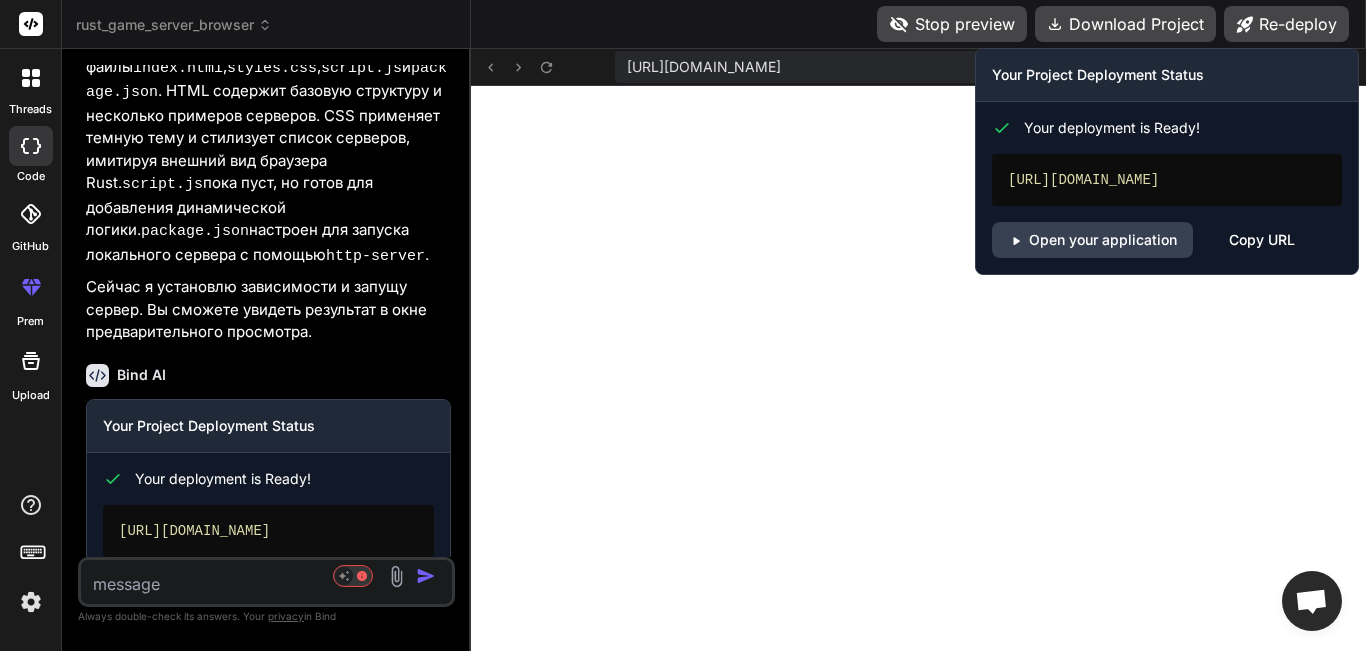 drag, startPoint x: 1133, startPoint y: 199, endPoint x: 974, endPoint y: 178, distance: 160.3808 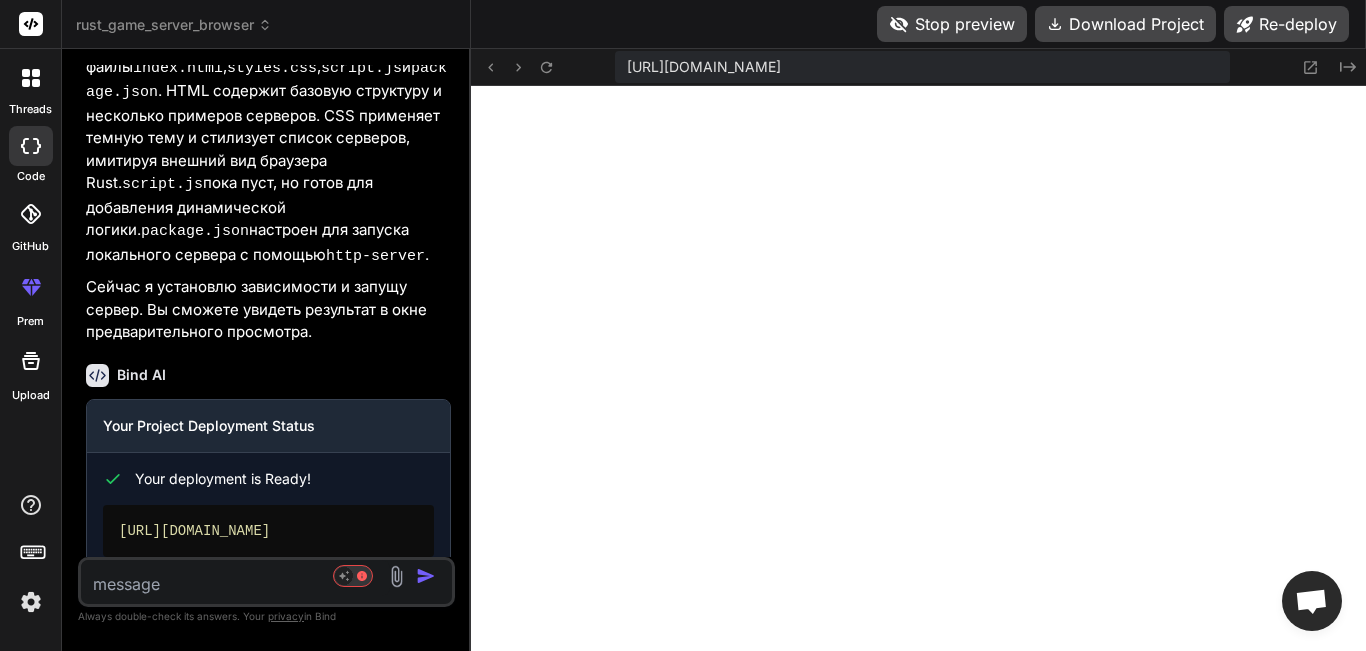 click on "https://u3uk0f35zsjjbn9cprh6fq9h0p4tm2-wnxx--3000--96435430.local-corp.webcontainer-api.io Created with Pixso." at bounding box center [918, 67] 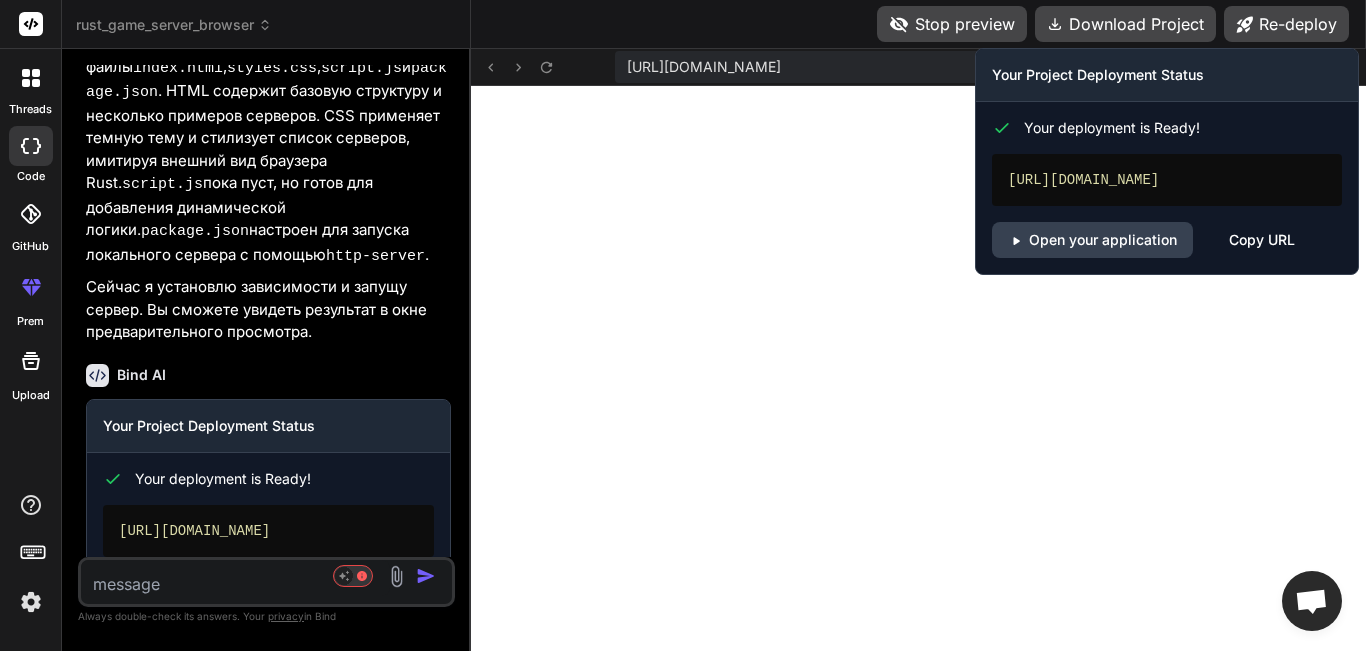 click on "https://rustgameserverbrowser-getbind.vercel.app" at bounding box center (1167, 180) 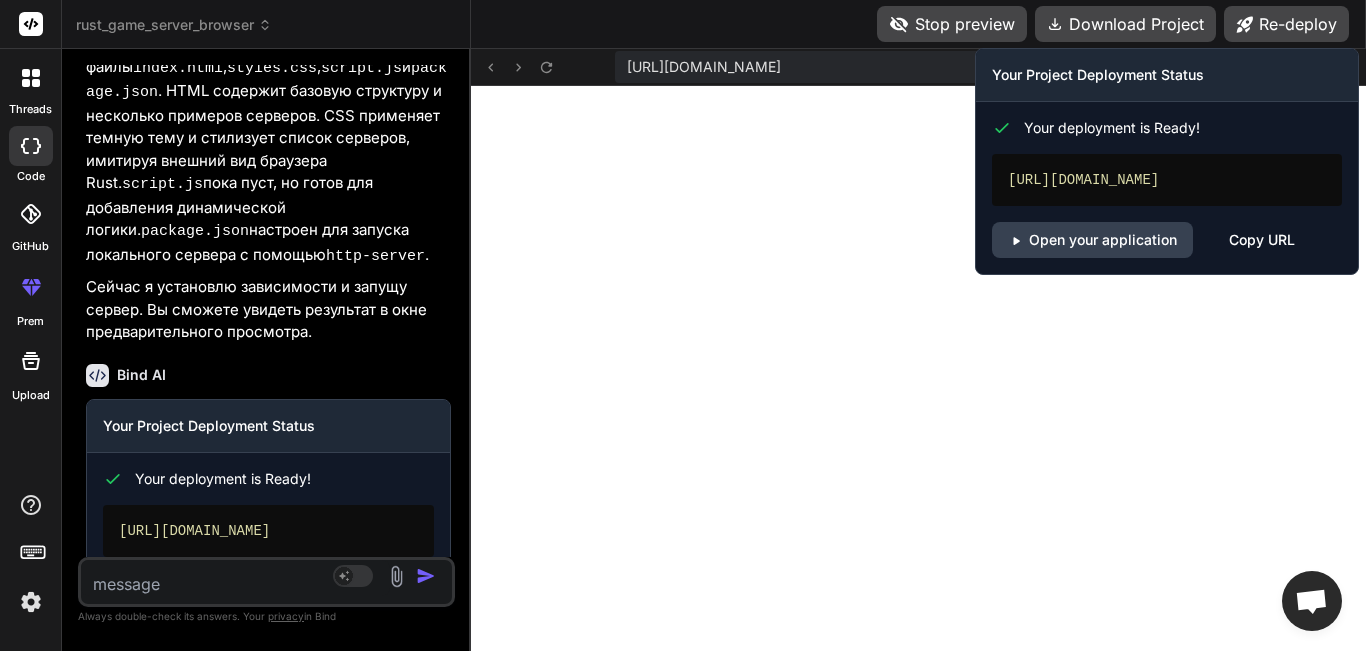 drag, startPoint x: 1141, startPoint y: 200, endPoint x: 1005, endPoint y: 175, distance: 138.2787 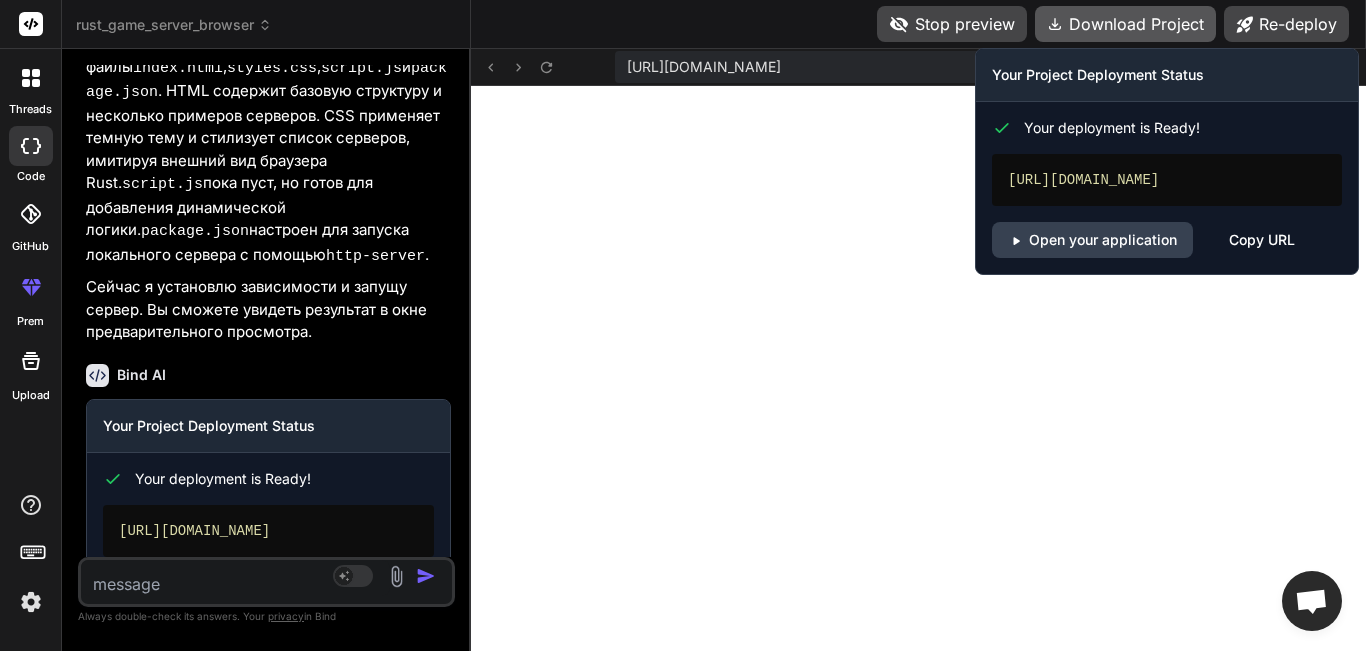 copy on "https://rustgameserverbrowser-getbind.vercel.app" 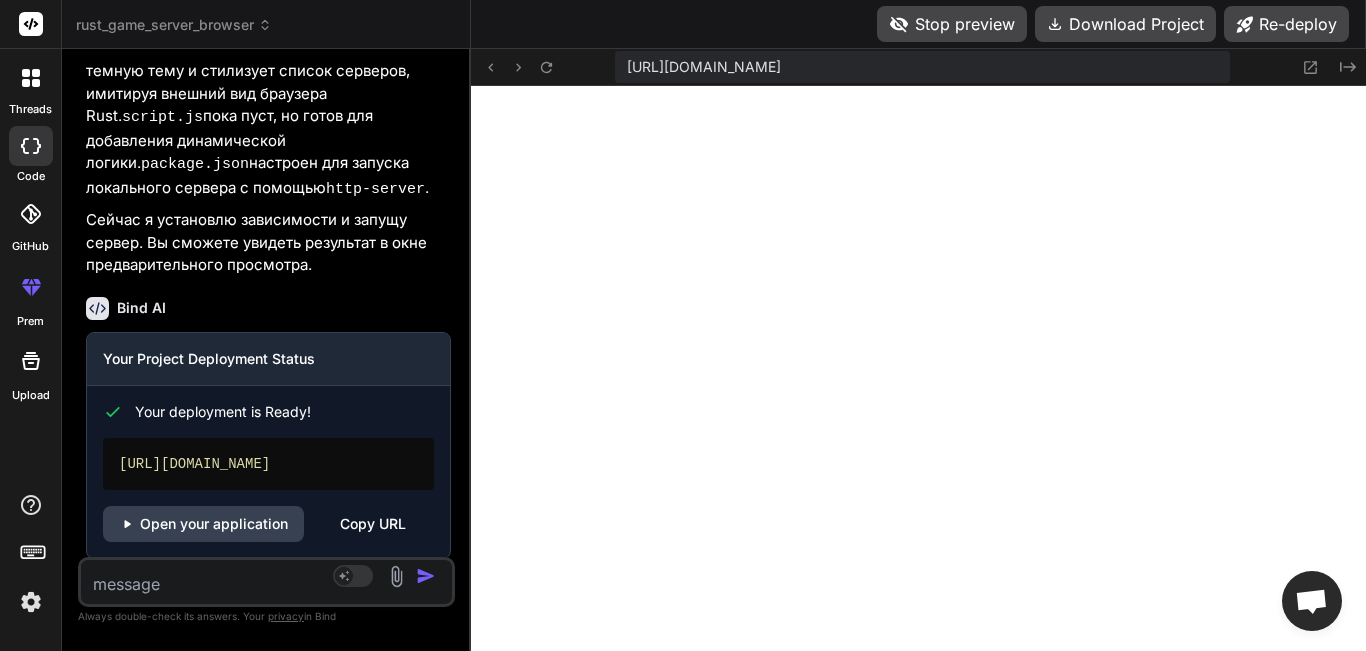 scroll, scrollTop: 1721, scrollLeft: 0, axis: vertical 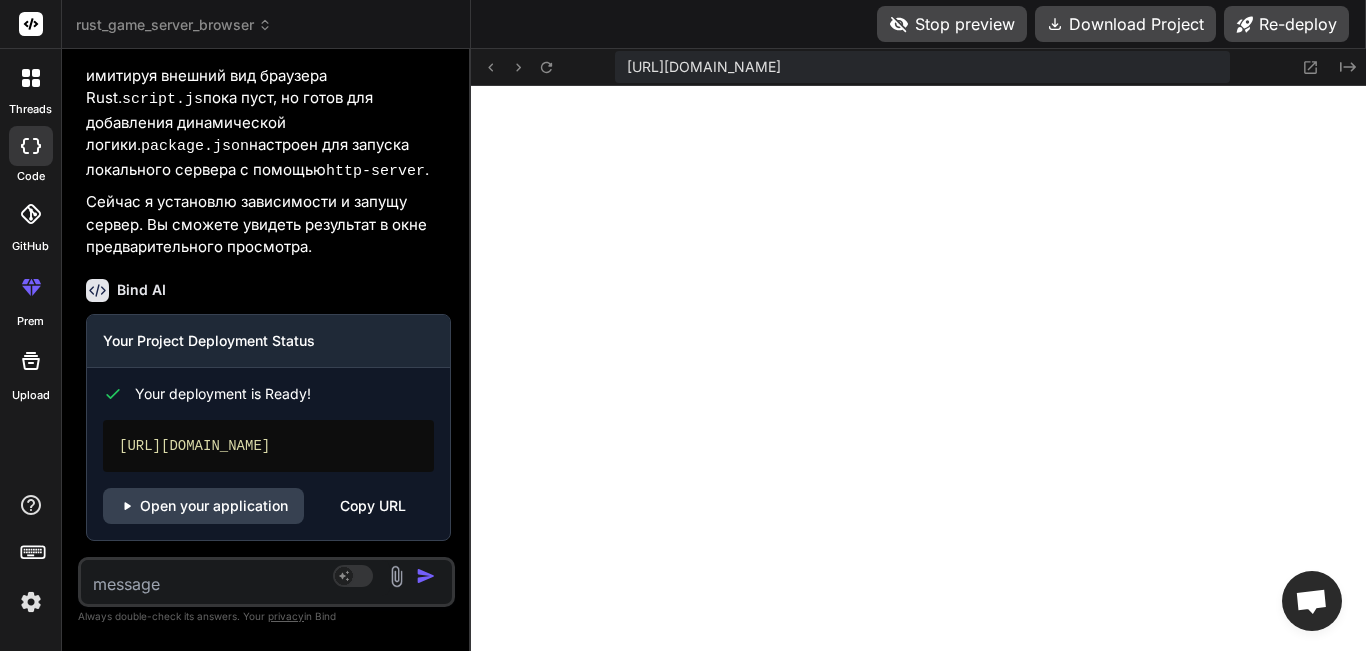 click at bounding box center (235, 578) 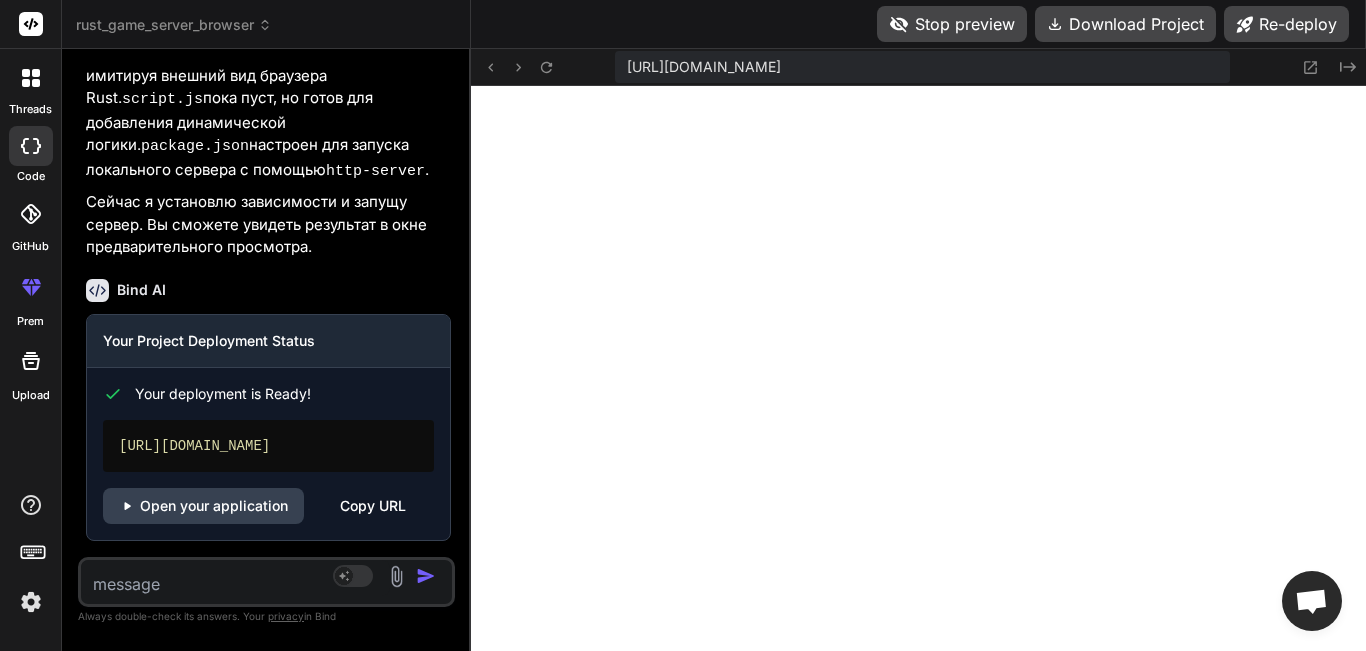 type on "с" 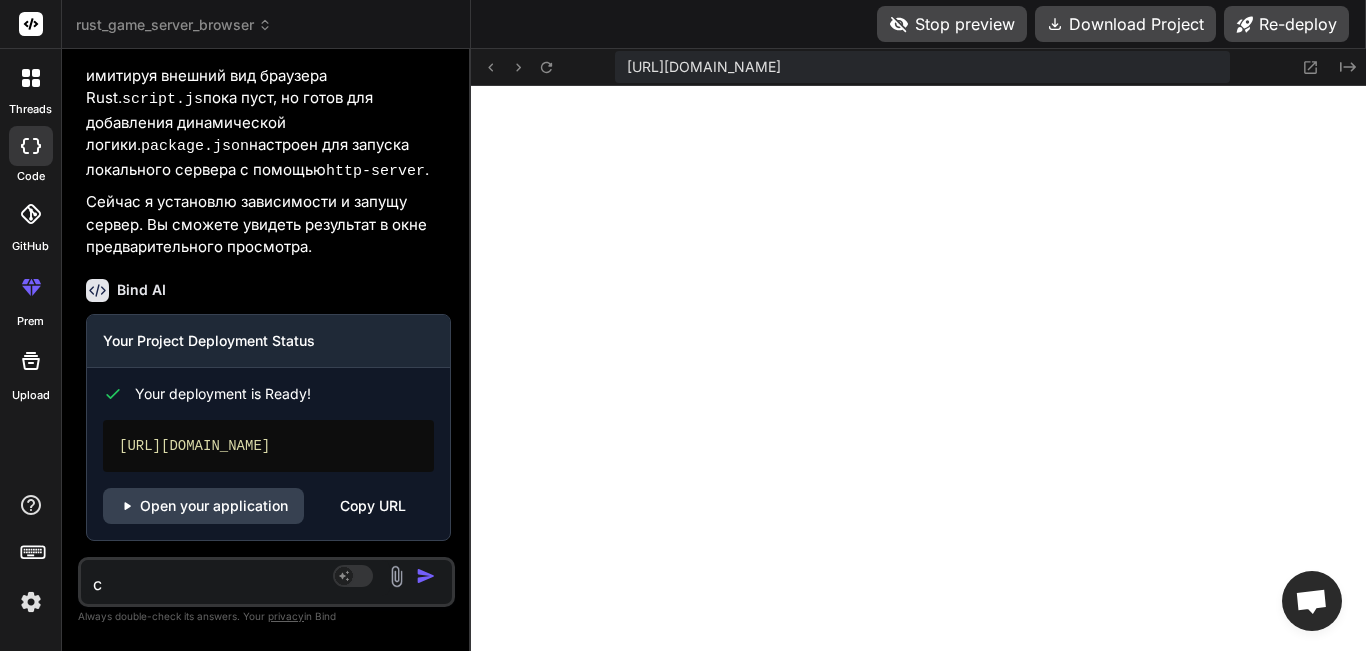 type on "се" 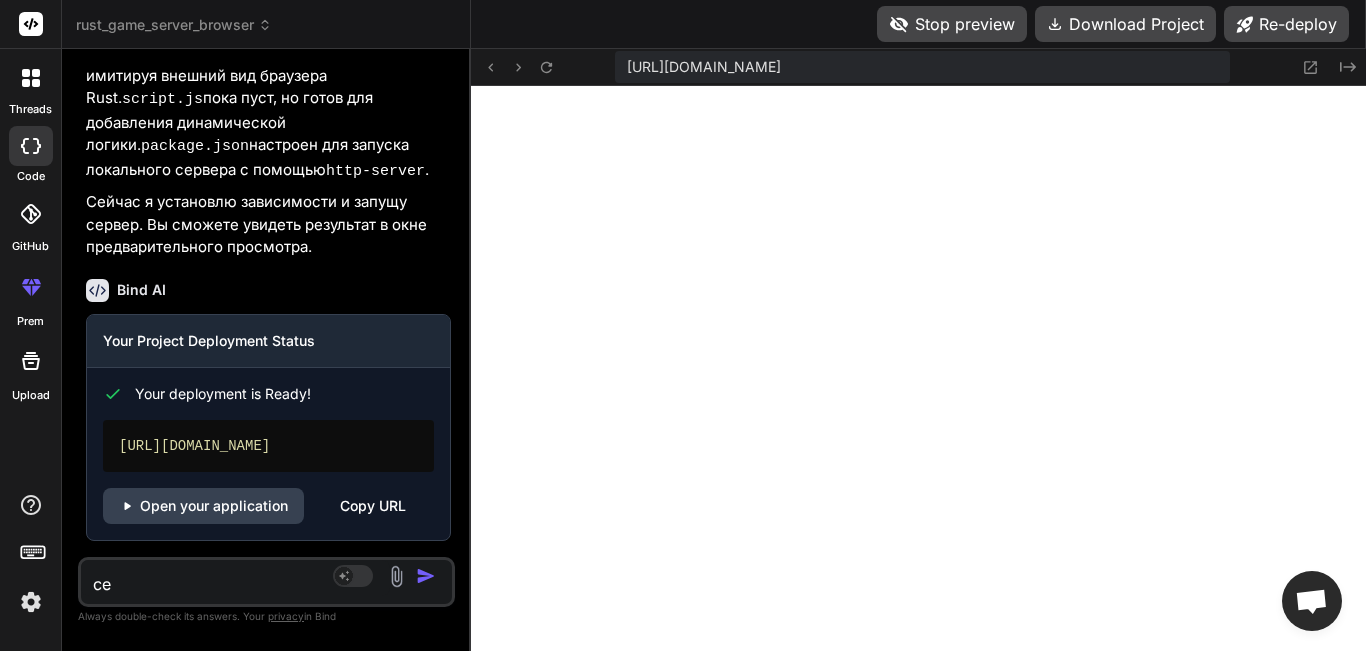 type on "с" 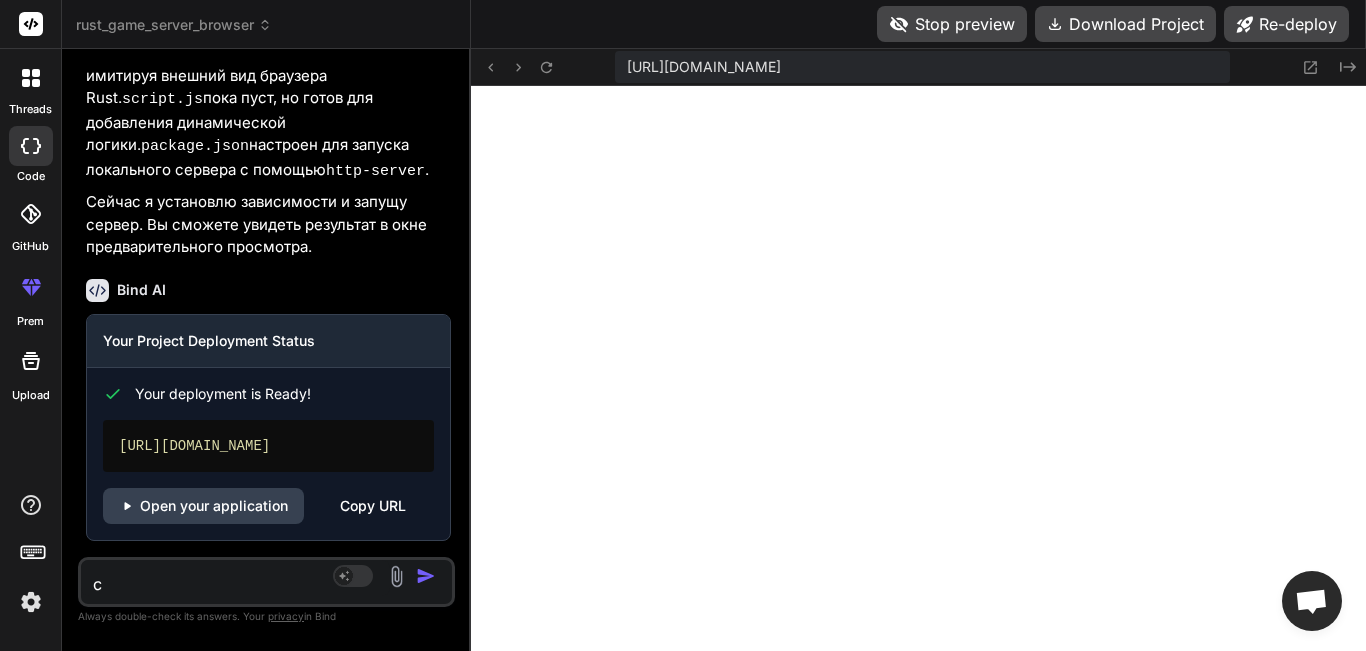 type on "сд" 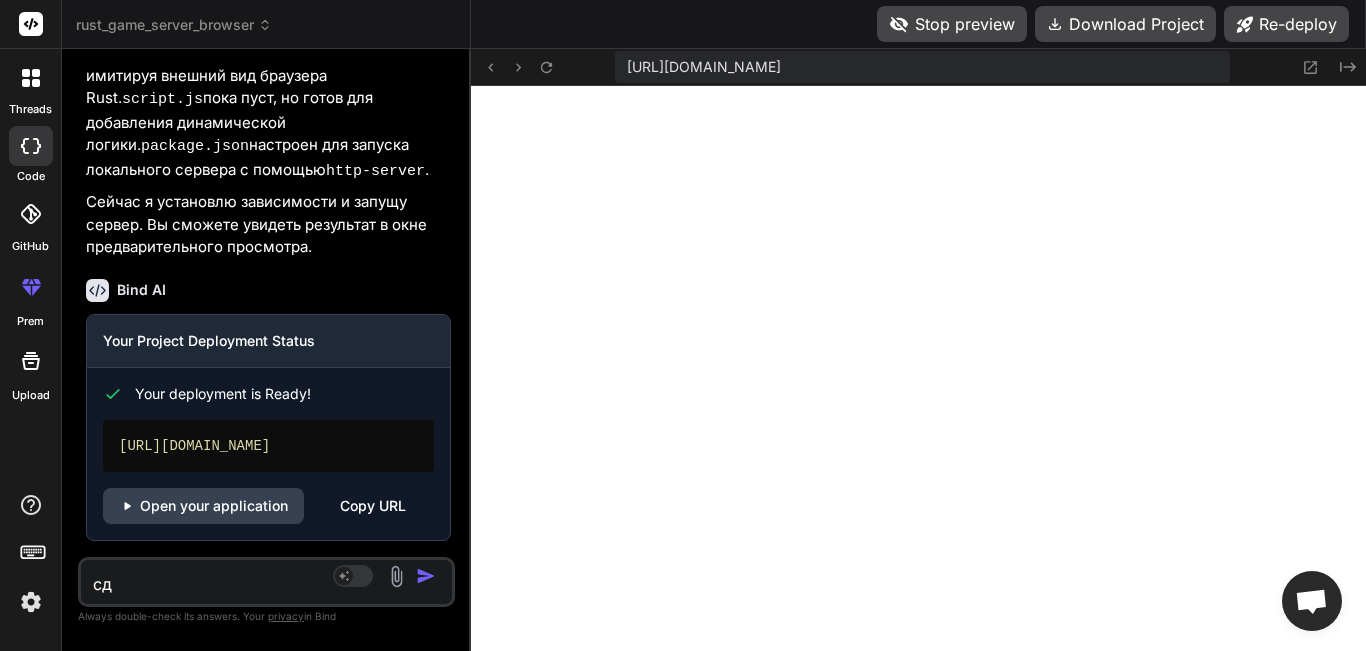 type on "сде" 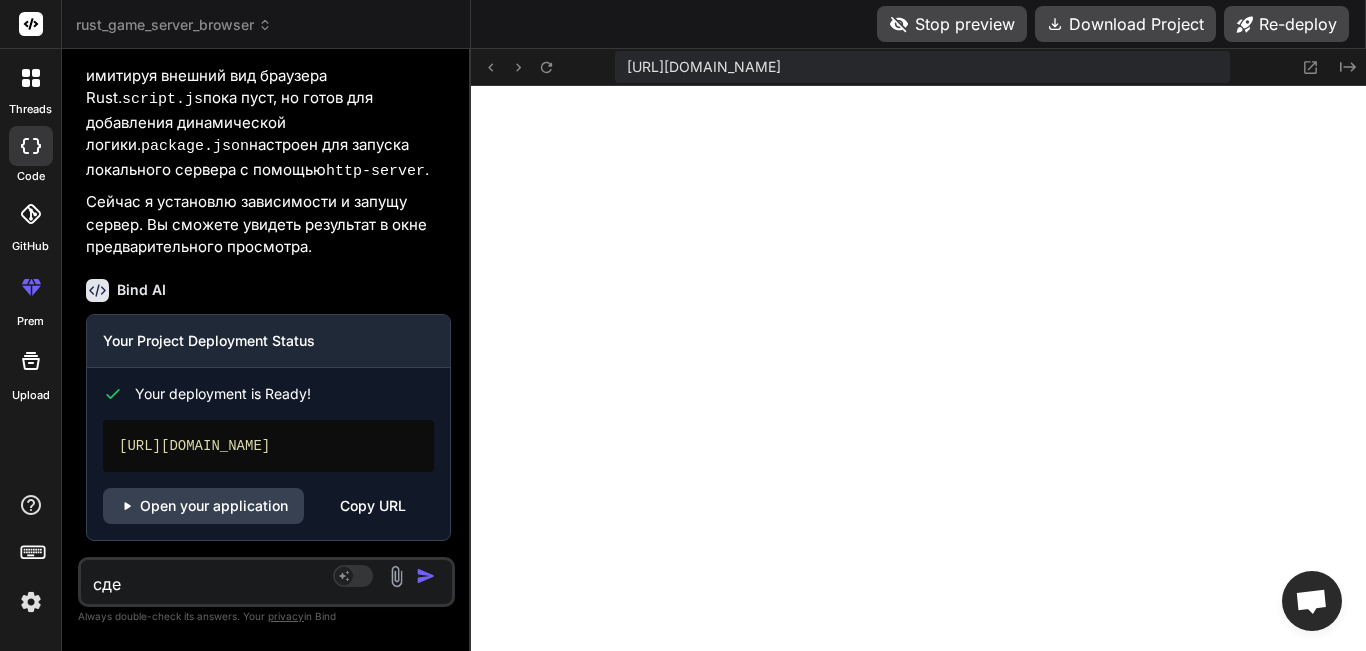 type on "сдел" 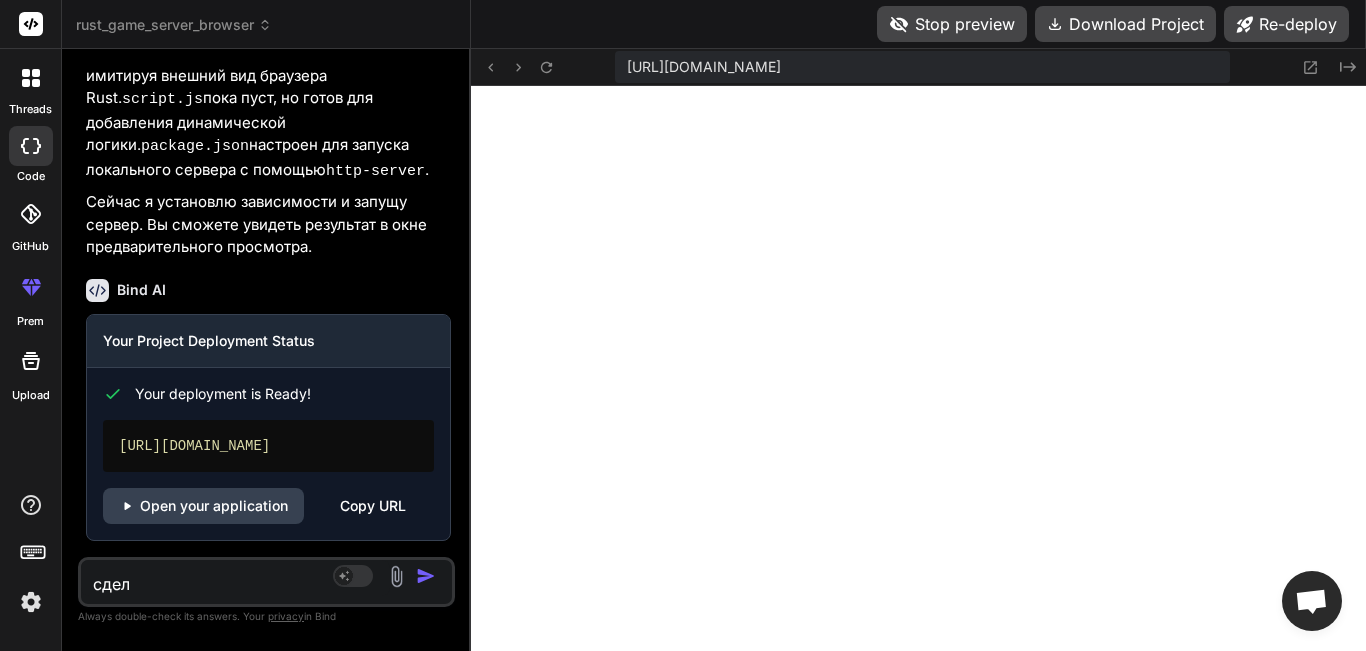 type on "сдела" 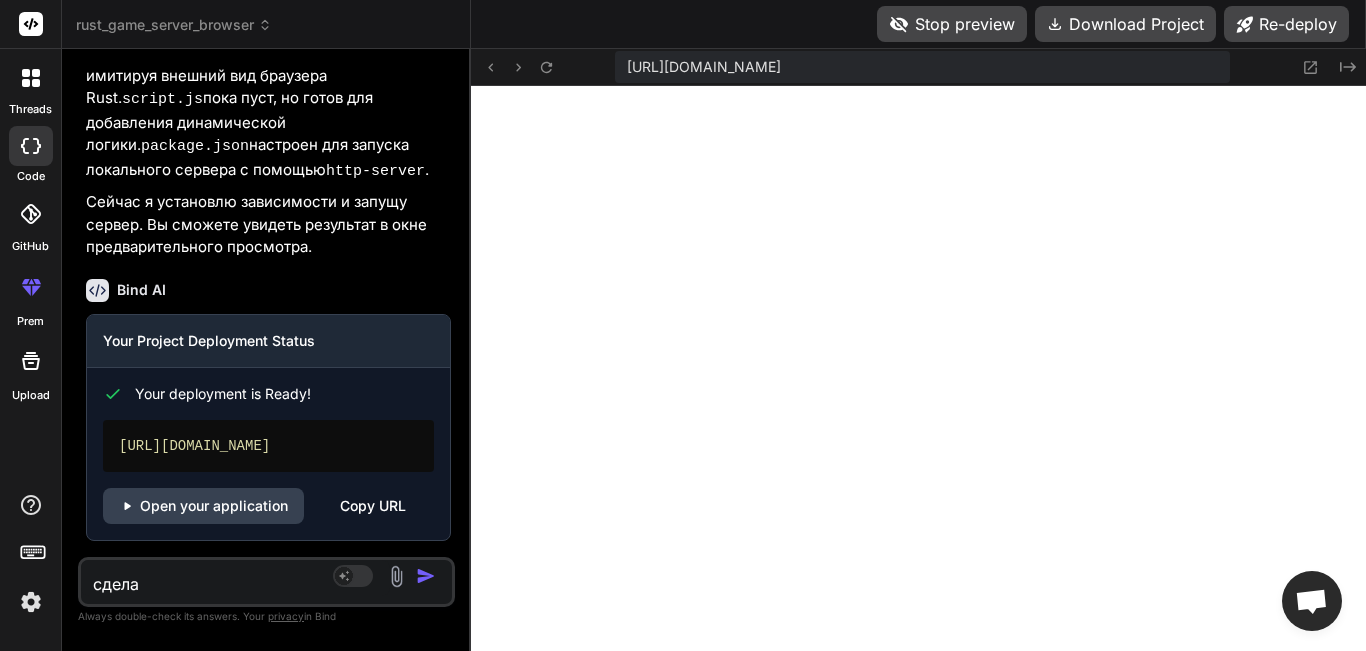 type on "сделай" 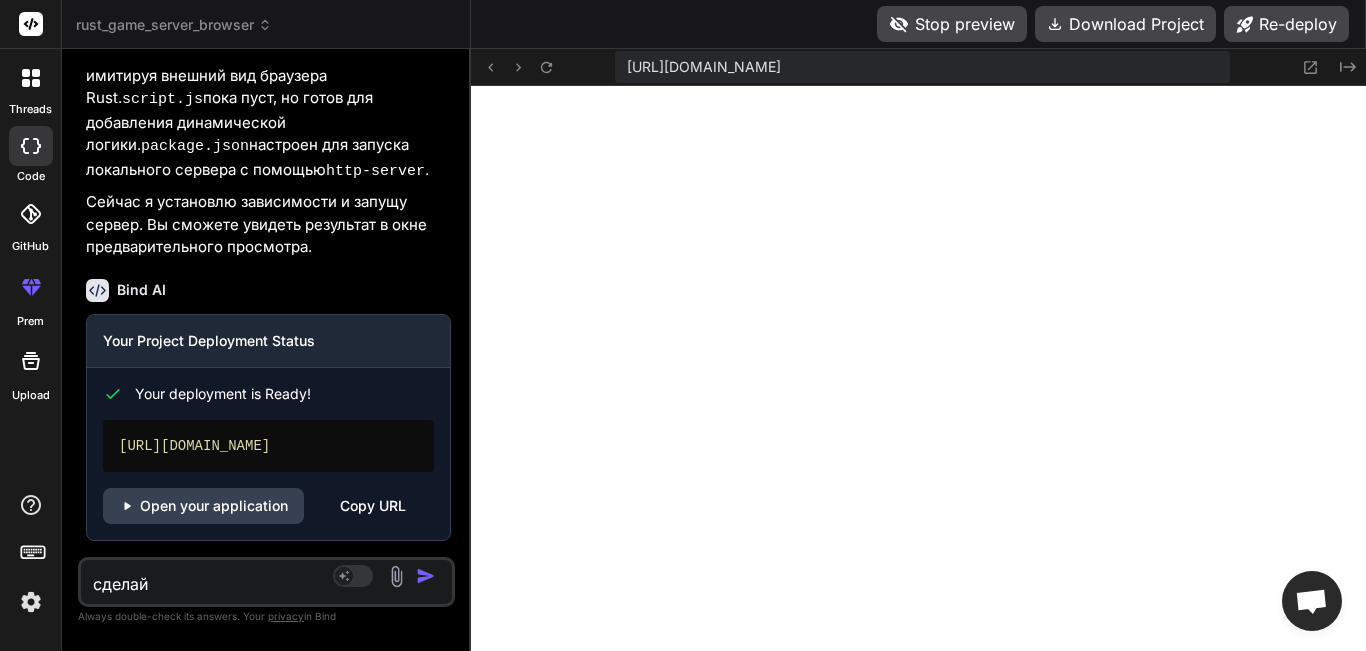 type on "сделай" 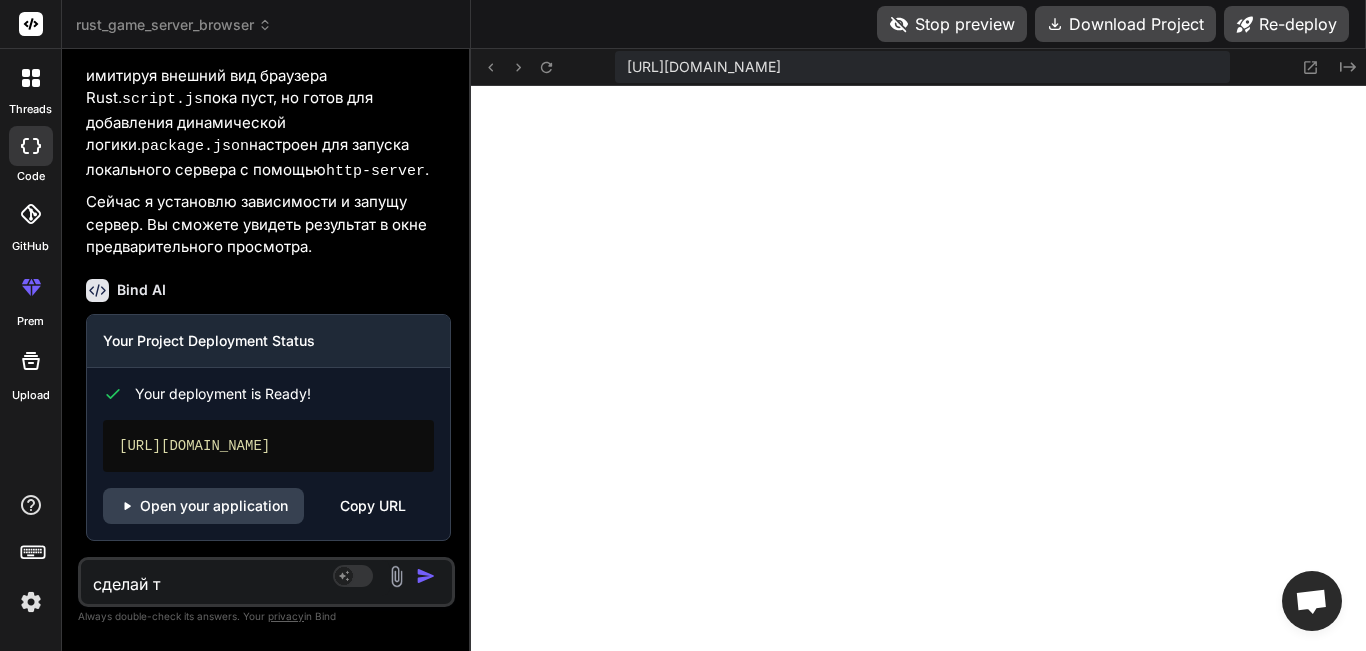 type on "сделай те" 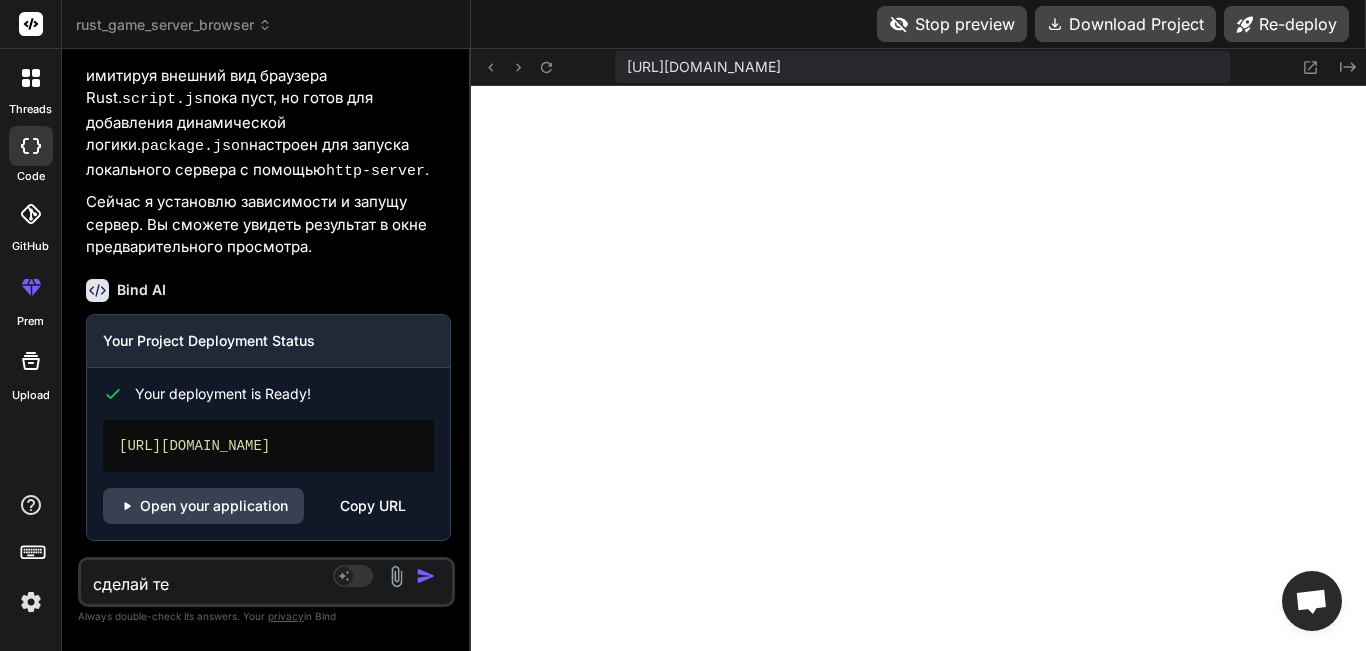 type on "сделай теп" 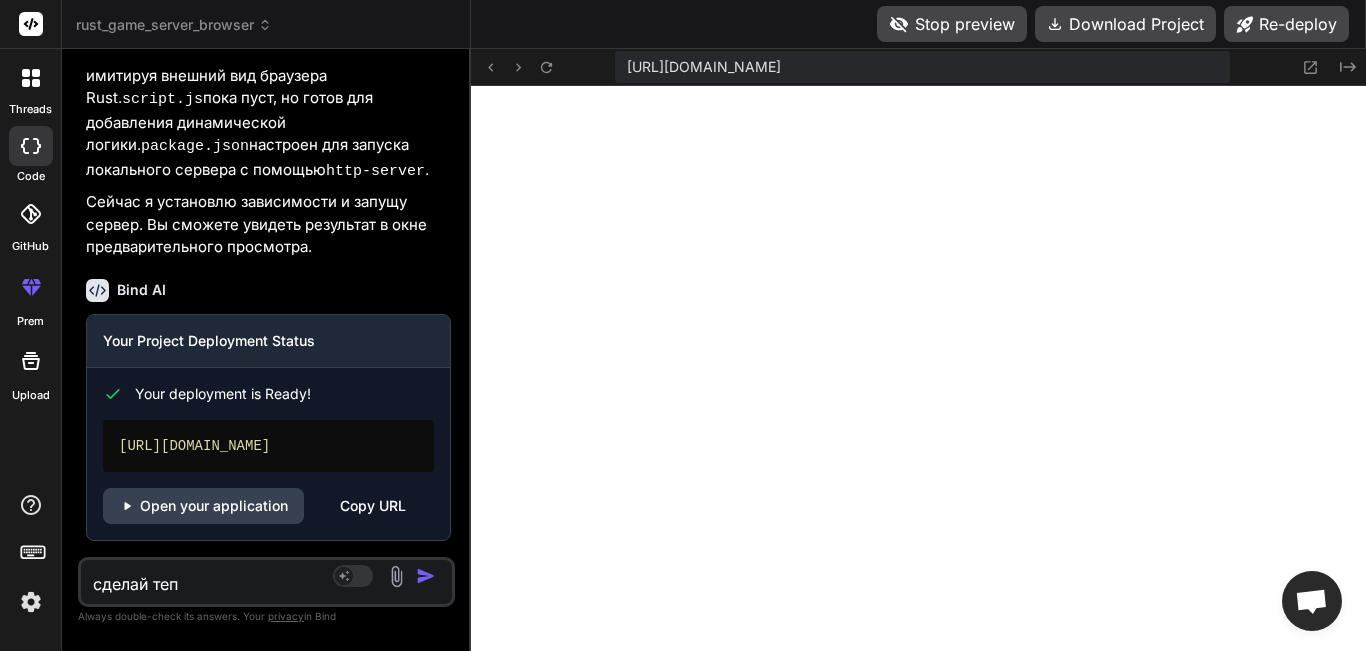 type on "сделай тепе" 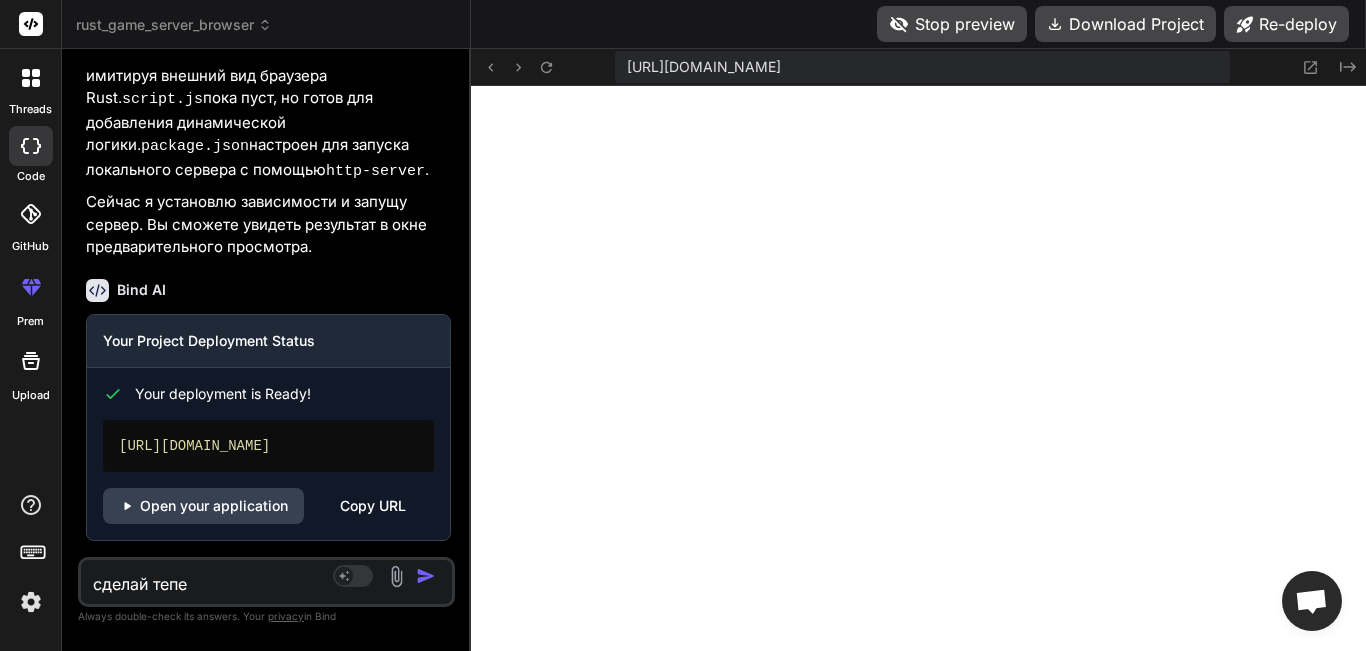 type on "сделай тепер" 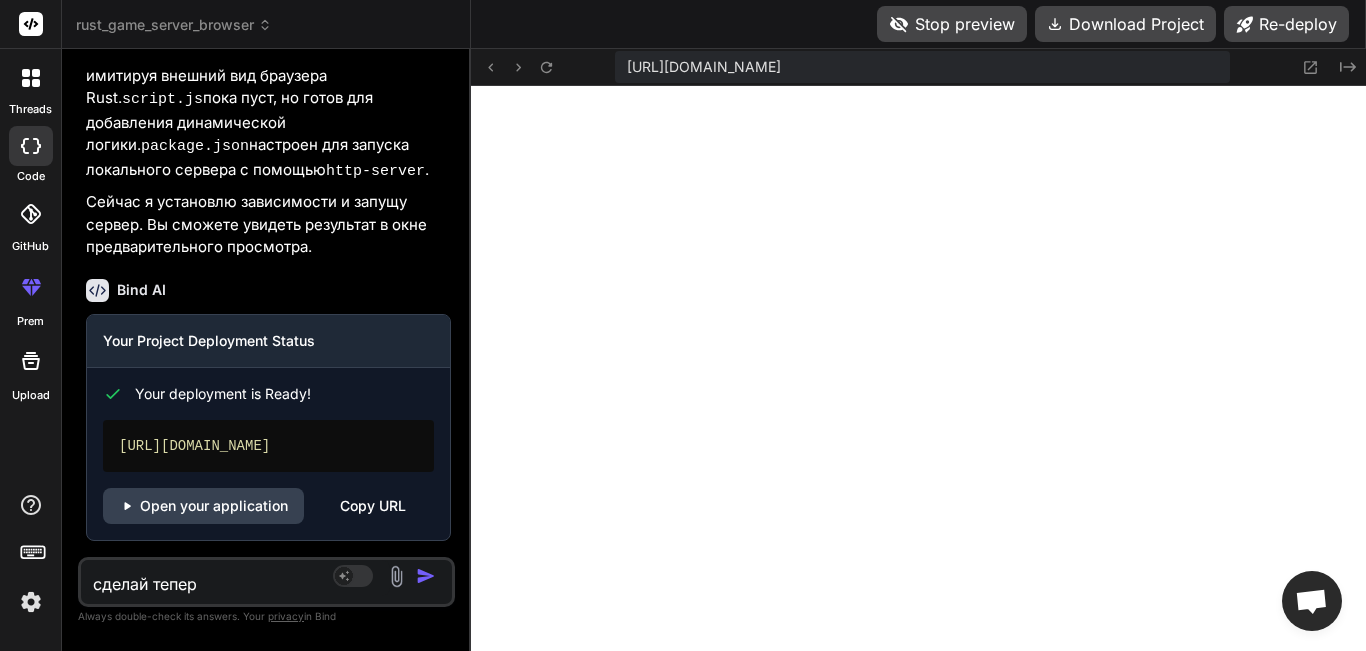 type on "сделай теперь" 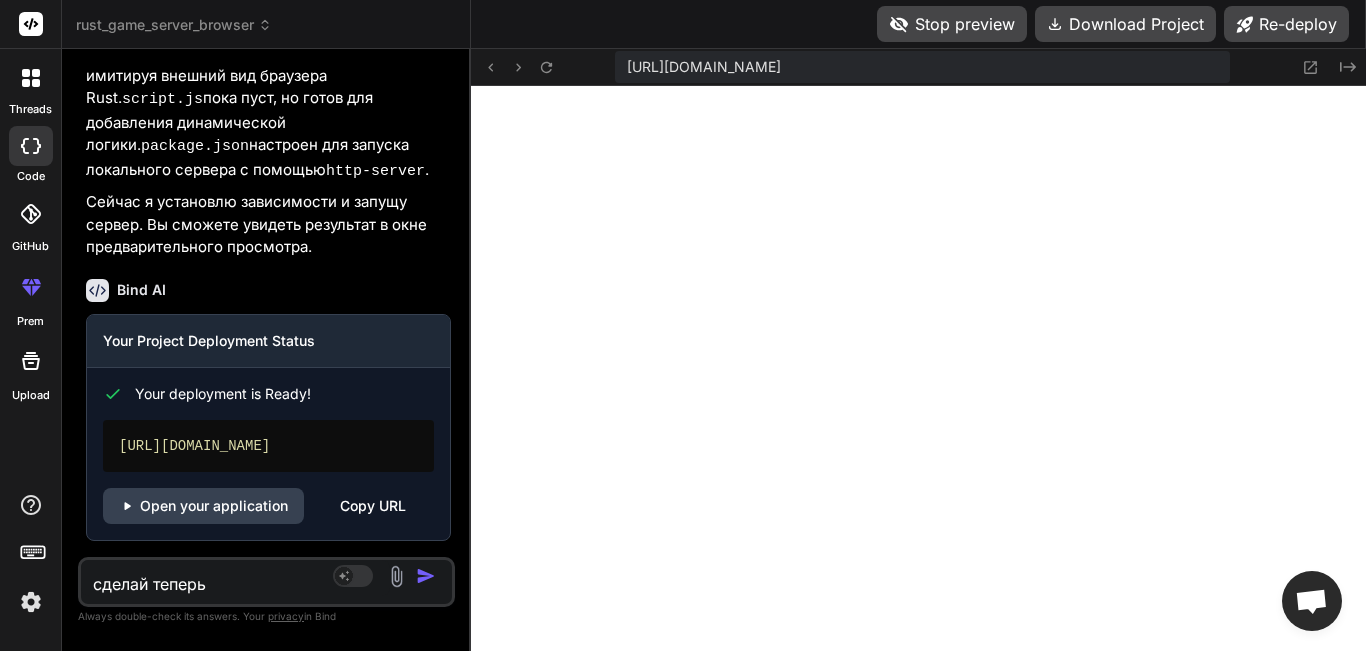 type on "сделай теперь" 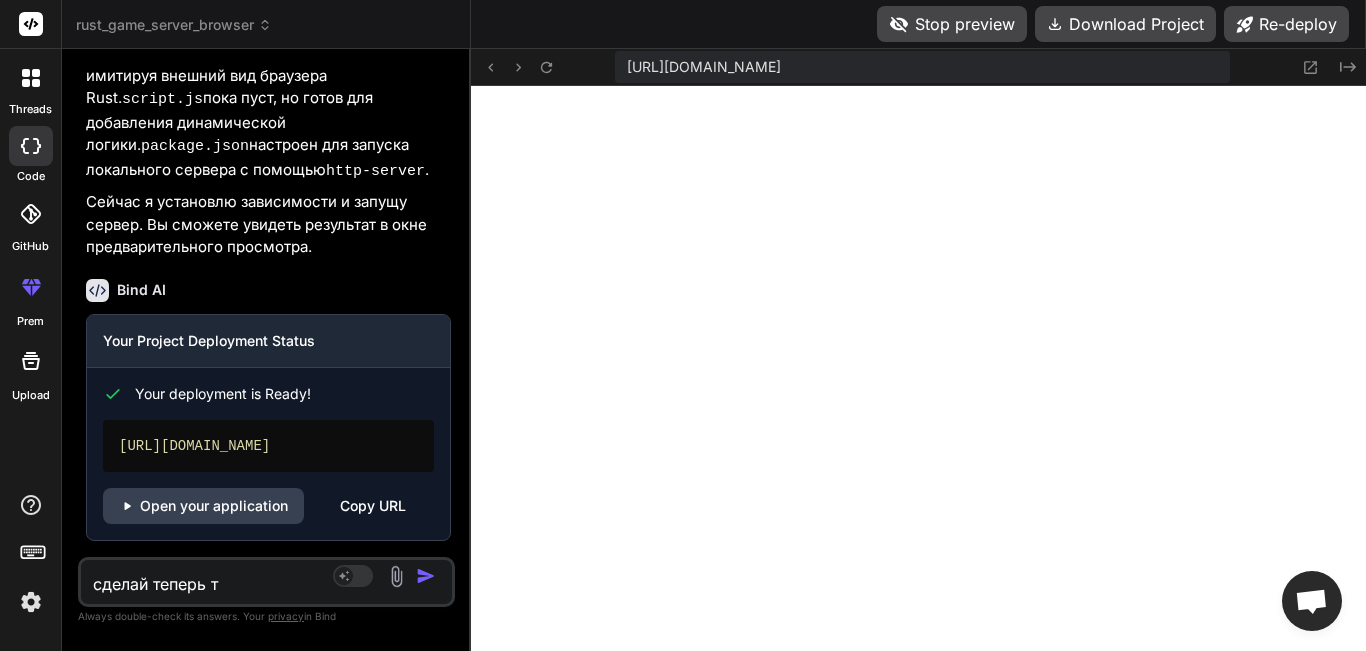 type on "сделай теперь та" 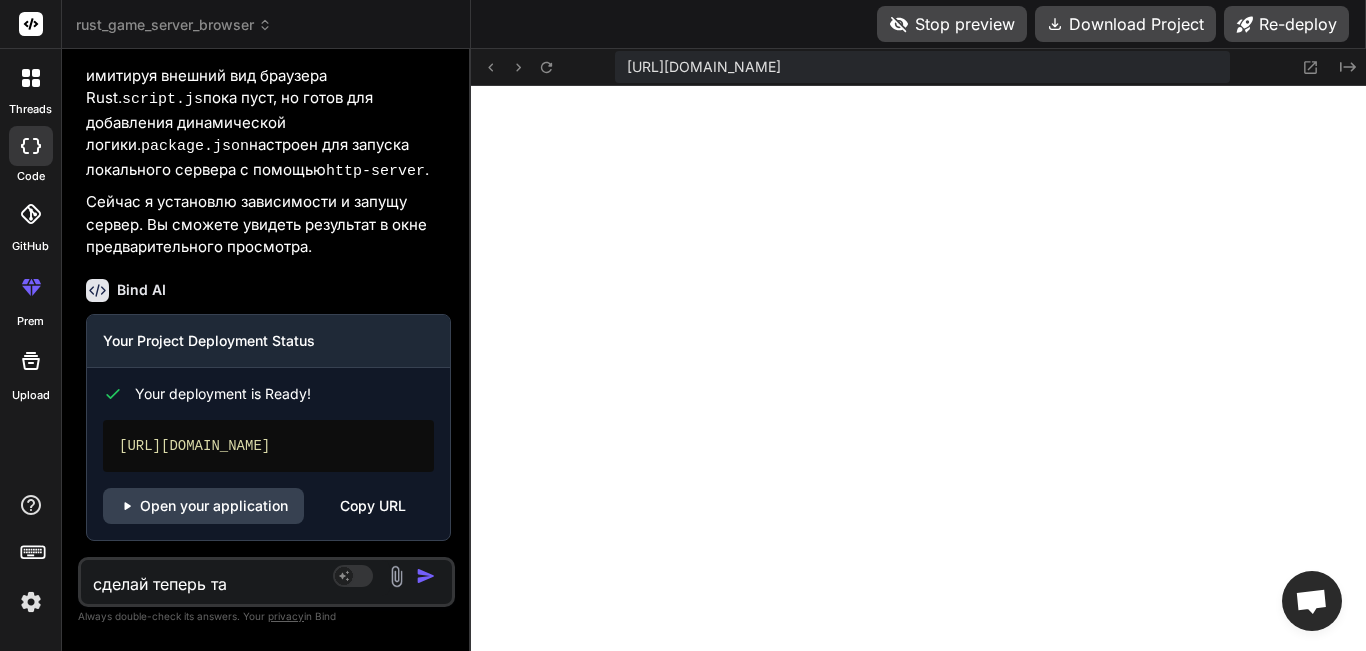 type on "сделай теперь так" 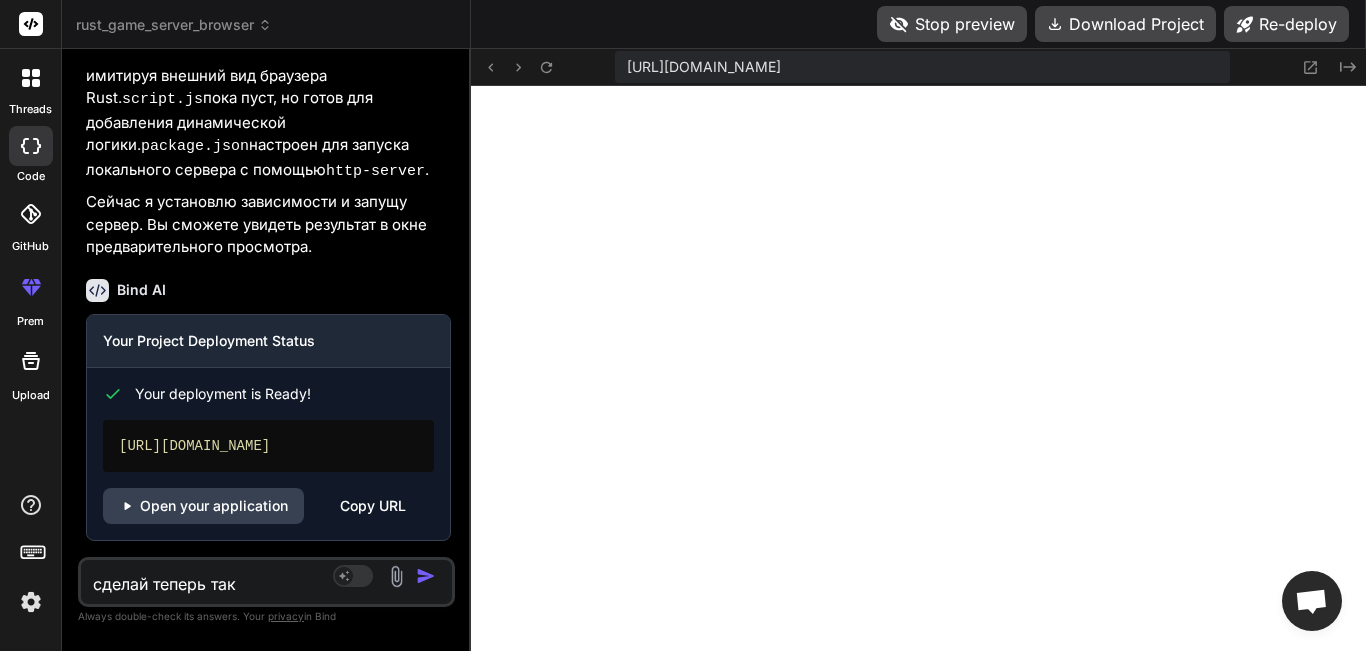 type on "сделай теперь так," 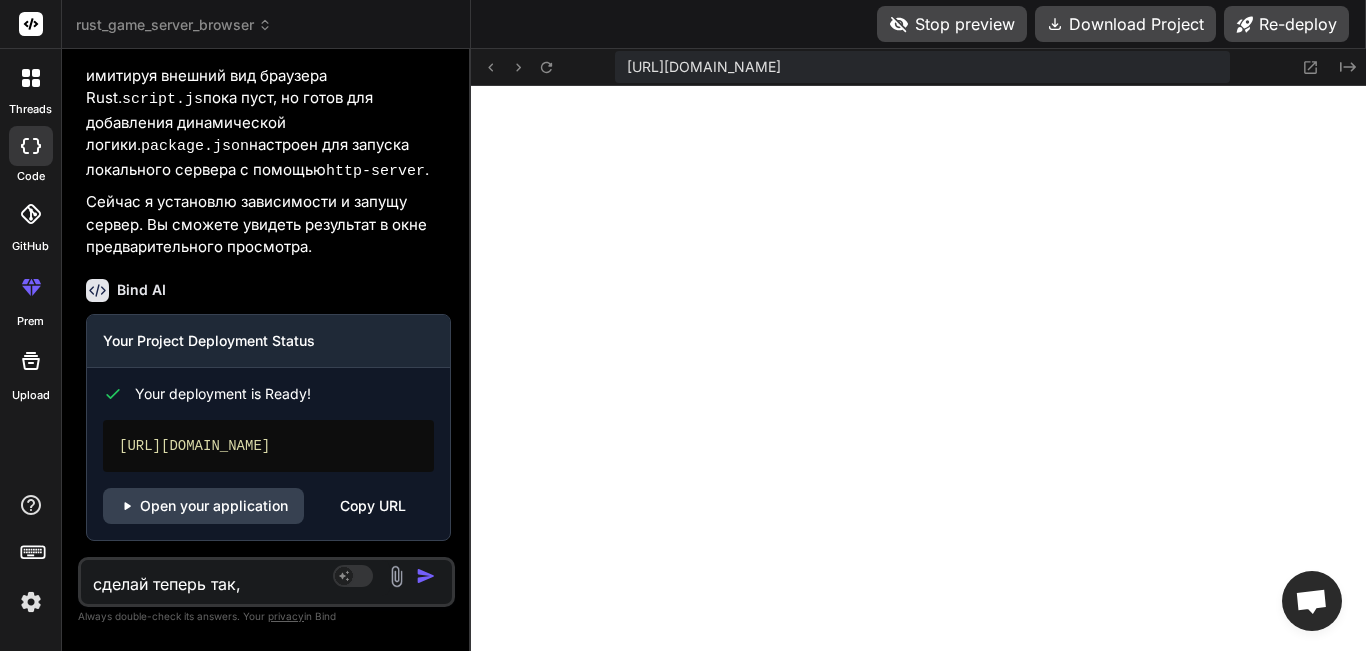 type on "сделай теперь так,у" 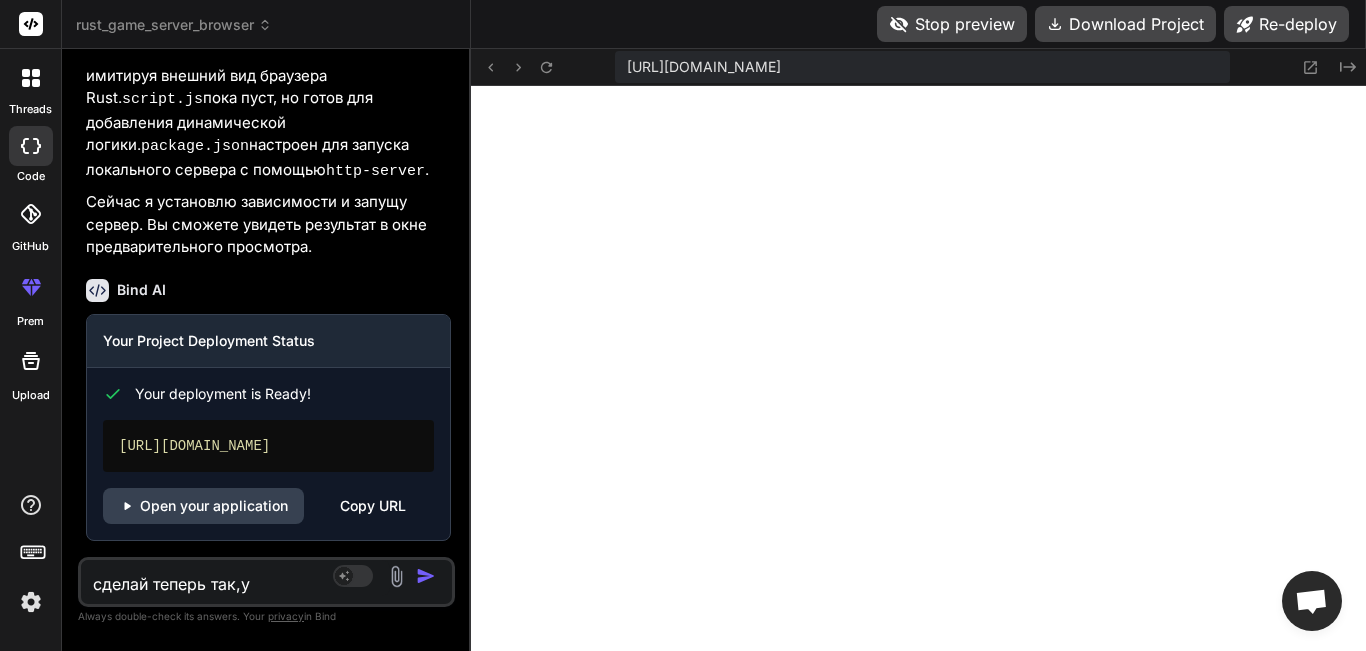 type on "сделай теперь так,ул" 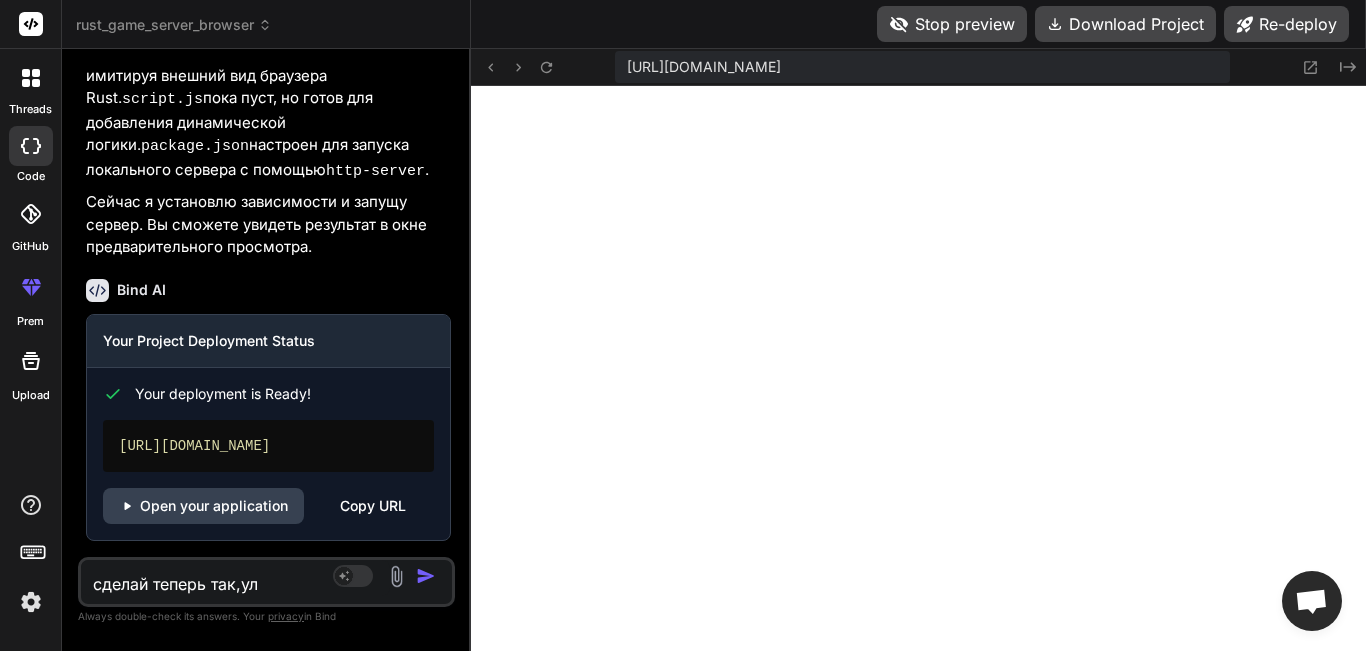 type on "сделай теперь так,улу" 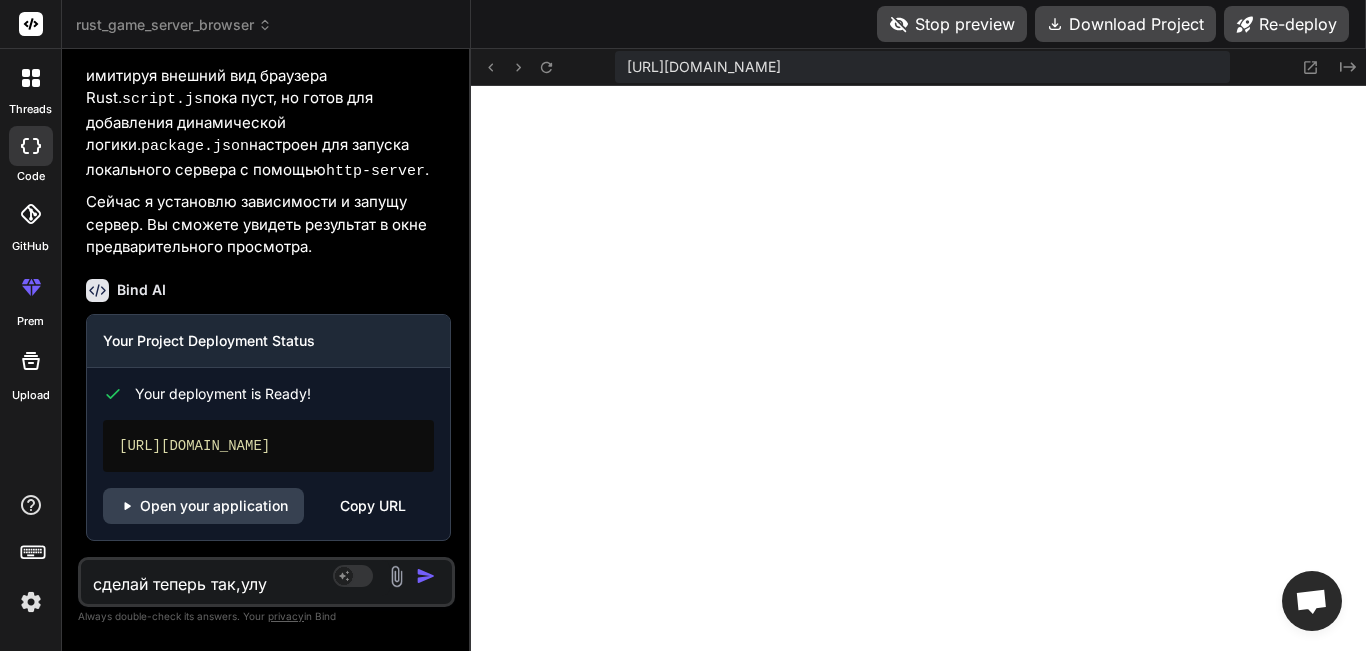 type on "сделай теперь так,улуч" 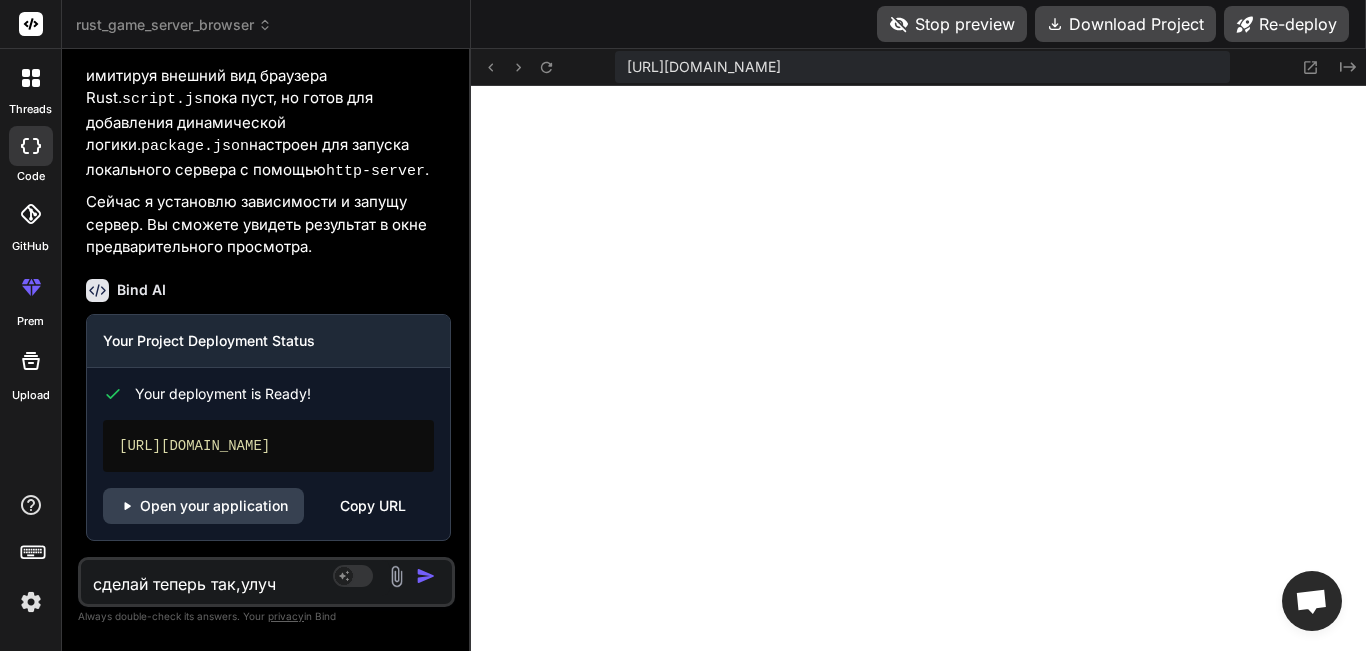 type on "сделай теперь так,улучш" 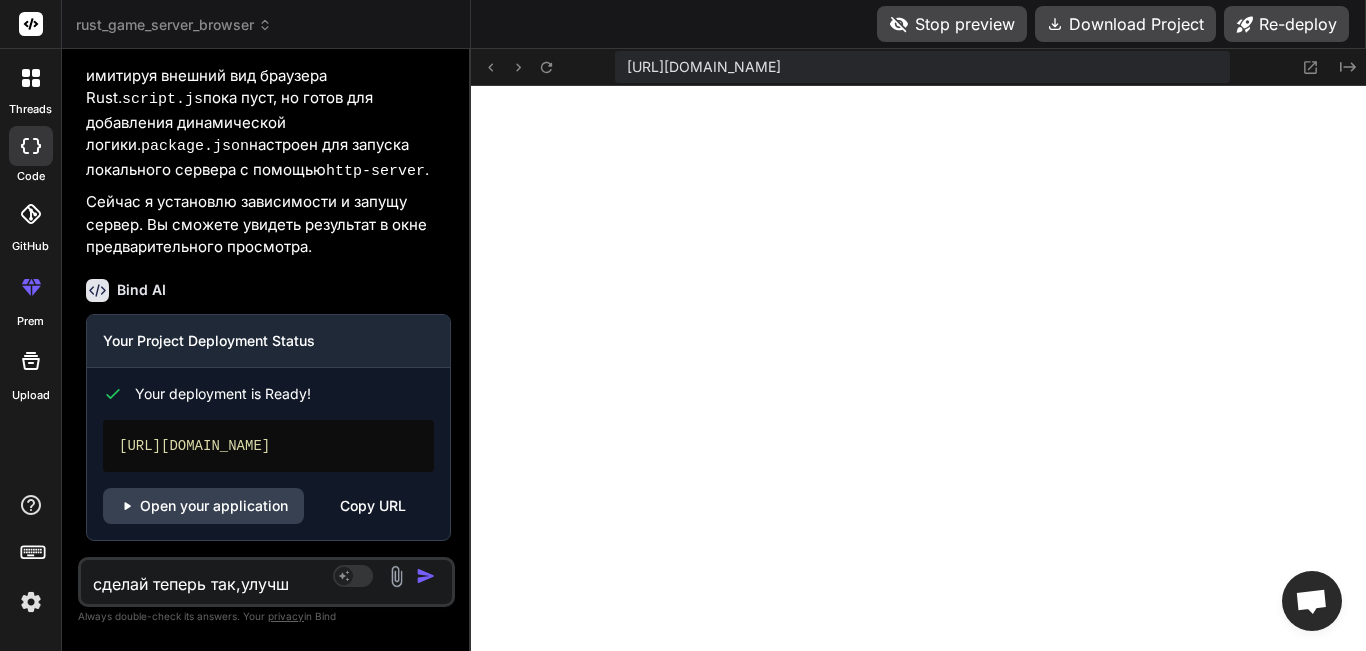 type on "сделай теперь так,улучши" 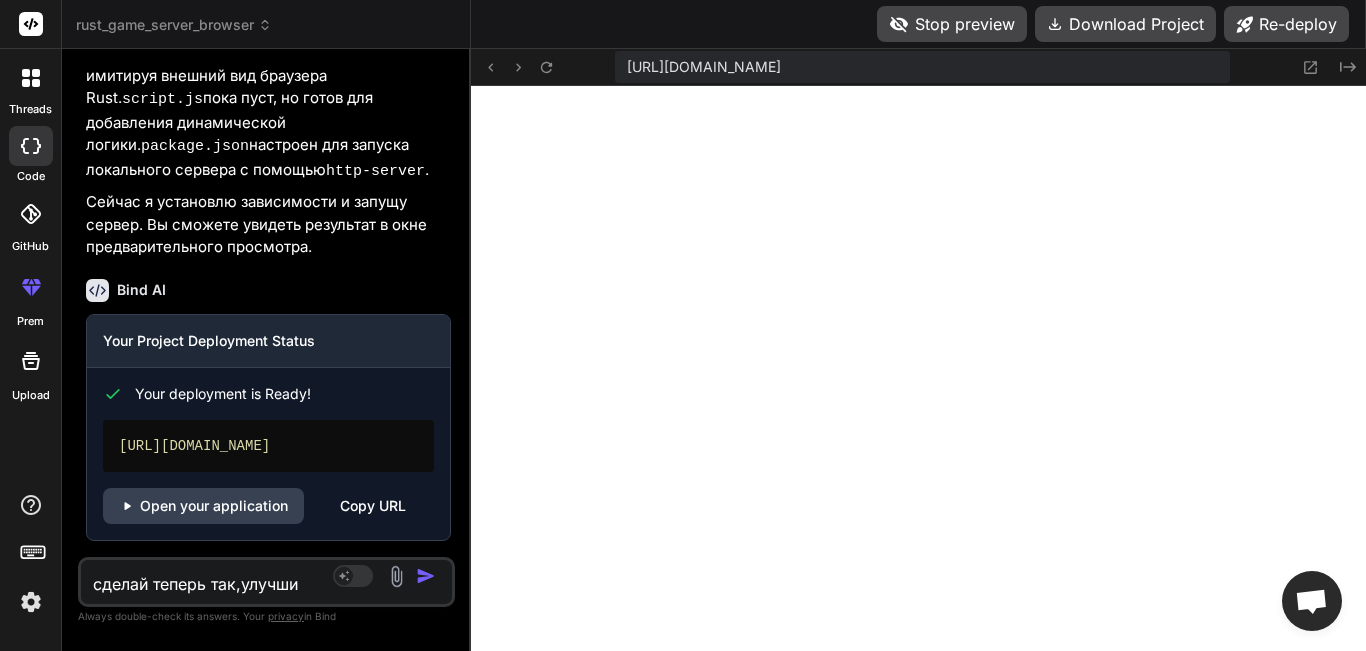 type on "сделай теперь так,улучши" 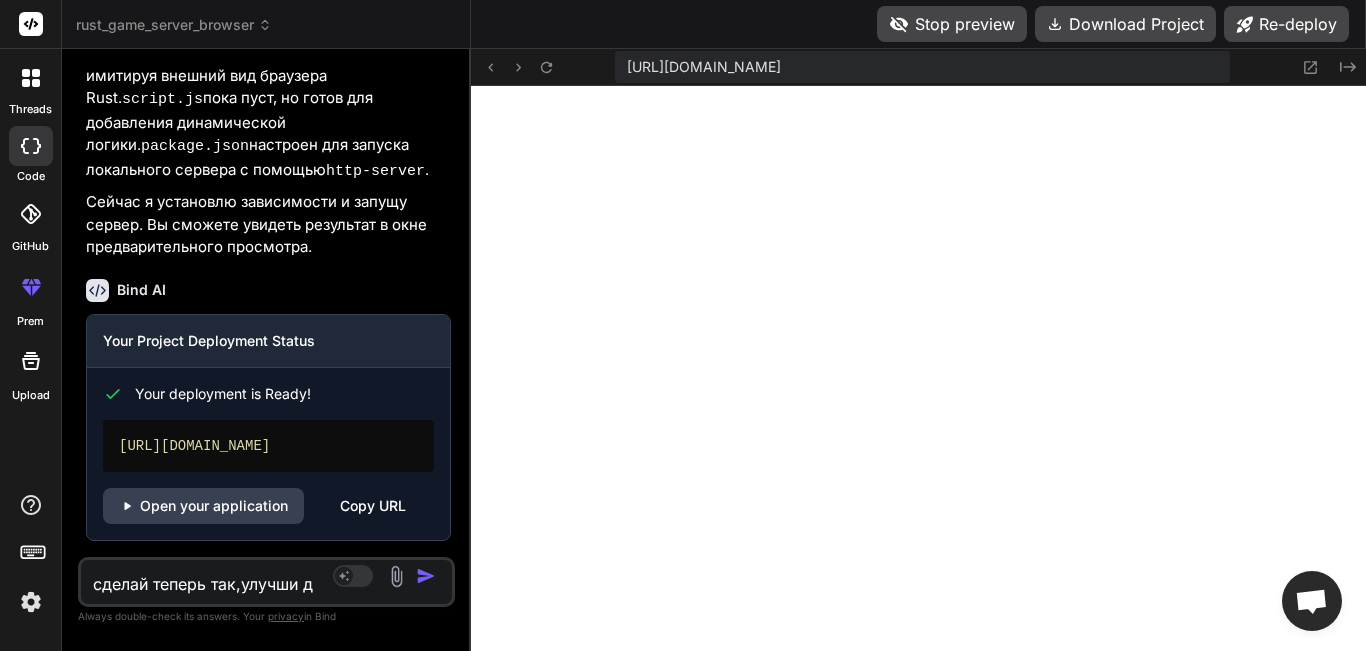 type on "сделай теперь так,улучши ди" 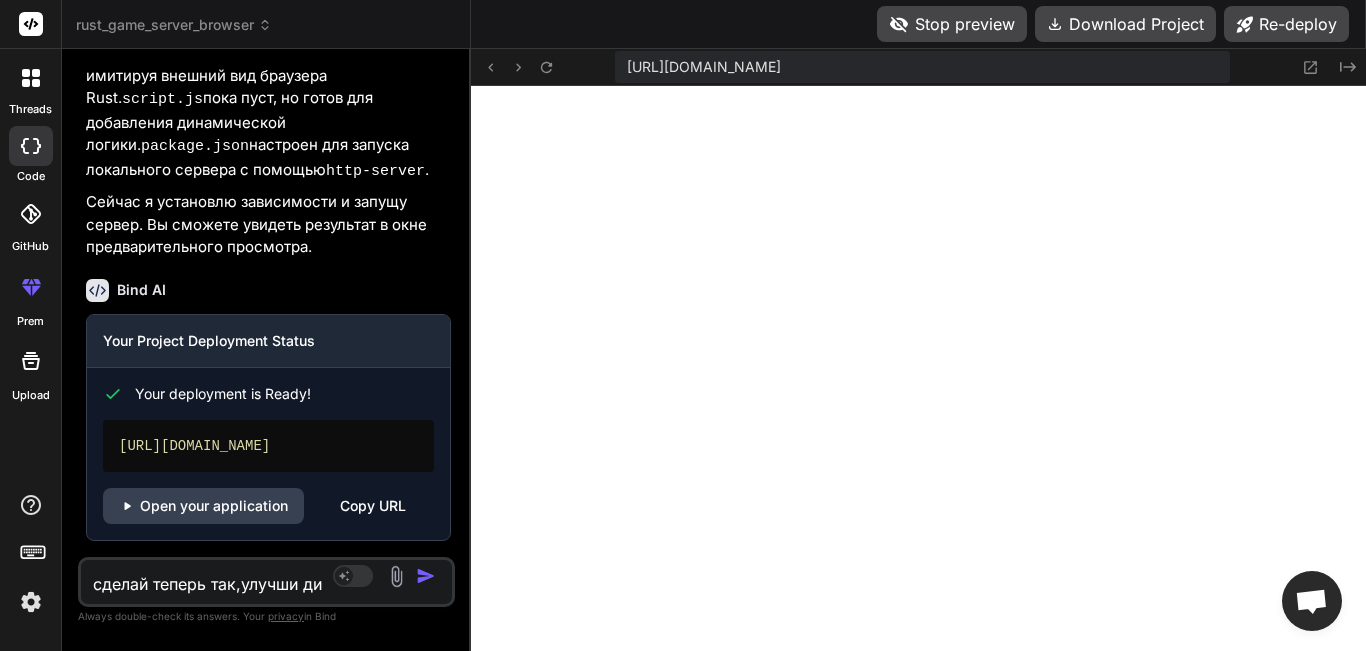 type on "сделай теперь так,улучши диз" 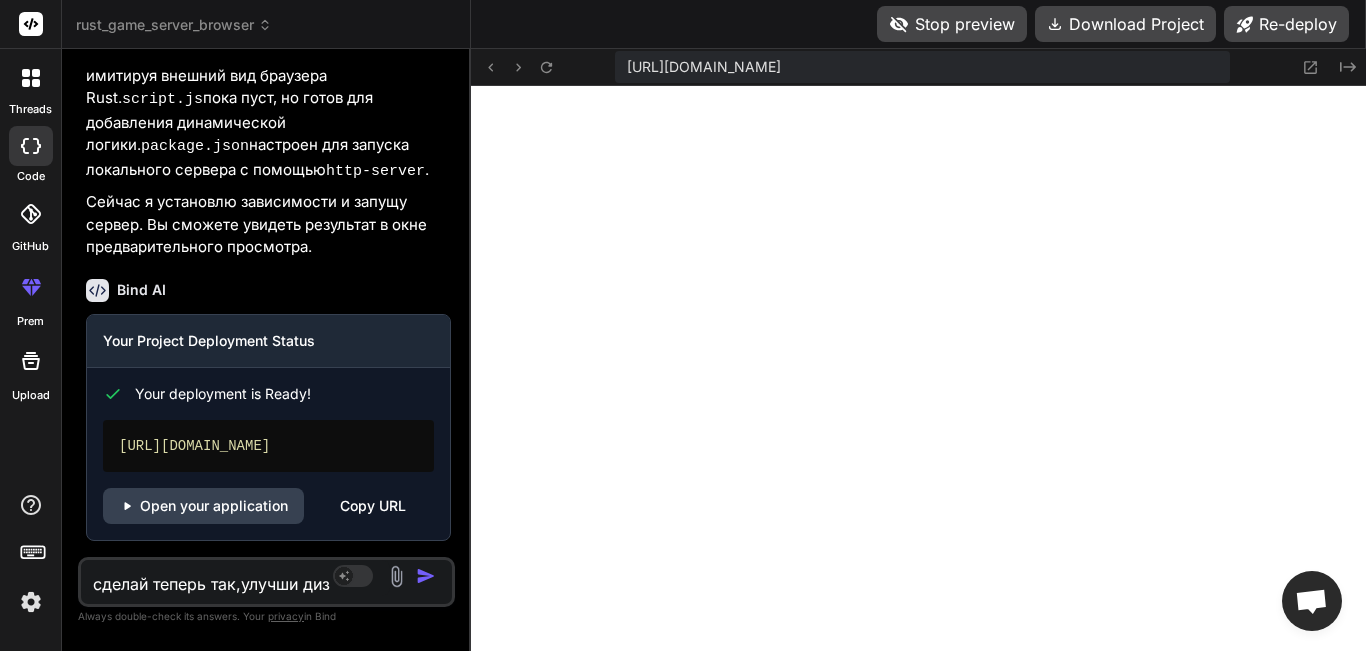 type on "сделай теперь так,улучши диза" 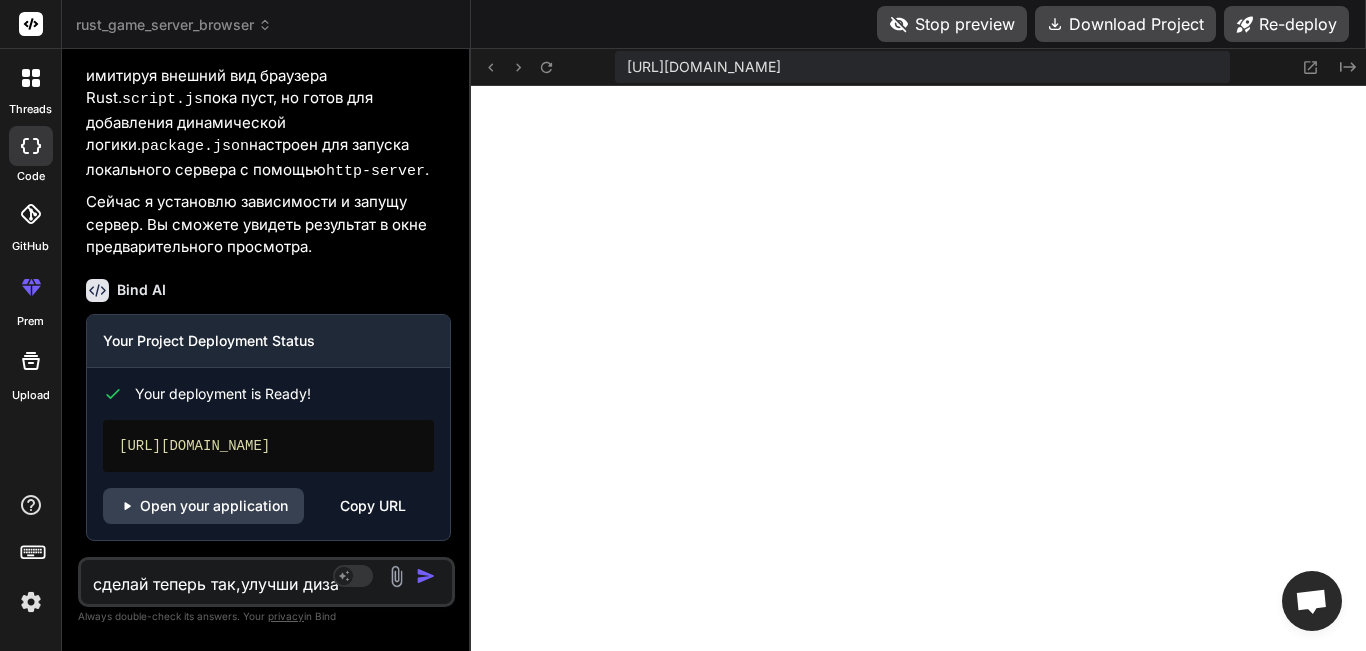 type on "сделай теперь так,улучши дизай" 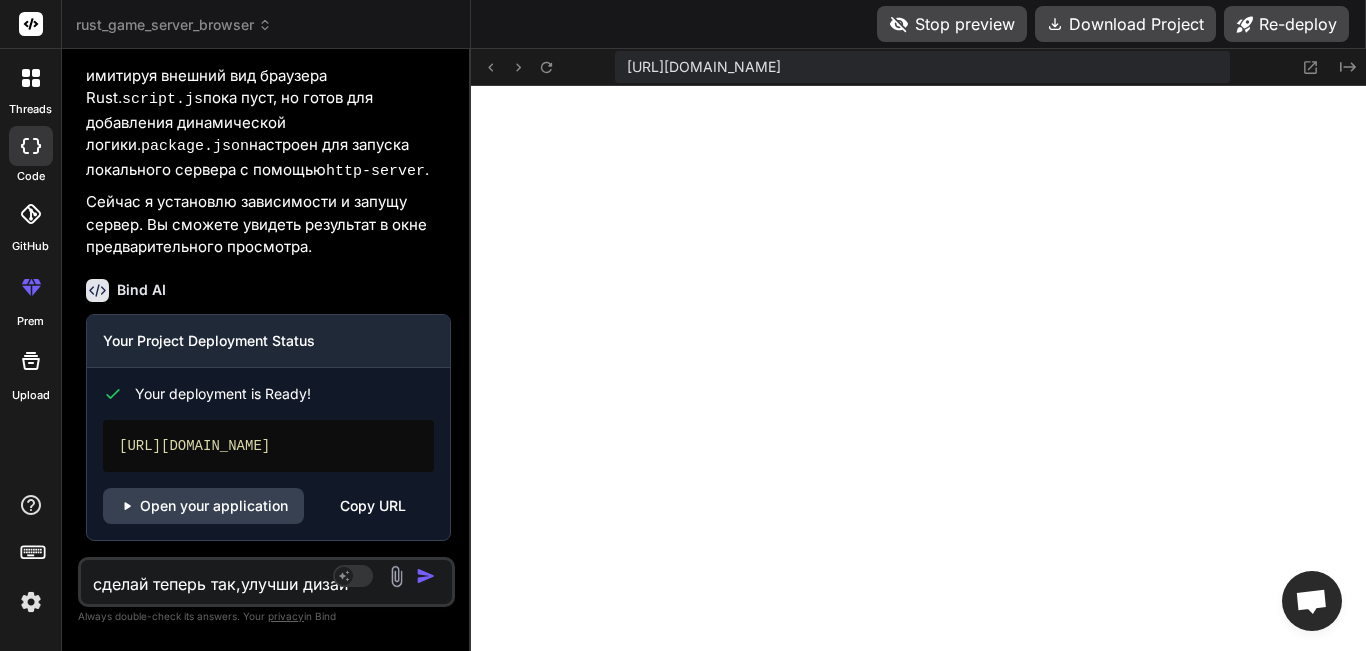 type on "сделай теперь так,улучши дизайн" 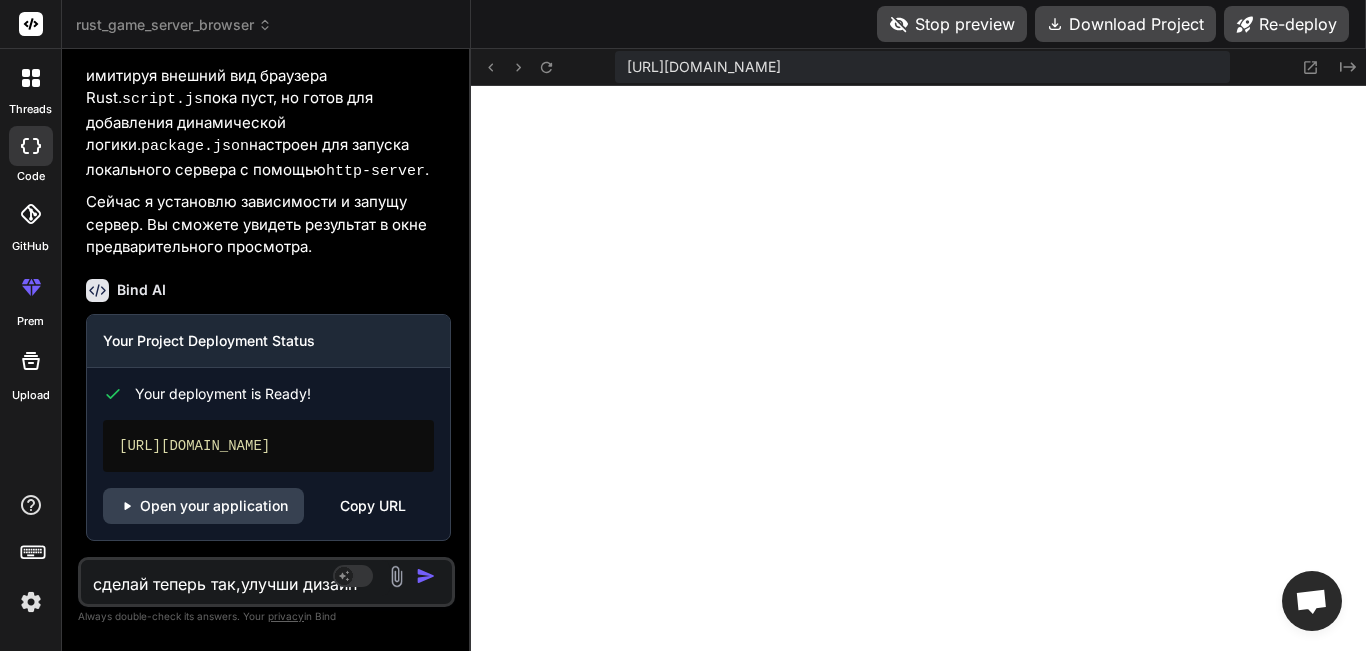 type on "сделай теперь так,улучши дизайн" 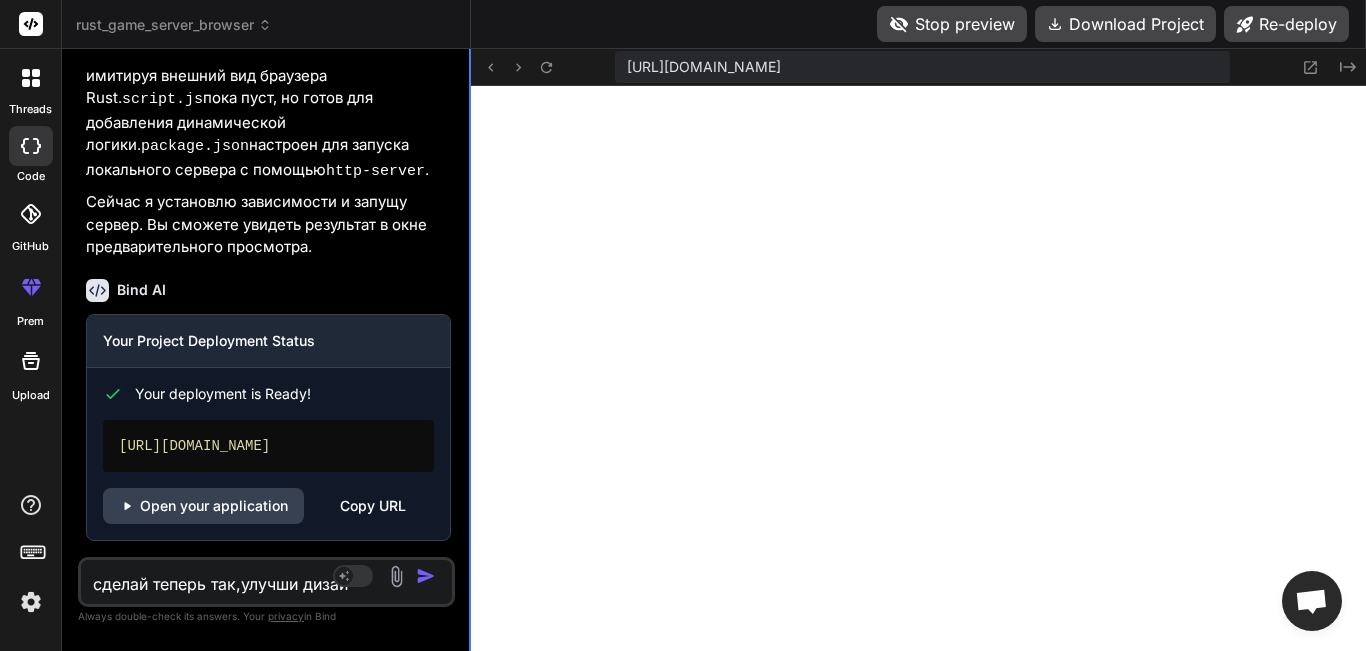 type on "сделай теперь так,улучши дизай" 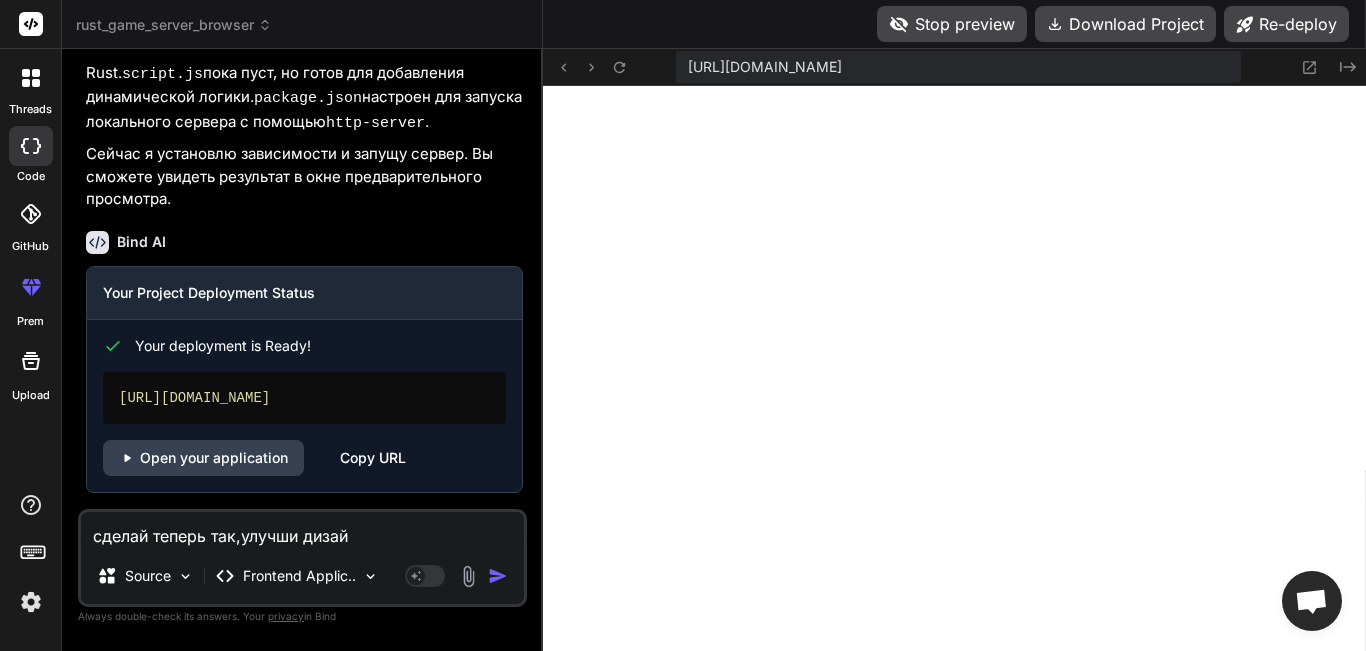 type on "x" 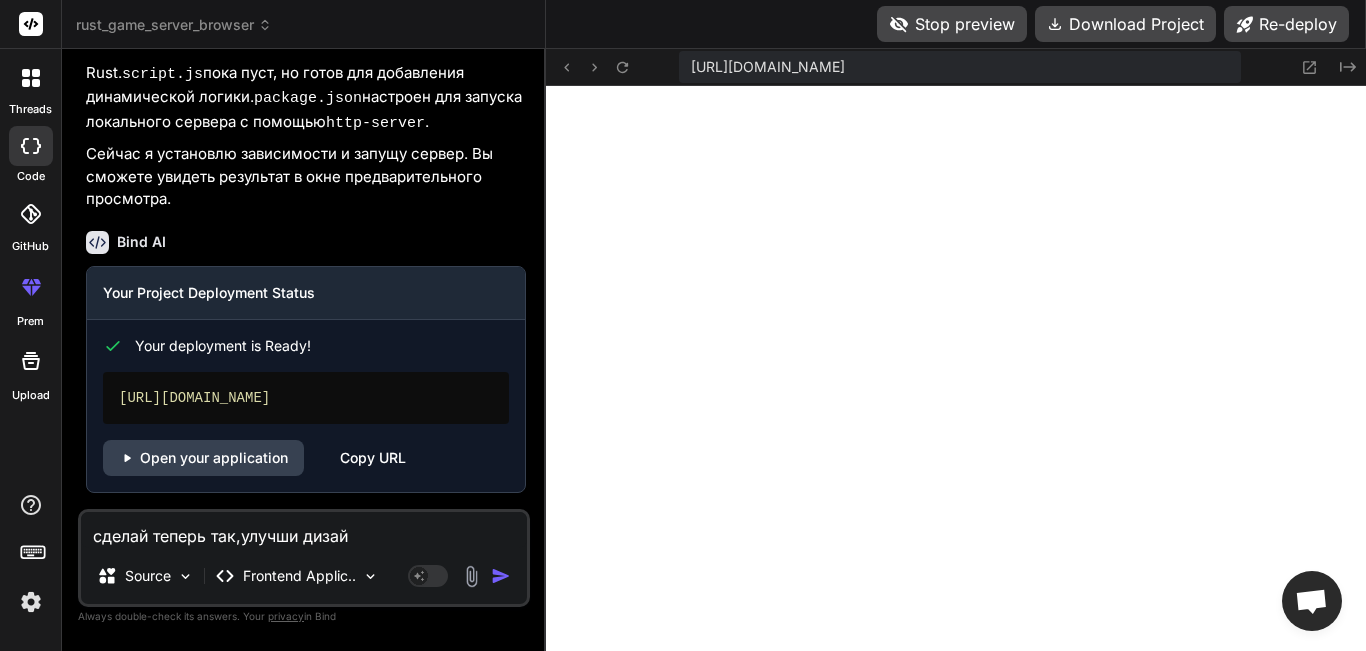 scroll, scrollTop: 1546, scrollLeft: 0, axis: vertical 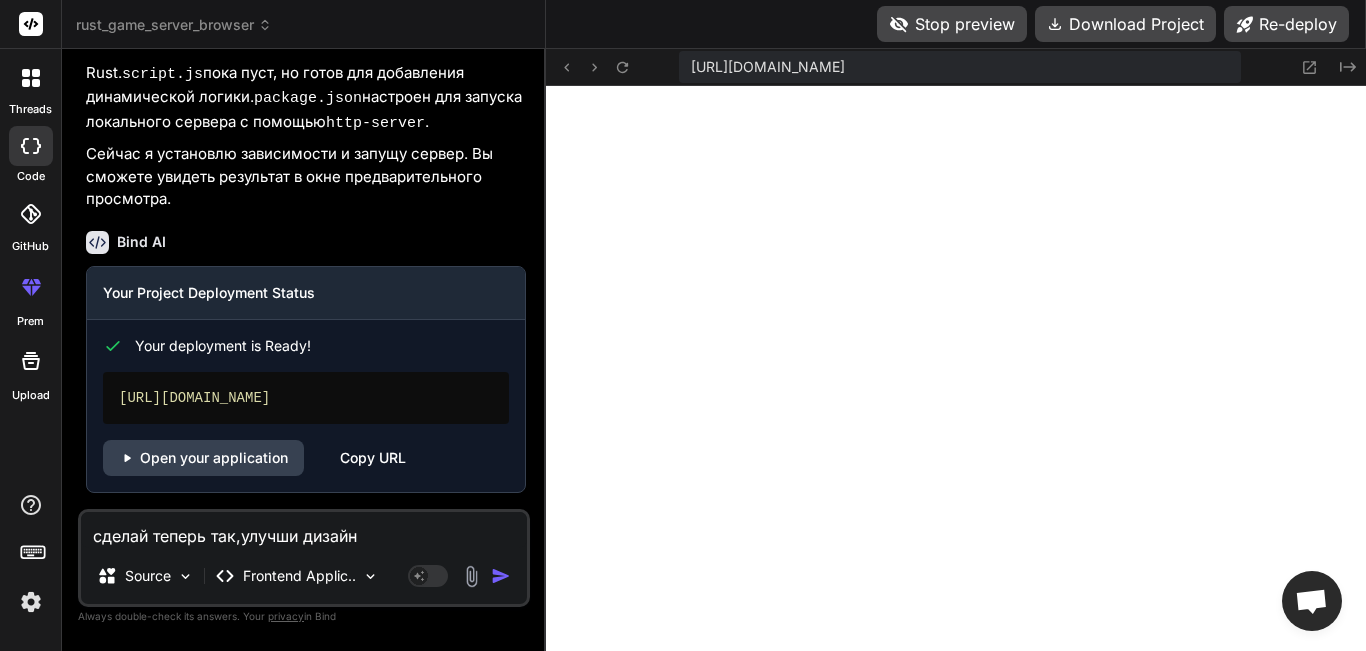 type on "x" 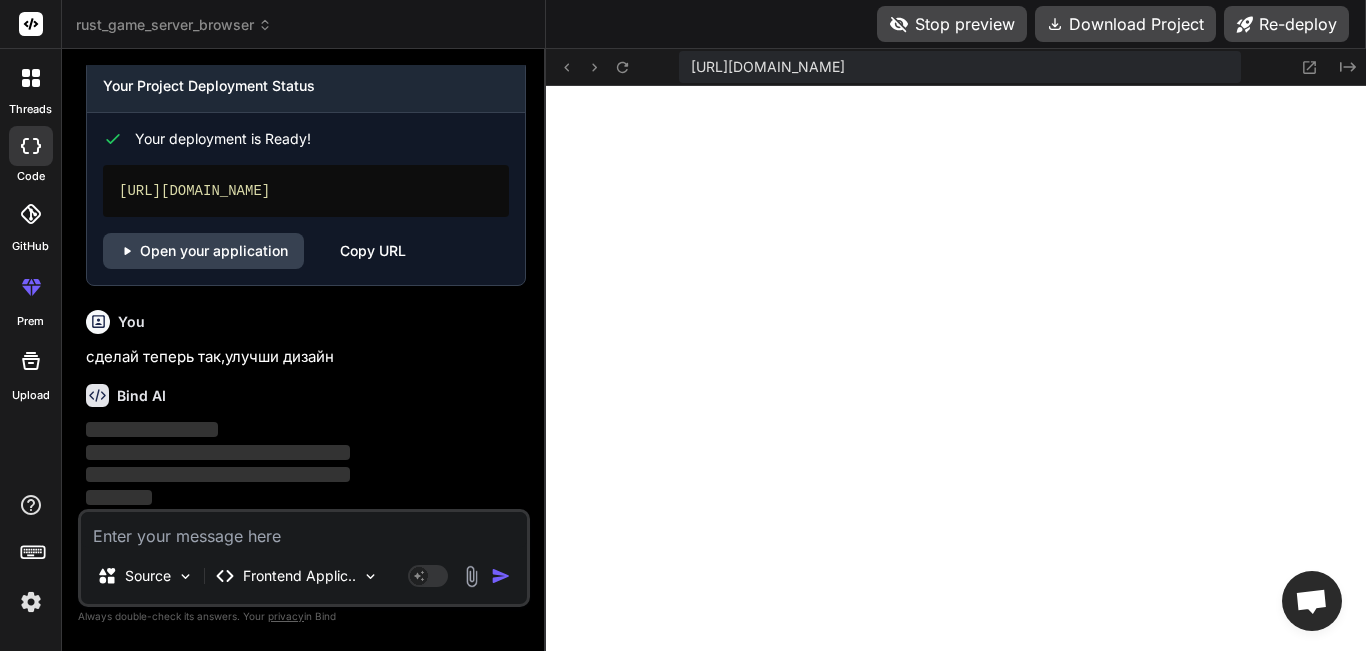 scroll, scrollTop: 1754, scrollLeft: 0, axis: vertical 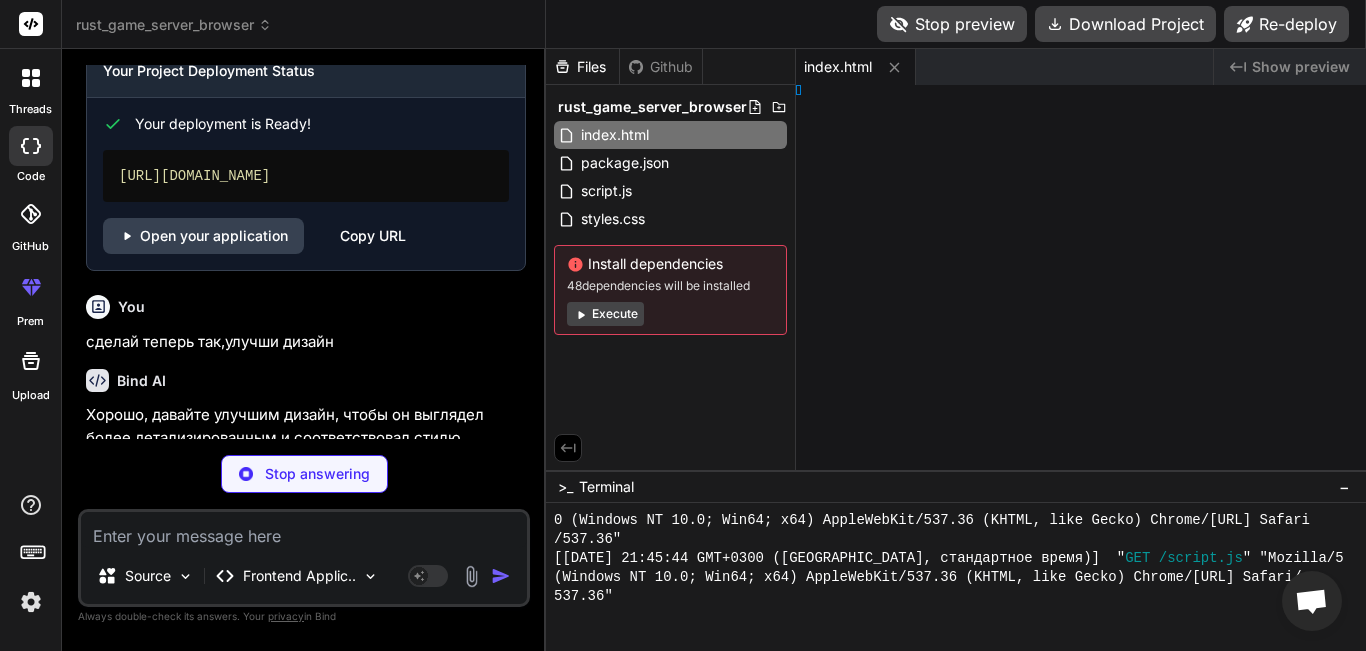 type on "x" 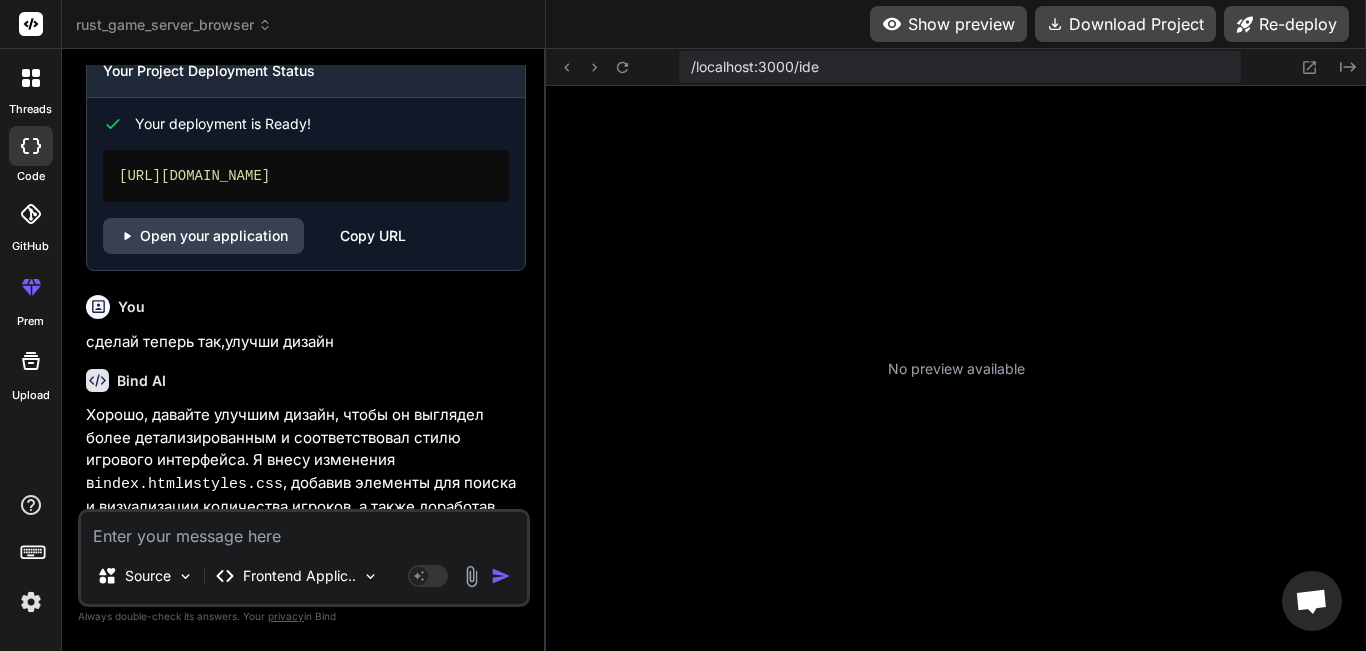 type on "x" 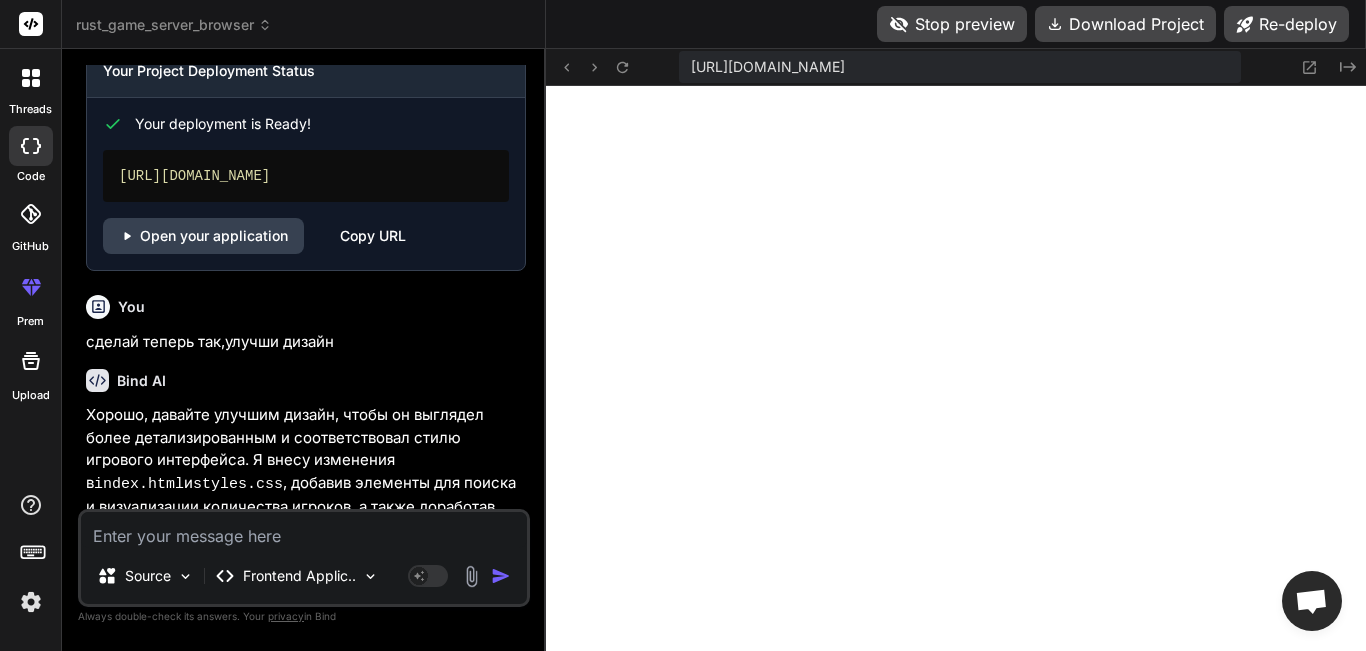 type on "}
}" 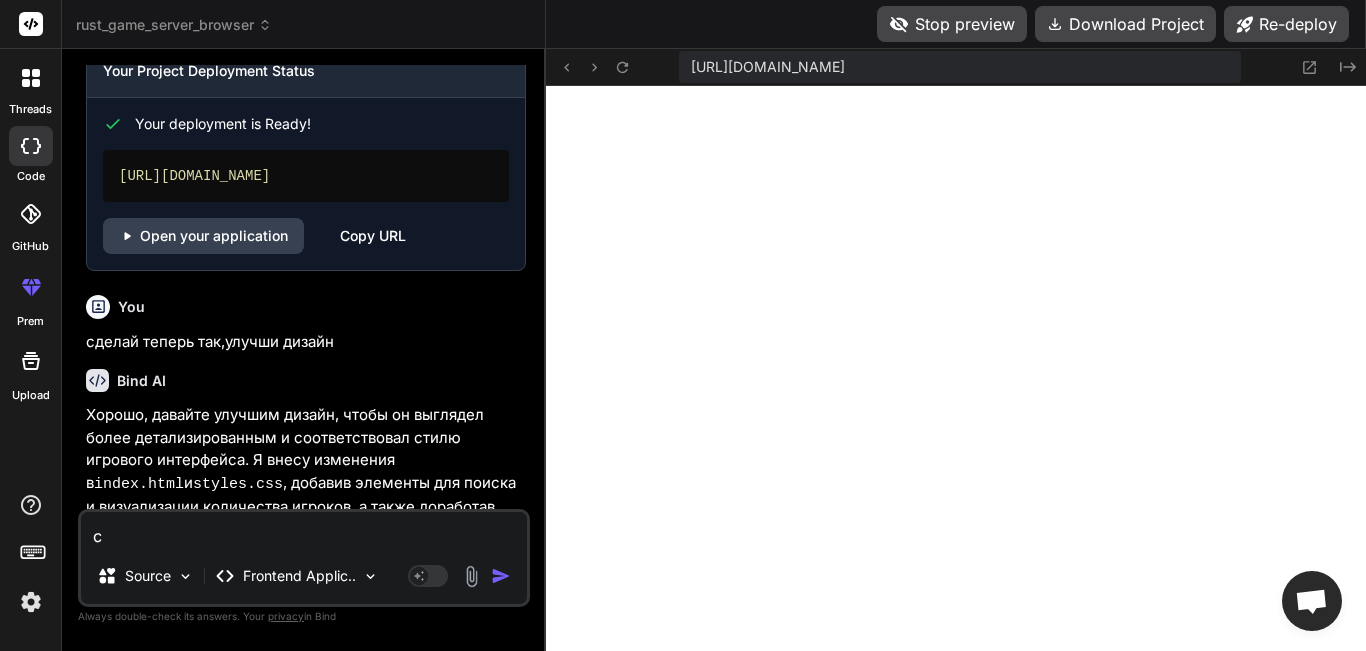 type on "cl" 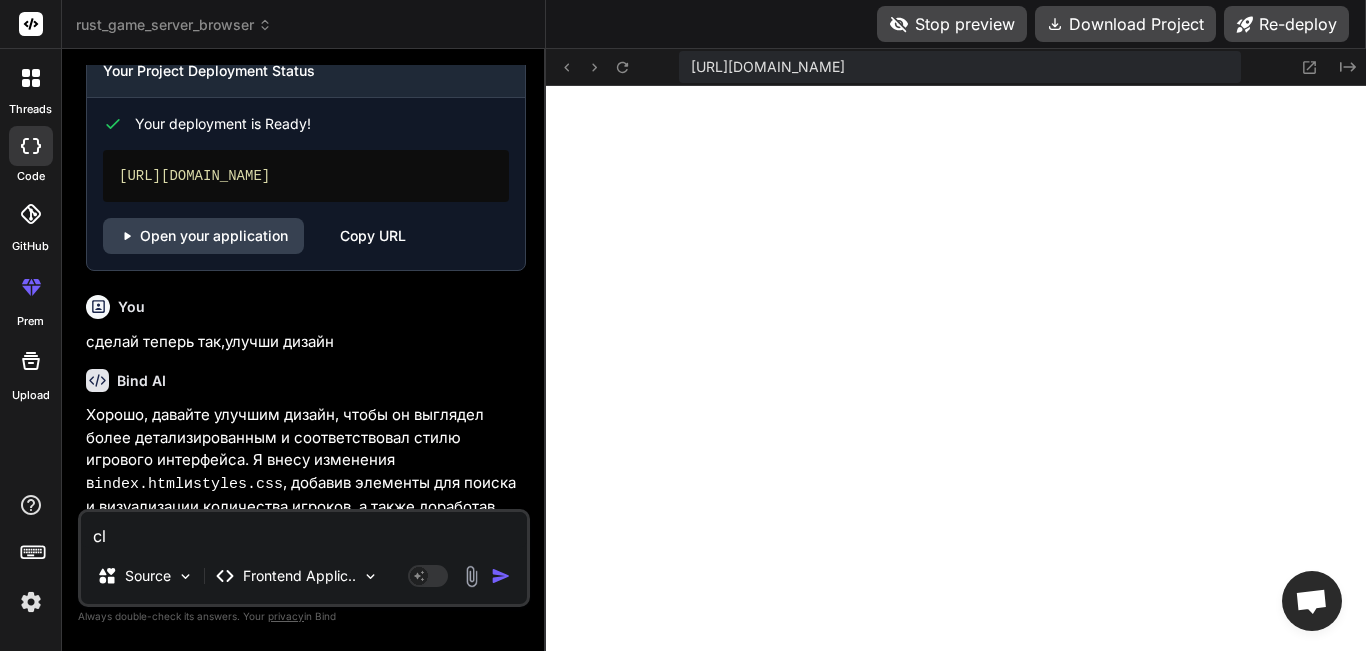 type on "clt" 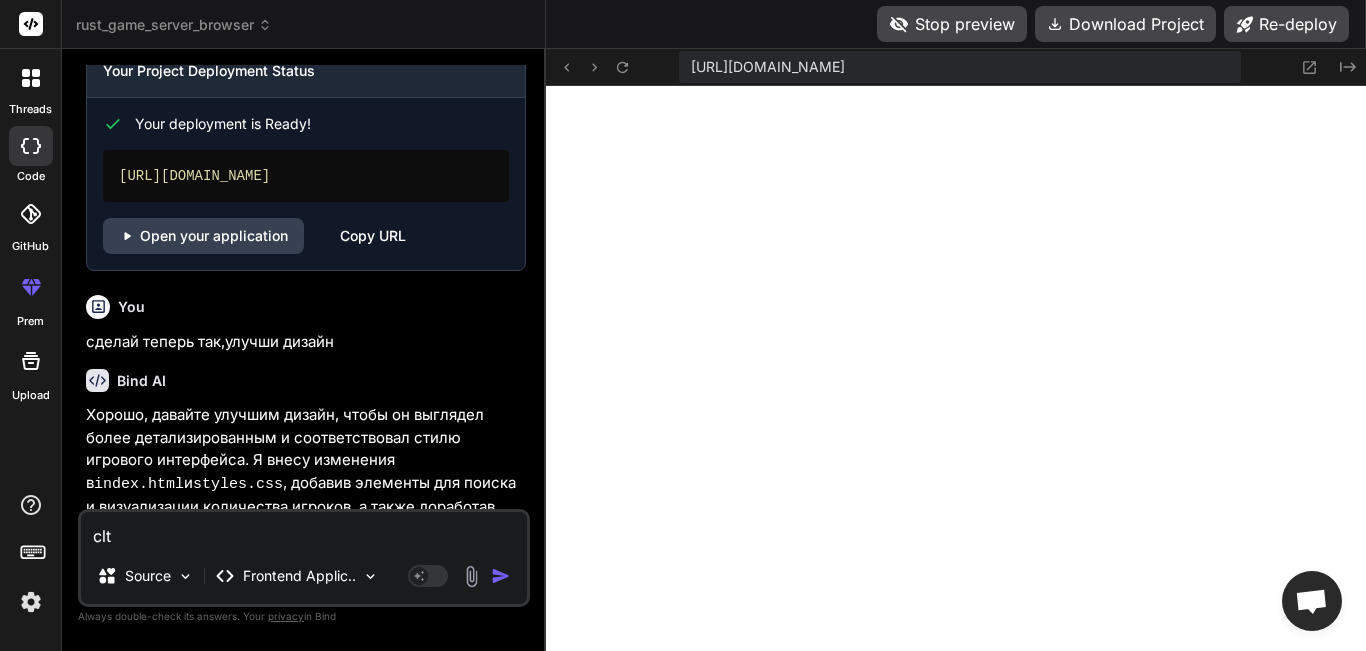 type on "cltk" 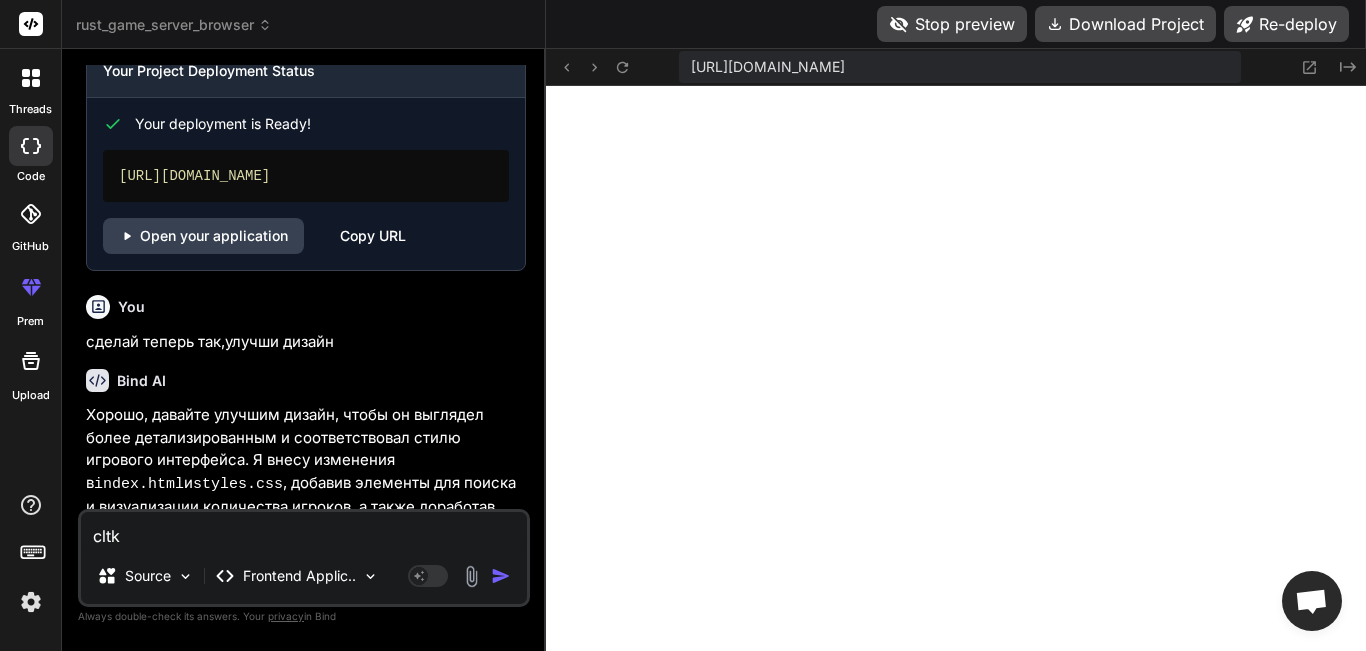 type on "cltkf" 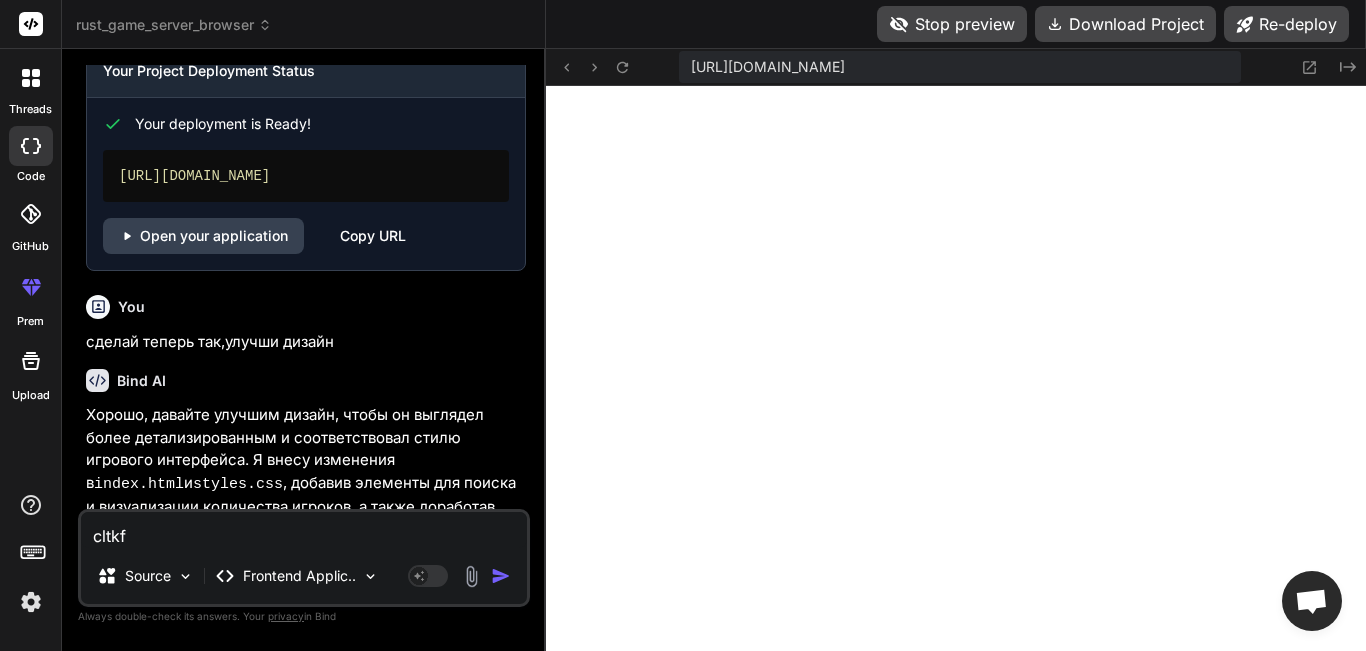 type on "cltkfq" 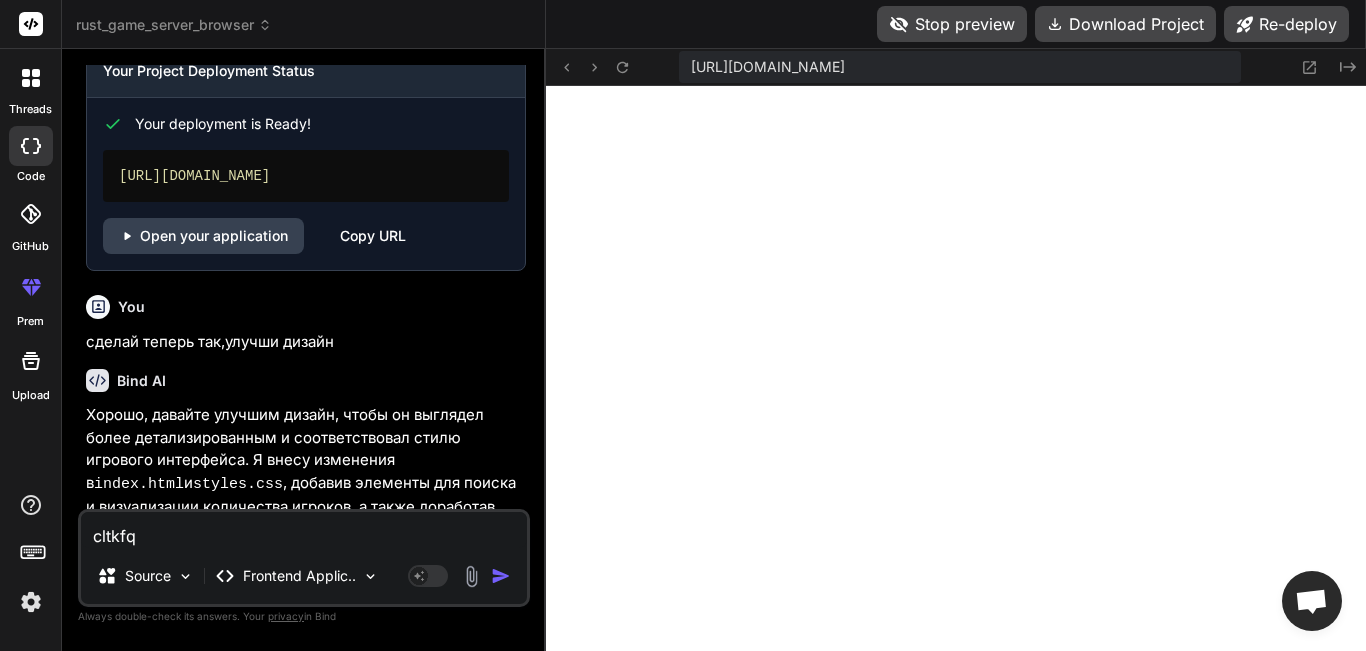 type on "cltkfq" 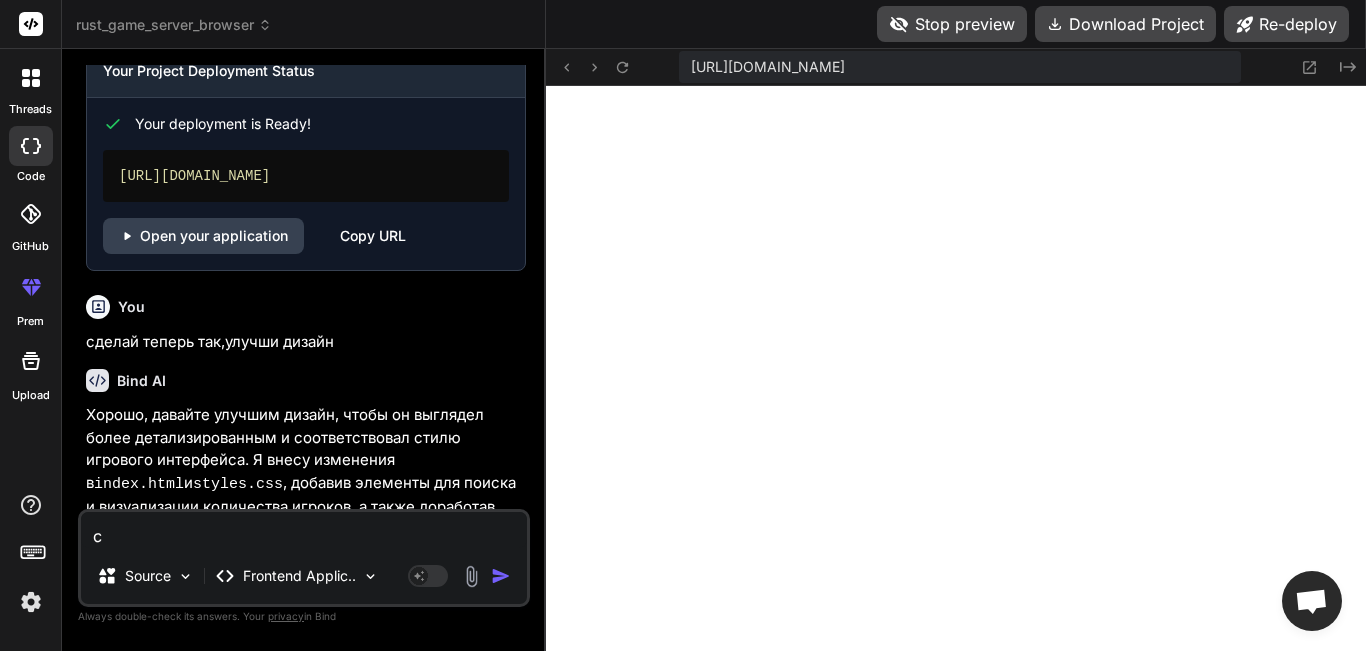 type on "сд" 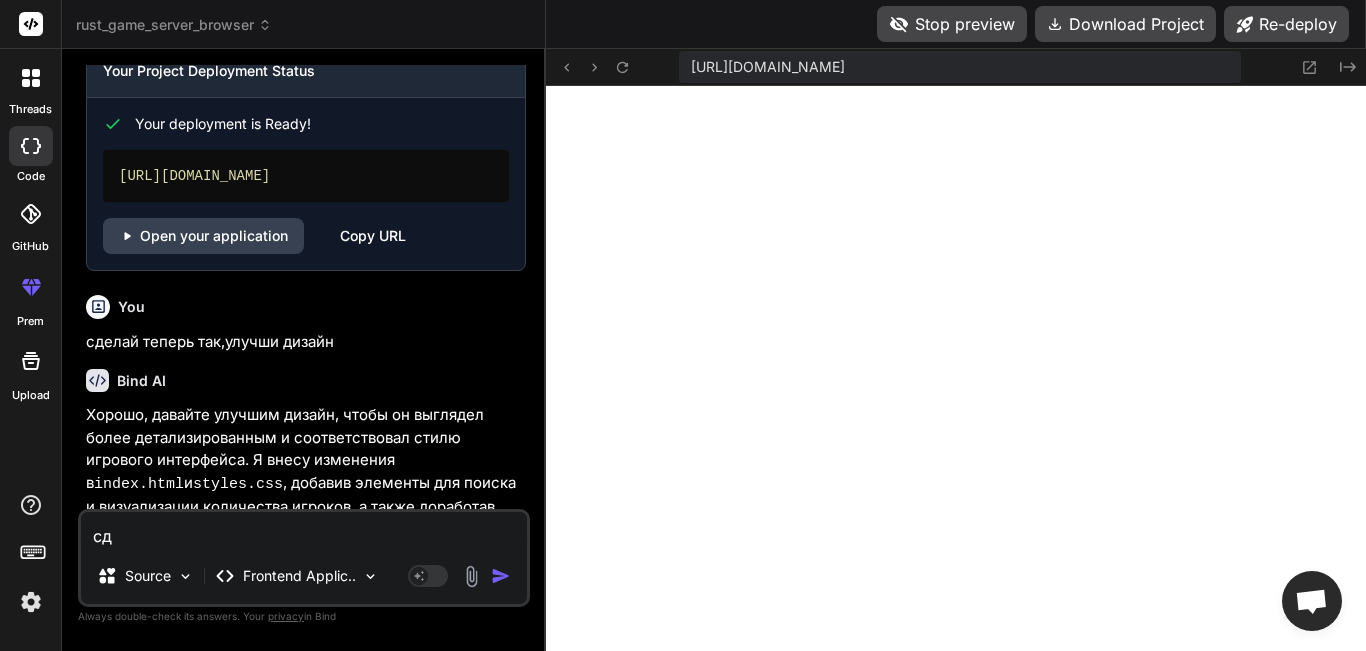 type on "сде" 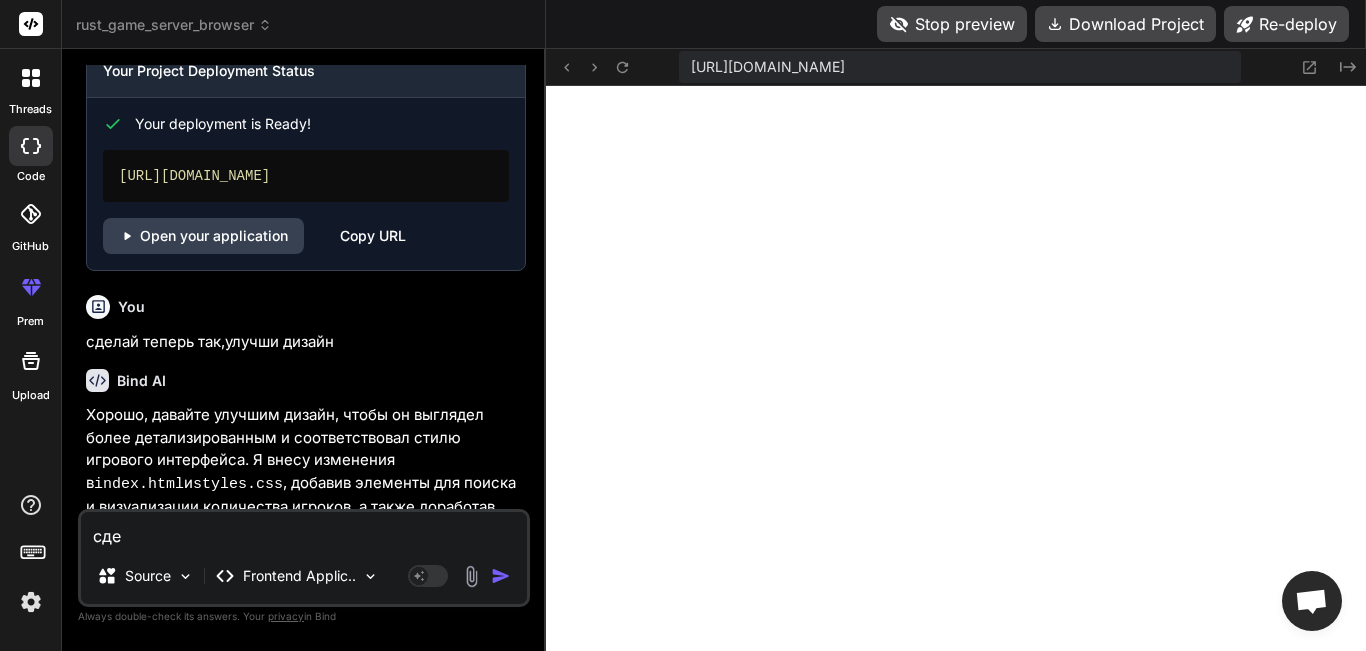 type on "сдел" 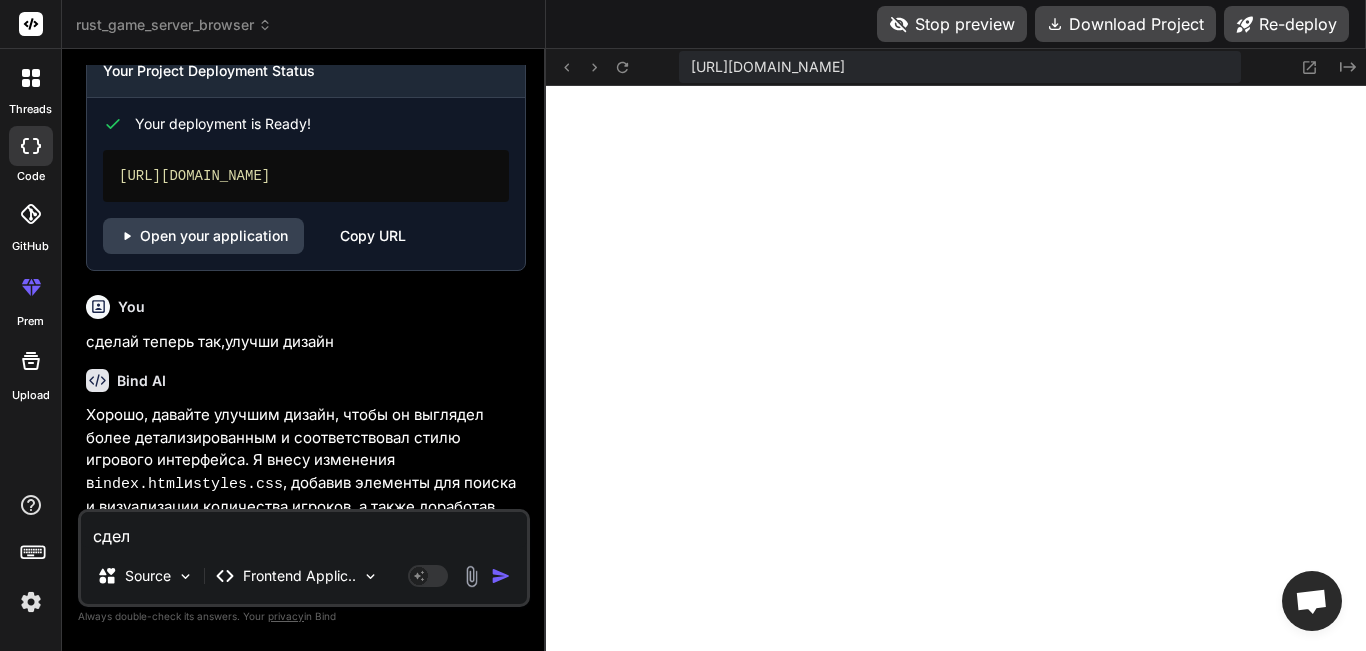 type on "сдела" 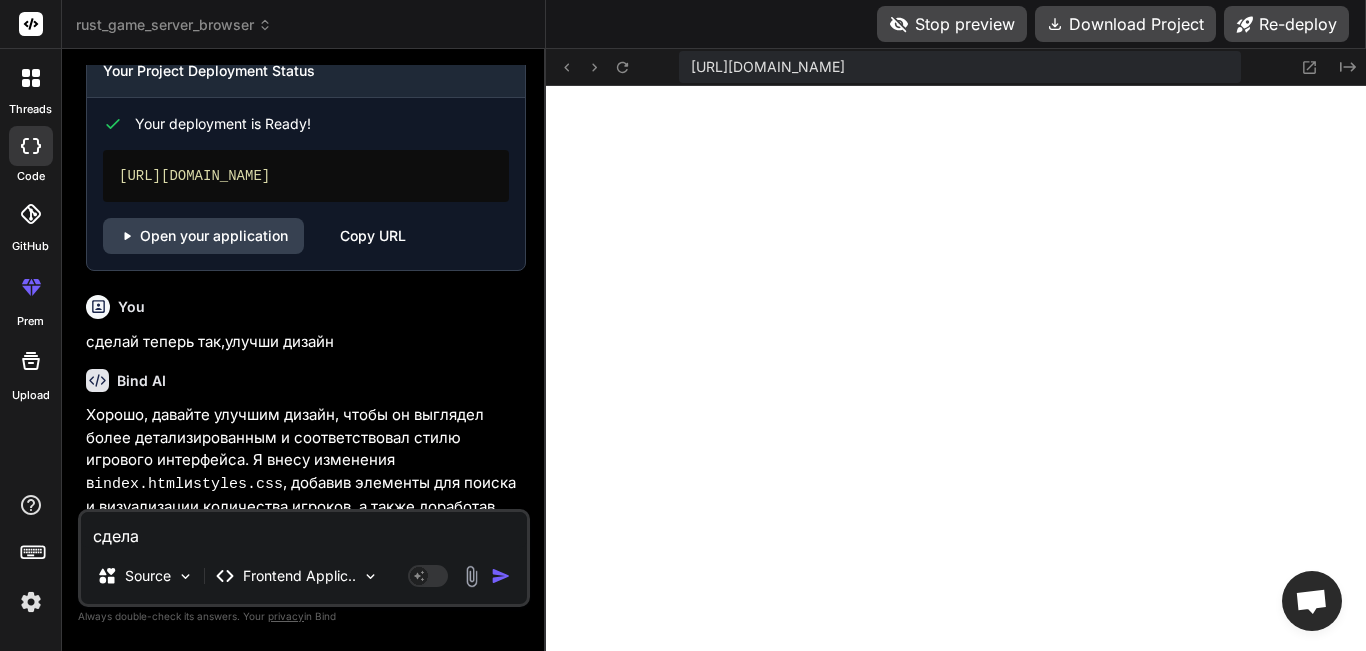 type on "сделай" 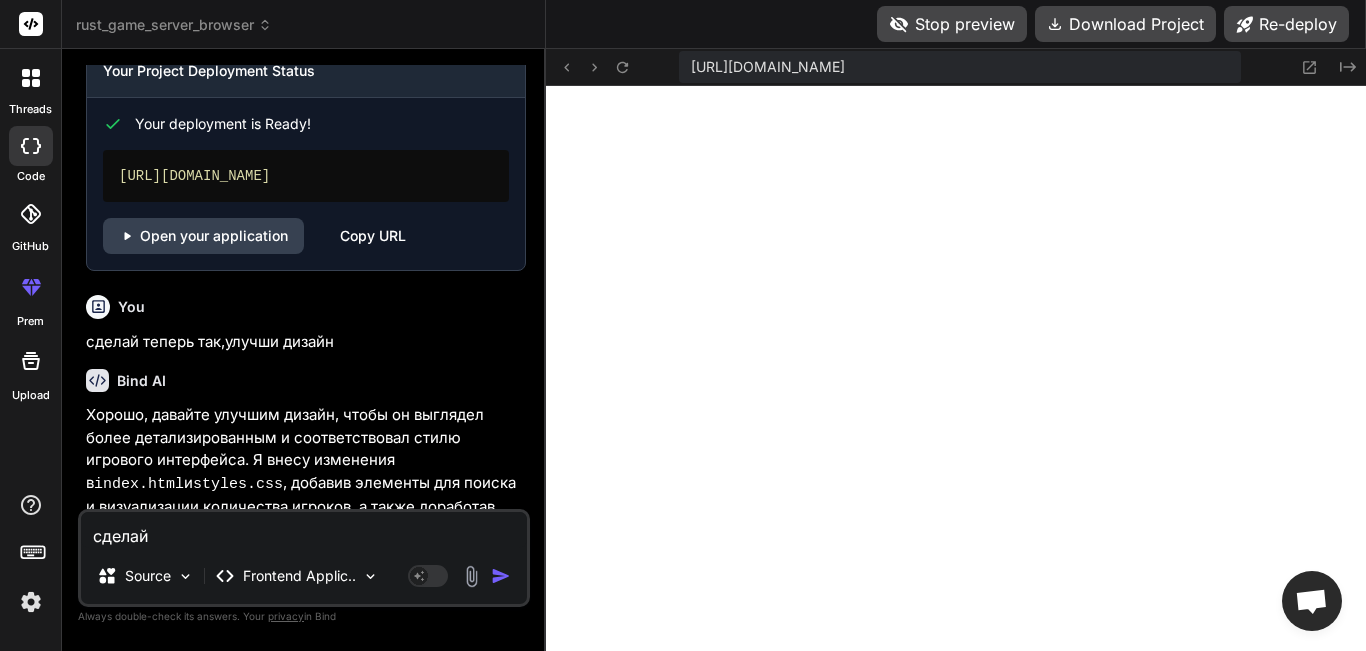 type on "сделай" 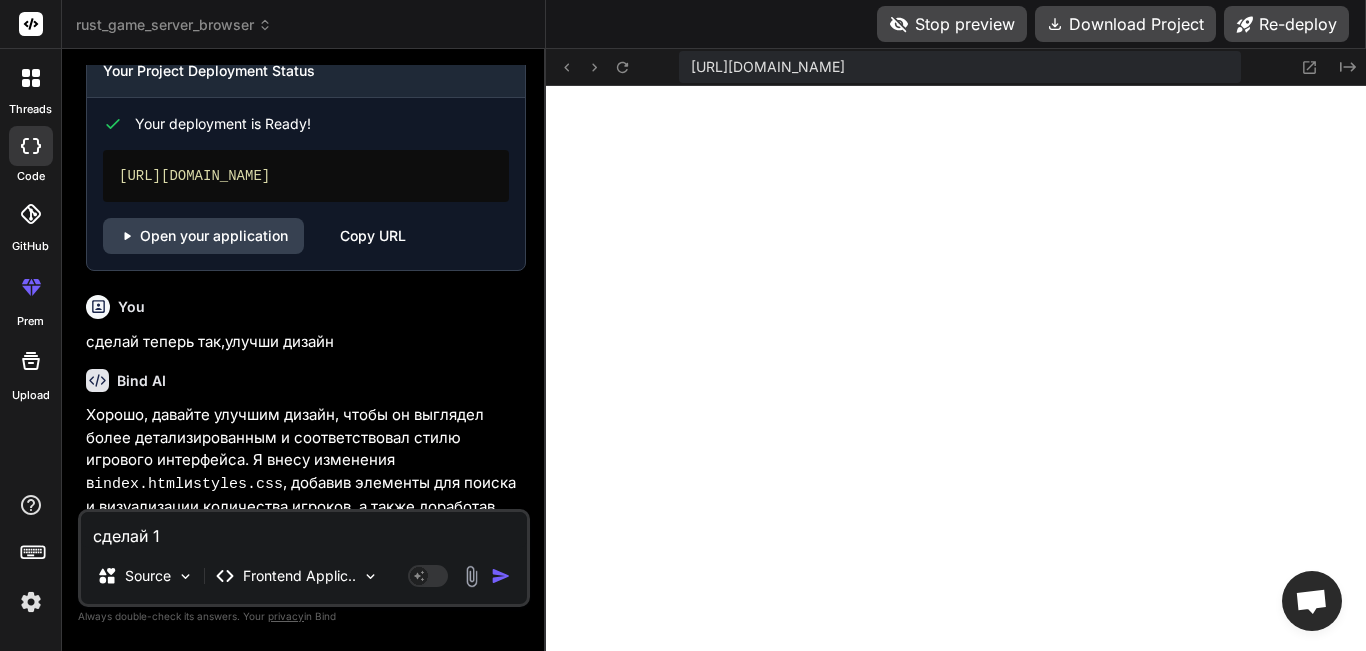 type on "сделай 10" 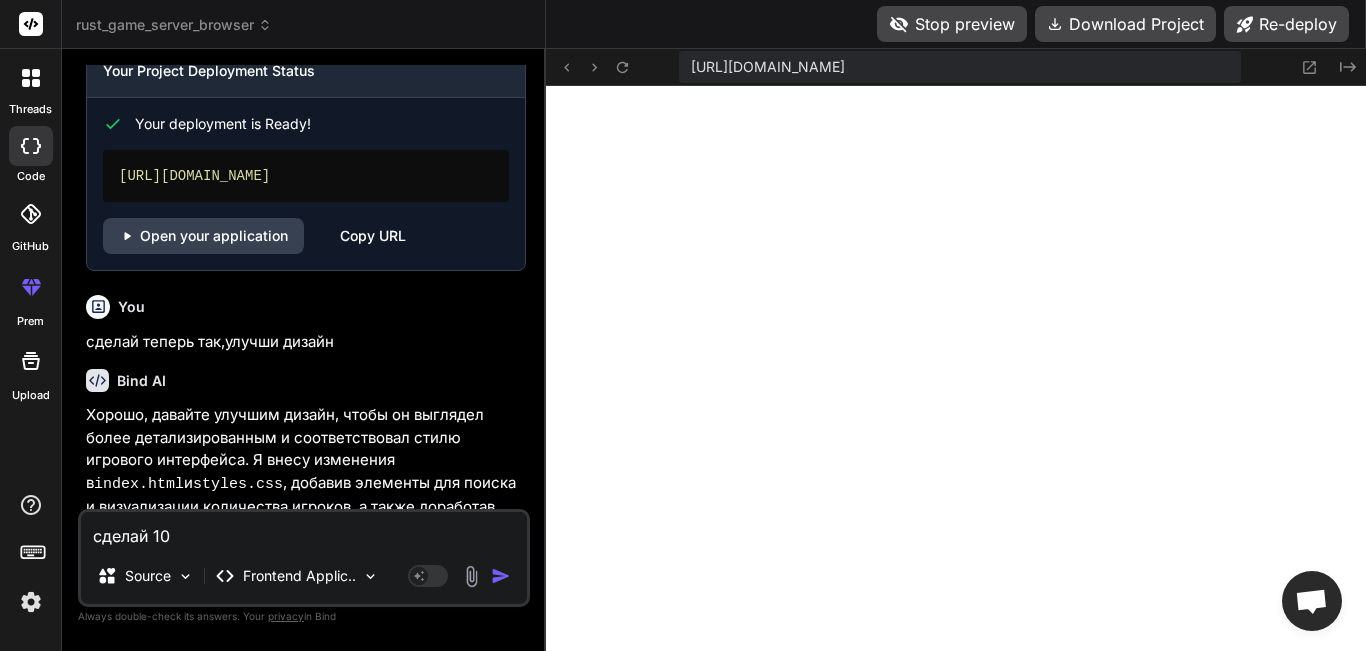 type on "сделай 10" 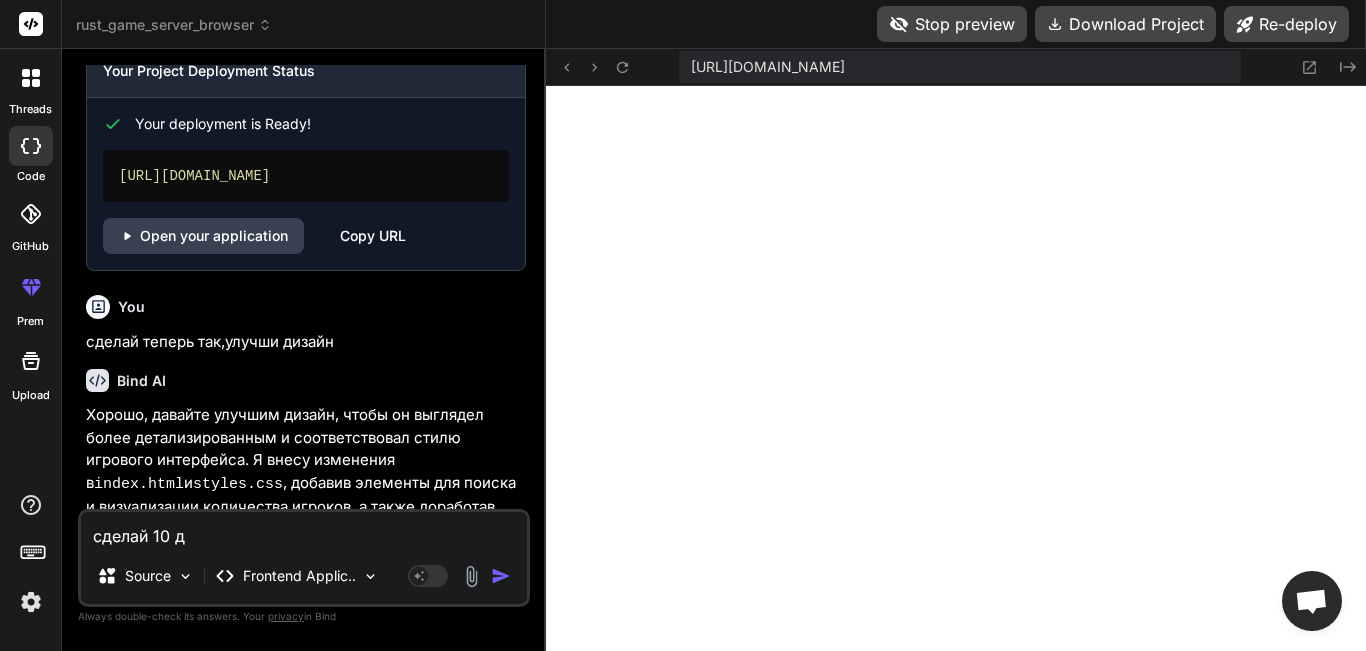type on "сделай 10 ди" 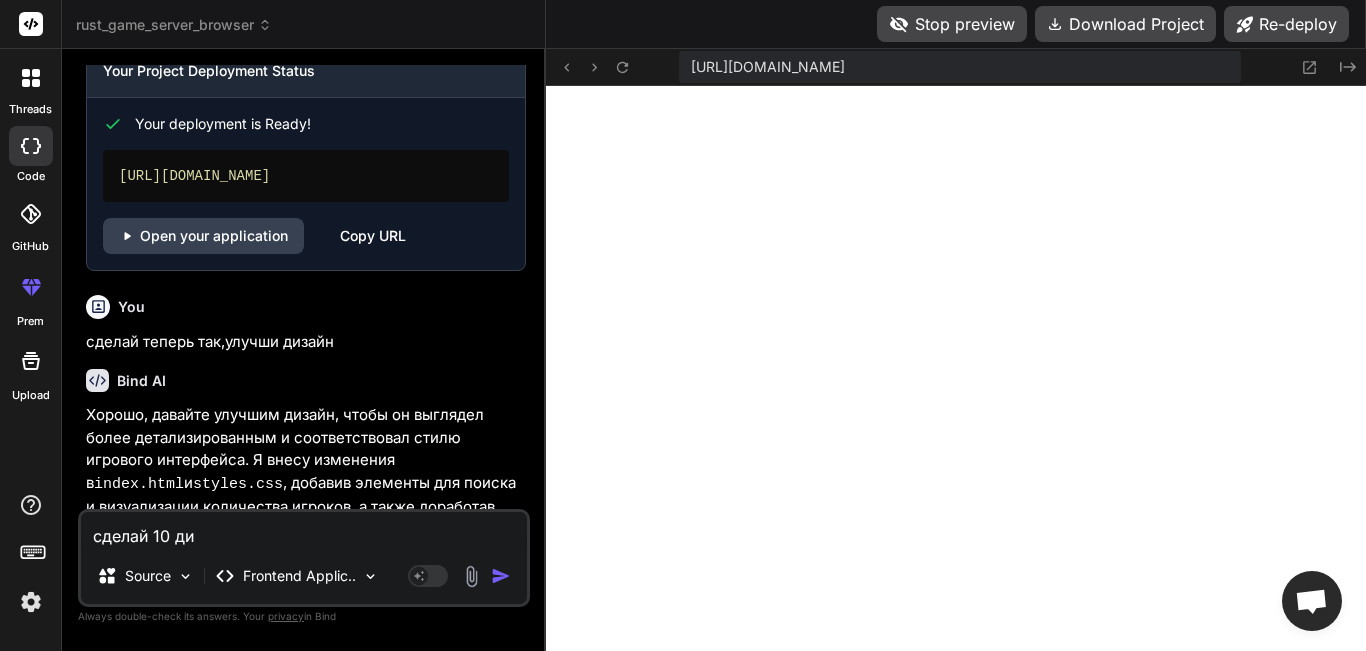 type on "сделай 10 диз" 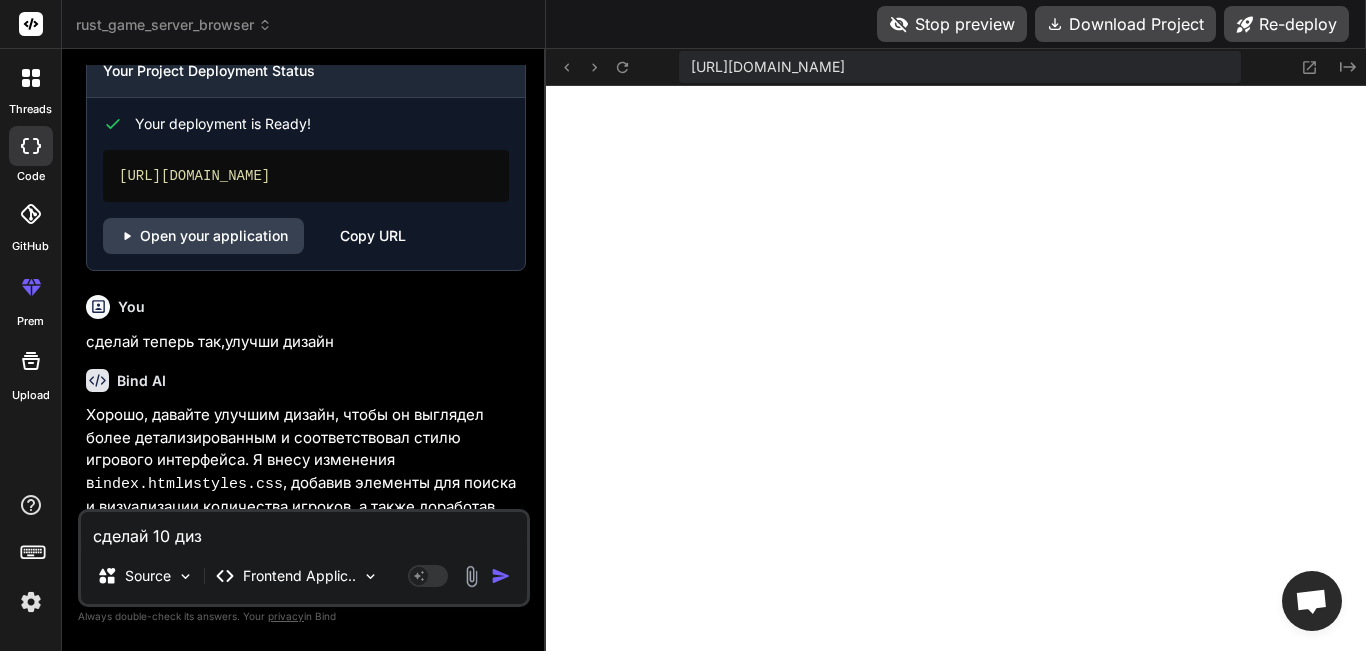 type on "сделай 10 диза" 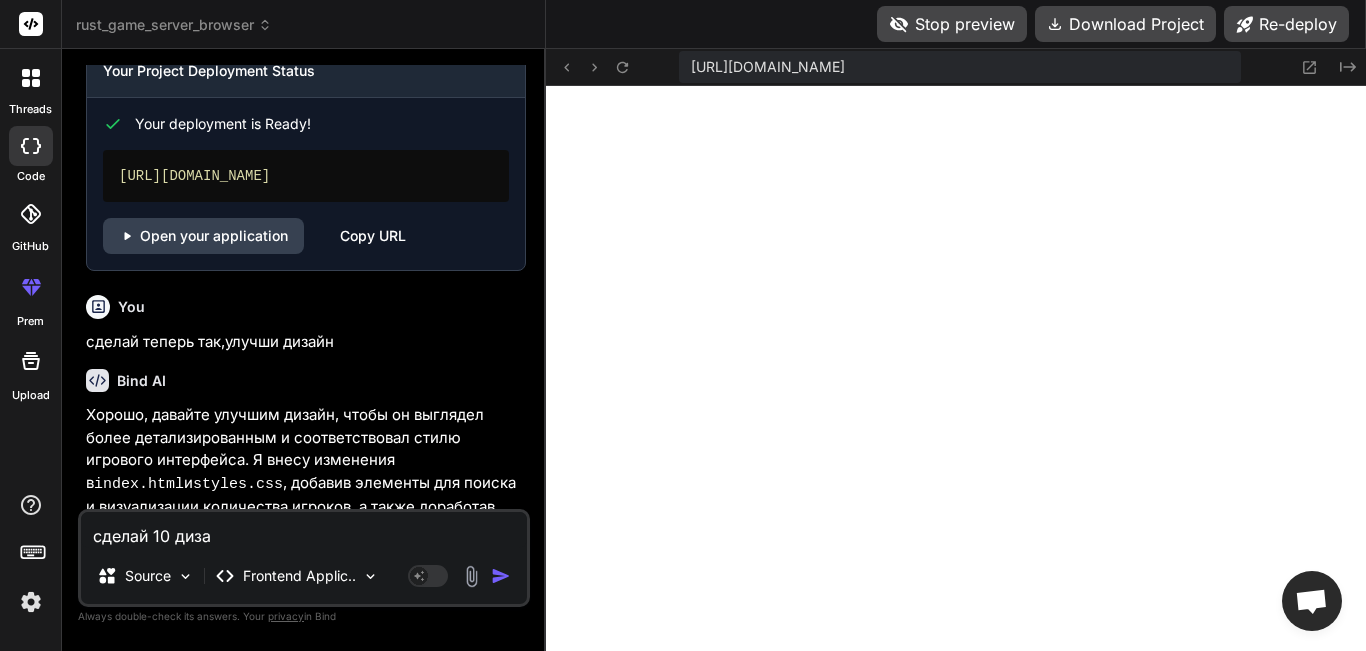 type on "сделай 10 дизай" 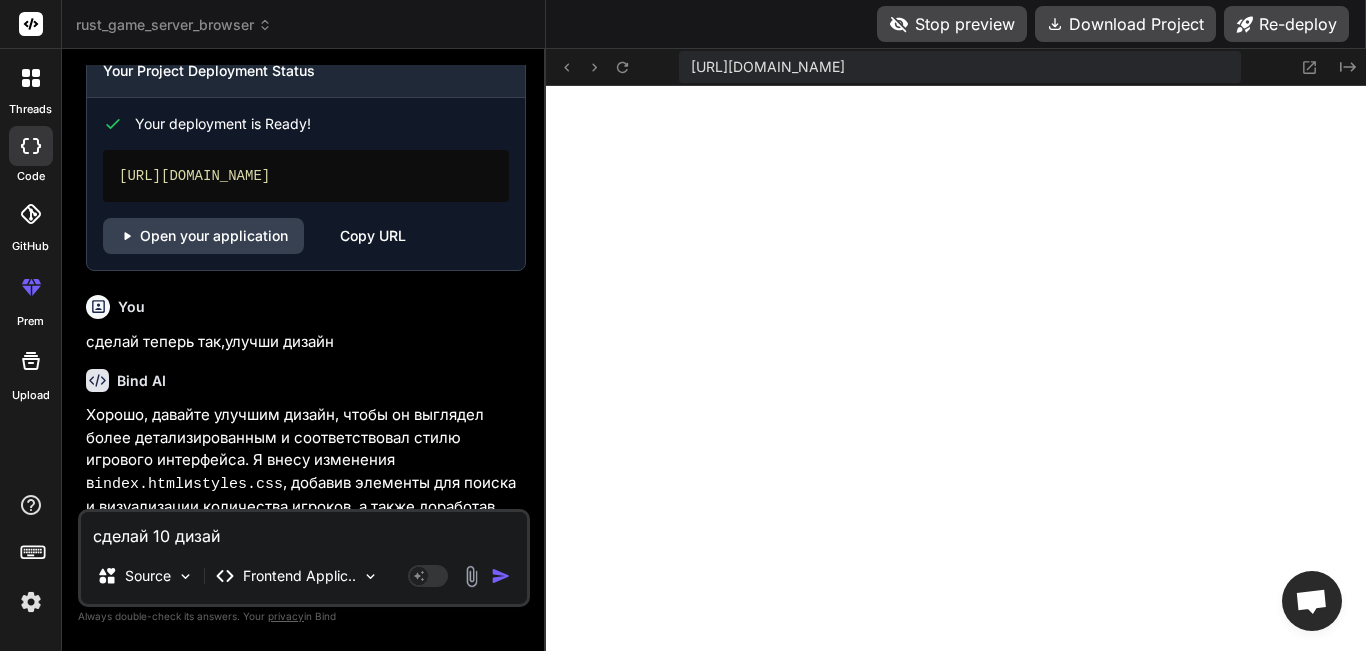 type on "сделай 10 дизайн" 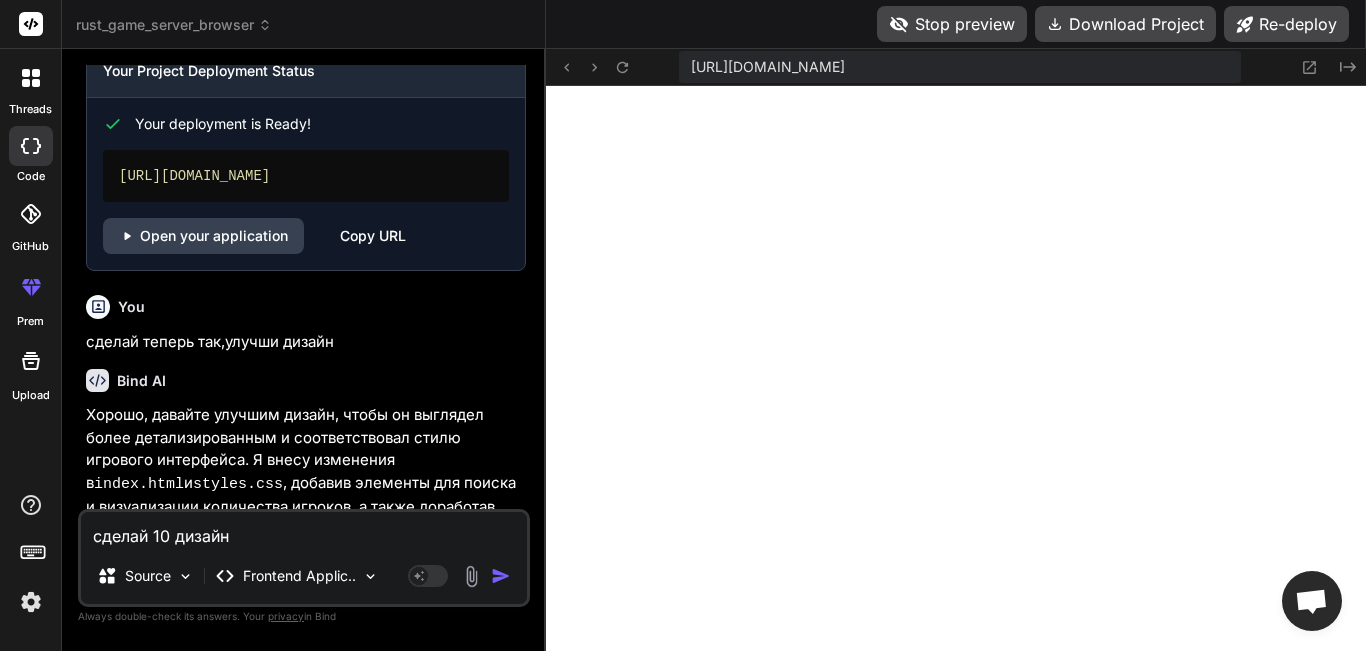 type on "сделай 10 дизайн" 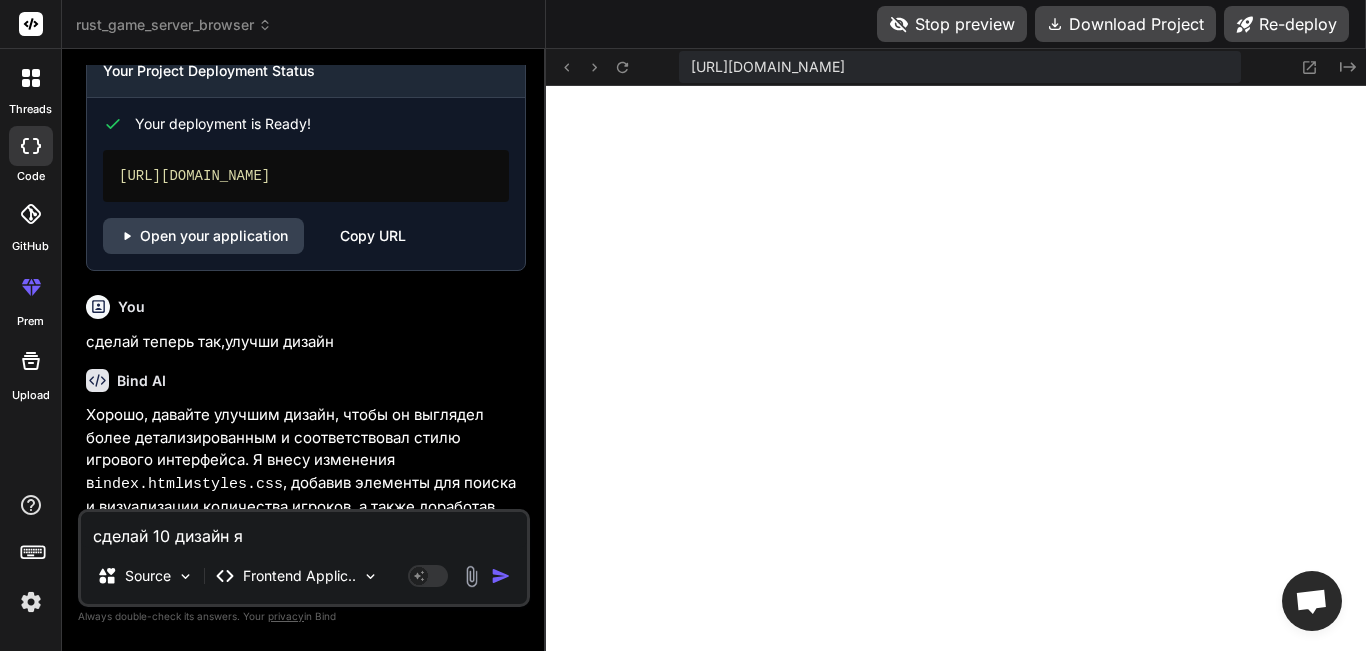 type on "сделай 10 дизайн я" 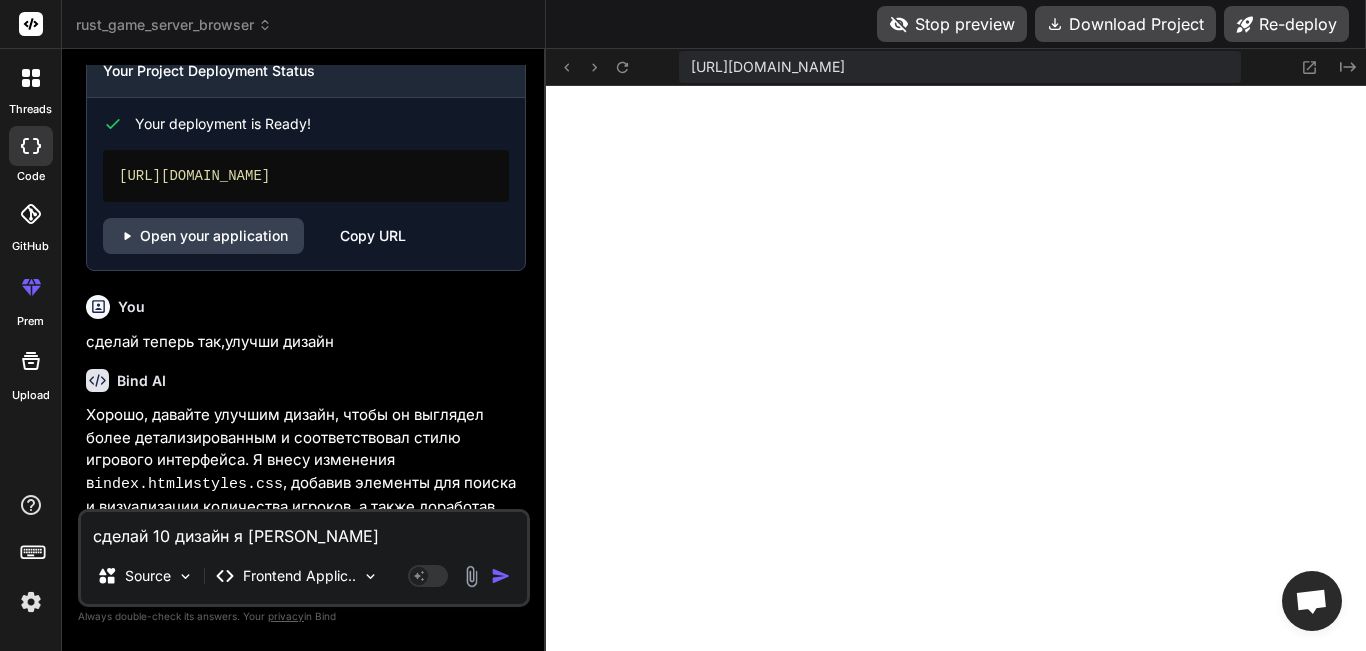 type on "сделай 10 дизайн я вы" 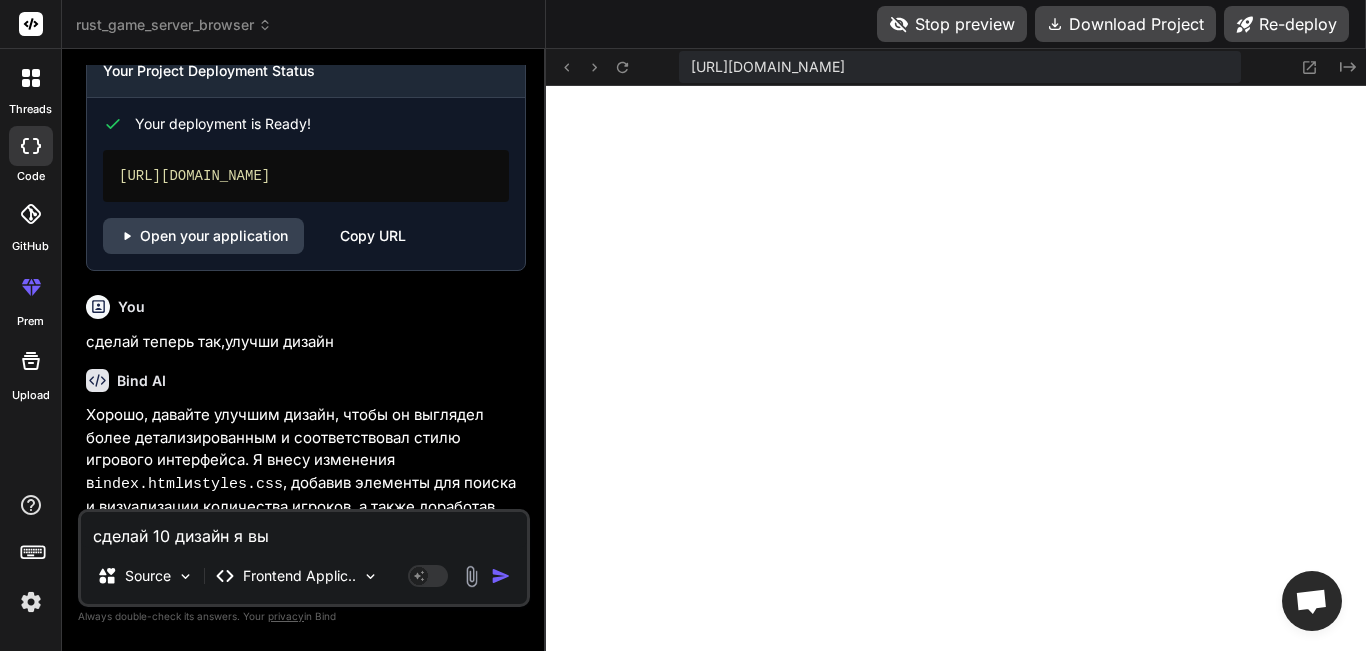 type on "сделай 10 дизайн я выб" 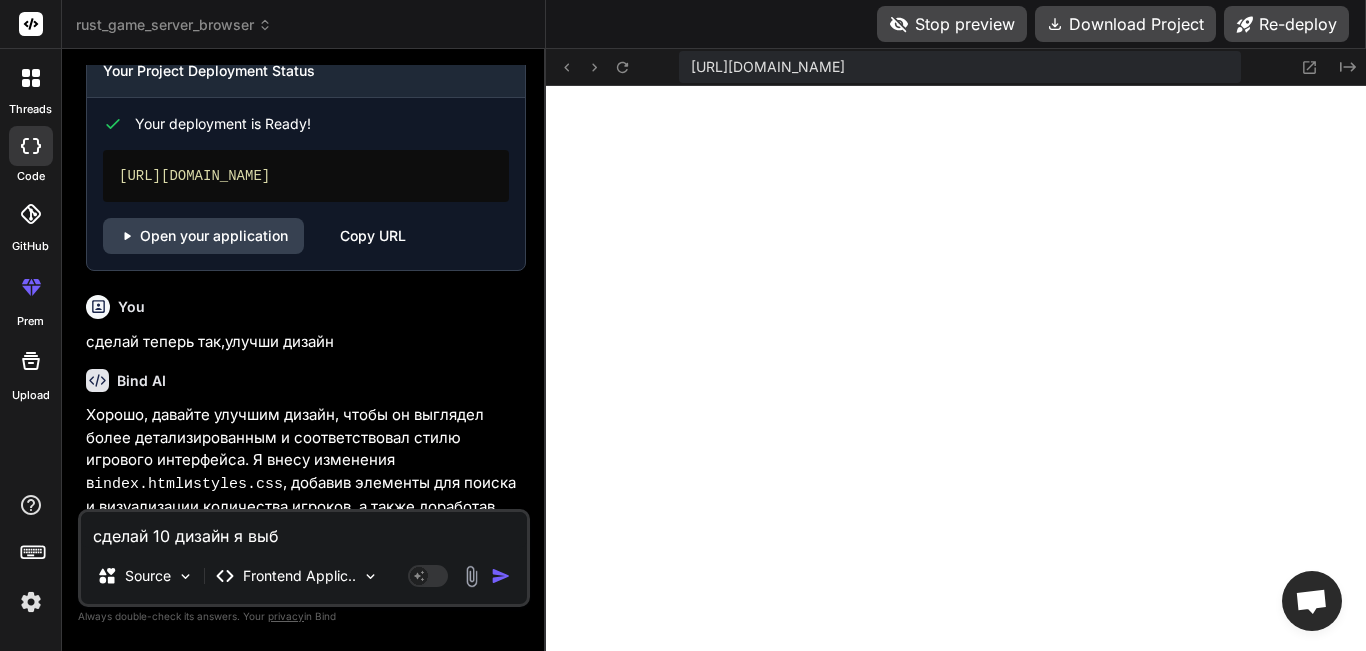 type on "сделай 10 дизайн я выбе" 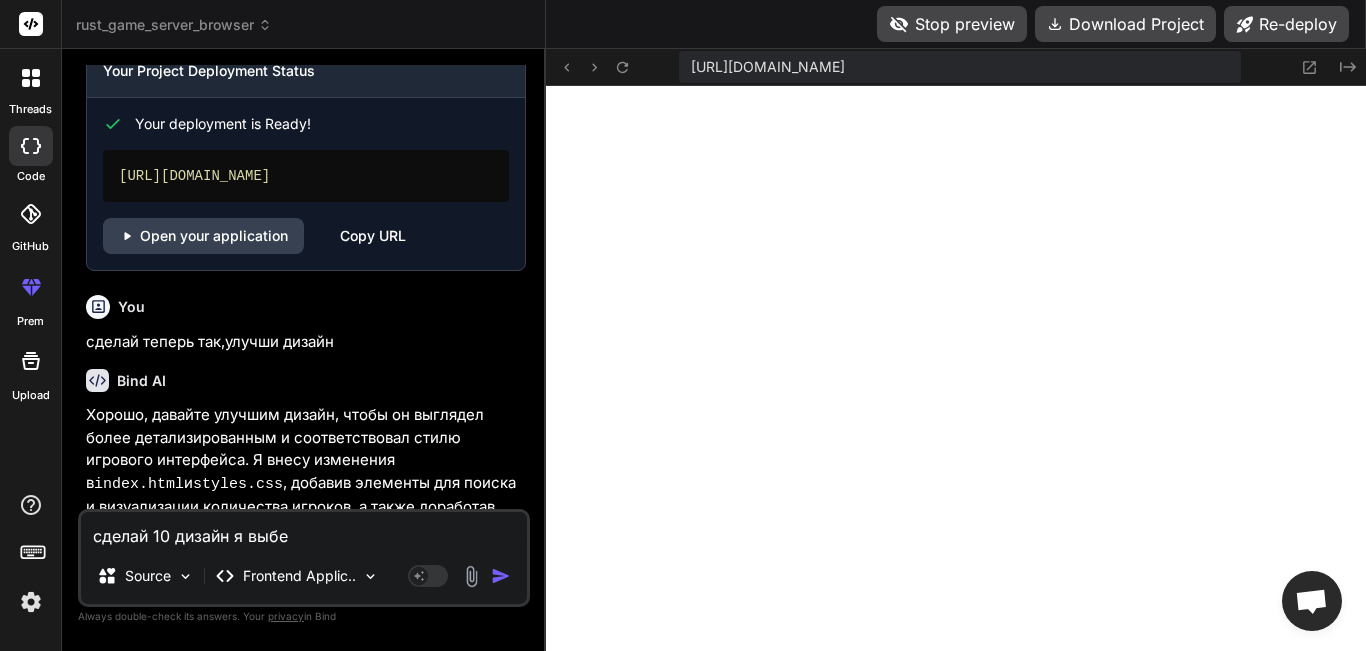 type on "сделай 10 дизайн я выбер" 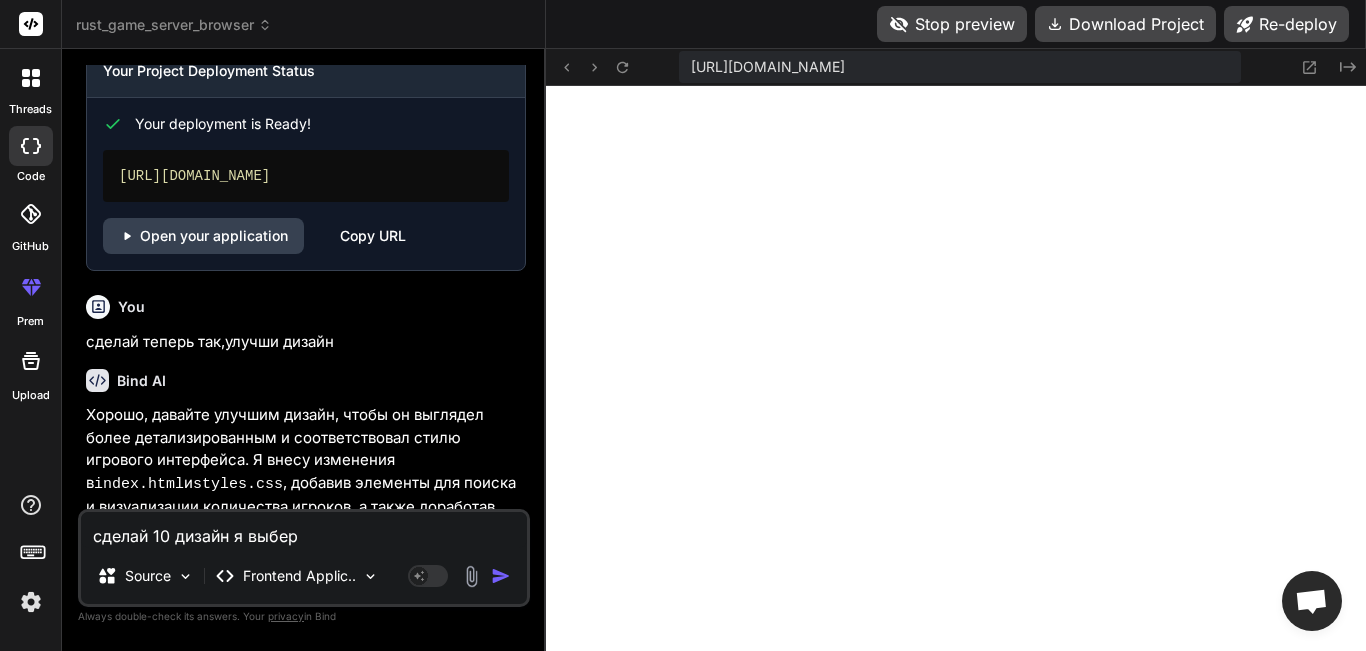 type on "сделай 10 дизайн я выберп" 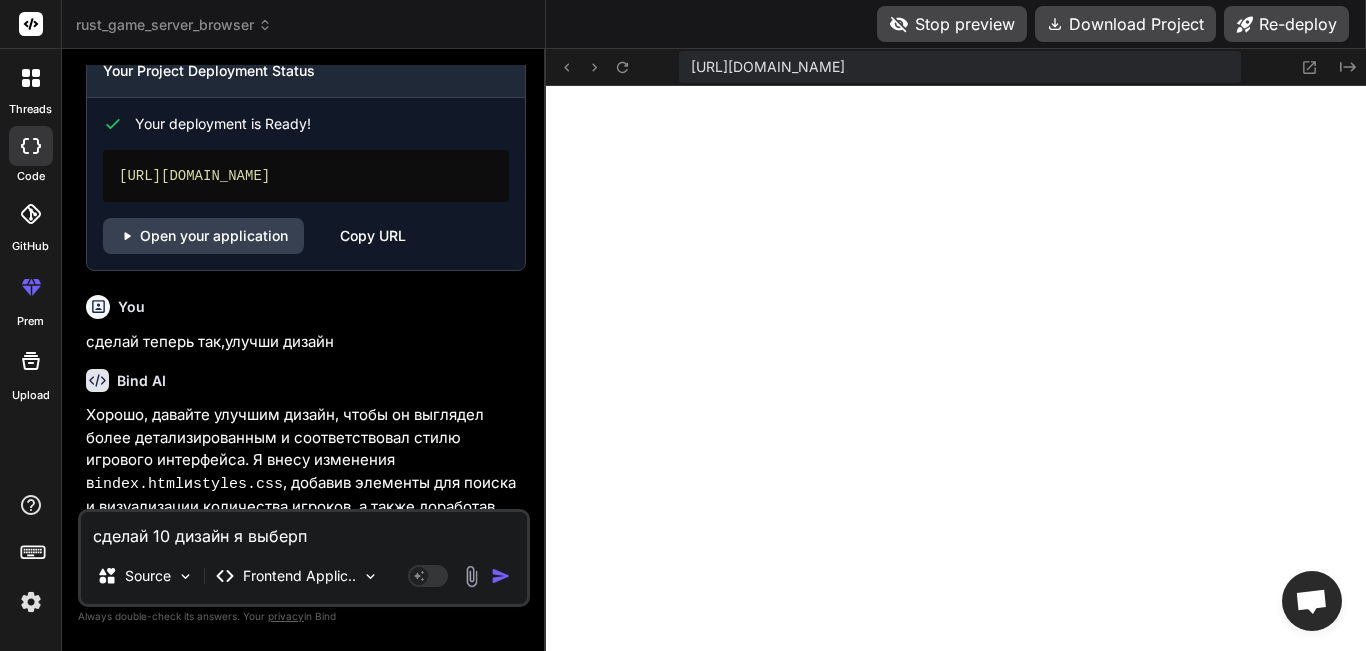 type on "сделай 10 дизайн я выберпу" 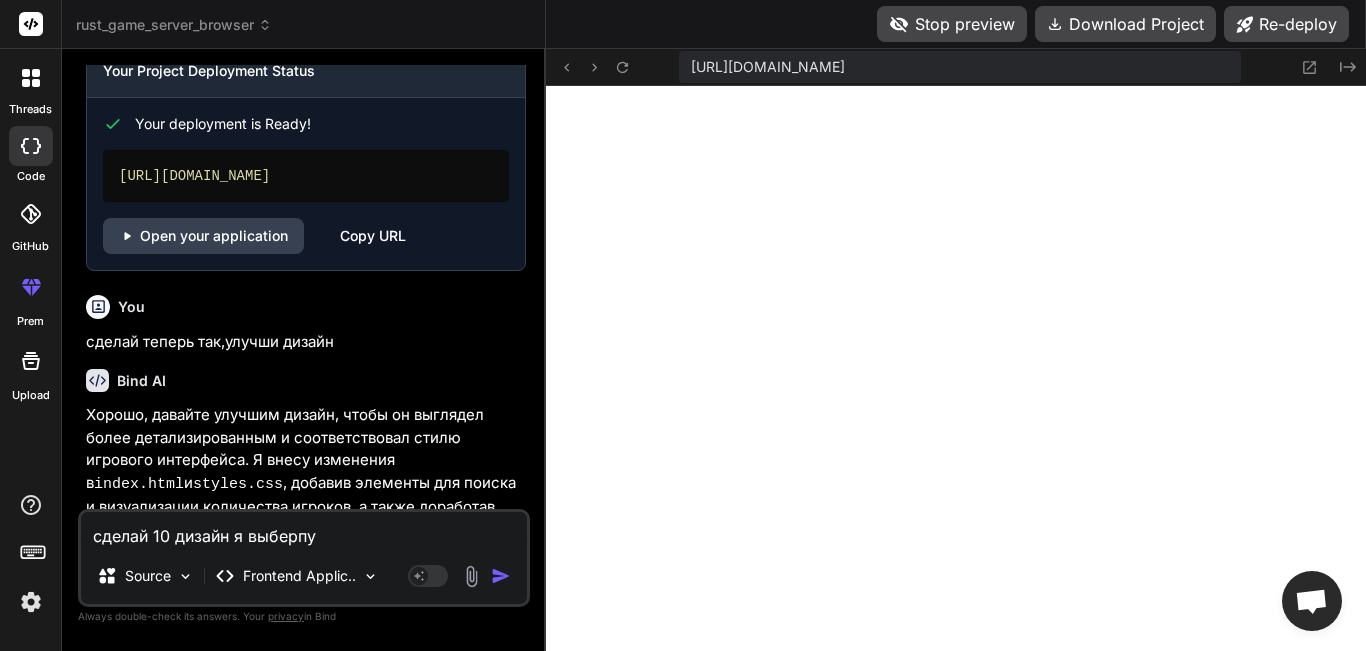 type on "сделай 10 дизайн я выберп" 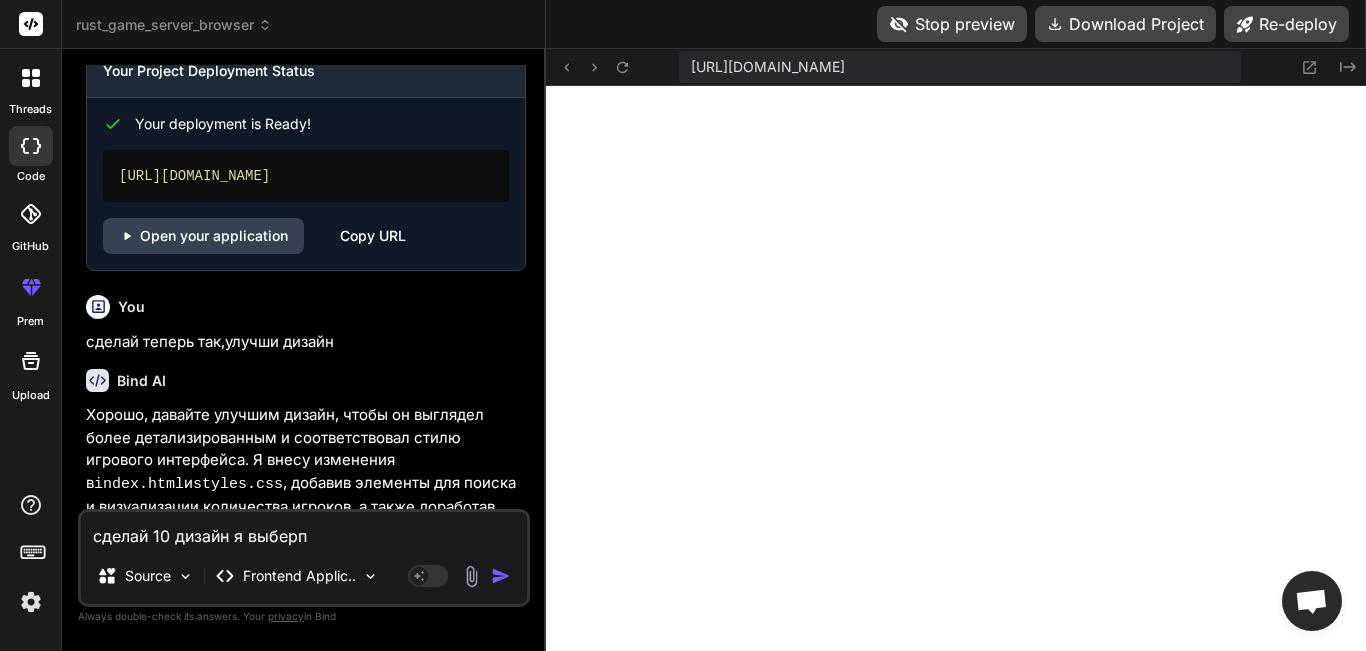 type on "сделай 10 дизайн я выбер" 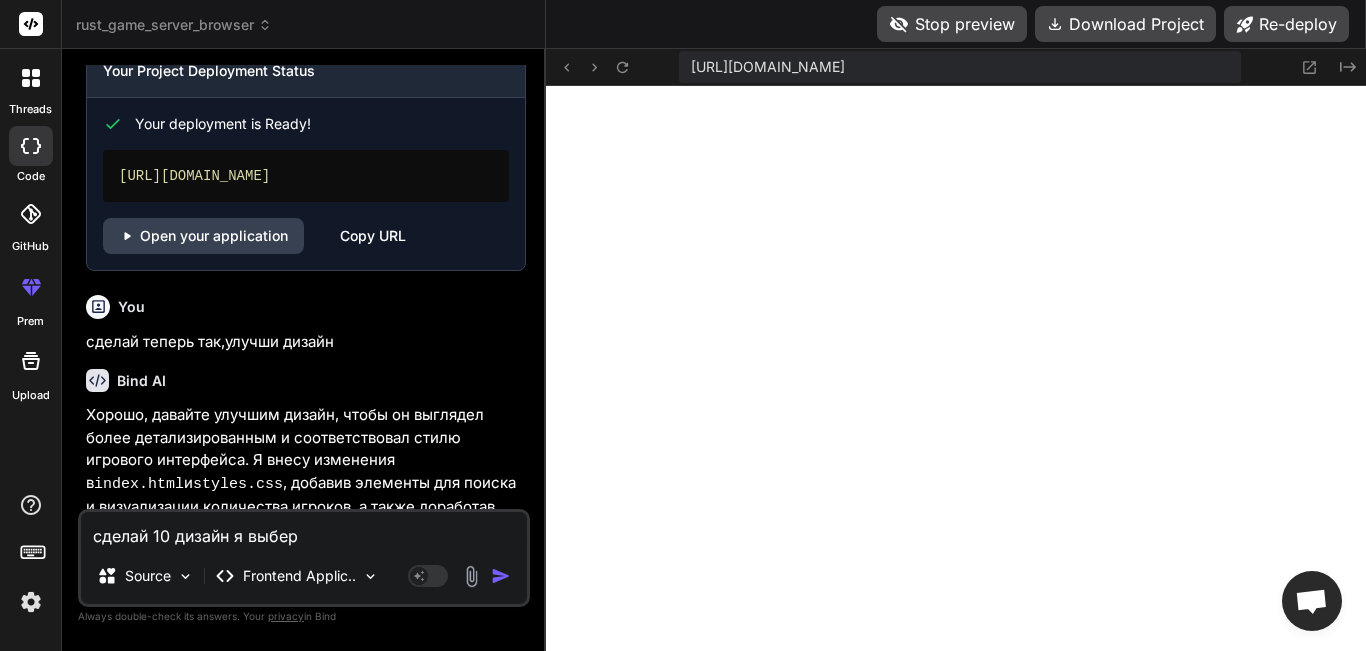 type on "сделай 10 дизайн я выберу" 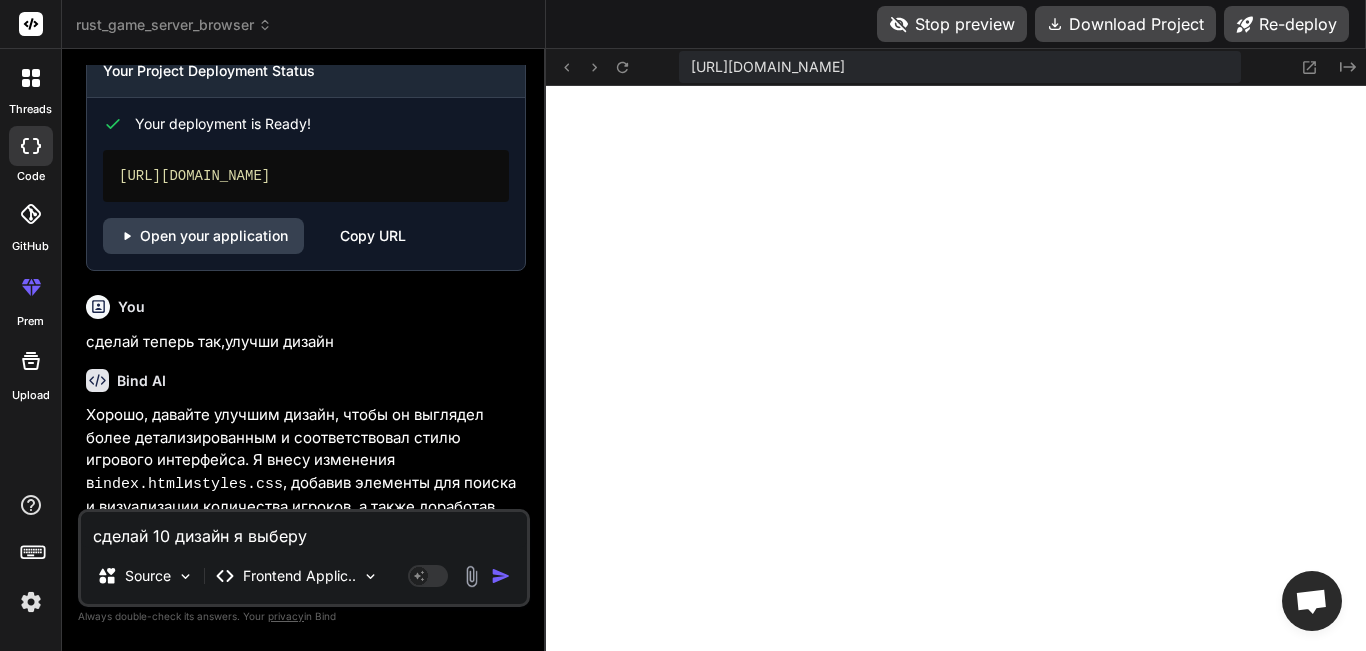 type on "сделай 10 дизайн я выберу" 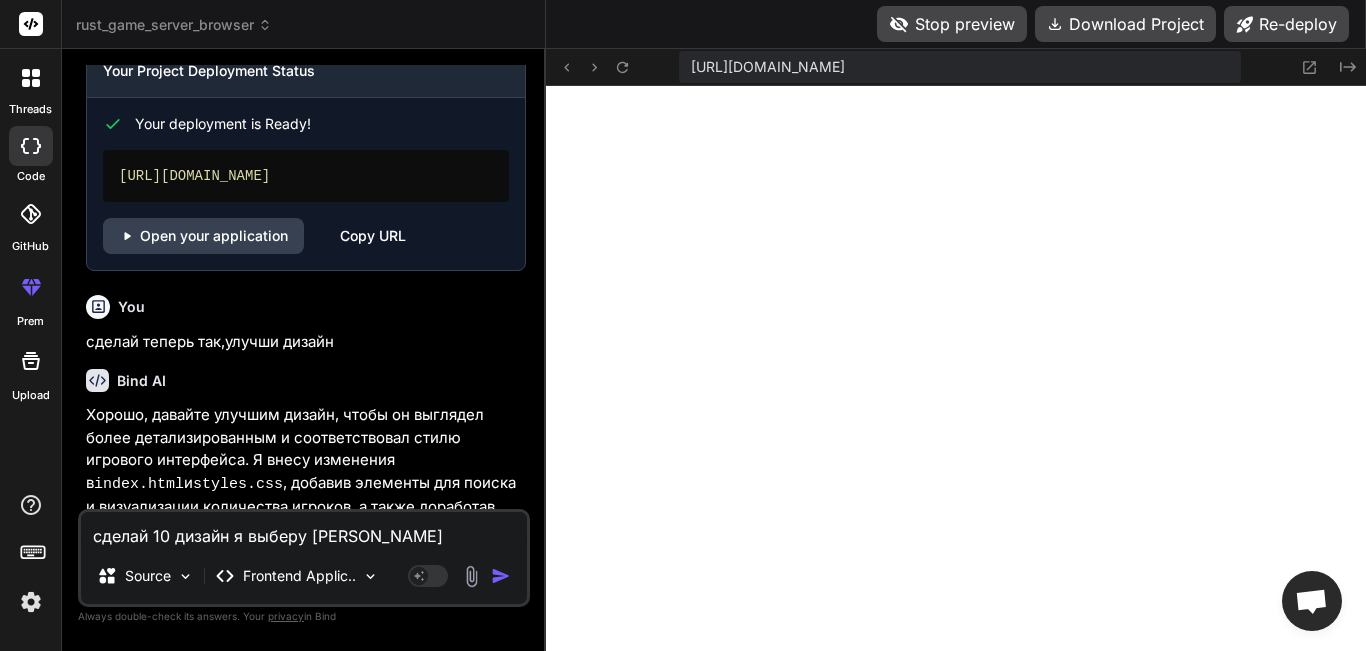 type on "сделай 10 дизайн я выберу ка" 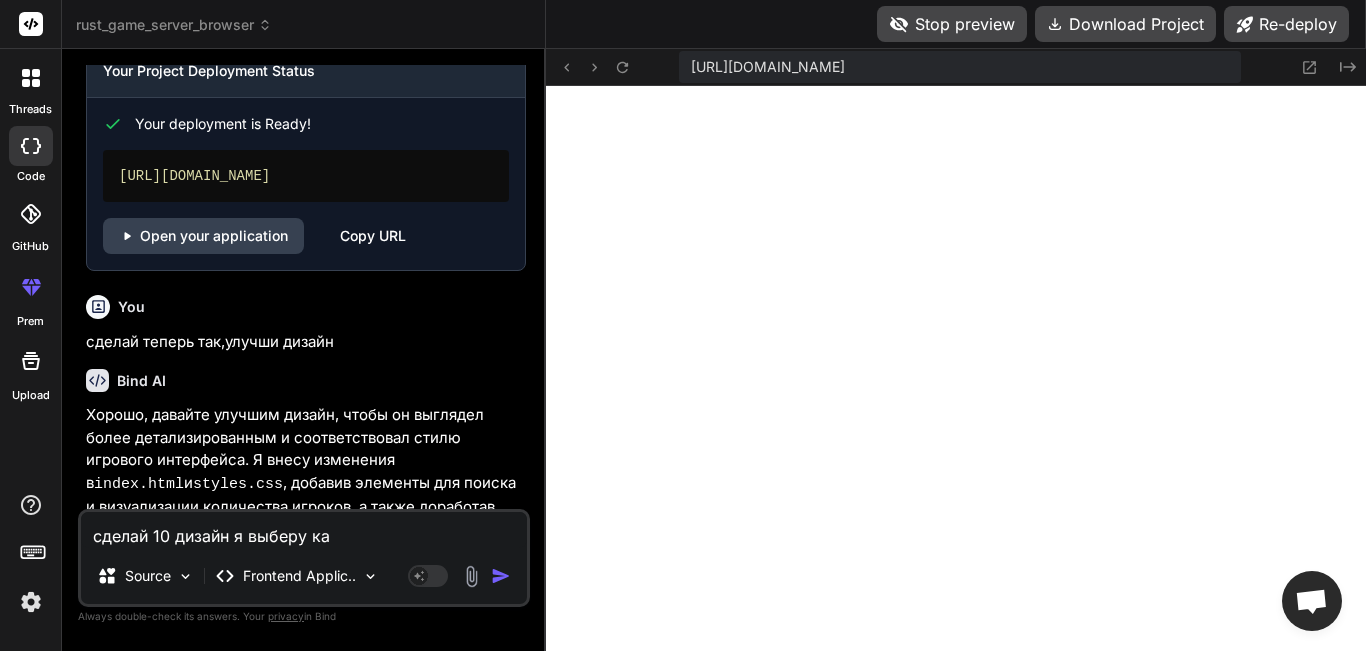 type on "сделай 10 дизайн я выберу как" 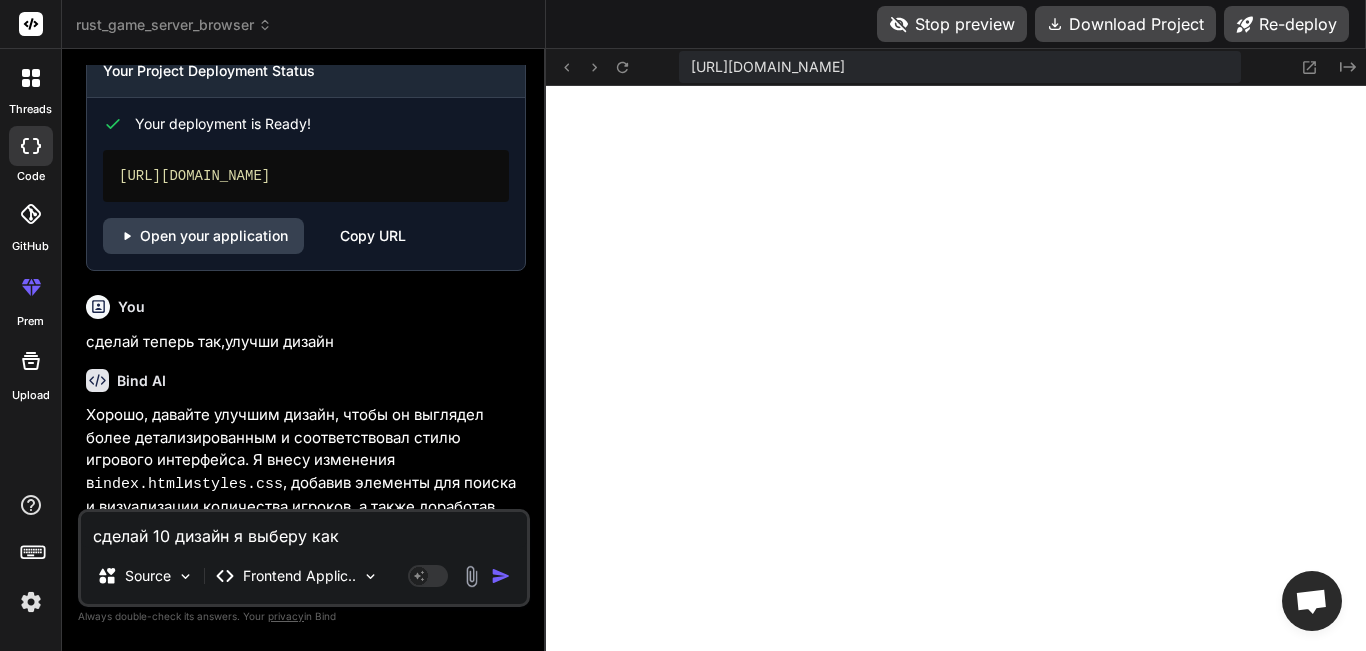 type on "сделай 10 дизайн я выберу како" 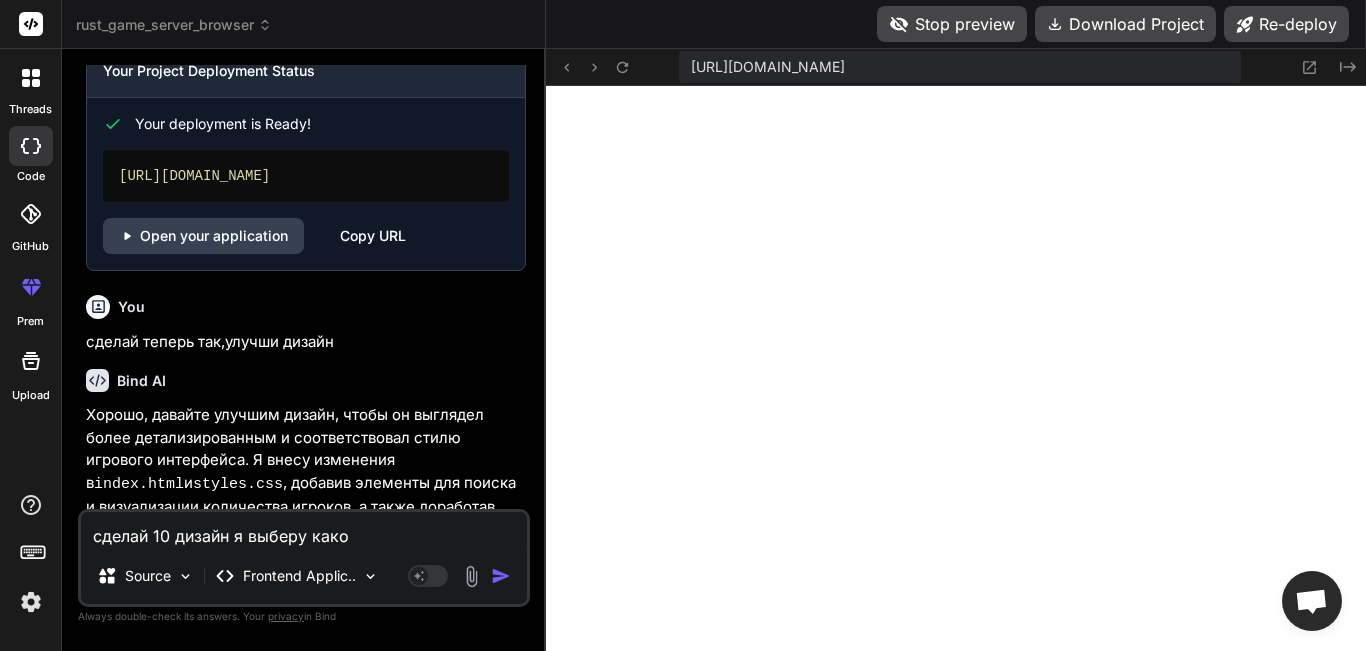 type on "сделай 10 дизайн я выберу какой" 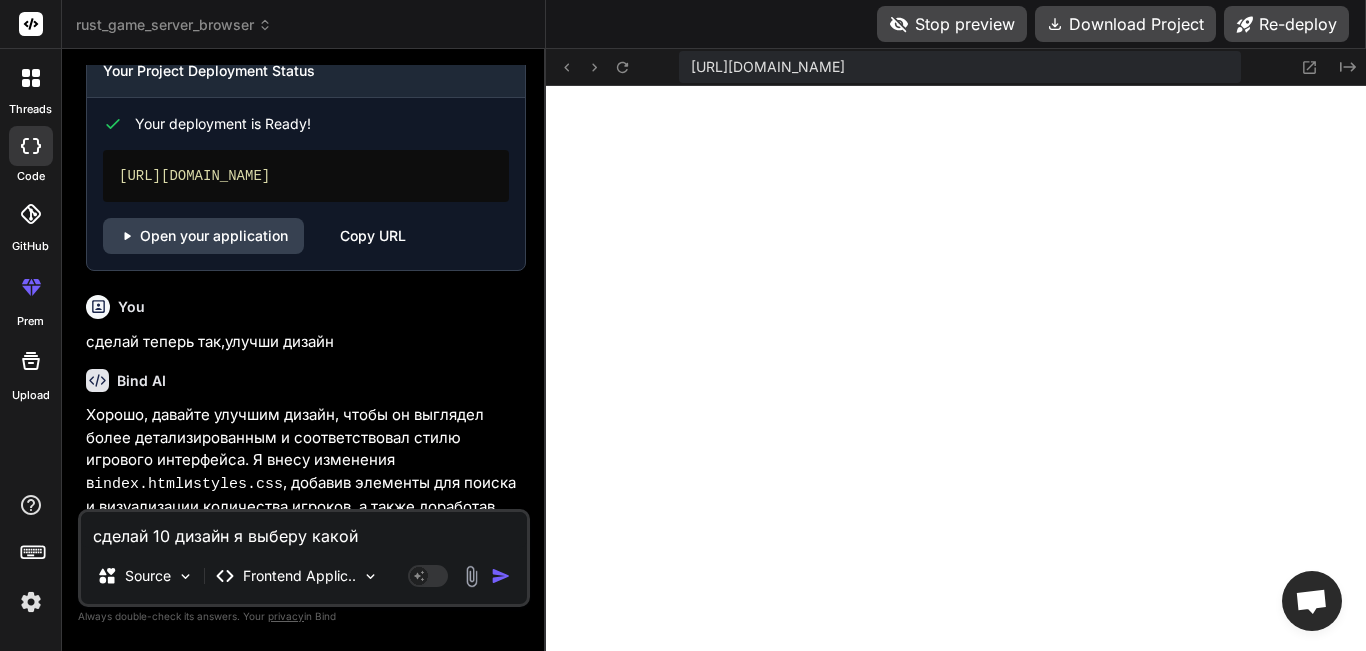 type on "сделай 10 дизайн я выберу какой" 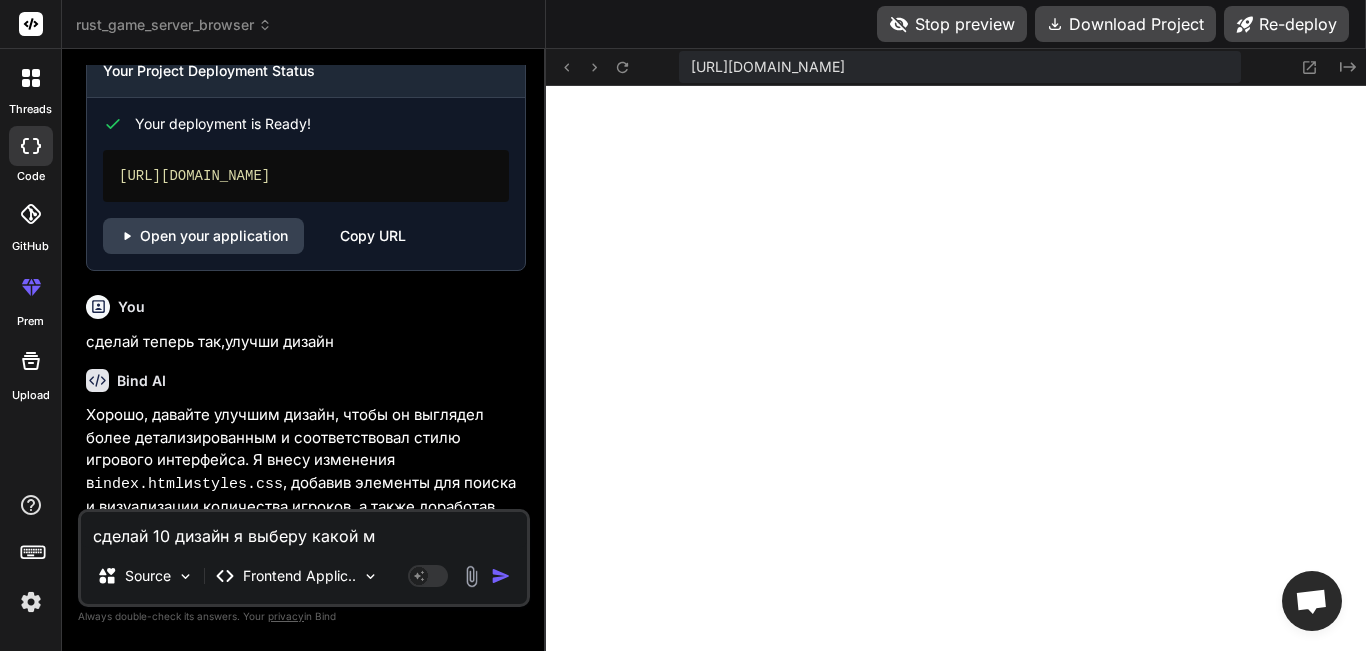 type on "сделай 10 дизайн я выберу какой мн" 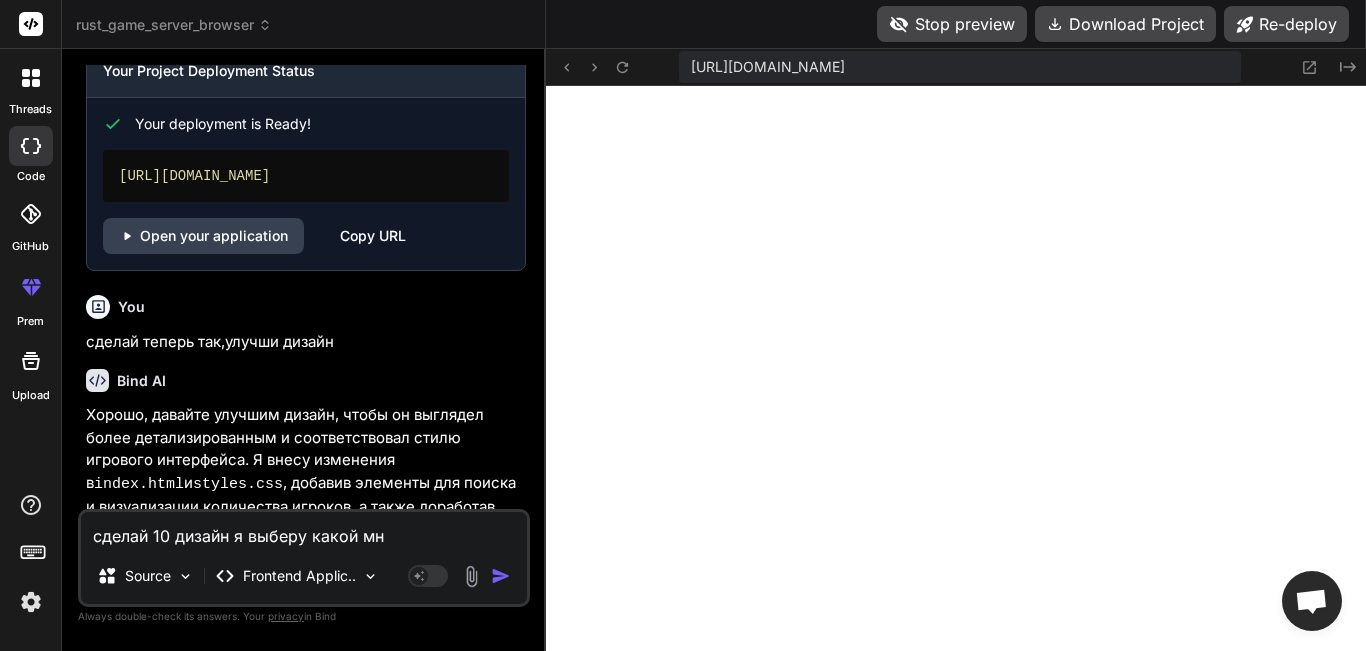 type on "сделай 10 дизайн я выберу какой мне" 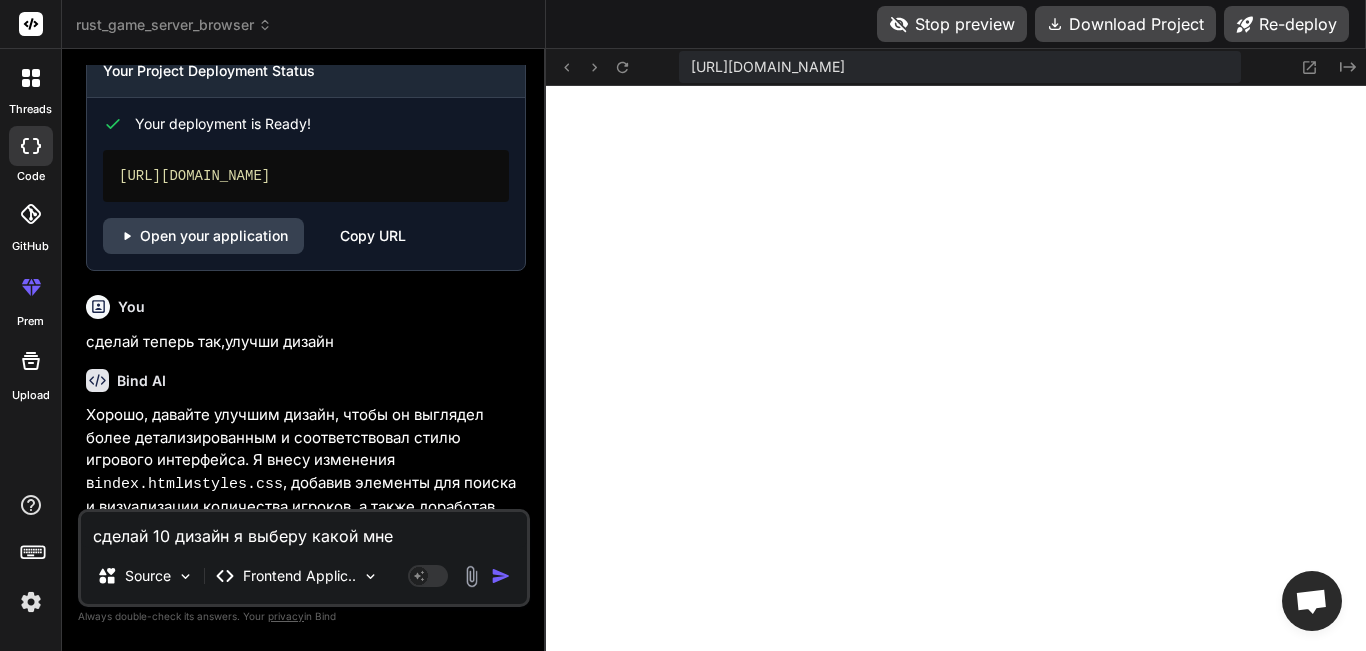 type on "сделай 10 дизайн я выберу какой мне" 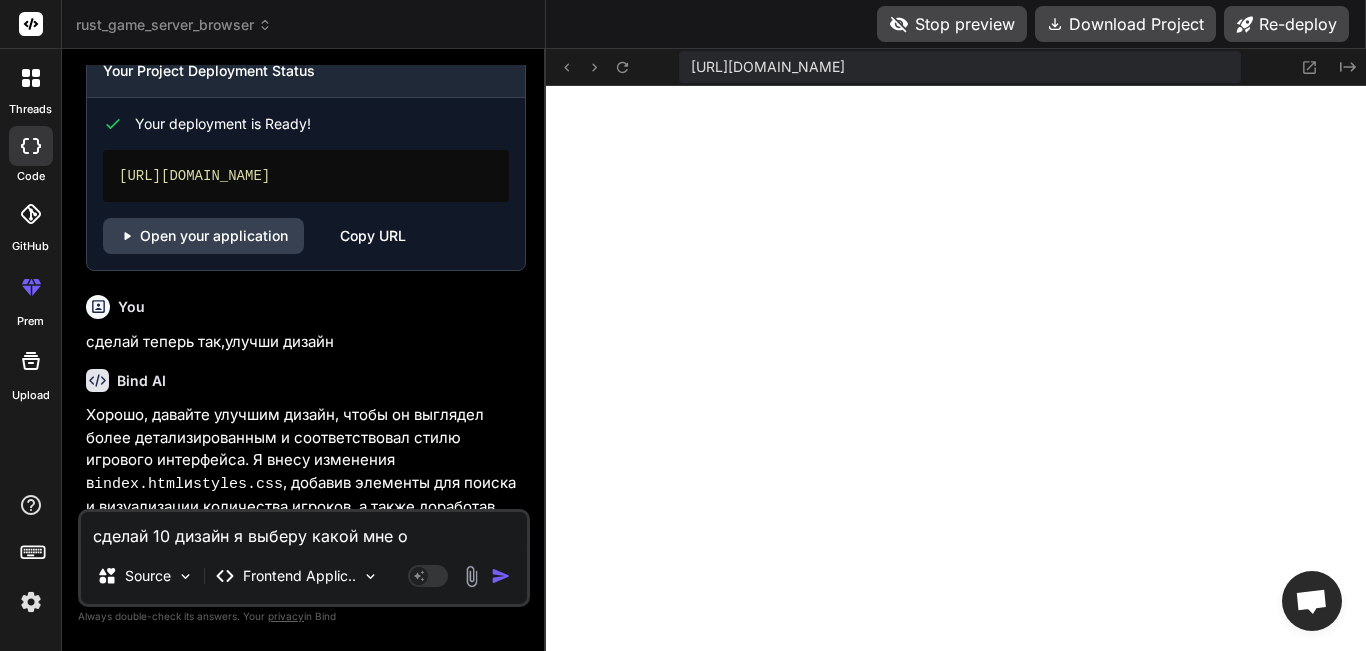 type on "сделай 10 дизайн я выберу какой мне" 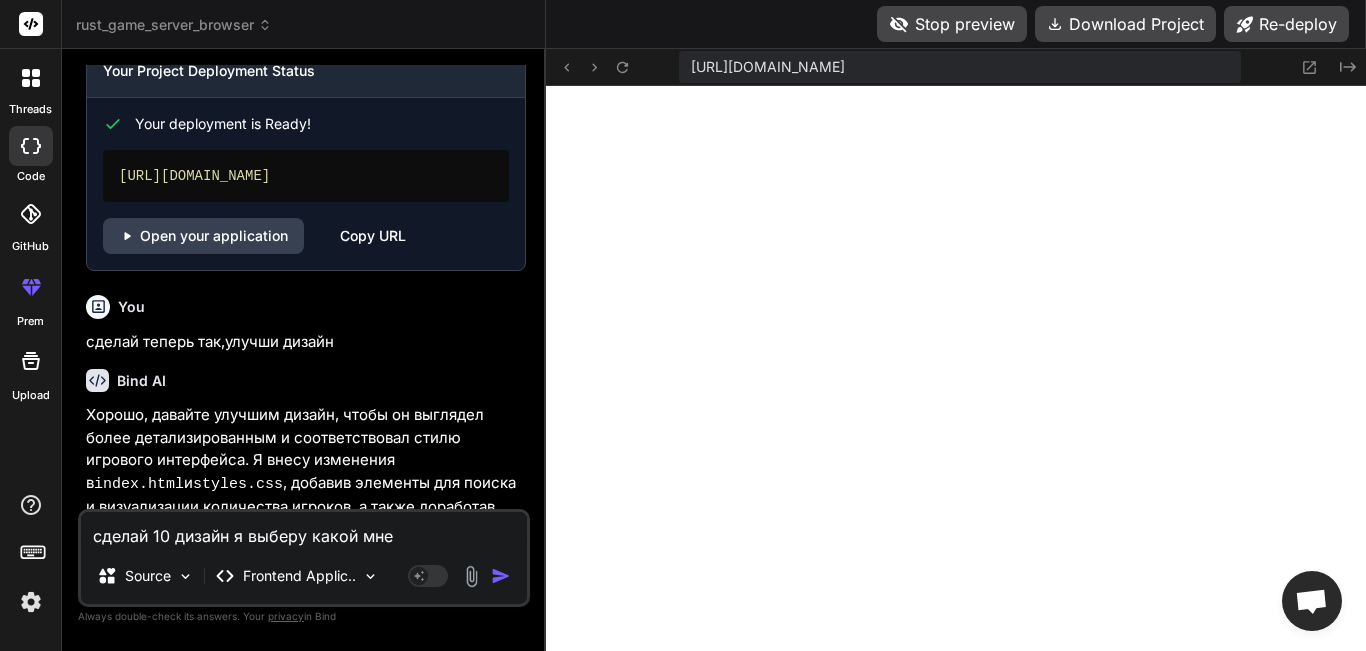 type on "сделай 10 дизайн я выберу какой мне п" 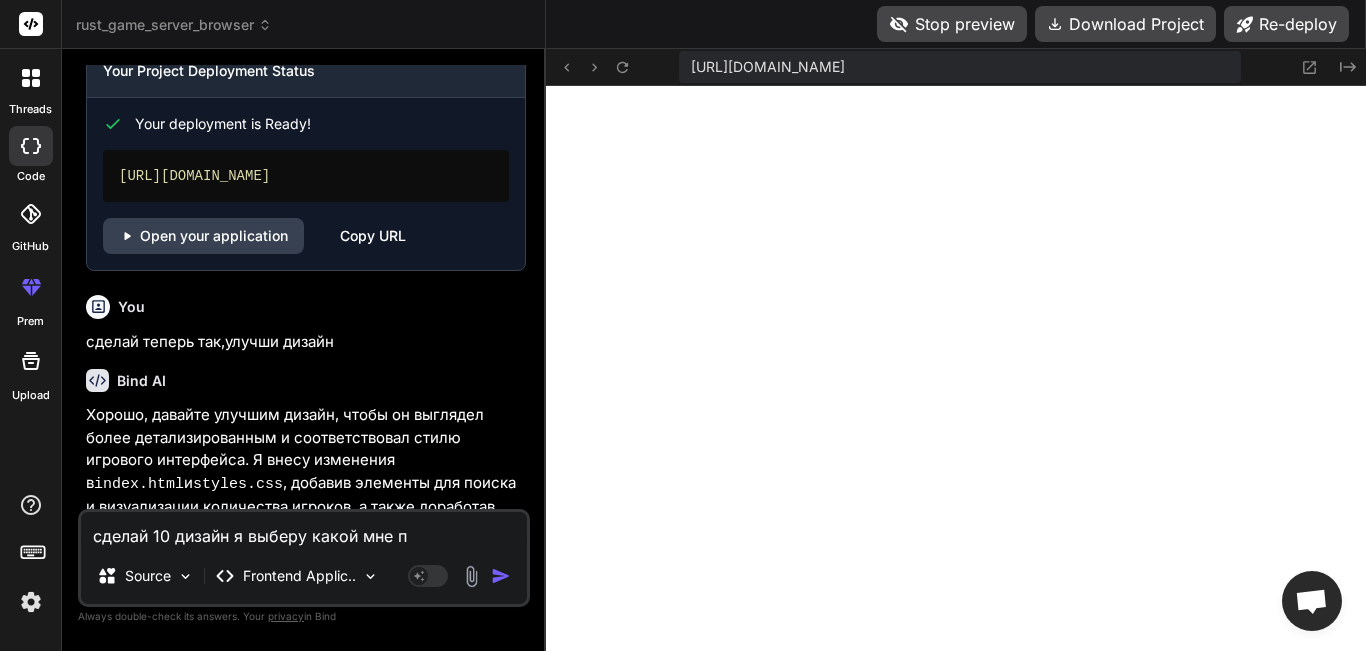 type on "сделай 10 дизайн я выберу какой мне по" 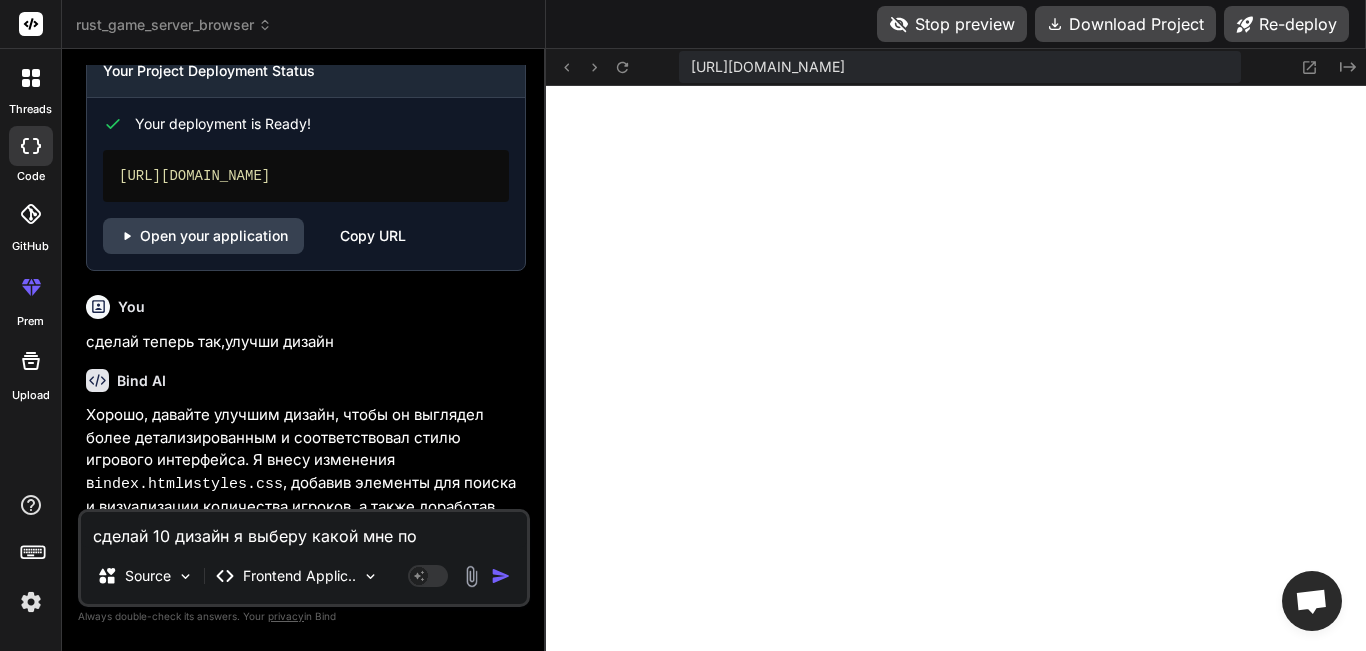 type on "сделай 10 дизайн я выберу какой мне пон" 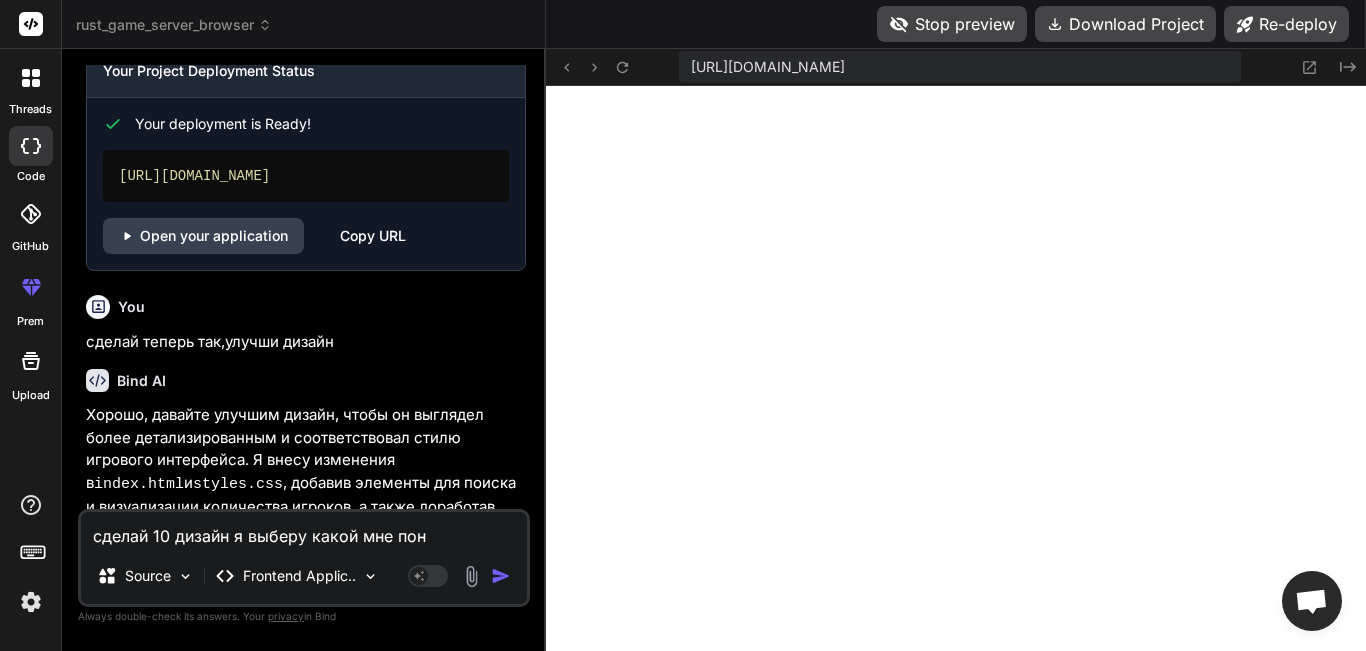type on "сделай 10 дизайн я выберу какой мне пона" 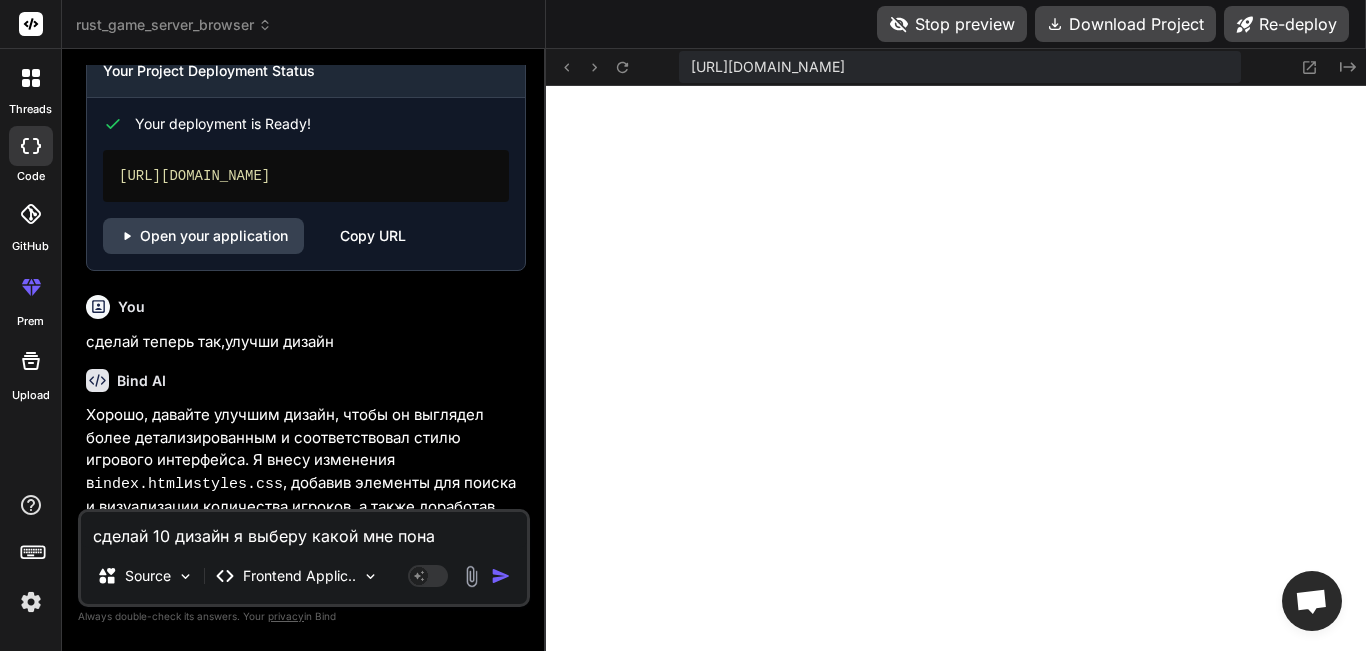 type on "сделай 10 дизайн я выберу какой мне пон" 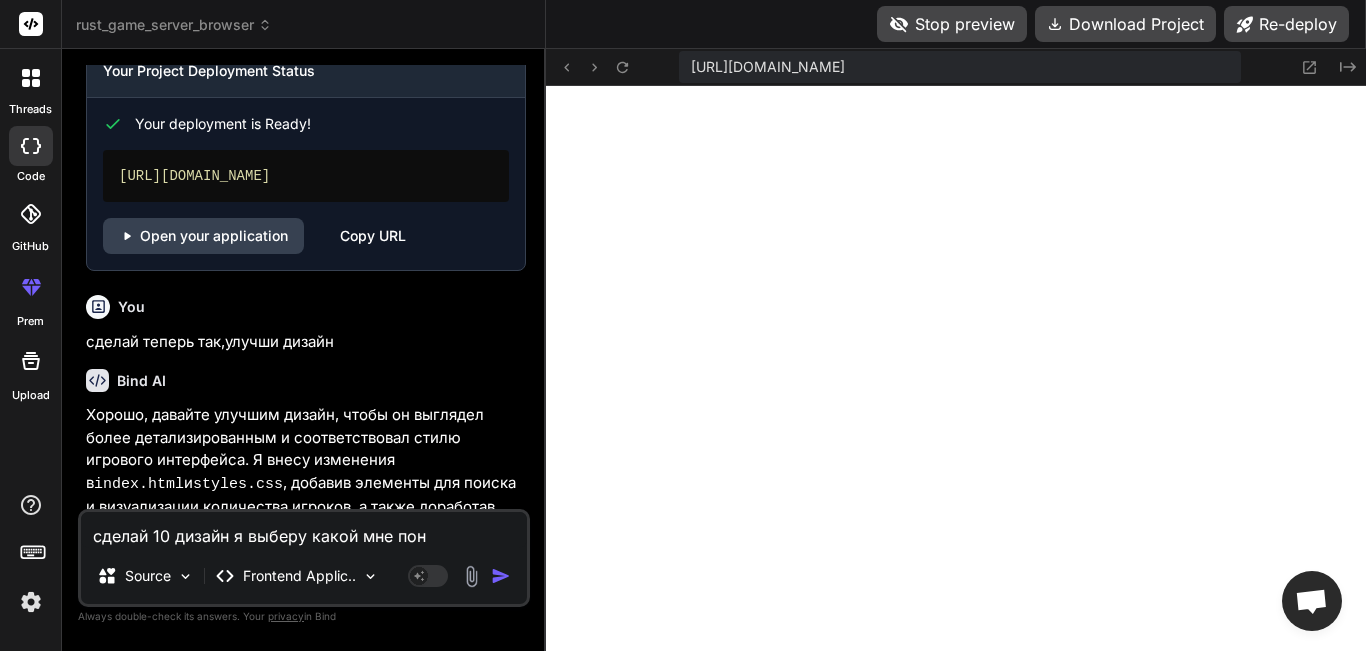 type on "сделай 10 дизайн я выберу какой мне по" 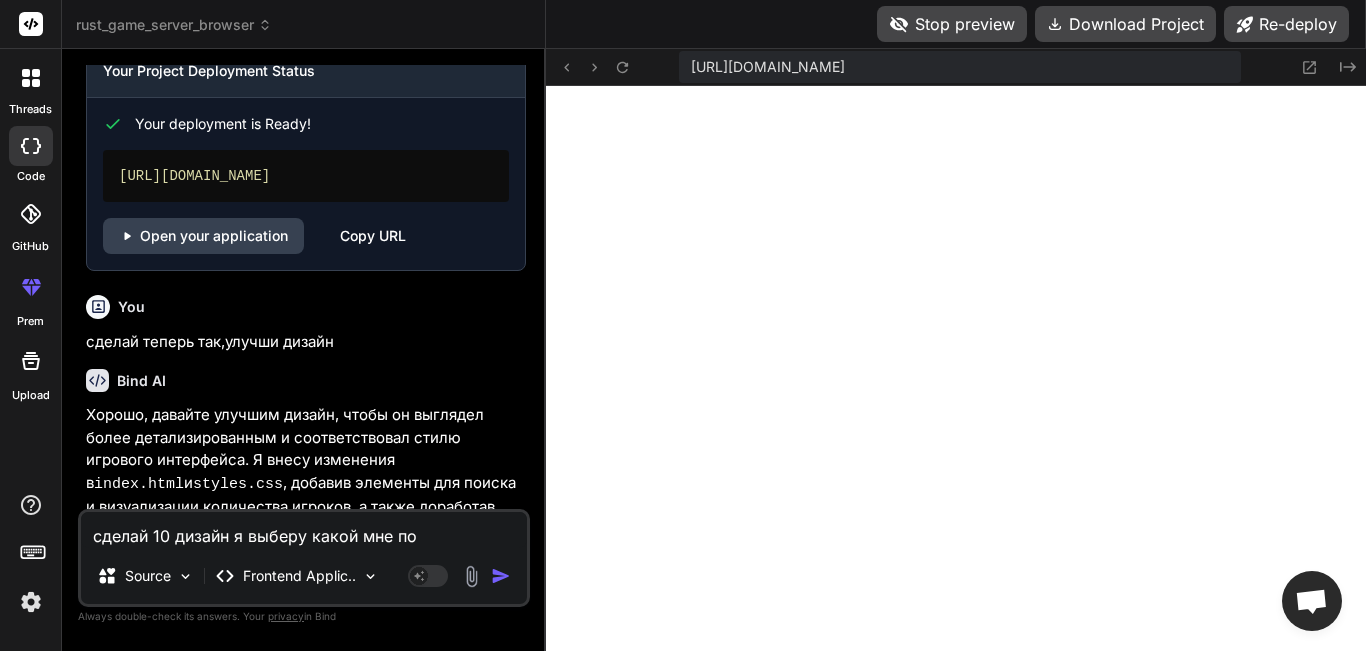 type 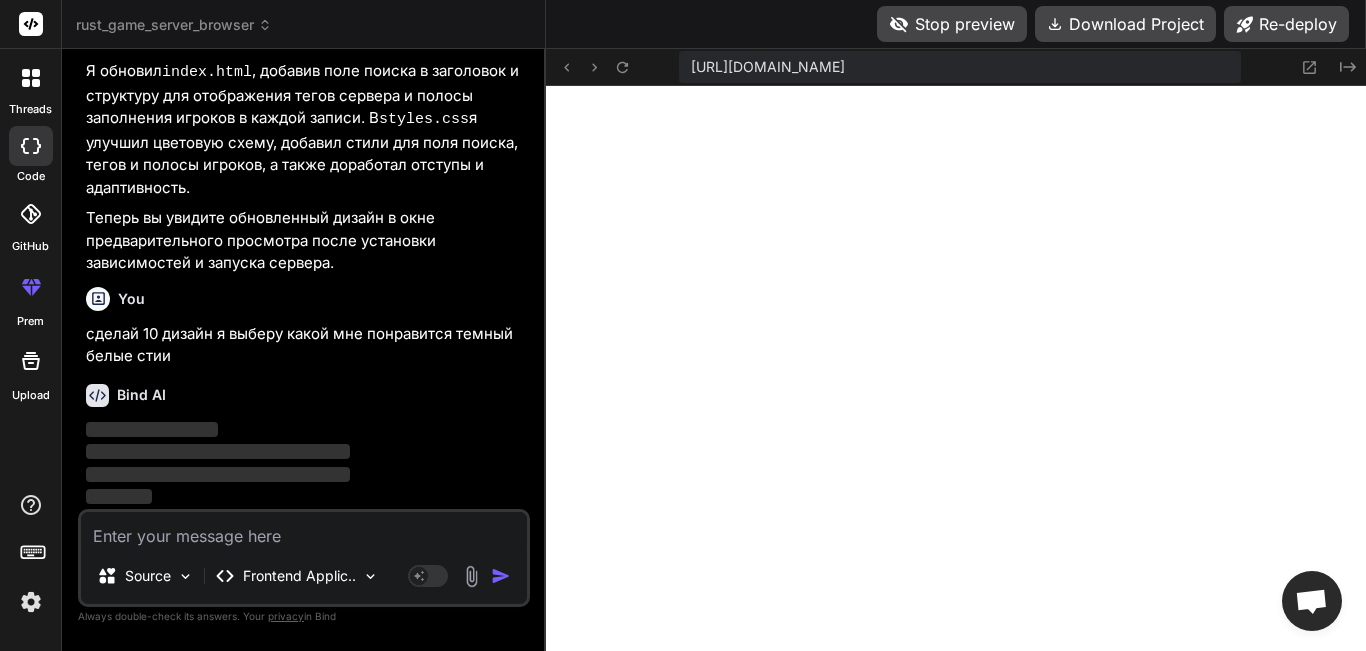 scroll, scrollTop: 2626, scrollLeft: 0, axis: vertical 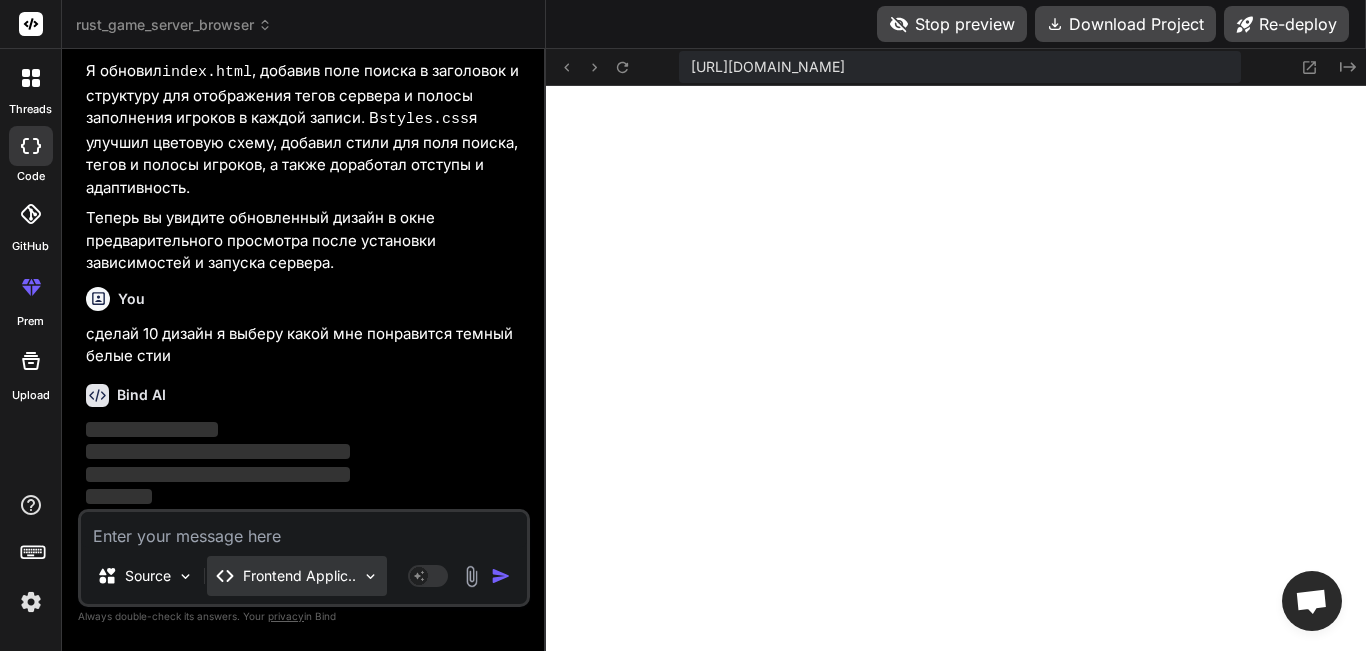 click on "Frontend Applic.." at bounding box center (297, 576) 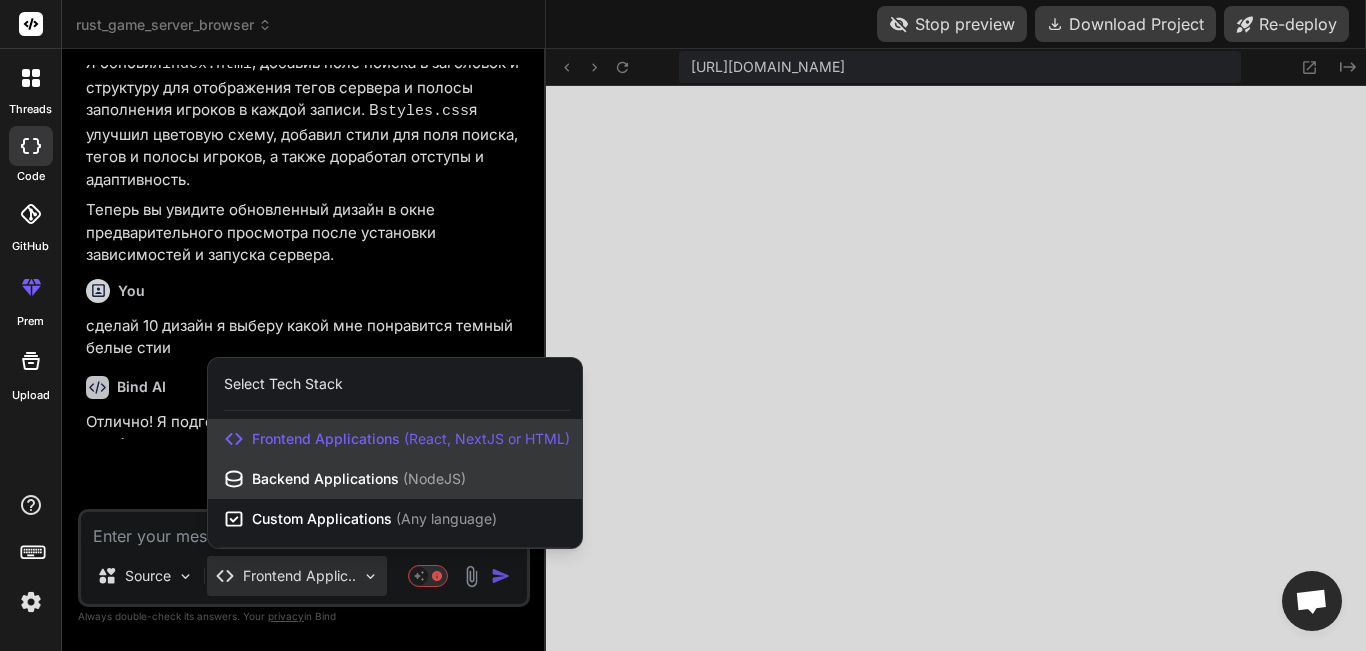 scroll, scrollTop: 2626, scrollLeft: 0, axis: vertical 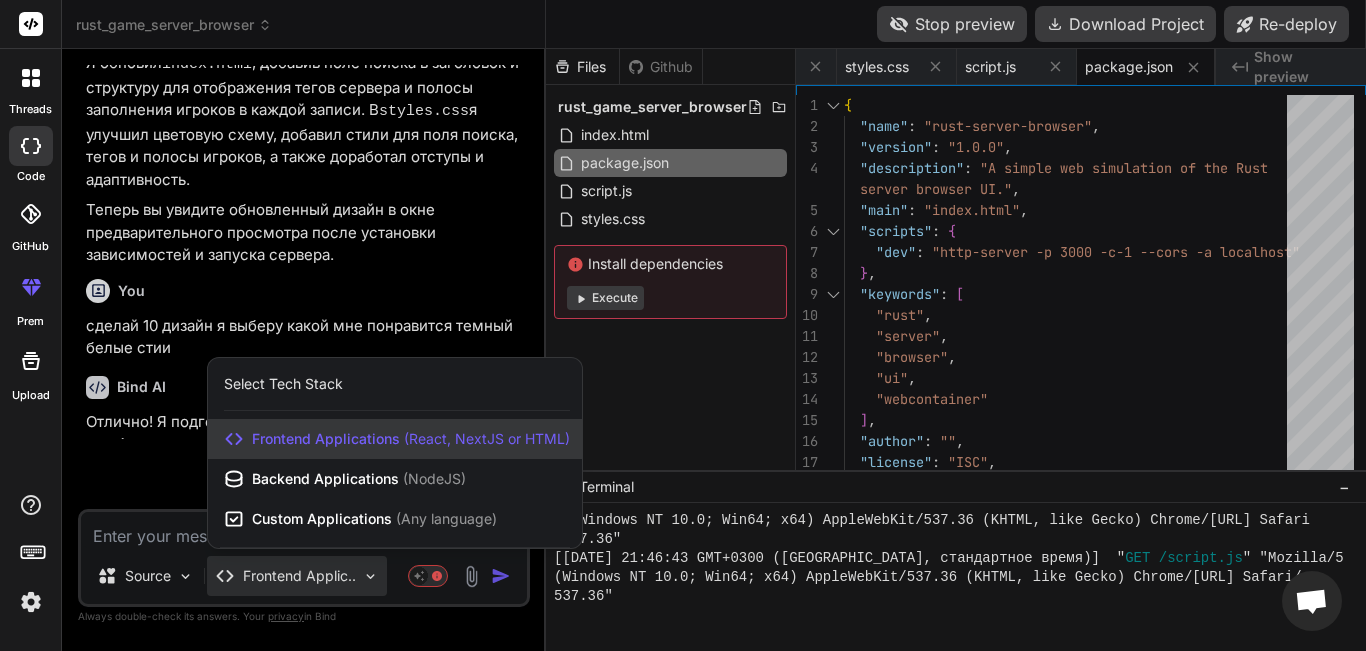click at bounding box center (683, 325) 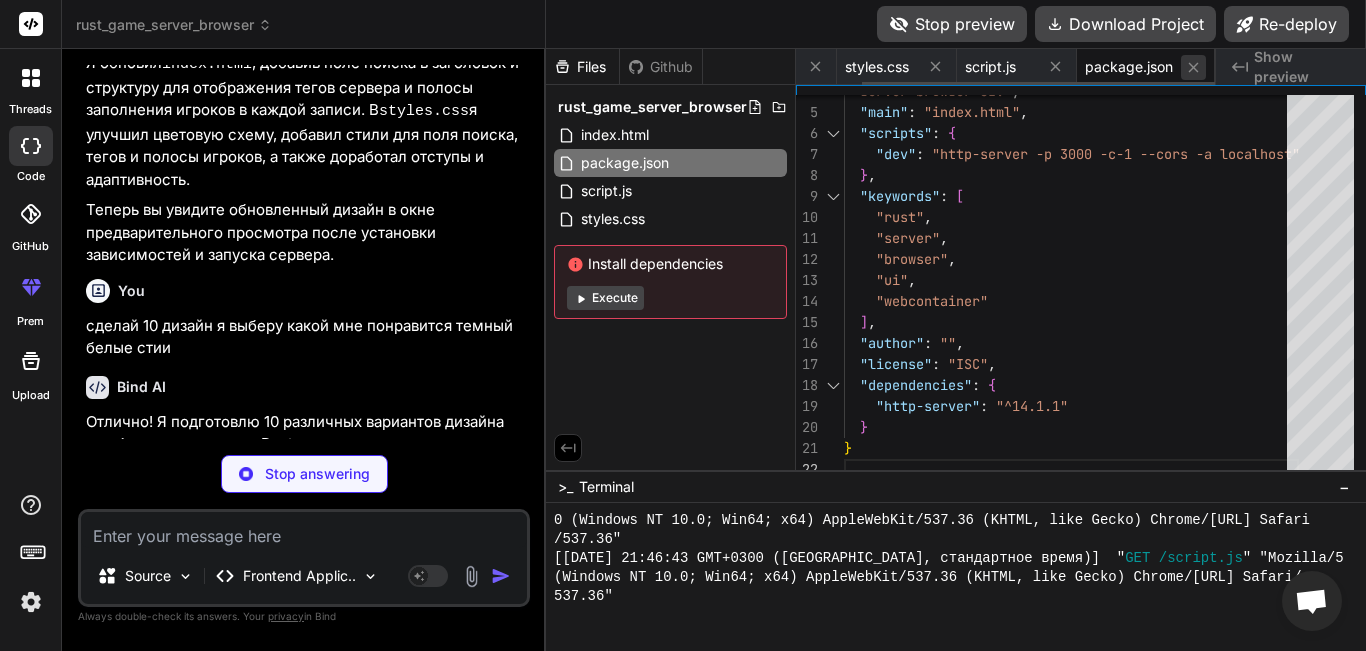 click 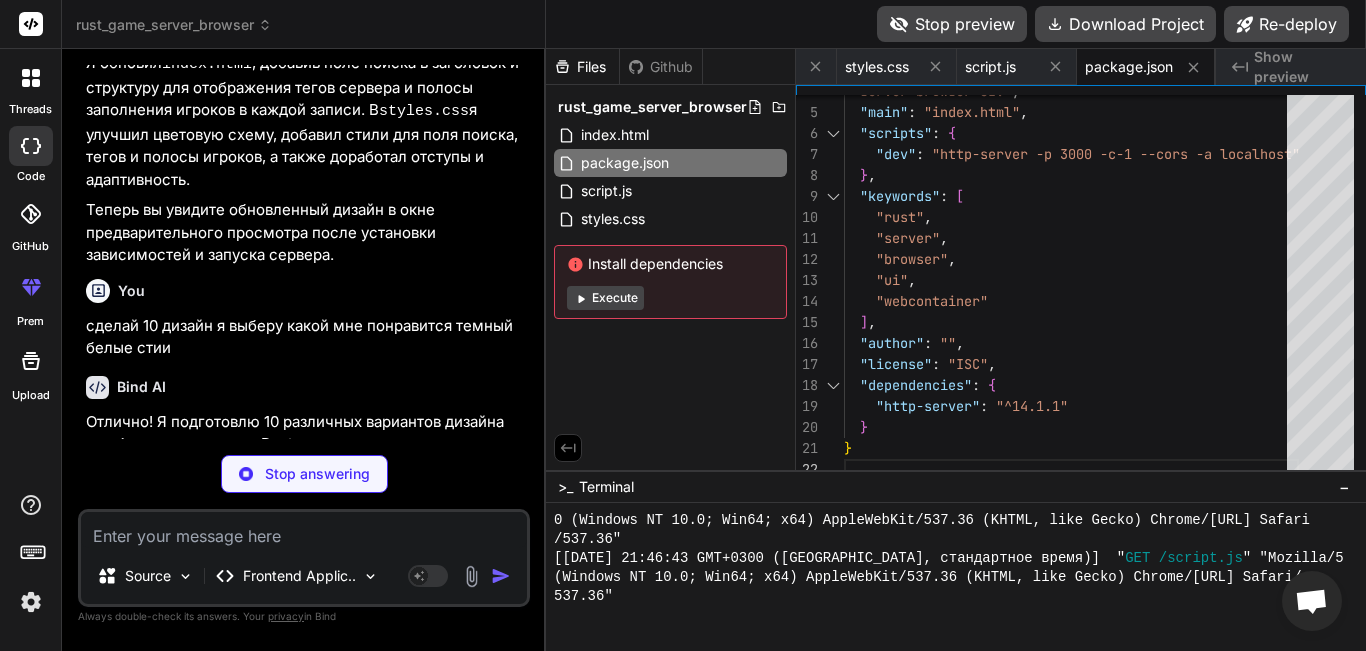 scroll, scrollTop: 0, scrollLeft: 0, axis: both 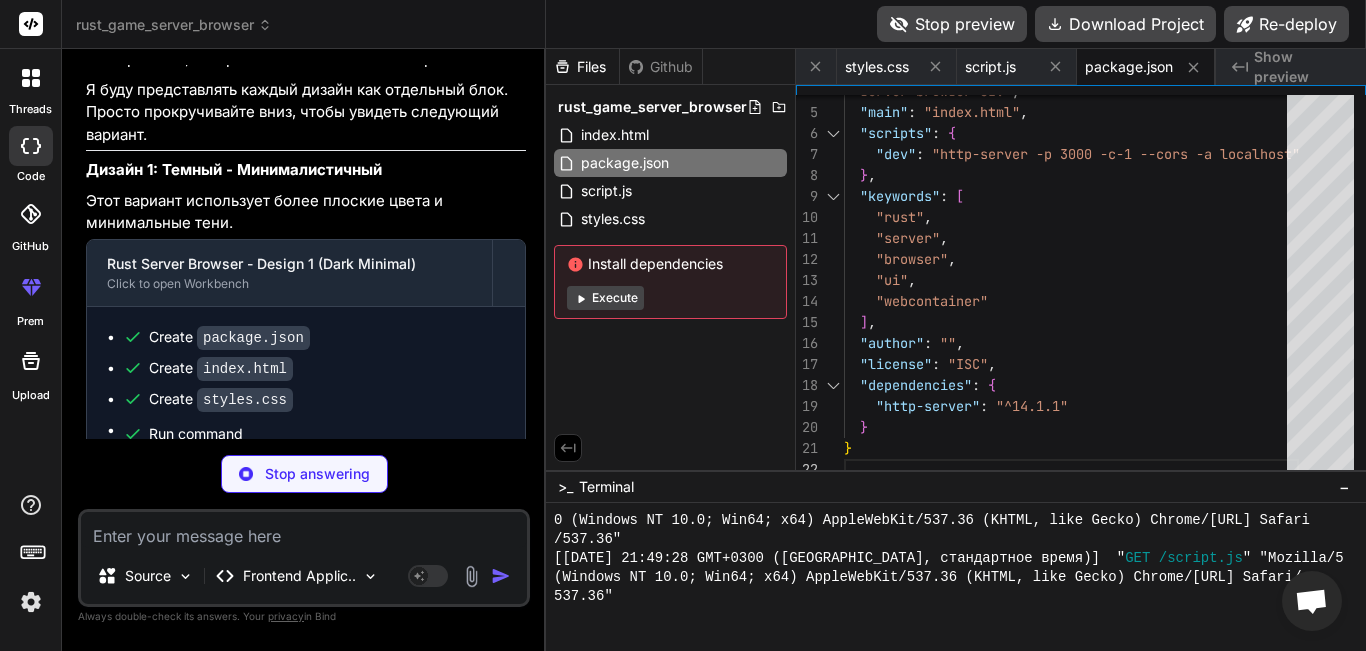 drag, startPoint x: 541, startPoint y: 154, endPoint x: 444, endPoint y: 154, distance: 97 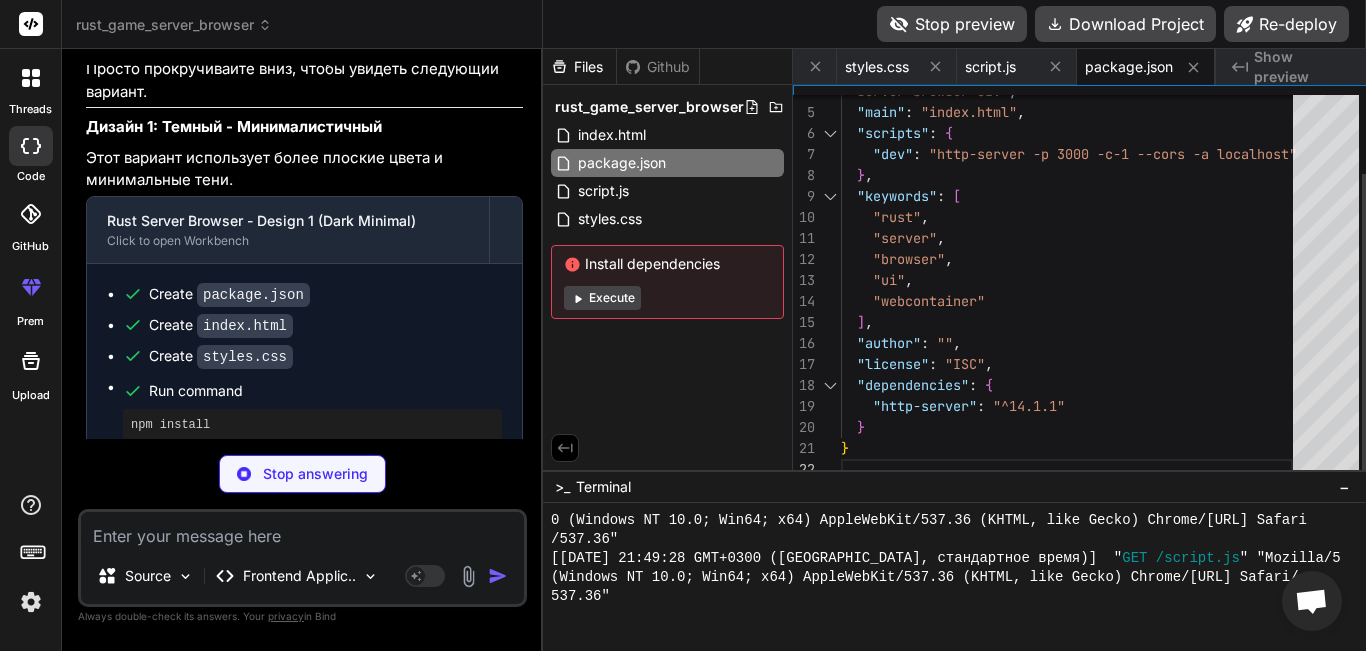 scroll, scrollTop: 0, scrollLeft: 0, axis: both 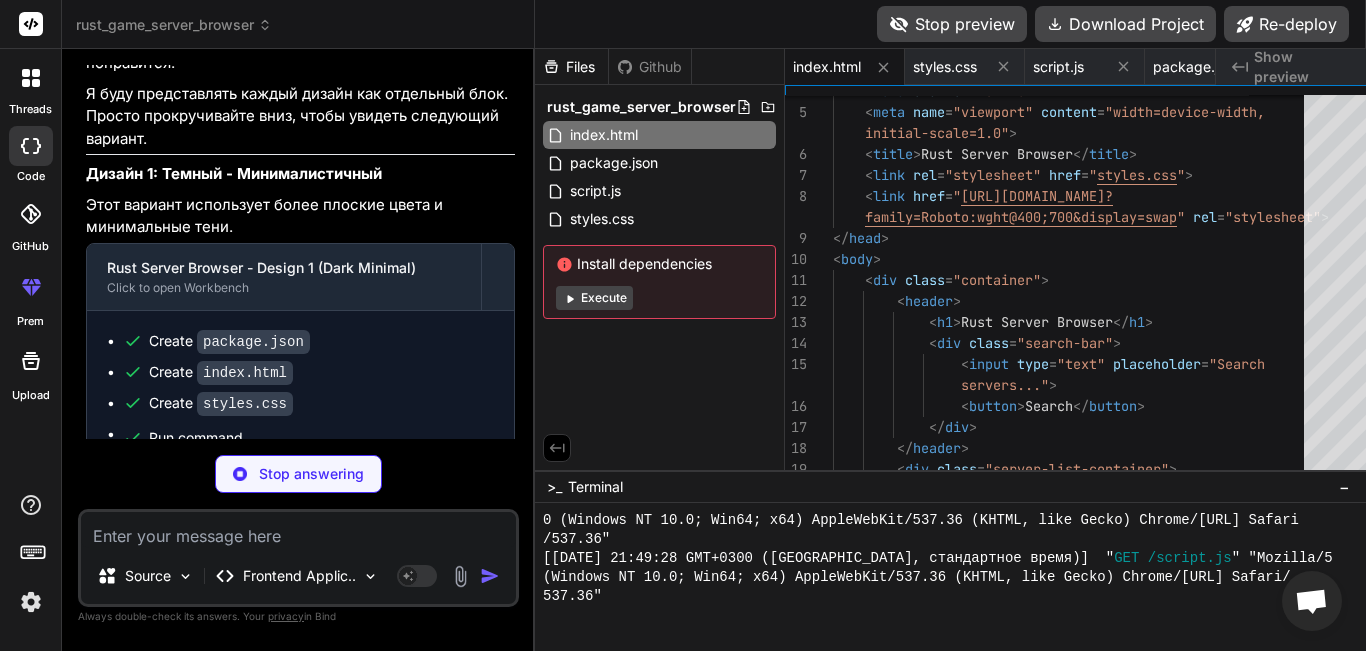 drag, startPoint x: 545, startPoint y: 164, endPoint x: 454, endPoint y: 171, distance: 91.26884 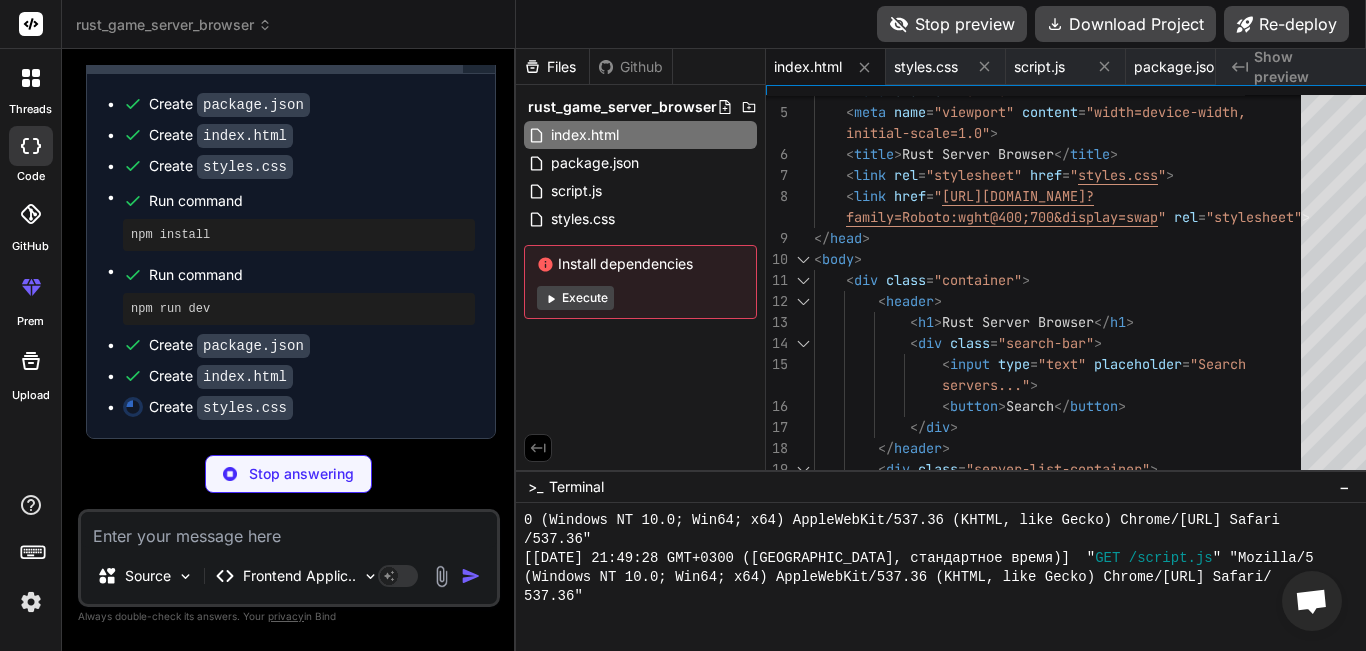 scroll, scrollTop: 3951, scrollLeft: 0, axis: vertical 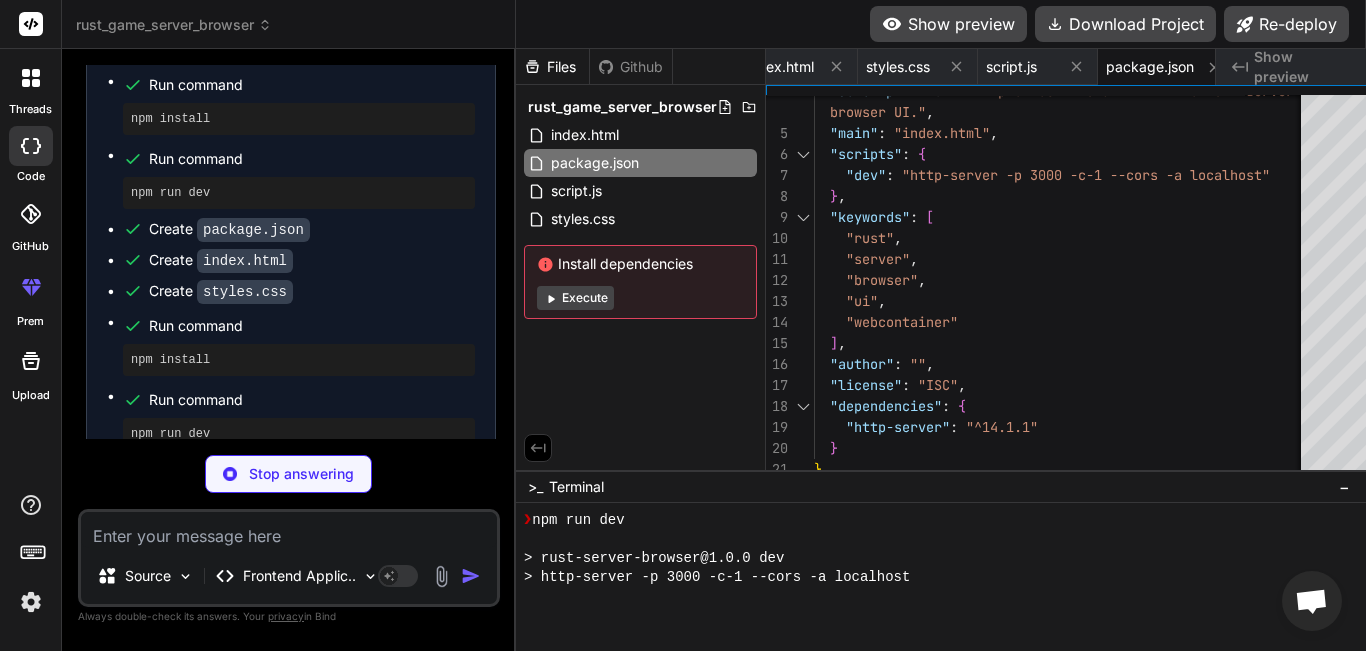 click on "Create   package.json Create   index.html Create   styles.css Run command npm install Run command npm run dev Create   package.json Create   index.html Create   styles.css Run command npm install Run command npm run dev Create   package.json Create   index.html Create   styles.css Run command npm install Run command npm run dev Create   package.json Create   index.html Create   styles.css Run command npm install Run command npm run dev Create   package.json Create   index.html" at bounding box center (291, 4) 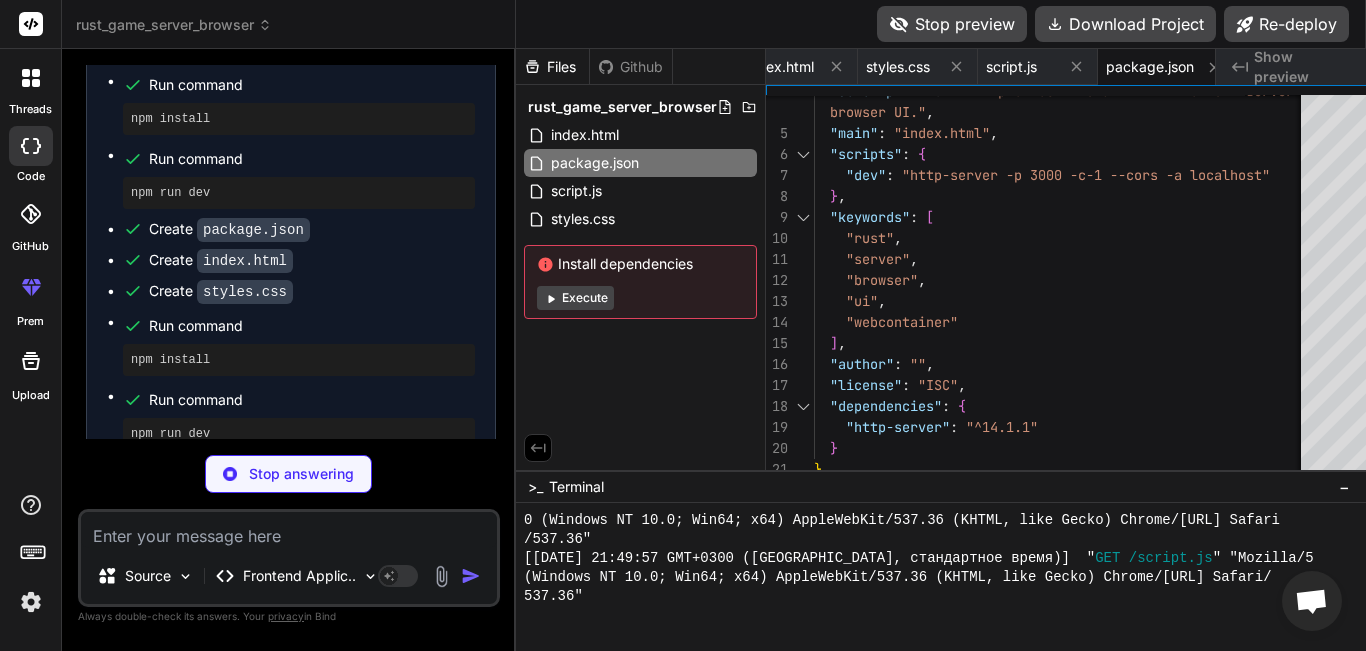 drag, startPoint x: 474, startPoint y: 213, endPoint x: 460, endPoint y: 213, distance: 14 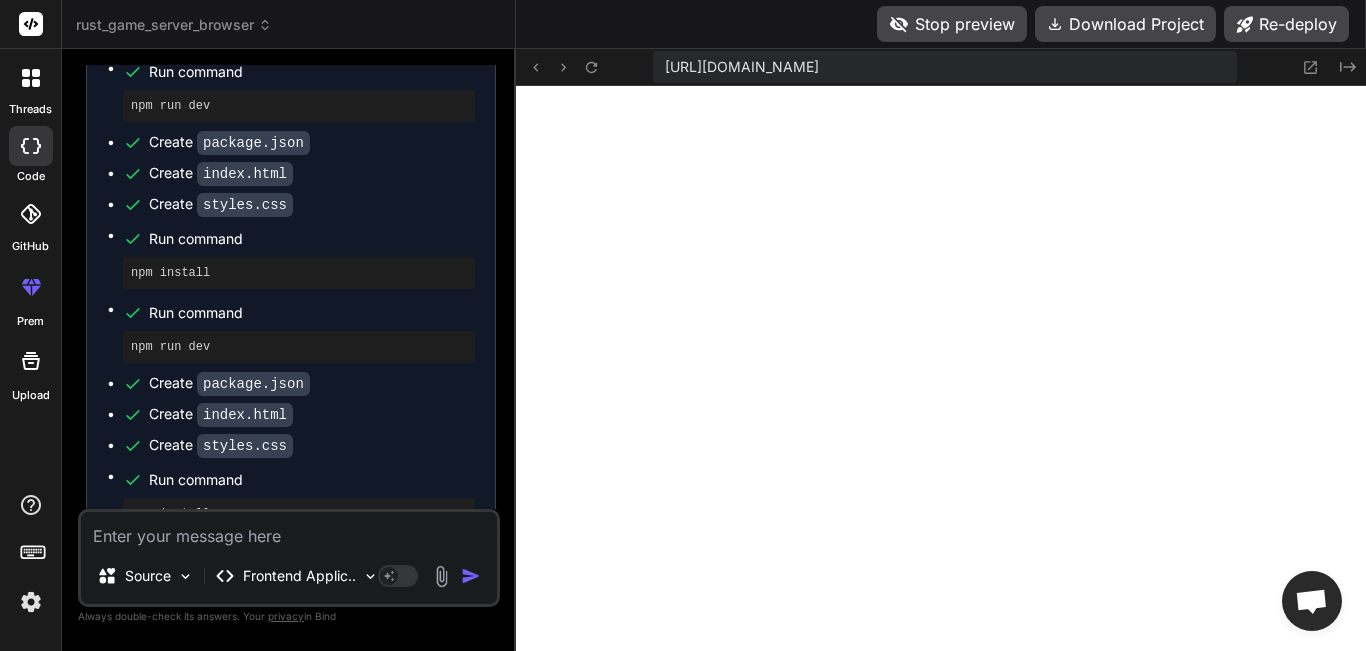scroll, scrollTop: 18635, scrollLeft: 0, axis: vertical 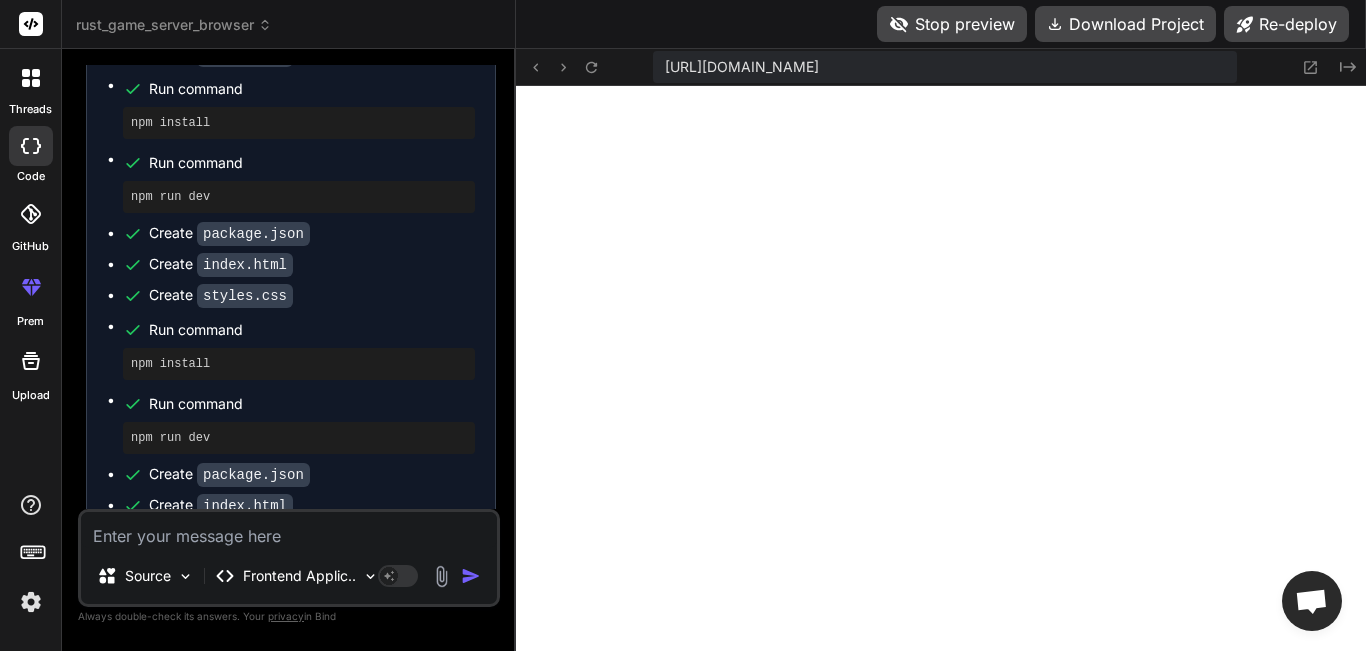 click on "Source Frontend Applic.. Agent Mode. When this toggle is activated, AI automatically makes decisions, reasons, creates files, and runs terminal commands. Almost full autopilot." at bounding box center [289, 558] 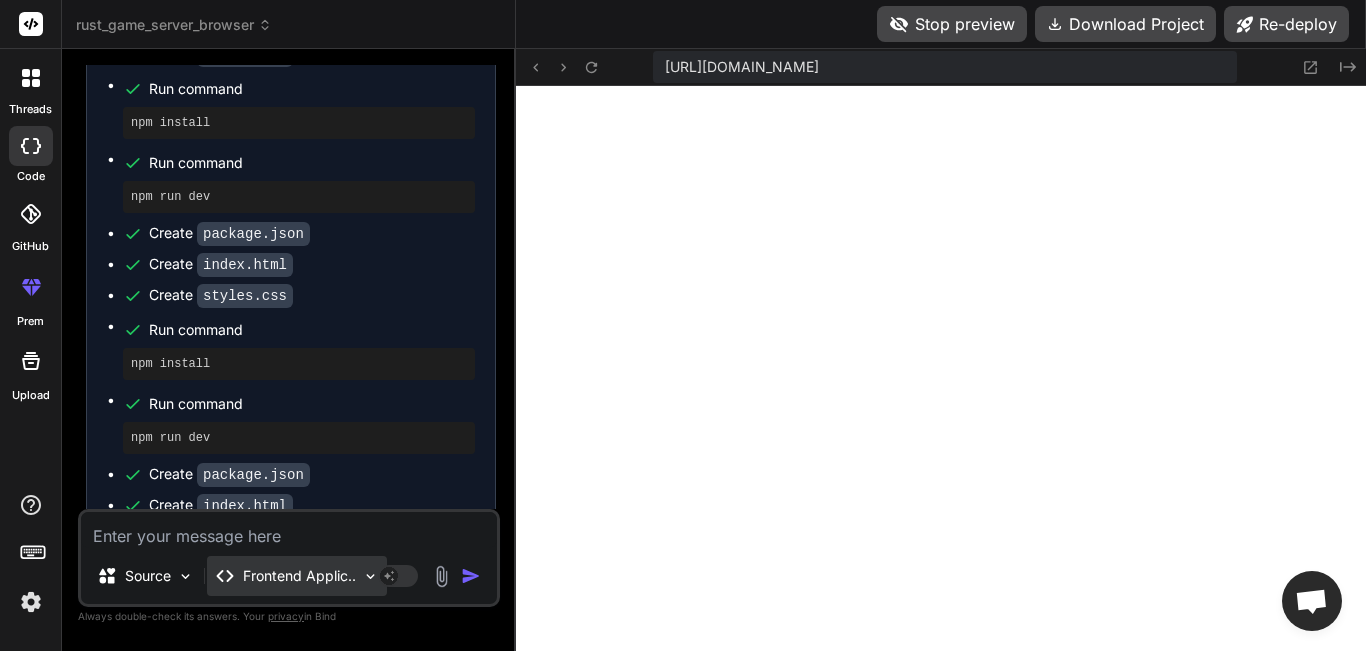 click on "Frontend Applic.." at bounding box center (299, 576) 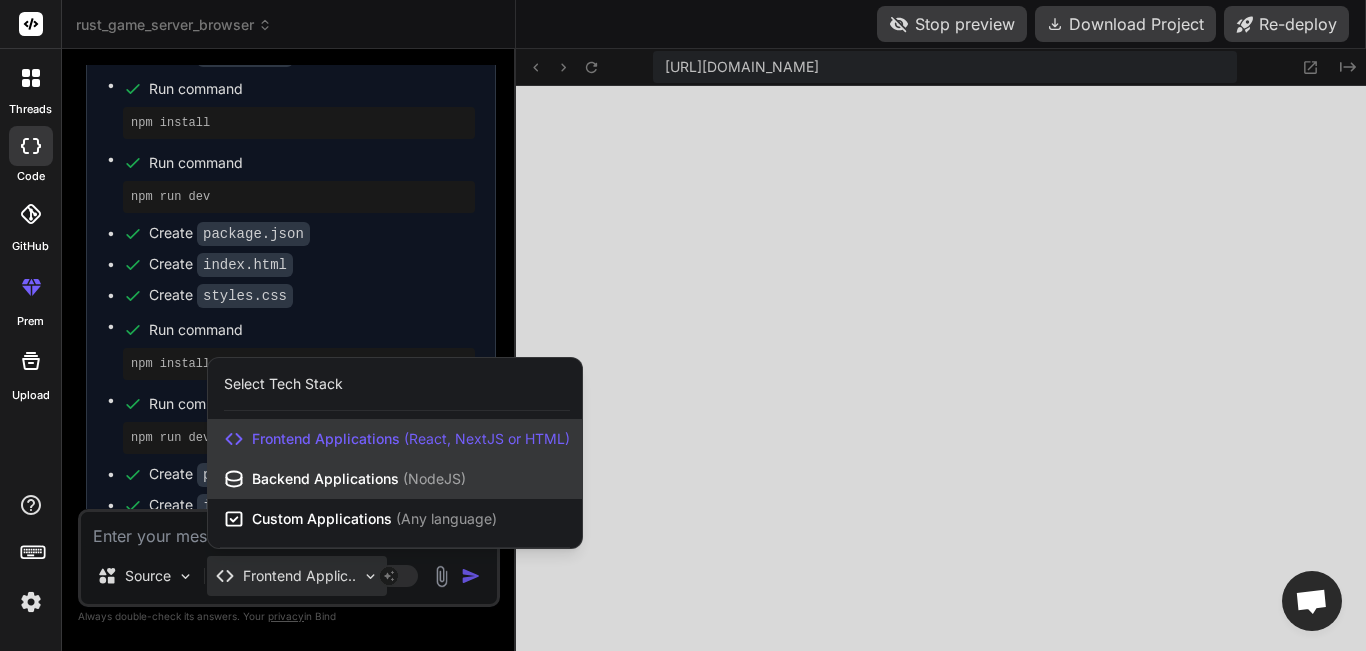 click on "Backend Applications    ( NodeJS  )" at bounding box center (359, 479) 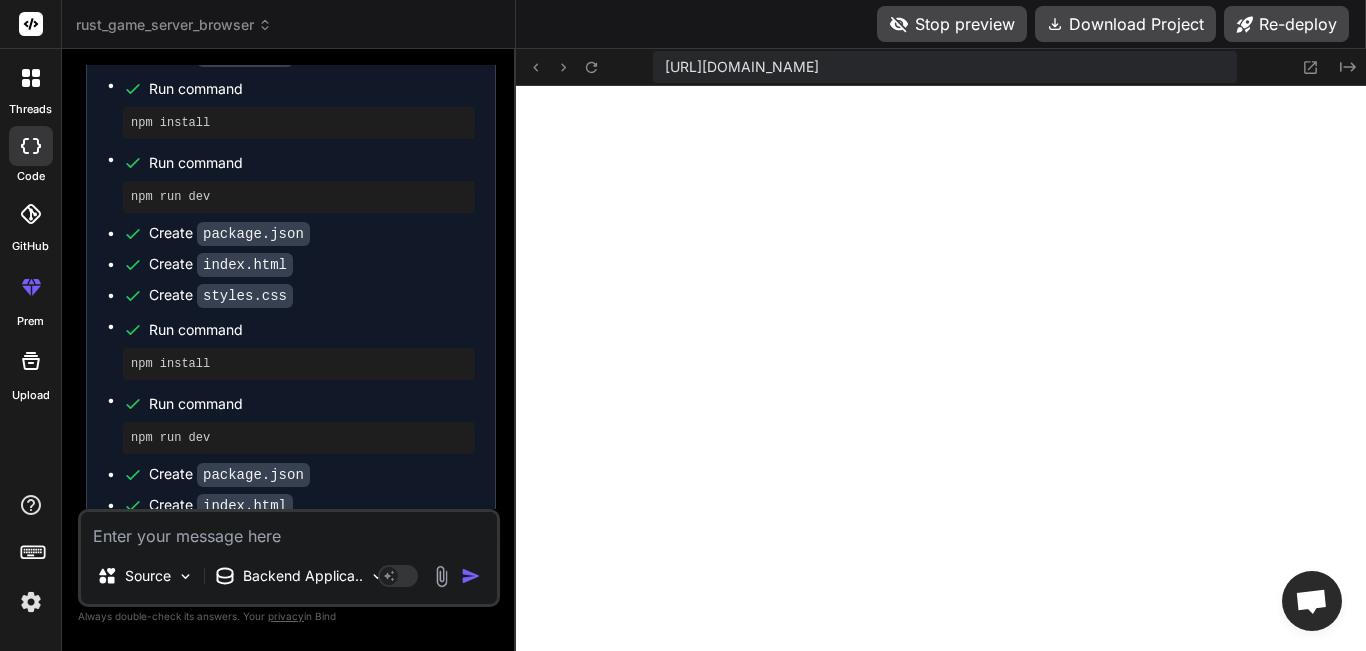 drag, startPoint x: 315, startPoint y: 520, endPoint x: 299, endPoint y: 530, distance: 18.867962 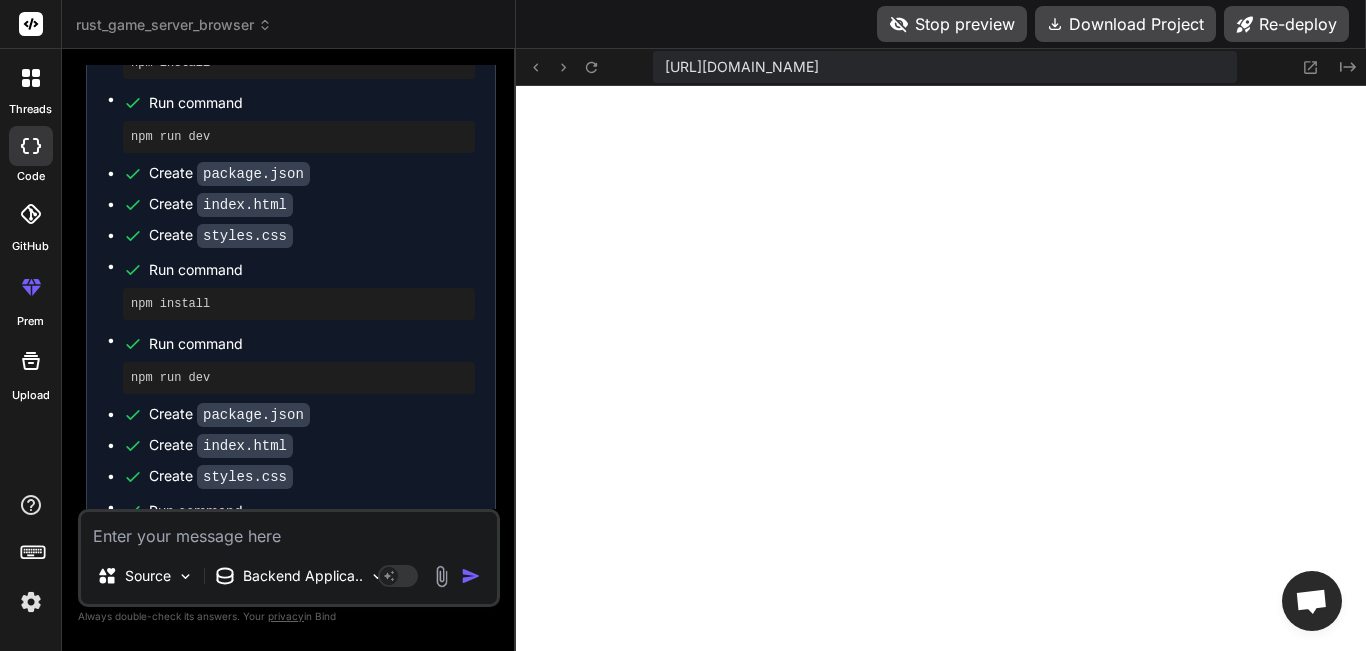 scroll, scrollTop: 46315, scrollLeft: 0, axis: vertical 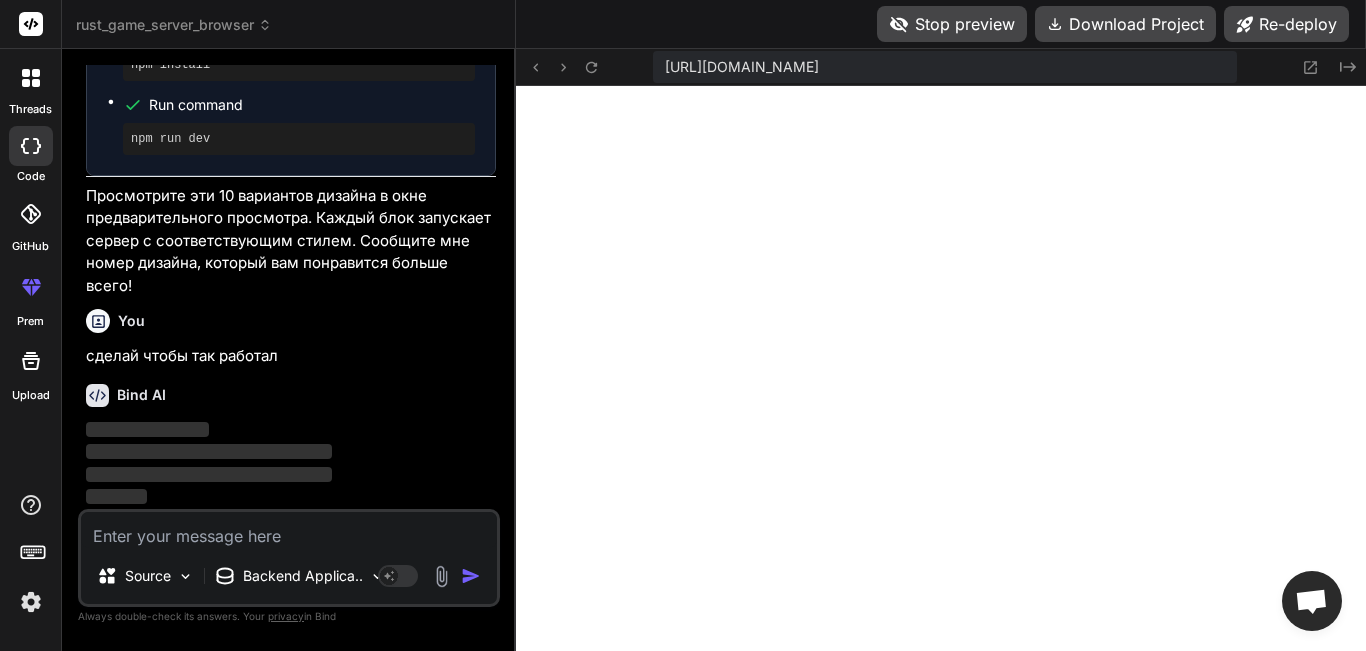 click at bounding box center [289, 530] 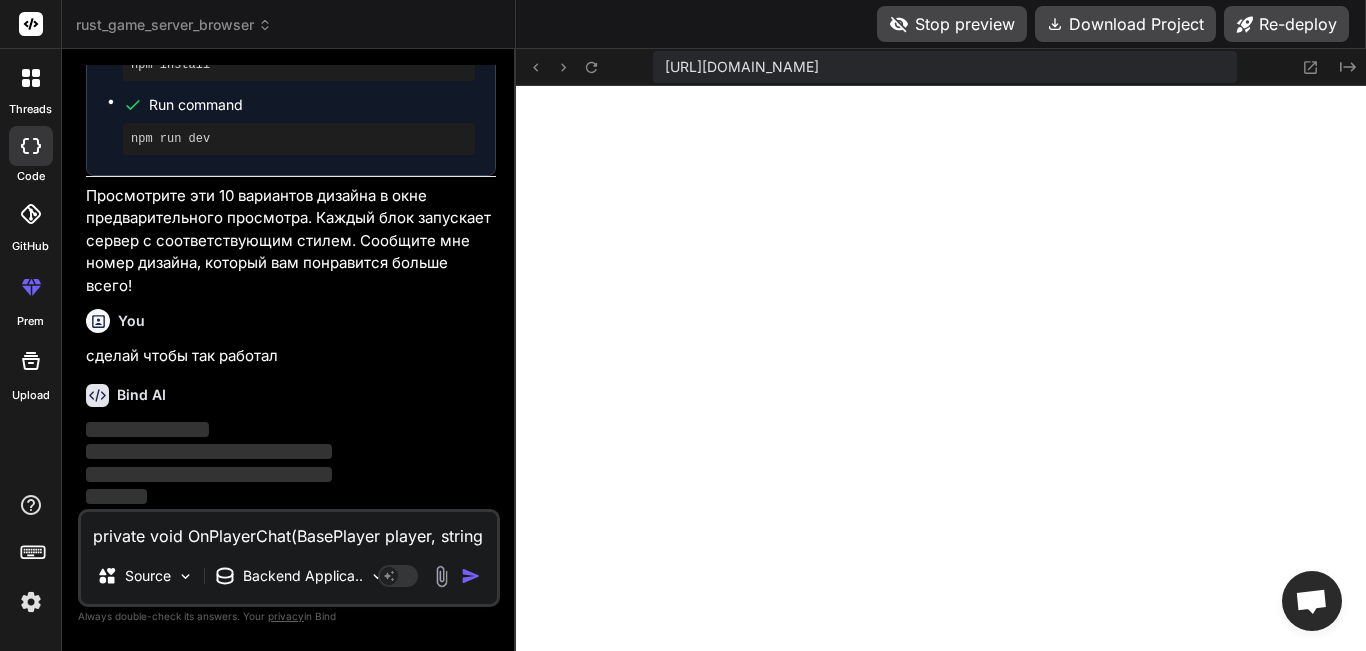 scroll, scrollTop: 482, scrollLeft: 0, axis: vertical 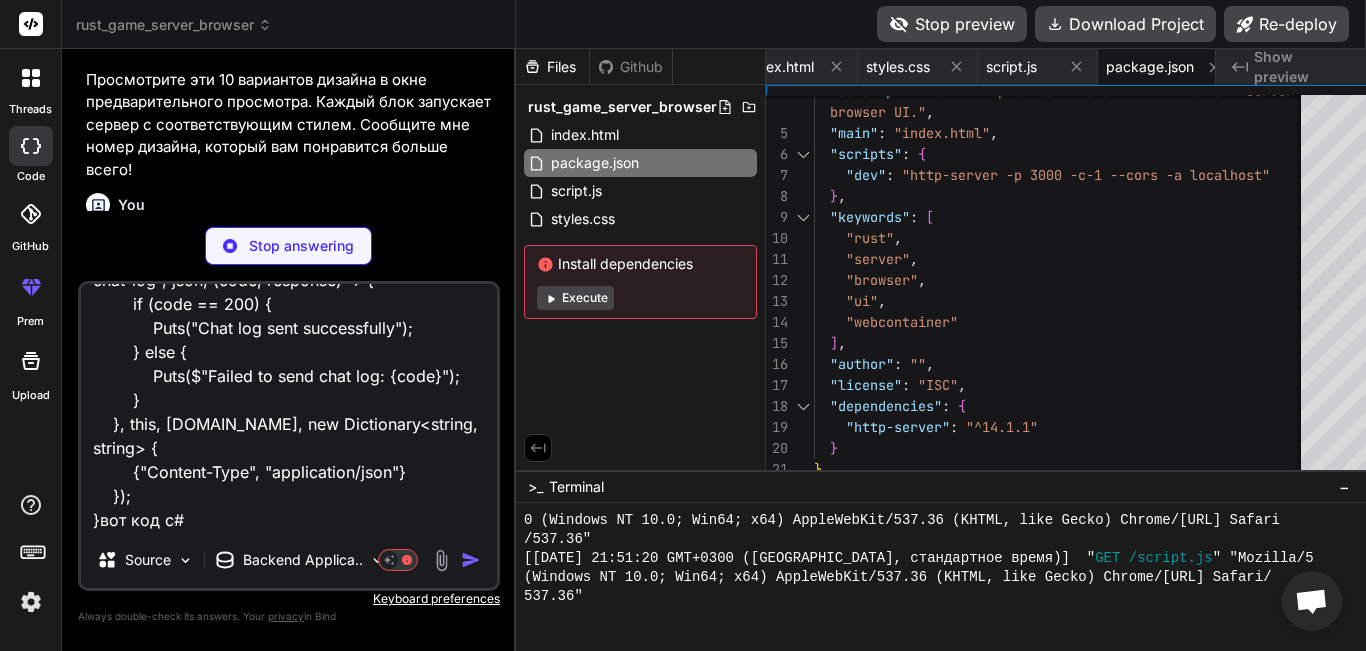 click on "Stop answering" at bounding box center [301, 246] 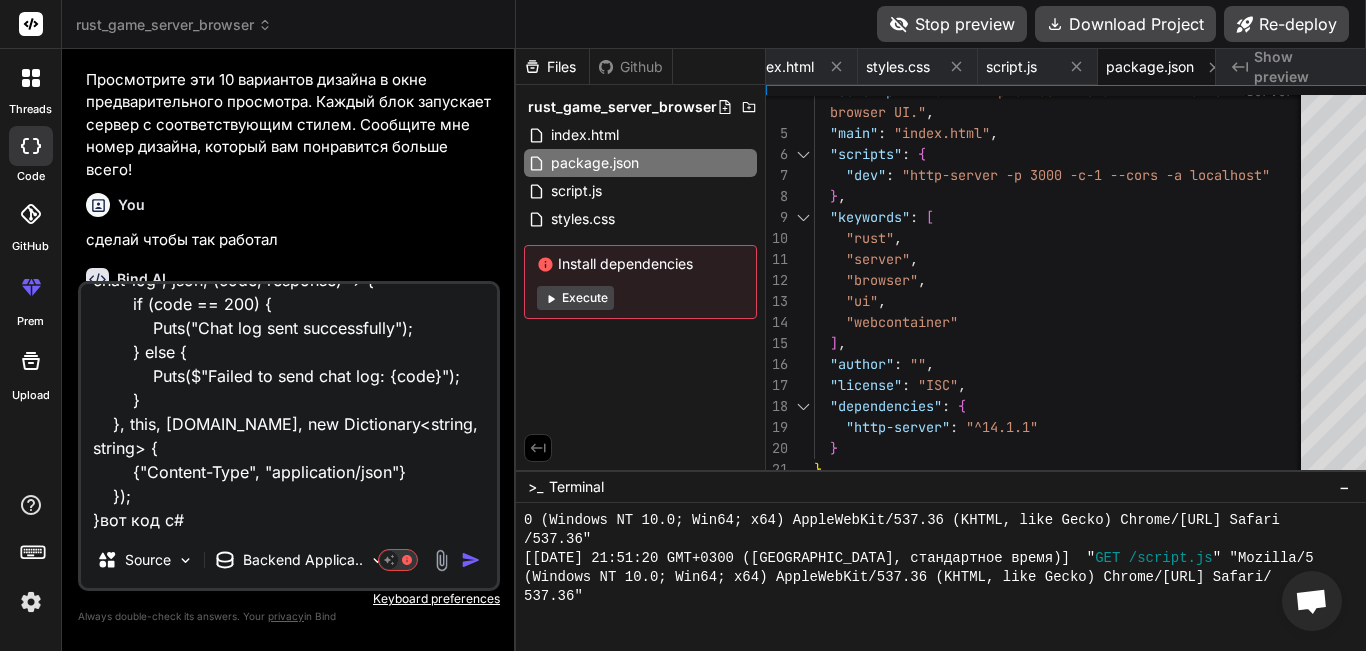 click on "private void OnPlayerChat(BasePlayer player, string message, ConVar.Chat.ChatChannel channel)
{
Puts("OnPlayerChat has been called!");
var data = new {
nickname = player.displayName,
steam_id = player.UserIDString,
message = message,
channel = channel.ToString().ToLower()
};
var json = JsonConvert.SerializeObject(data);
// Отправка webhook
webrequest.Enqueue("YOUR_DOMAIN/api/add-chat-log", json, (code, response) => {
if (code == 200) {
Puts("Chat log sent successfully");
} else {
Puts($"Failed to send chat log: {code}");
}
}, this, RequestMethod.POST, new Dictionary<string, string> {
{"Content-Type", "application/json"}
});
}вот код c#" at bounding box center [289, 408] 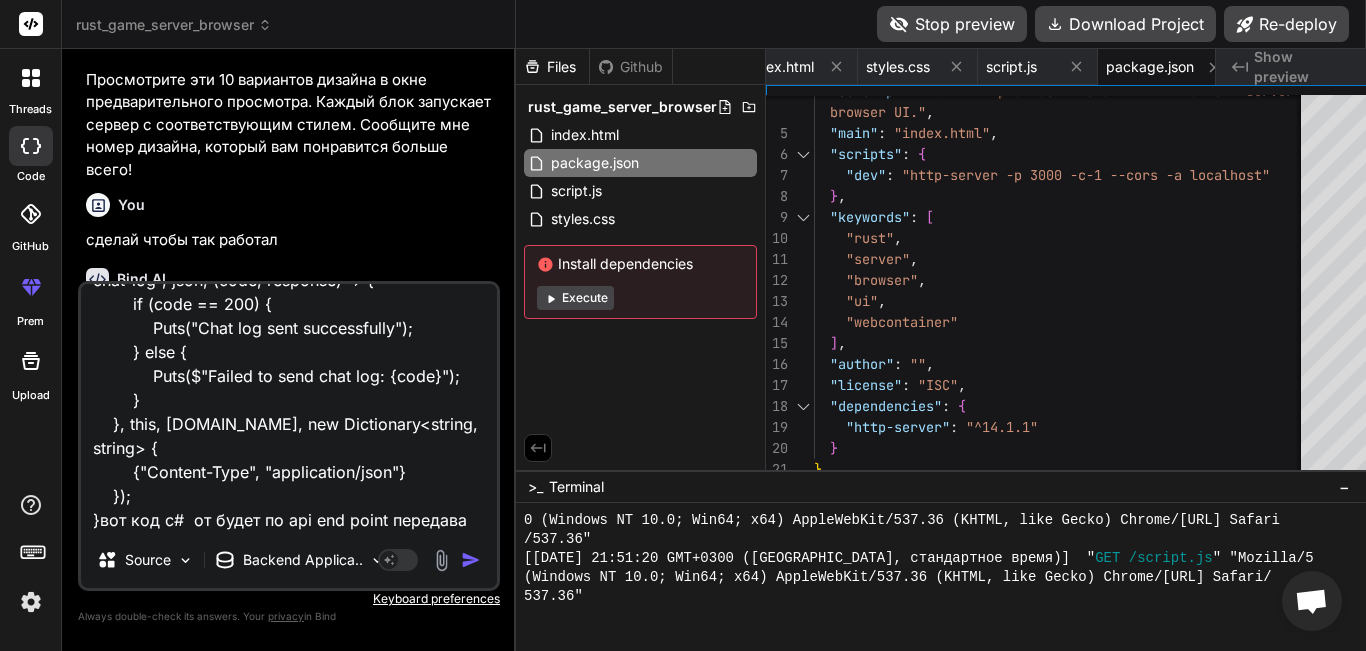 scroll, scrollTop: 506, scrollLeft: 0, axis: vertical 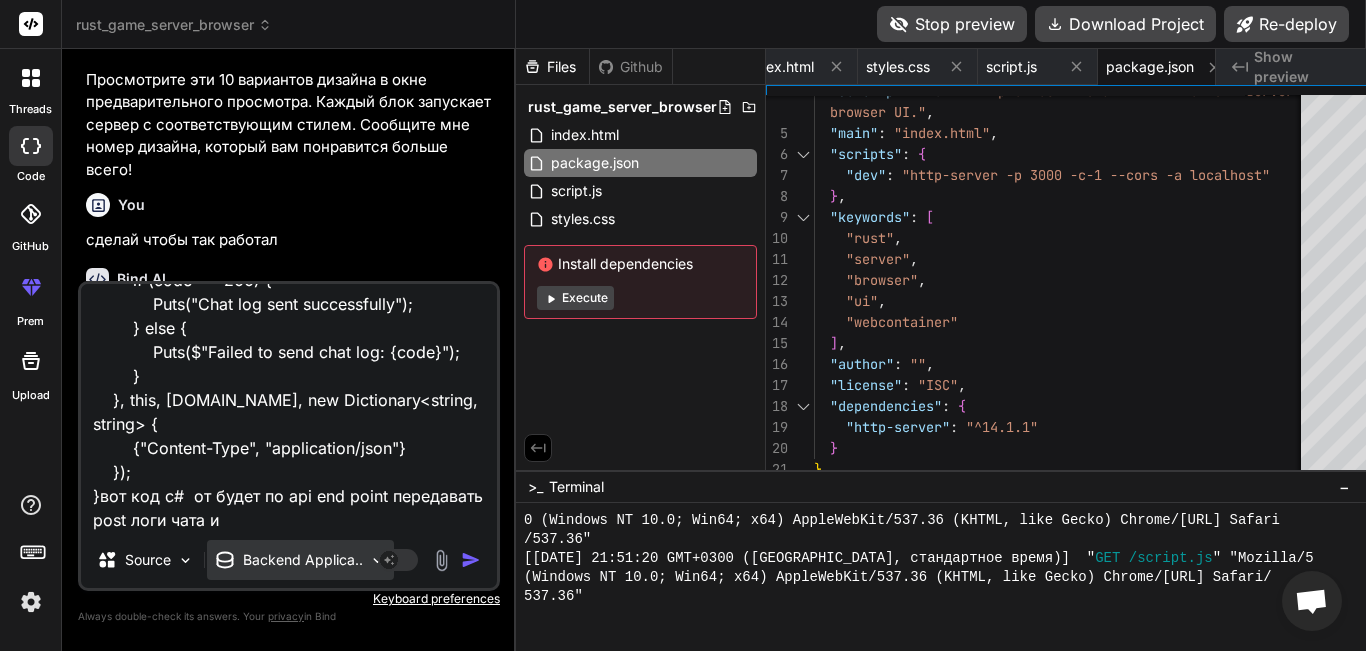 click on "Backend Applica.." at bounding box center [303, 560] 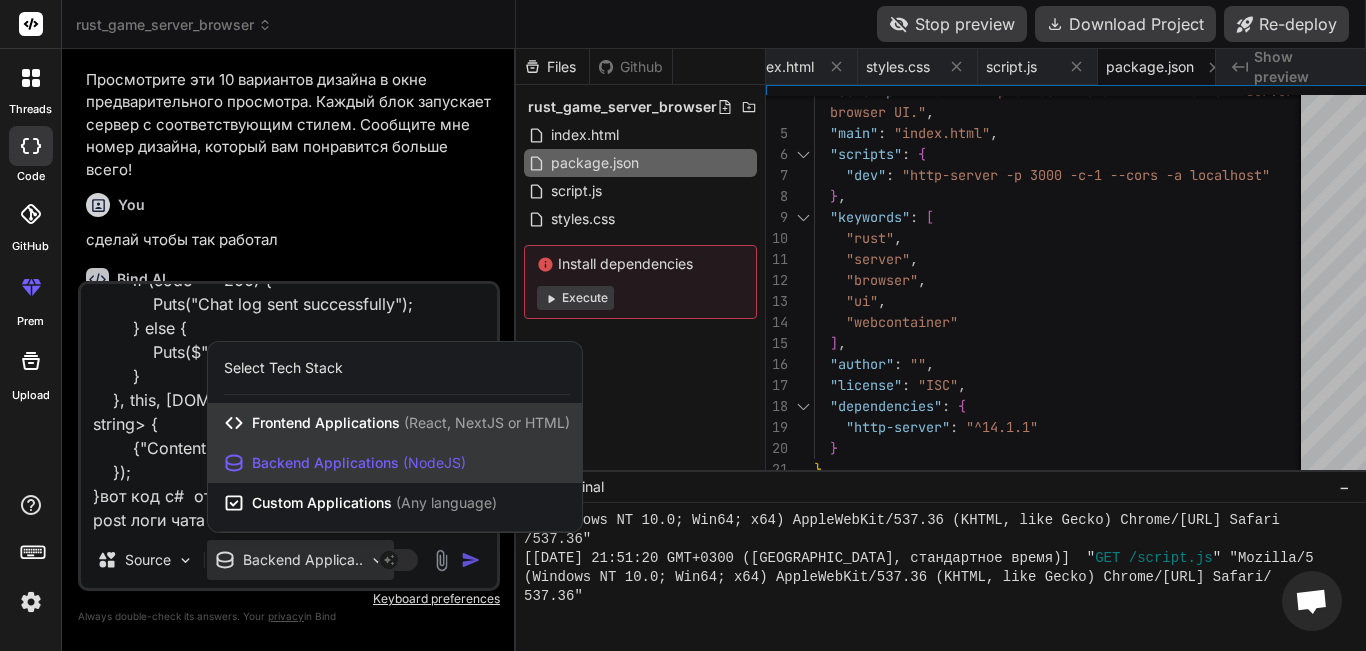 click on "Frontend Applications    ( React, NextJS or HTML )" at bounding box center [395, 423] 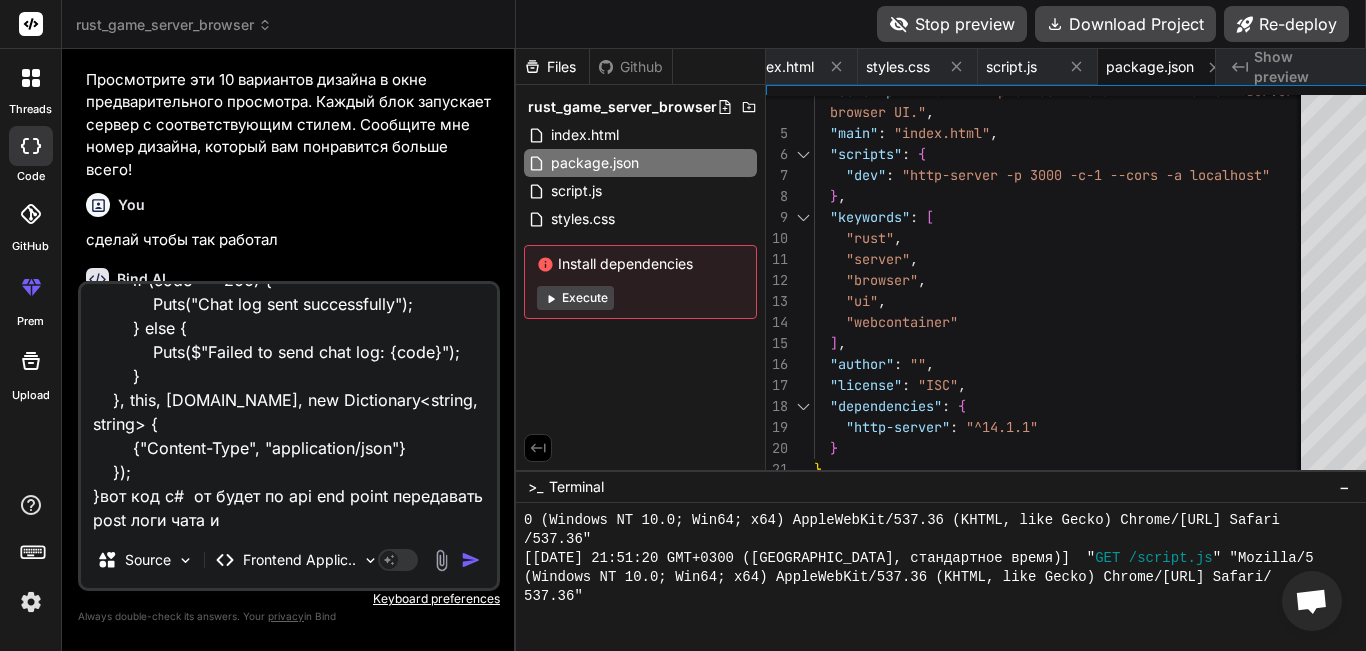 click at bounding box center (471, 560) 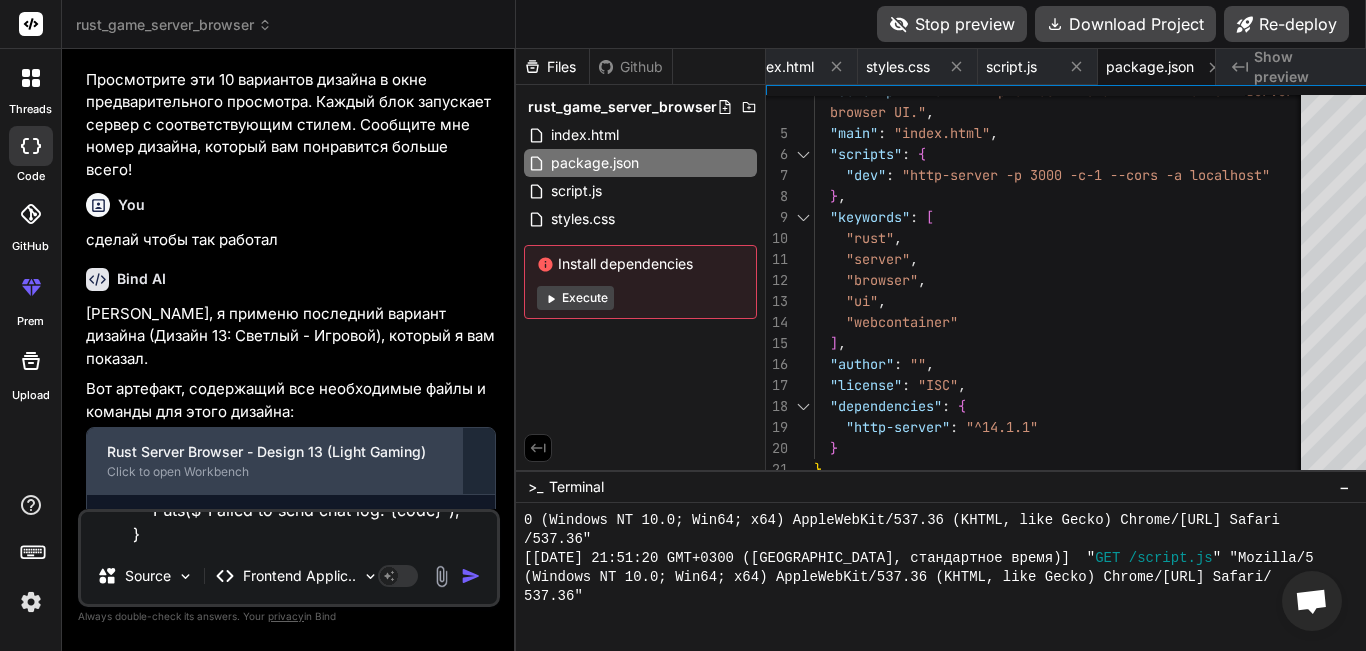scroll, scrollTop: 0, scrollLeft: 0, axis: both 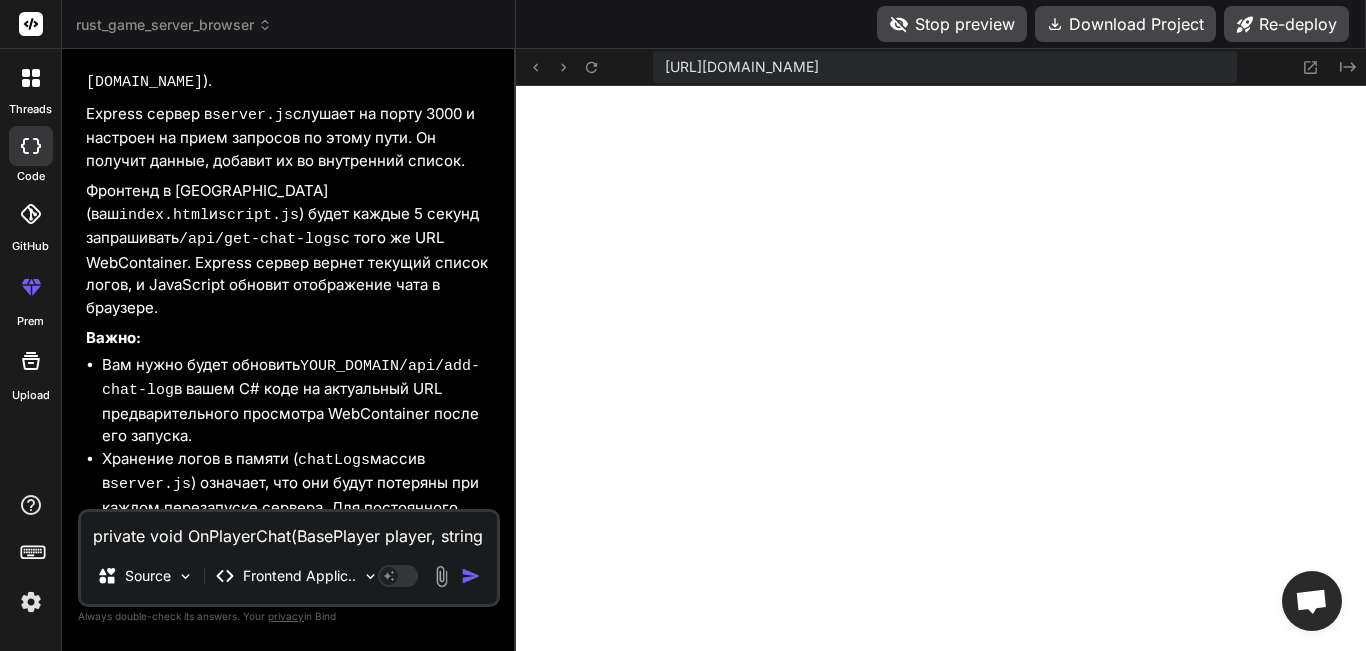 click on "Ваш C# код отправляет POST запрос на  YOUR_DOMAIN/api/add-chat-log . Когда вы запустите этот проект в WebContainer,  YOUR_DOMAIN  будет заменен на URL предварительного просмотра WebContainer (например,  https://<случайный_id>.webcontainer.io )." at bounding box center [291, 12] 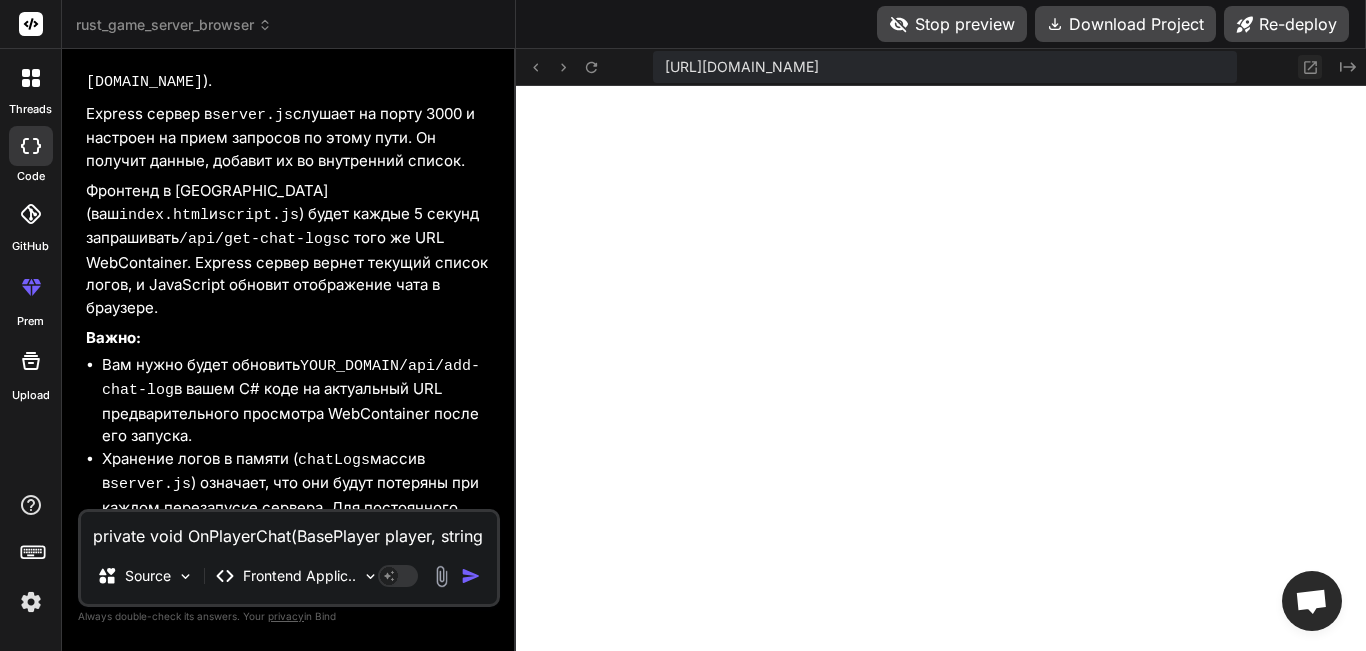 click 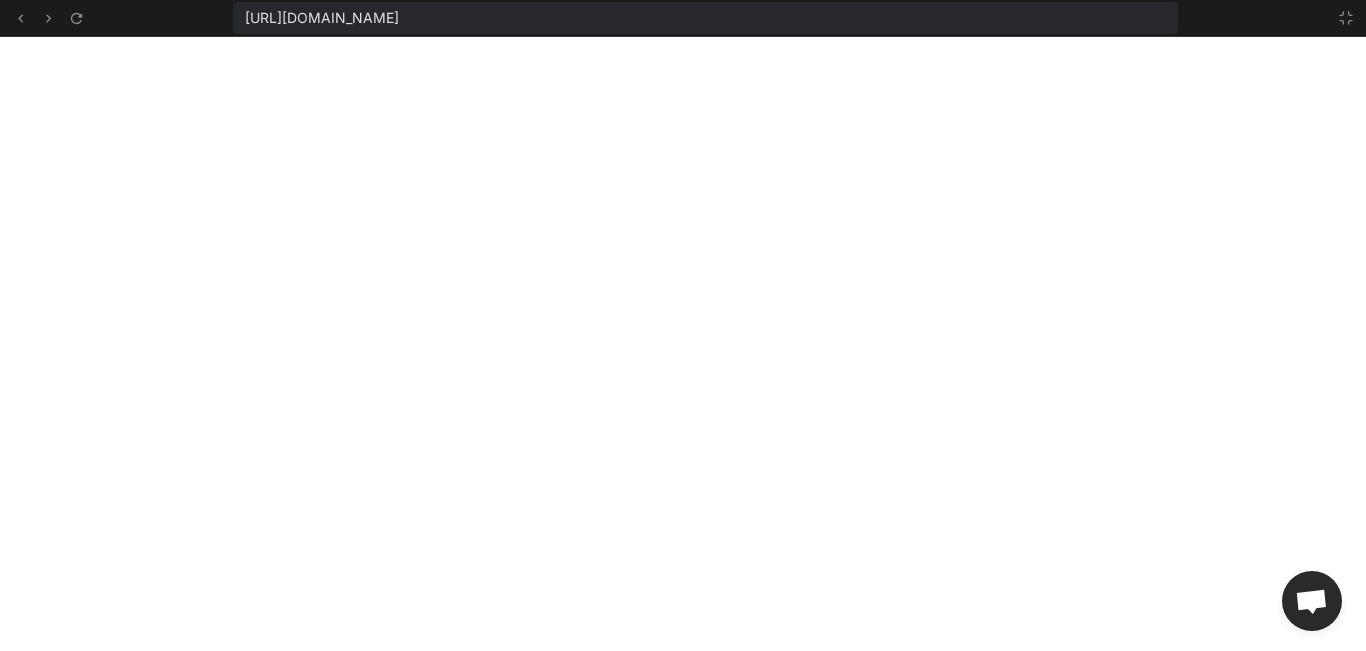 click on "https://u3uk0f35zsjjbn9cprh6fq9h0p4tm2-wnxx--3000--96435430.local-corp.webcontainer-api.io" at bounding box center (322, 18) 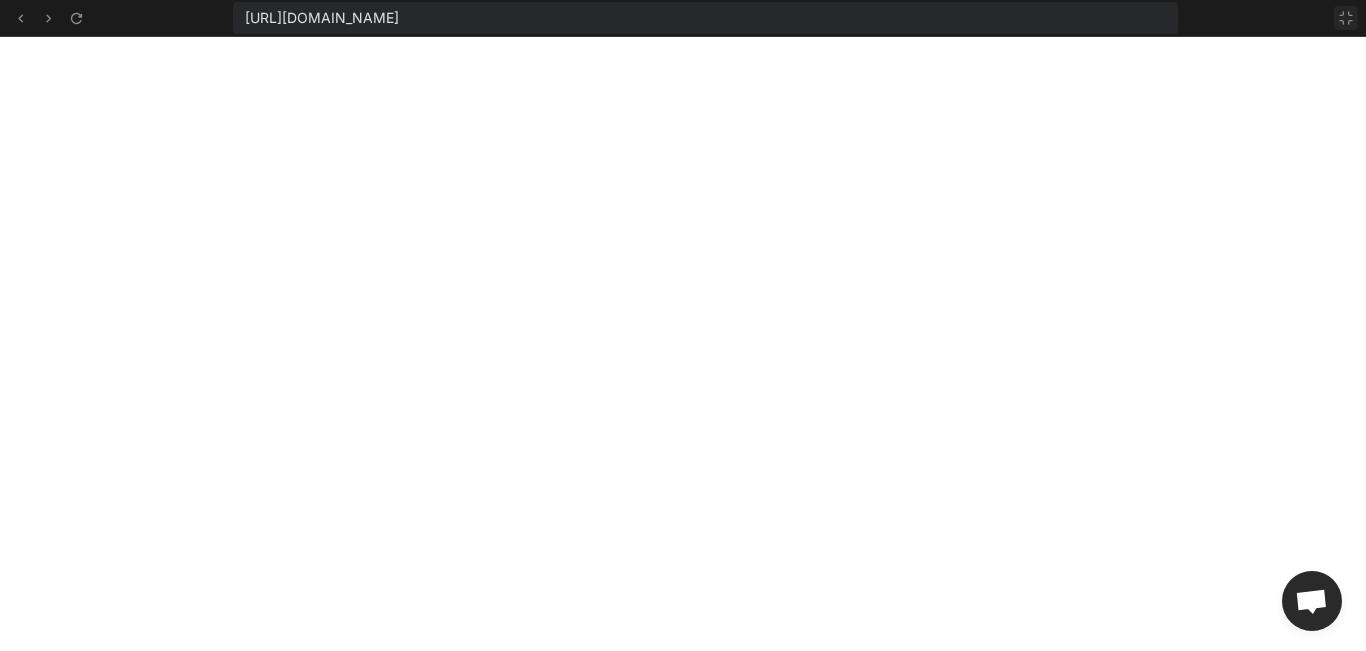 click 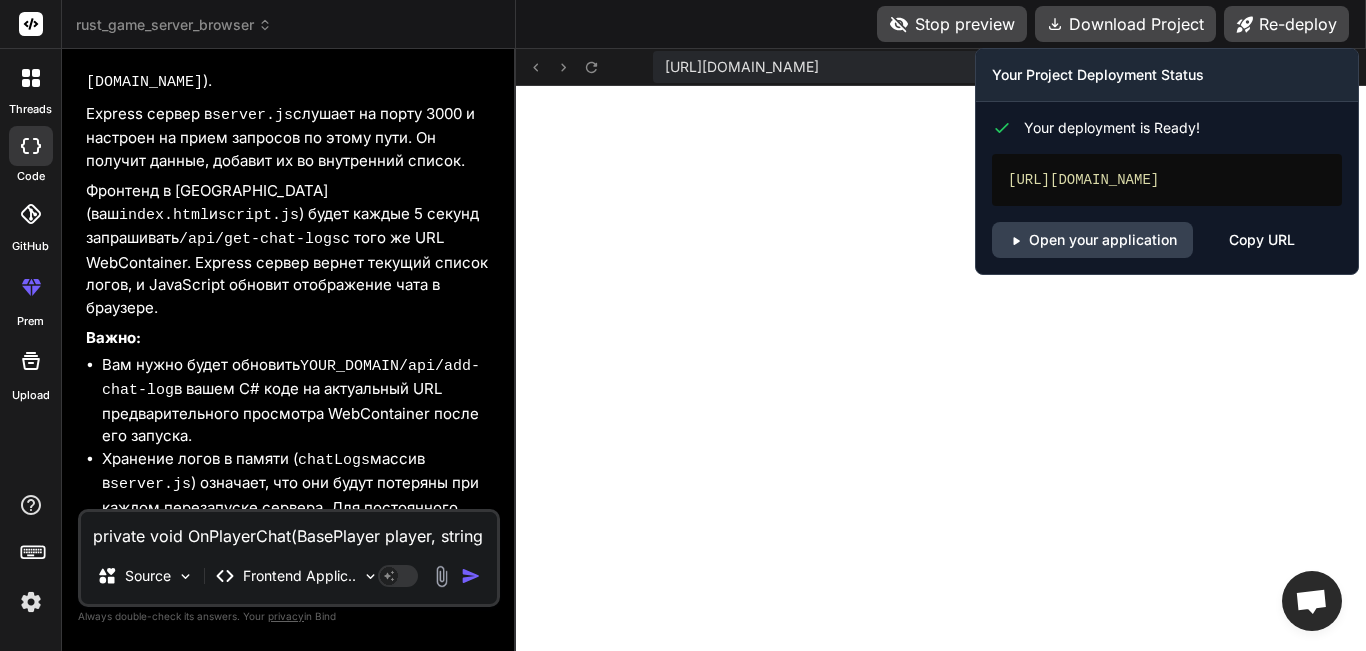 drag, startPoint x: 1072, startPoint y: 195, endPoint x: 983, endPoint y: 171, distance: 92.17918 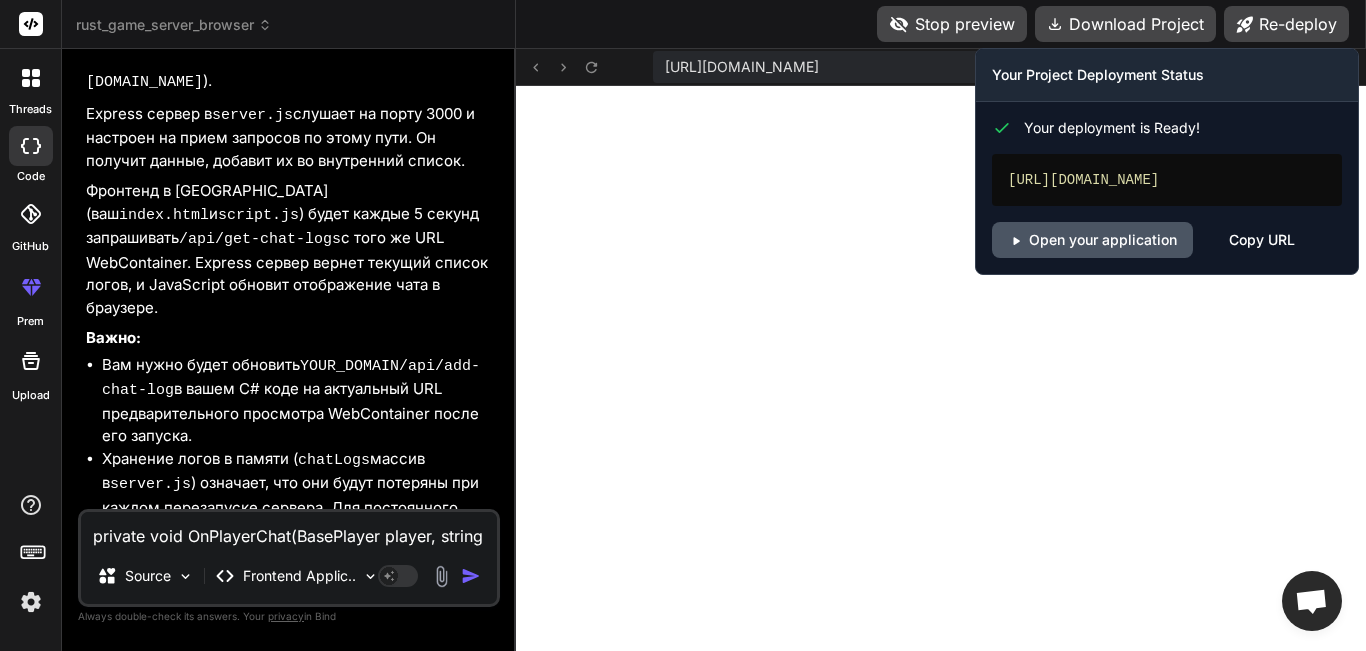 click 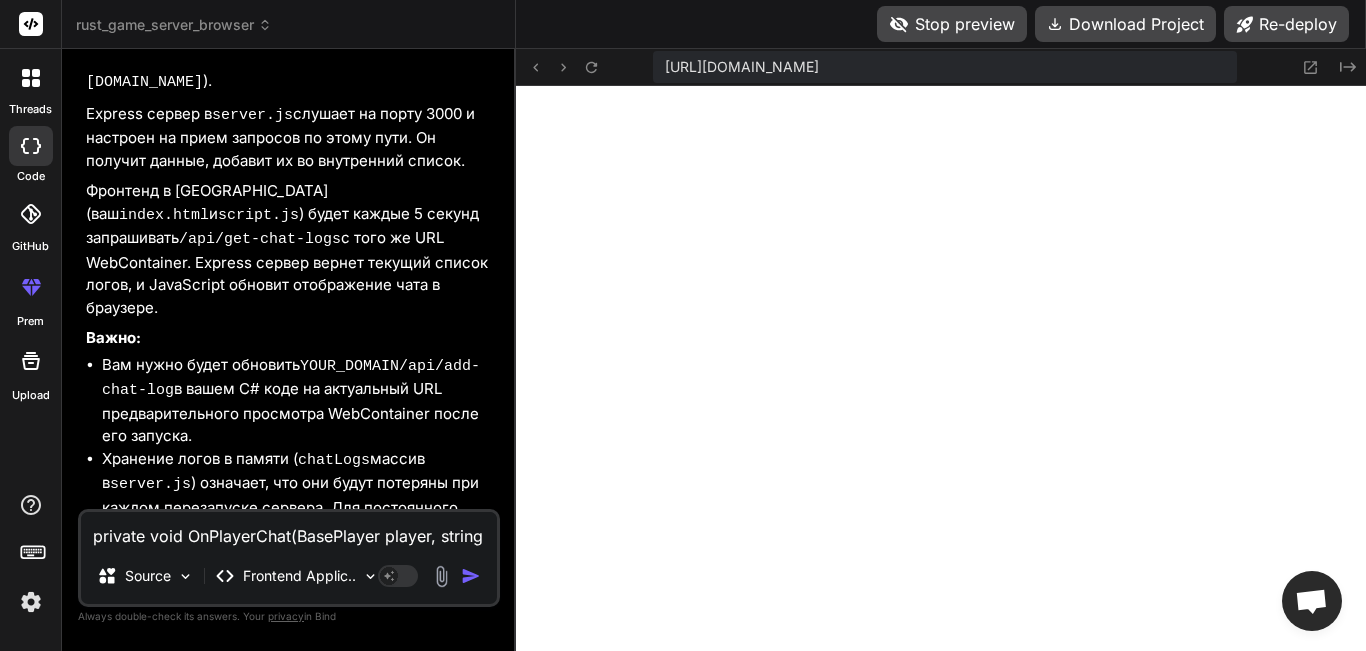 click on "Stop preview" at bounding box center (952, 24) 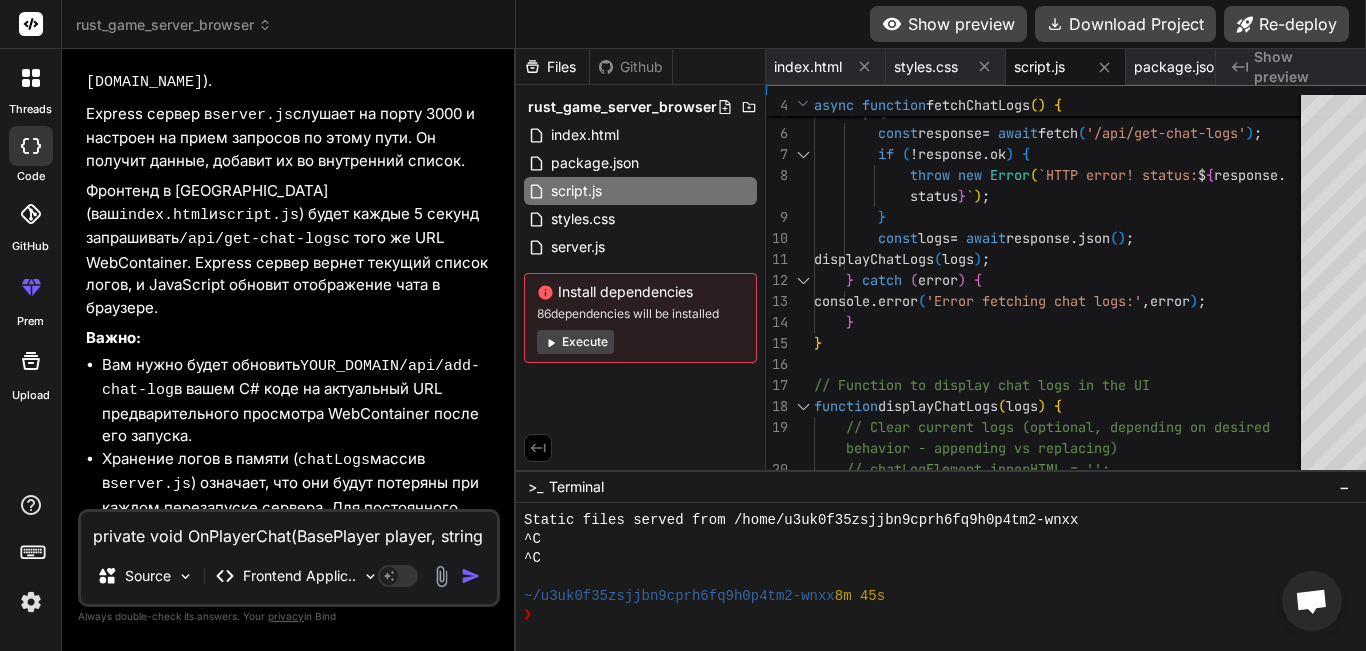 click on "Show preview" at bounding box center [948, 24] 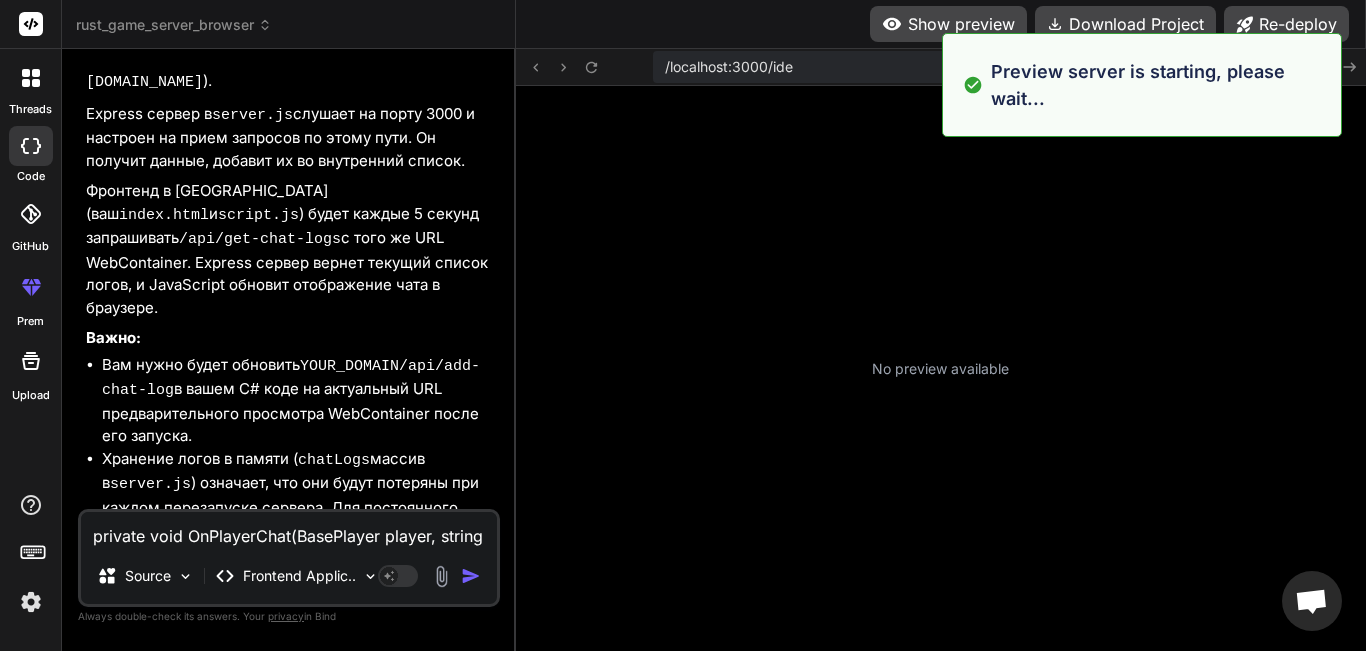 click on "No preview available" at bounding box center (941, 368) 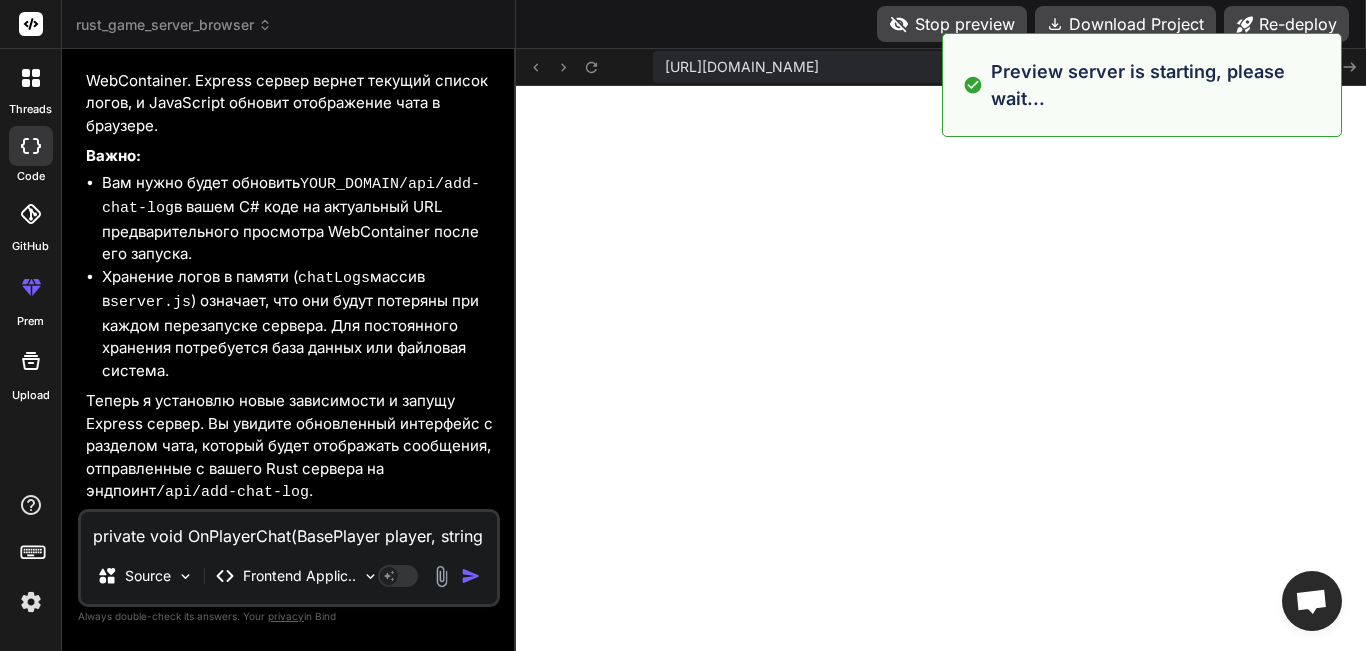 scroll, scrollTop: 49827, scrollLeft: 0, axis: vertical 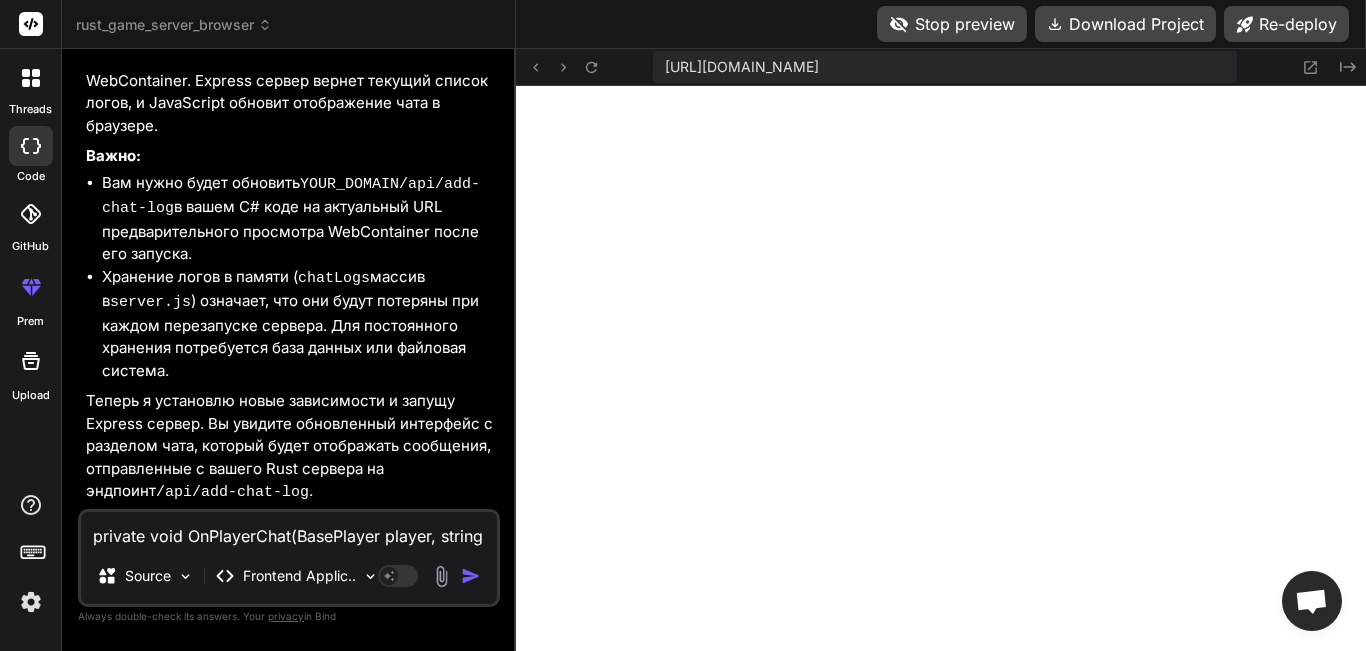 click at bounding box center (31, 287) 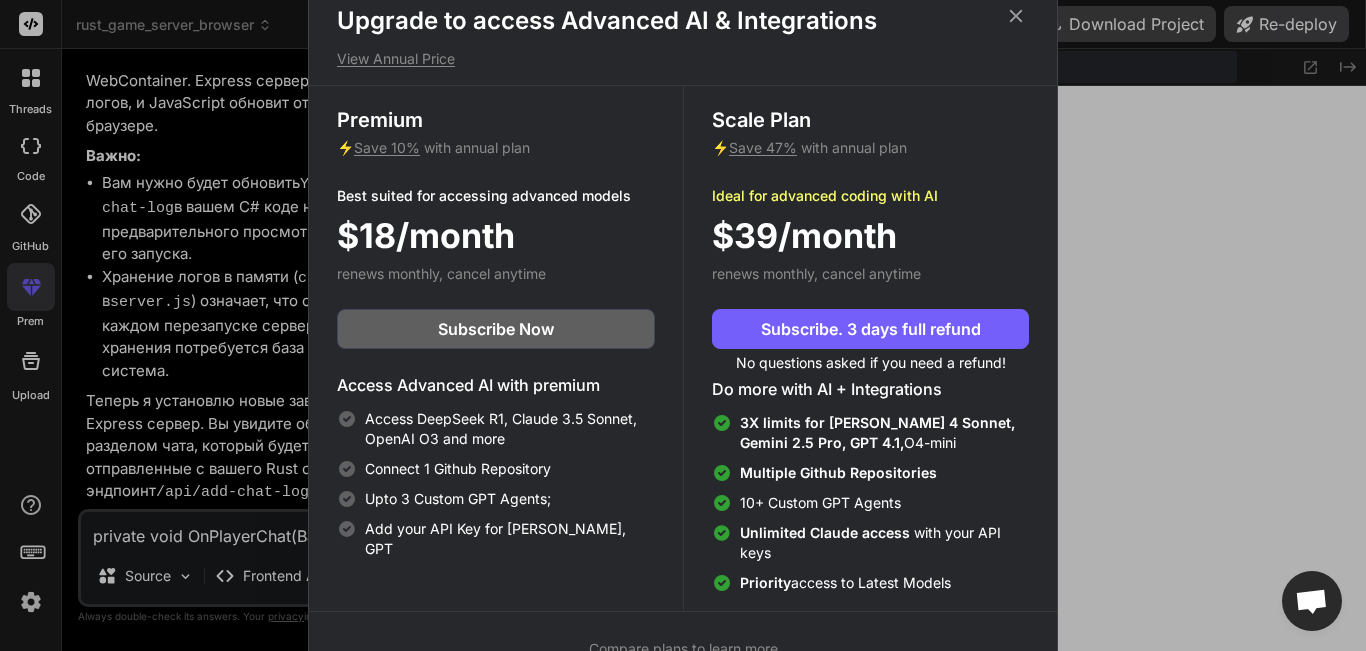 click on "Upgrade to access Advanced AI & Integrations  View Annual Price Premium   ⚡ Save 10%   with annual plan Best suited for accessing advanced models $18/month renews monthly, cancel anytime Subscribe Now Access Advanced AI with premium Access DeepSeek R1, Claude 3.5 Sonnet, OpenAI O3 and more Connect 1 Github Repository Upto 3 Custom GPT Agents; Add your API Key for Claude, GPT Scale Plan   ⚡ Save 47%   with annual plan Ideal for advanced coding with AI $39/month renews monthly, cancel anytime Subscribe. 3 days full refund No questions asked if you need a refund! Do more with AI + Integrations 3X limits for Claude 4 Sonnet, Gemini 2.5 Pro, GPT 4.1, O4-mini Multiple Github Repositories 10+ Custom GPT Agents Unlimited Claude access   with your API keys Priority  access to Latest Models Compare plans   to learn more" at bounding box center (683, 325) 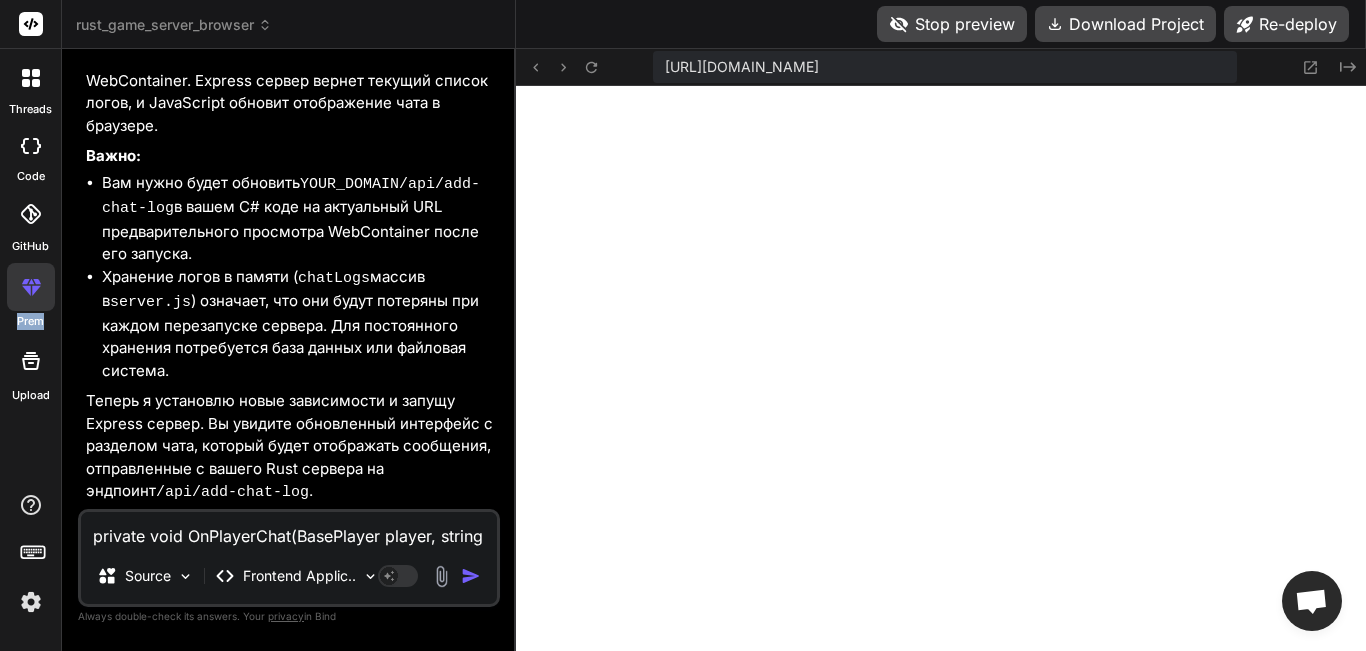 click 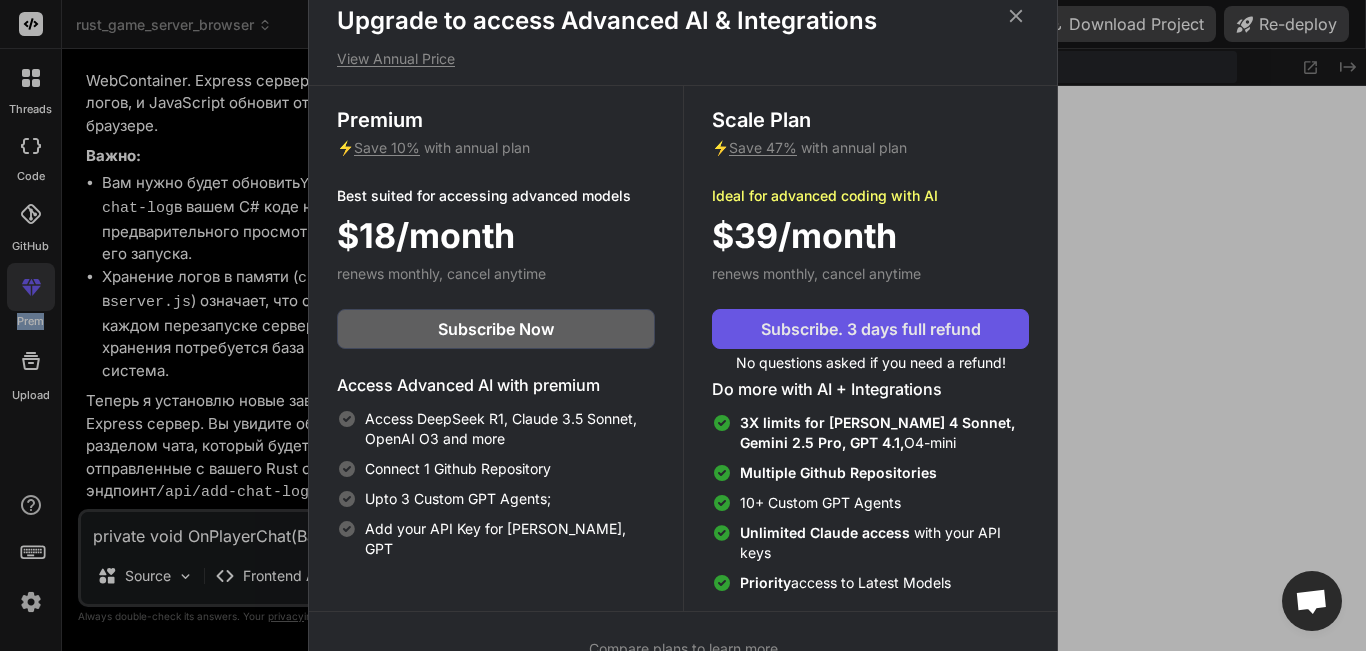 click on "Subscribe. 3 days full refund" at bounding box center [870, 329] 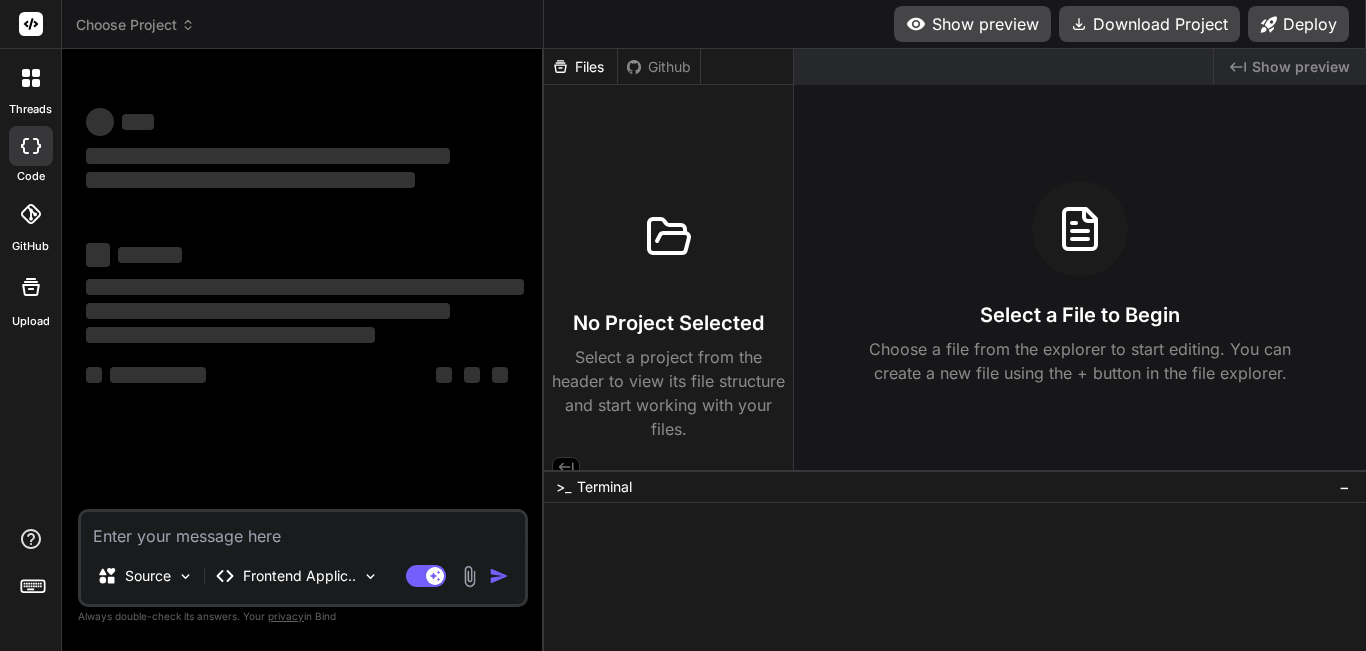 scroll, scrollTop: 0, scrollLeft: 0, axis: both 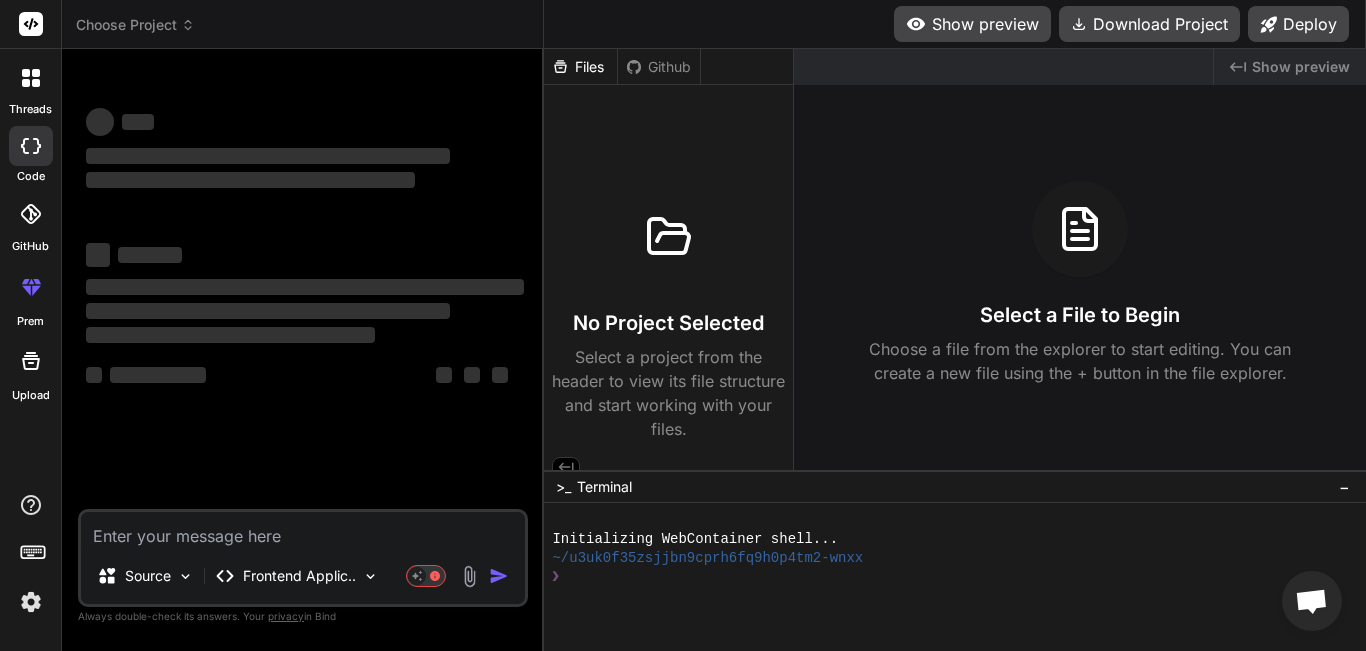 click 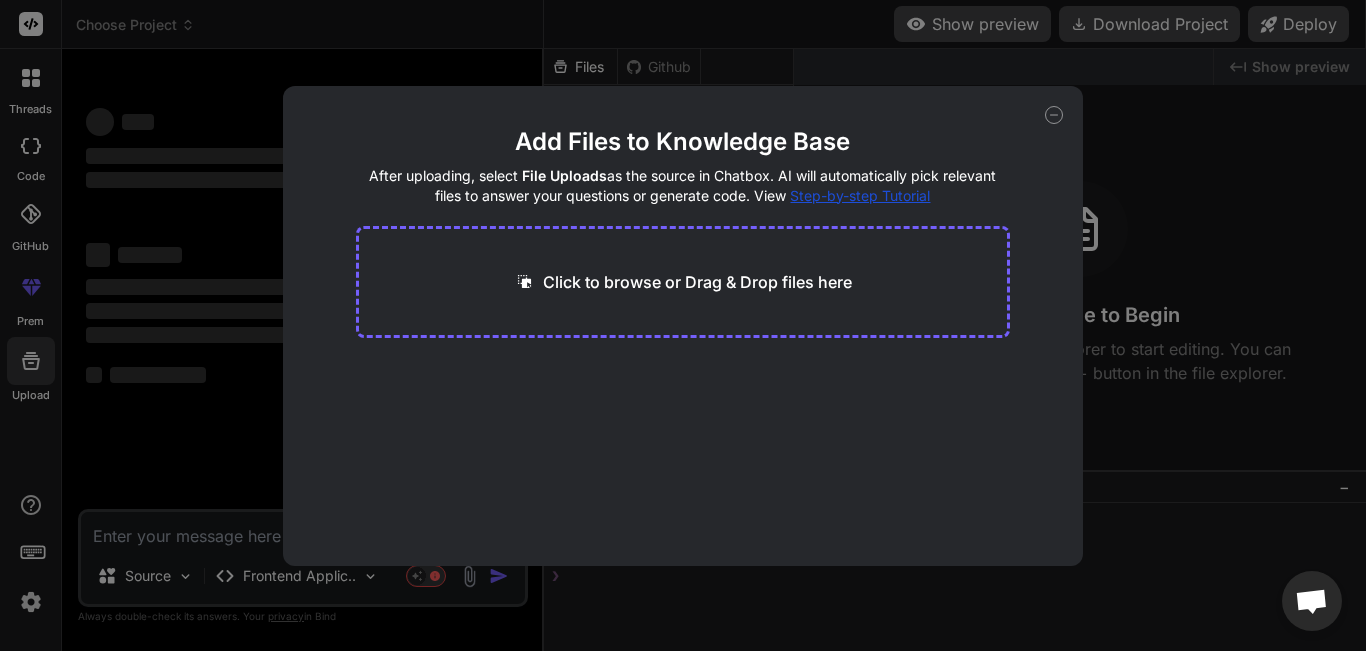 click on "Add Files to Knowledge Base After uploading, select   File Uploads  as the source in Chatbox. AI will automatically pick relevant files to answer your questions or generate code. View   Step-by-step Tutorial Click to browse or Drag & Drop files here" at bounding box center (683, 325) 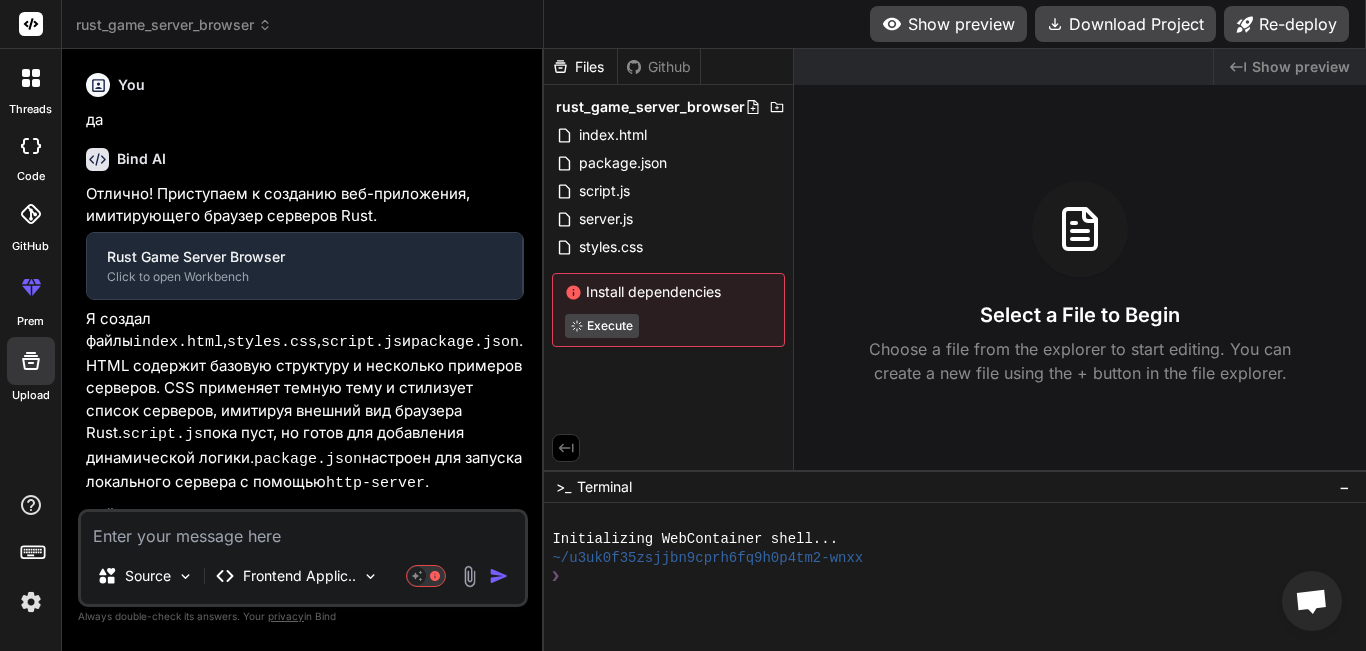 click on "Upload" at bounding box center [31, 395] 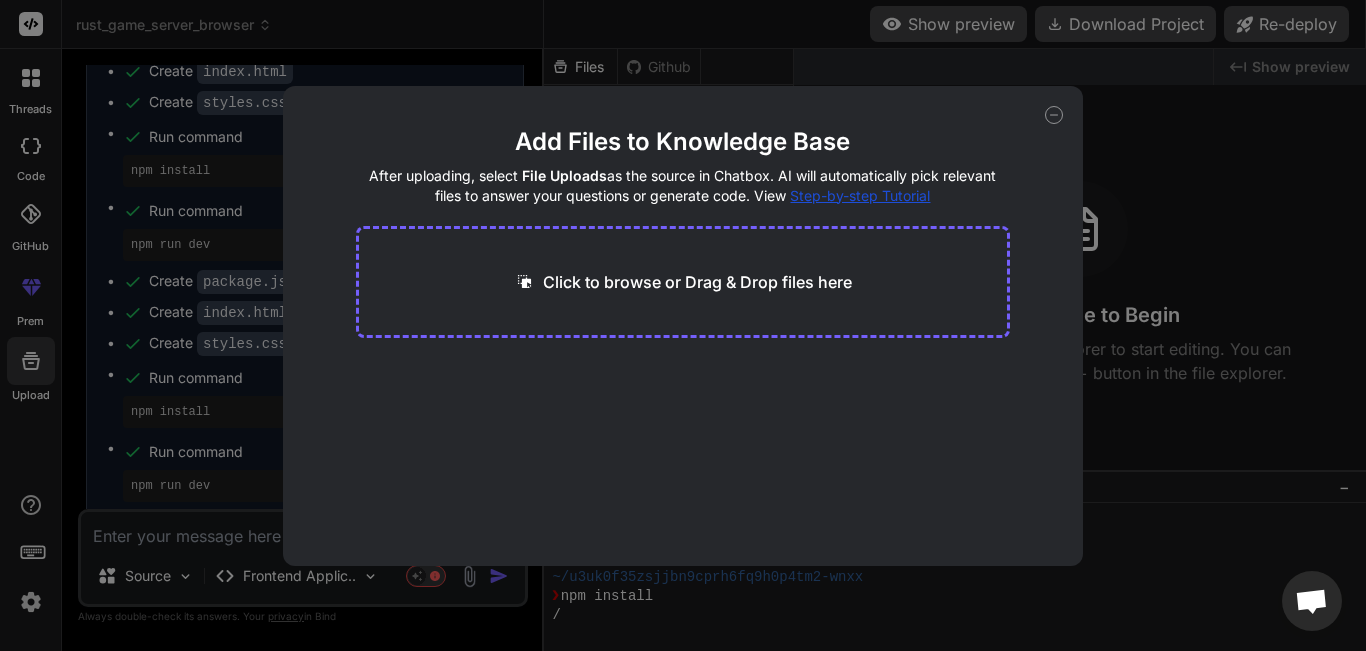 scroll, scrollTop: 3766, scrollLeft: 0, axis: vertical 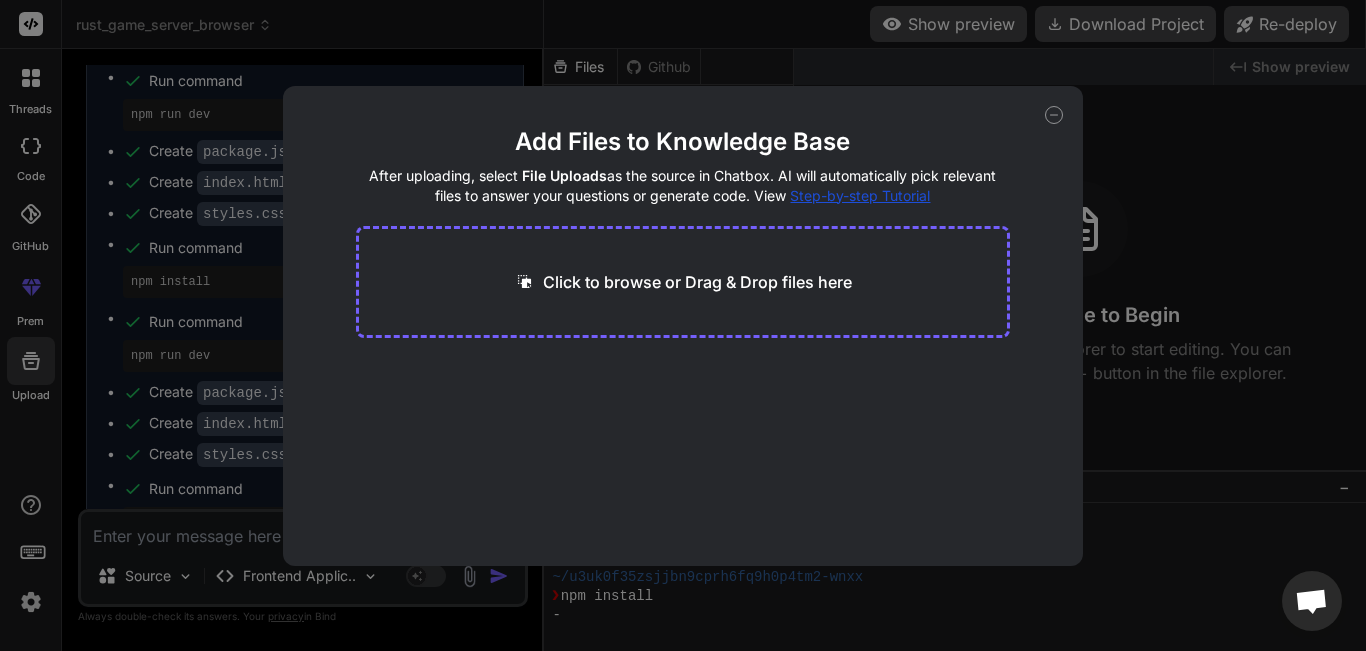 click on "Add Files to Knowledge Base After uploading, select   File Uploads  as the source in Chatbox. AI will automatically pick relevant files to answer your questions or generate code. View   Step-by-step Tutorial Click to browse or Drag & Drop files here" at bounding box center (683, 325) 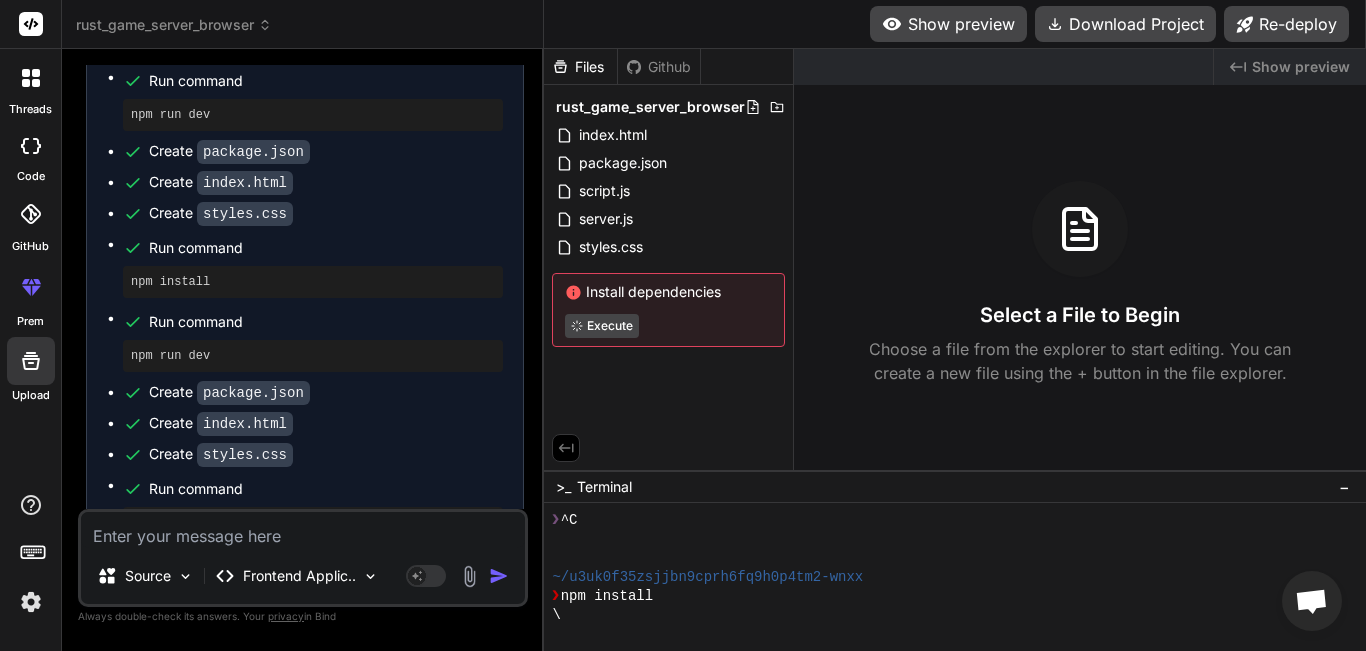 click on "prem" at bounding box center [30, 292] 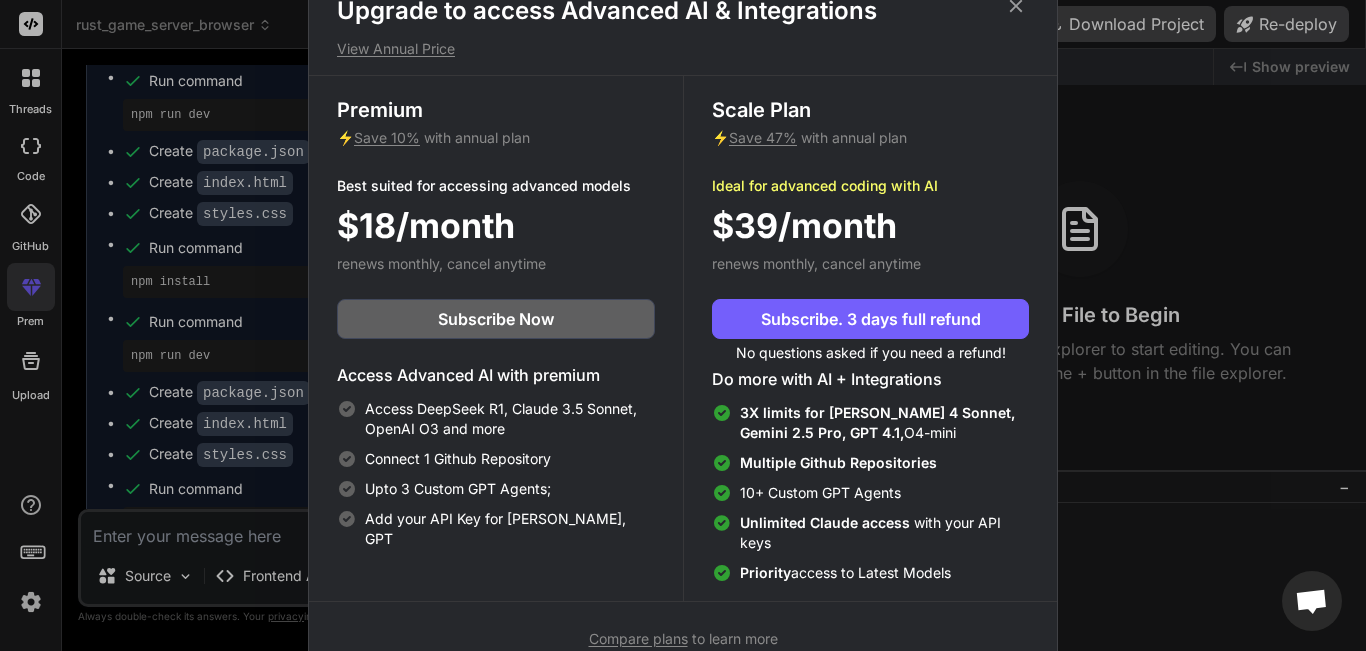 scroll, scrollTop: 13, scrollLeft: 0, axis: vertical 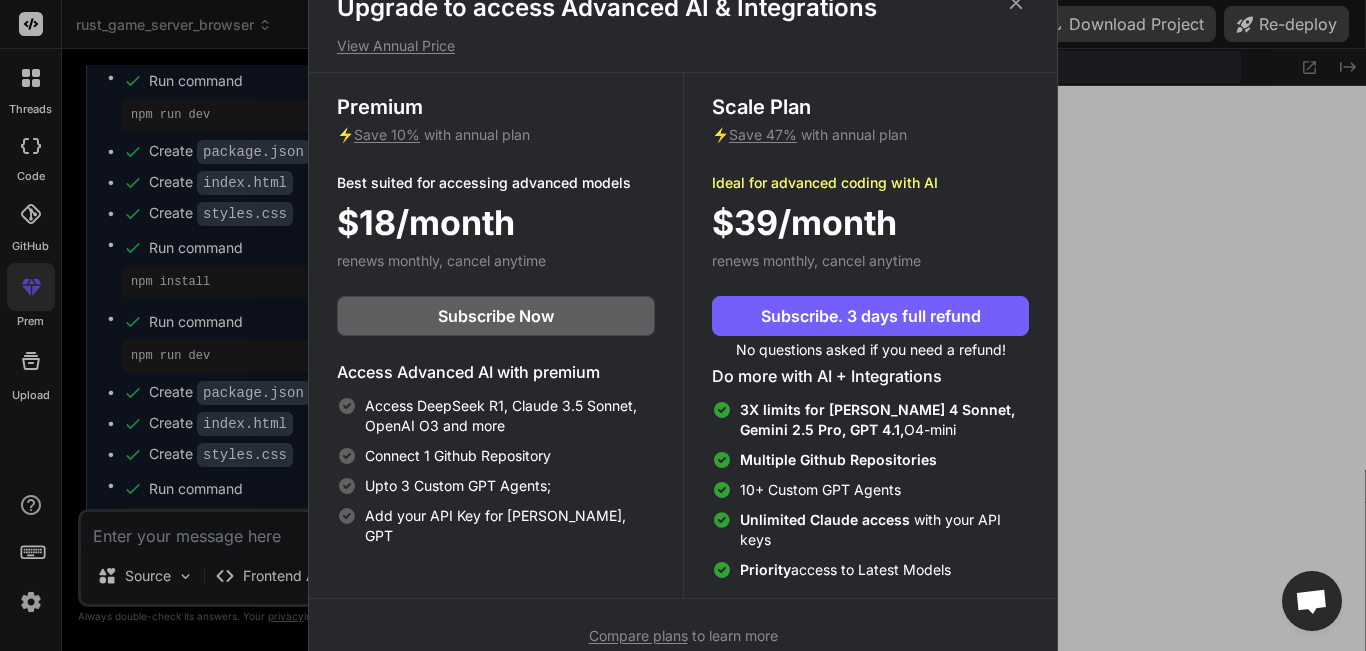 click on "Upgrade to access Advanced AI & Integrations  View Annual Price Premium   ⚡ Save 10%   with annual plan Best suited for accessing advanced models $18/month renews monthly, cancel anytime Subscribe Now Access Advanced AI with premium Access DeepSeek R1, [PERSON_NAME] 3.5 Sonnet, OpenAI O3 and more Connect 1 Github Repository Upto 3 Custom GPT Agents; Add your API Key for [PERSON_NAME], GPT Scale Plan   ⚡ Save 47%   with annual plan Ideal for advanced coding with AI $39/month renews monthly, cancel anytime Subscribe. 3 days full refund No questions asked if you need a refund! Do more with AI + Integrations 3X limits for [PERSON_NAME] 4 Sonnet, Gemini 2.5 Pro, GPT 4.1, O4-mini Multiple Github Repositories 10+ Custom GPT Agents Unlimited [PERSON_NAME] access   with your API keys Priority  access to Latest Models Compare plans   to learn more" at bounding box center [683, 325] 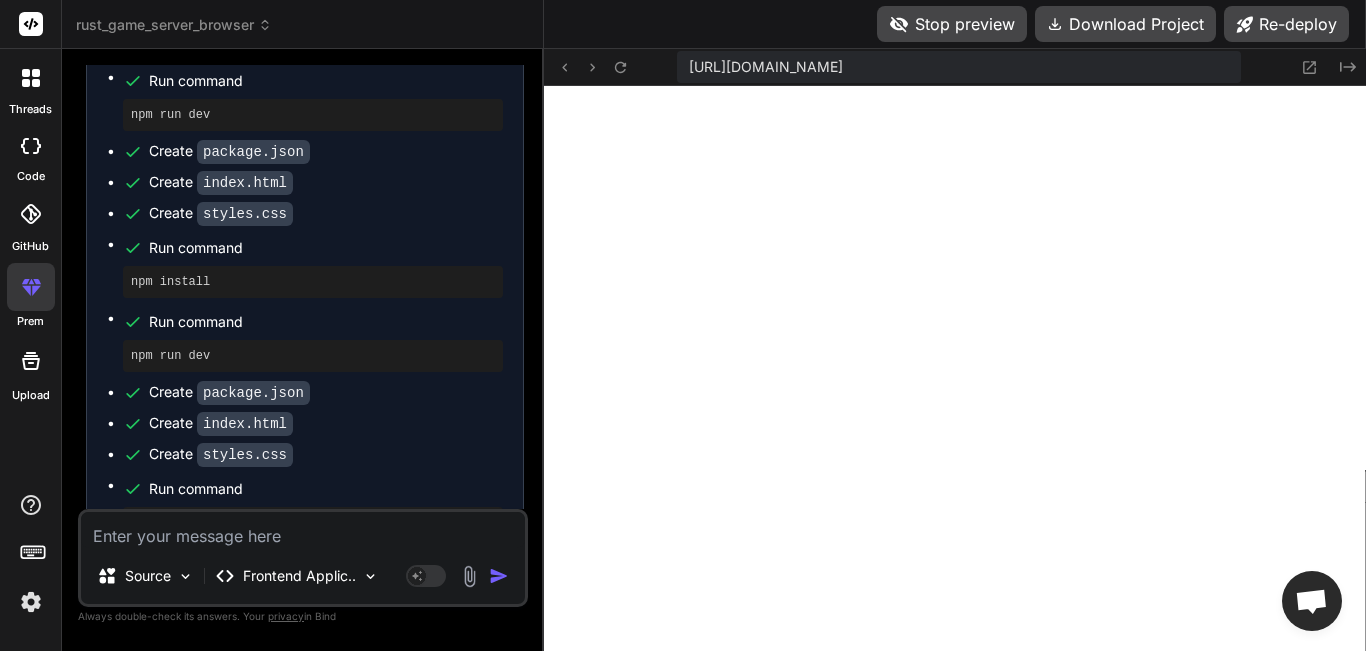 drag, startPoint x: 277, startPoint y: 536, endPoint x: 290, endPoint y: 495, distance: 43.011627 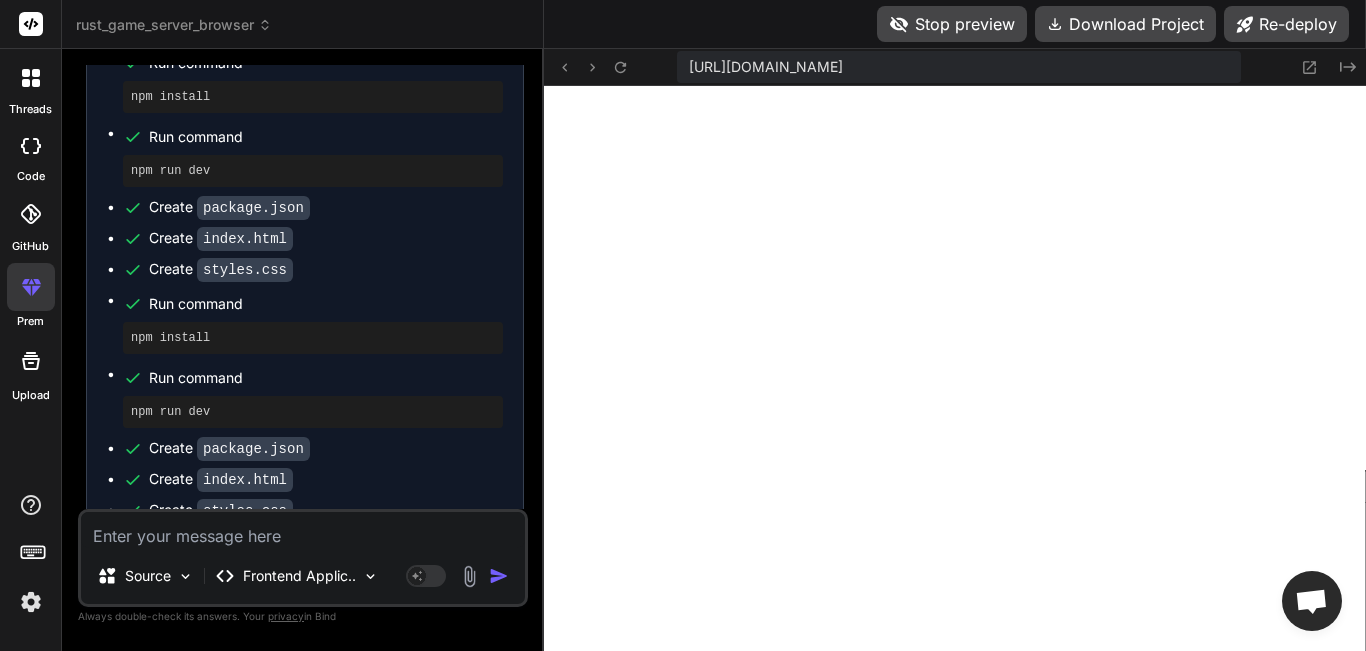 scroll, scrollTop: 4166, scrollLeft: 0, axis: vertical 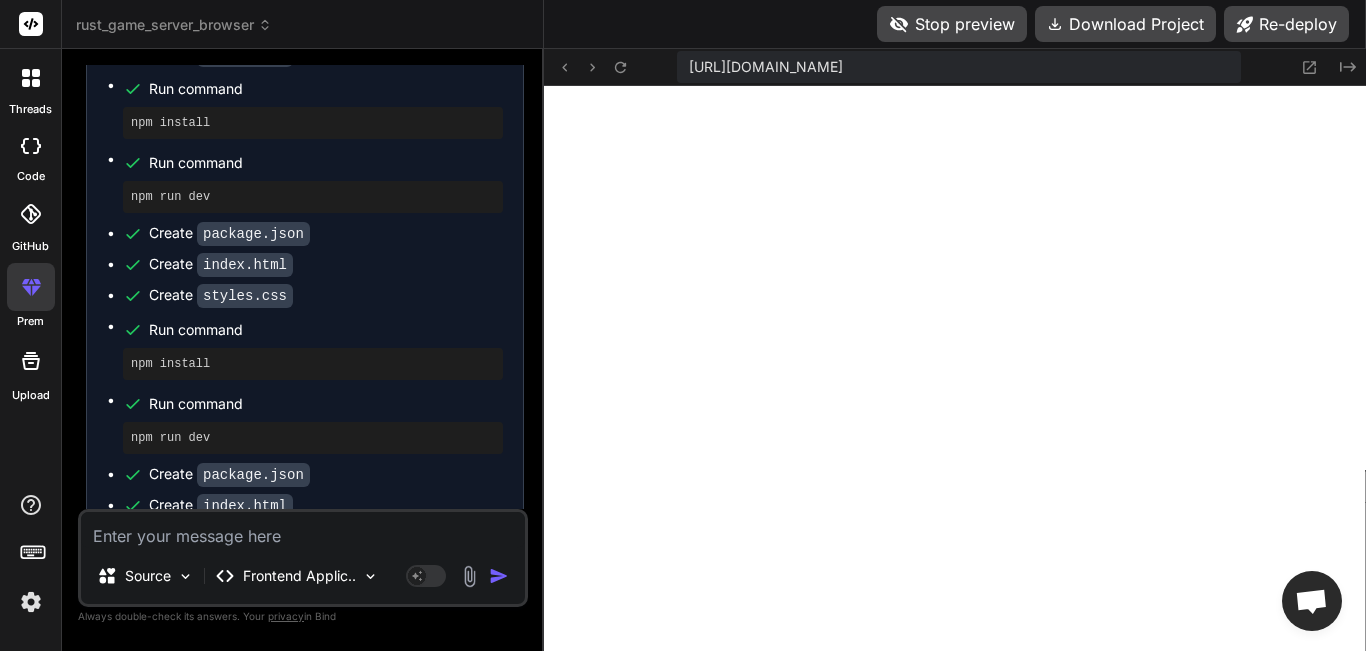 click 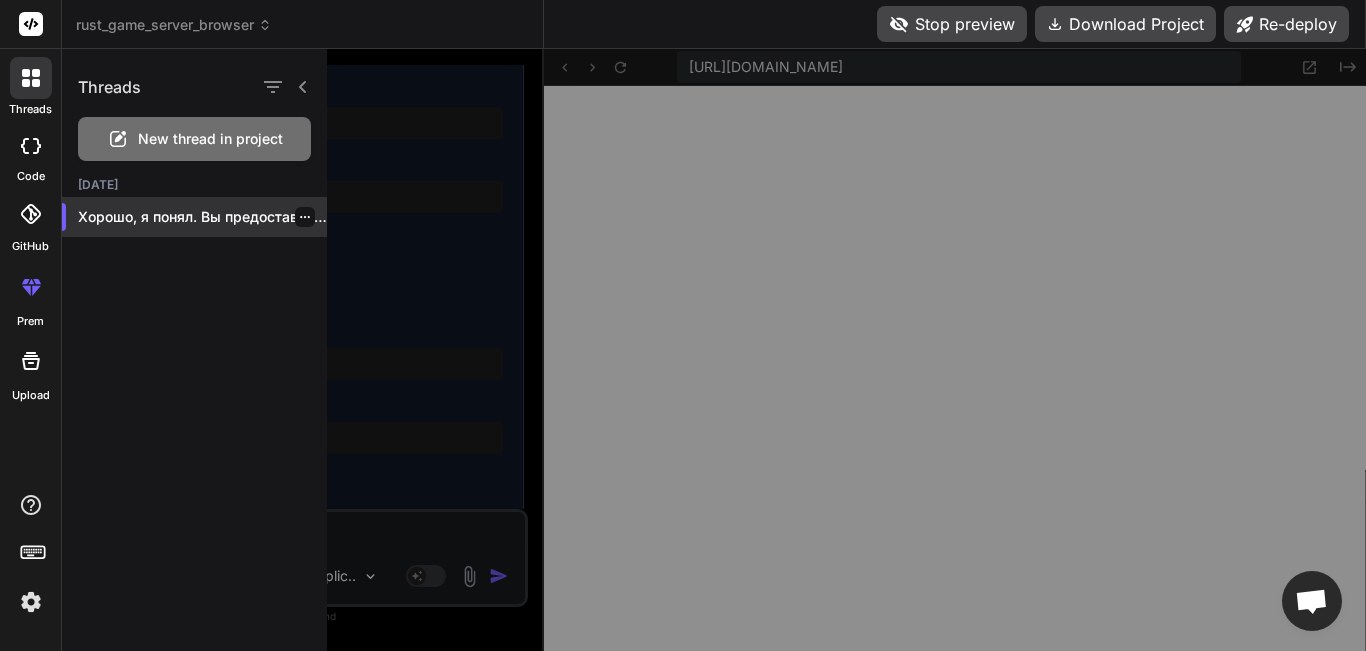 click on "Хорошо, я понял. Вы предоставили код на..." at bounding box center [202, 217] 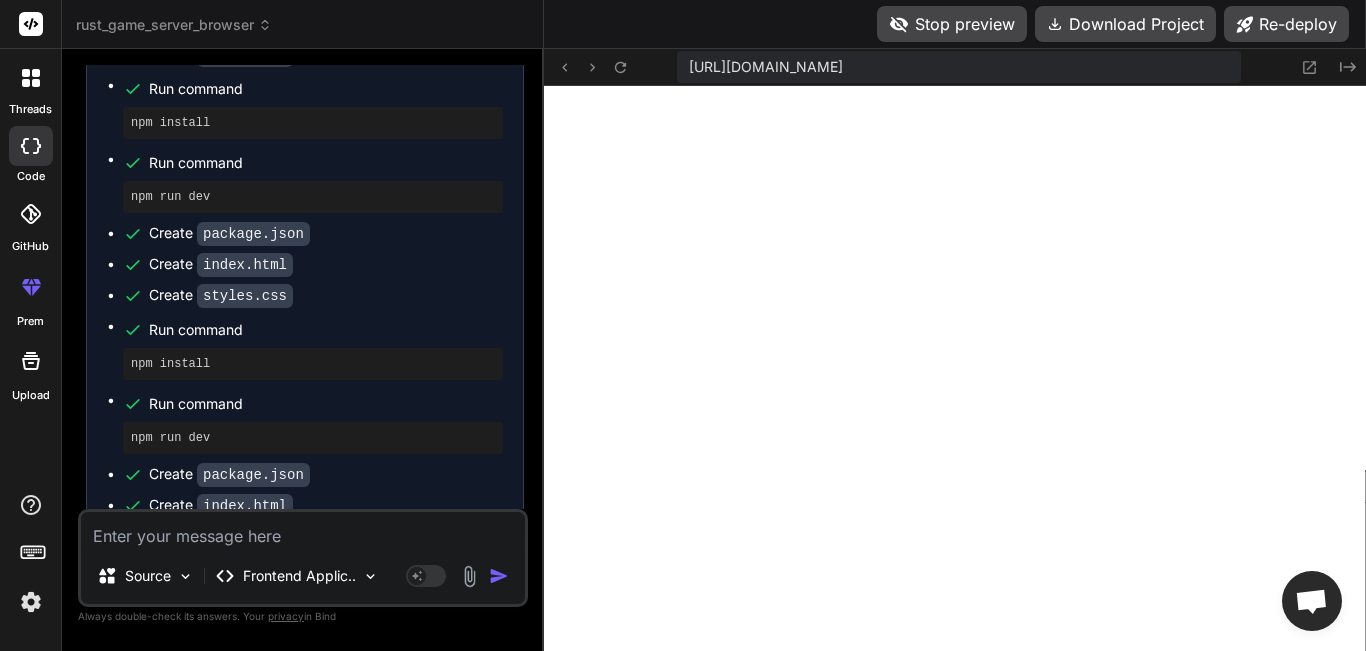 click 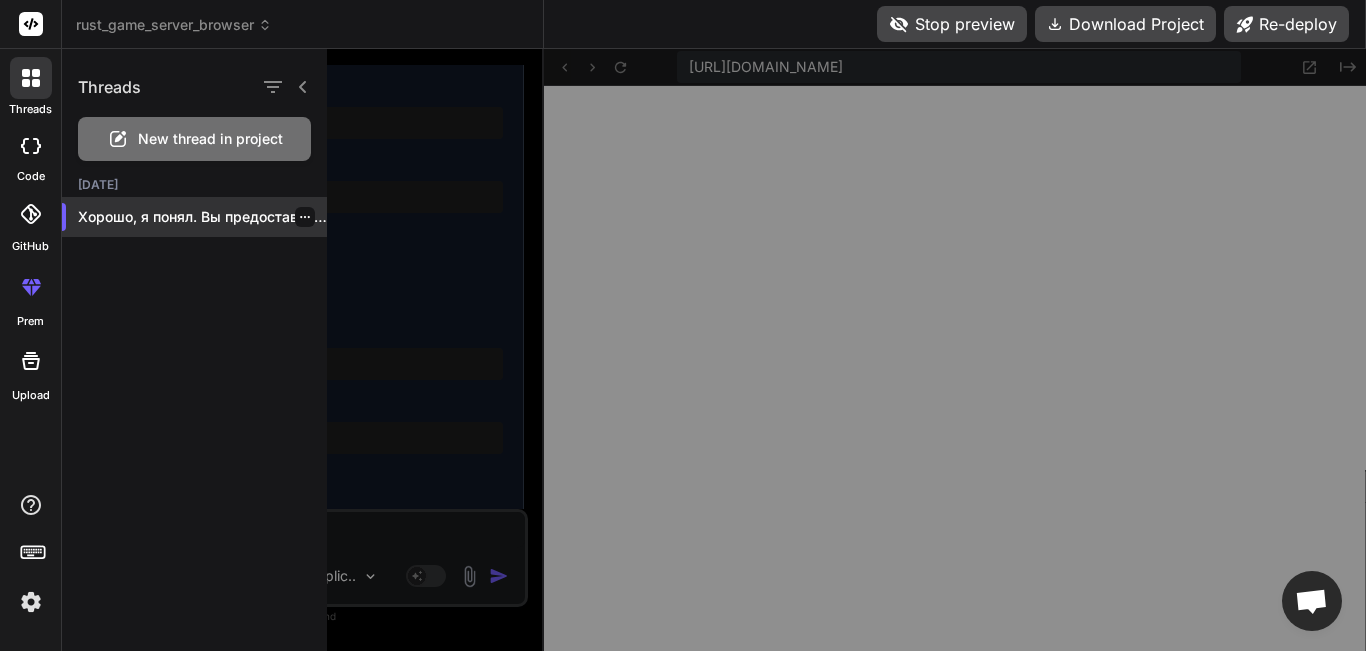 click 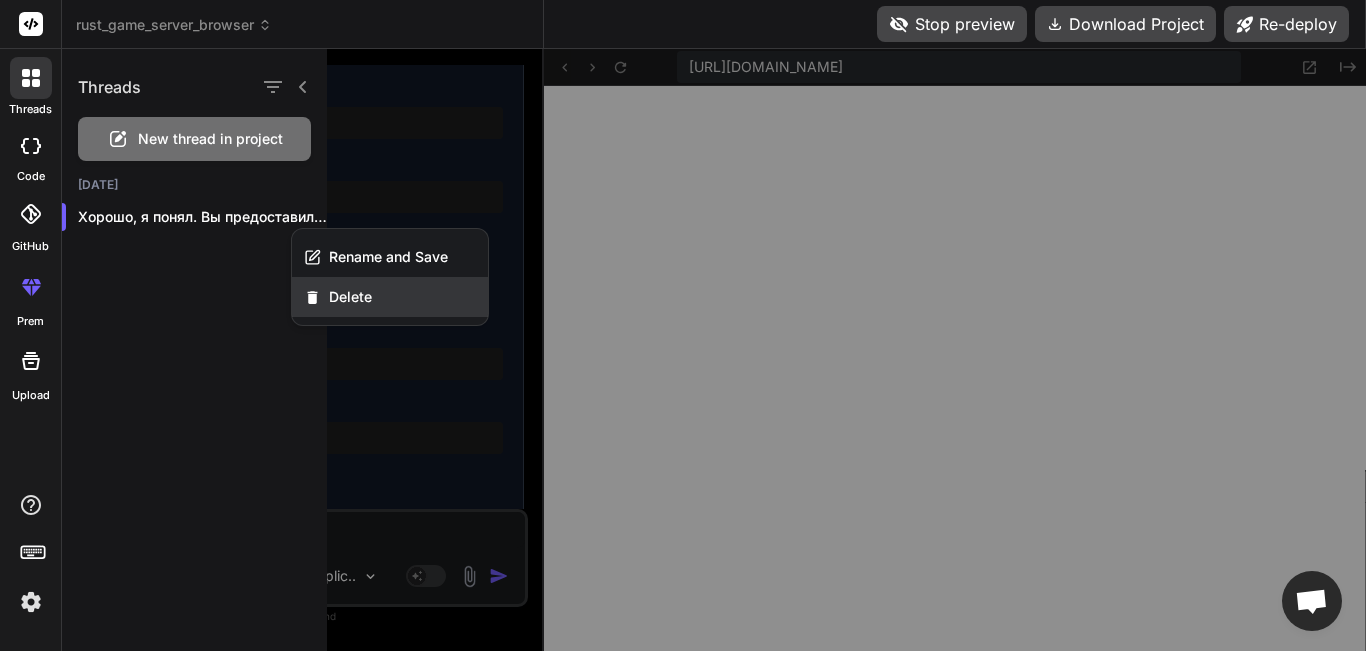 click on "Delete" at bounding box center (390, 297) 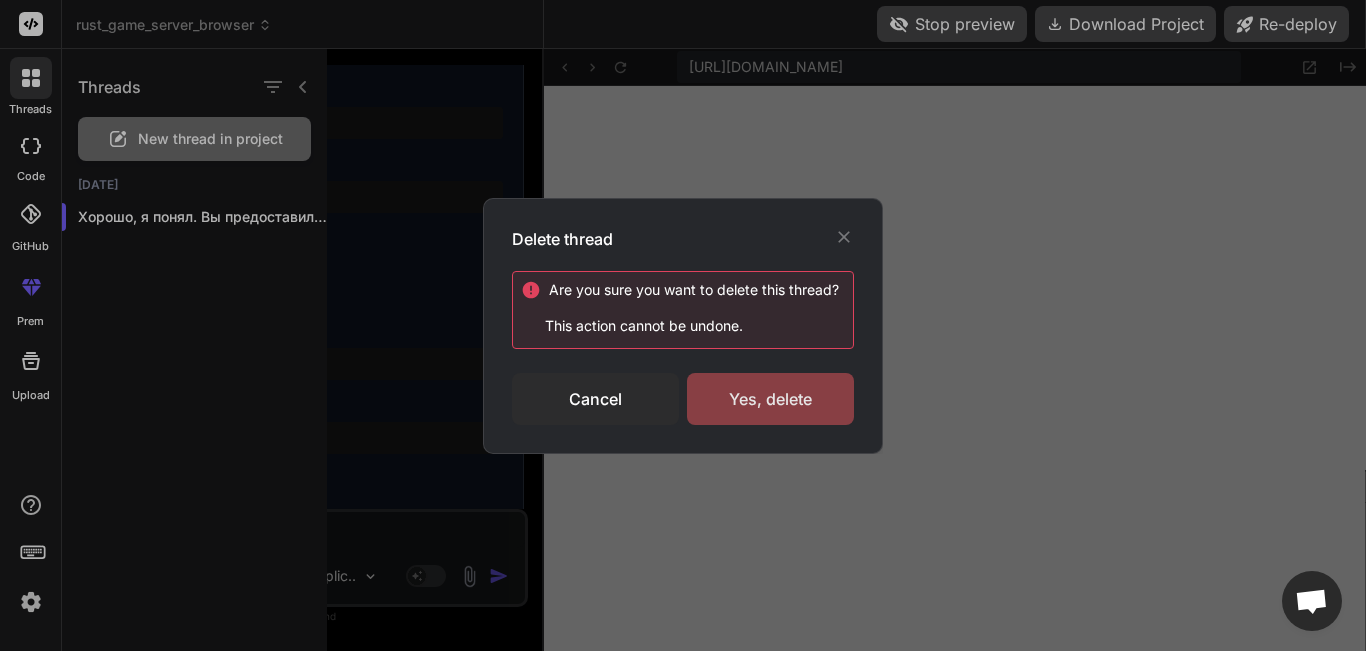 click on "Yes, delete" at bounding box center (770, 399) 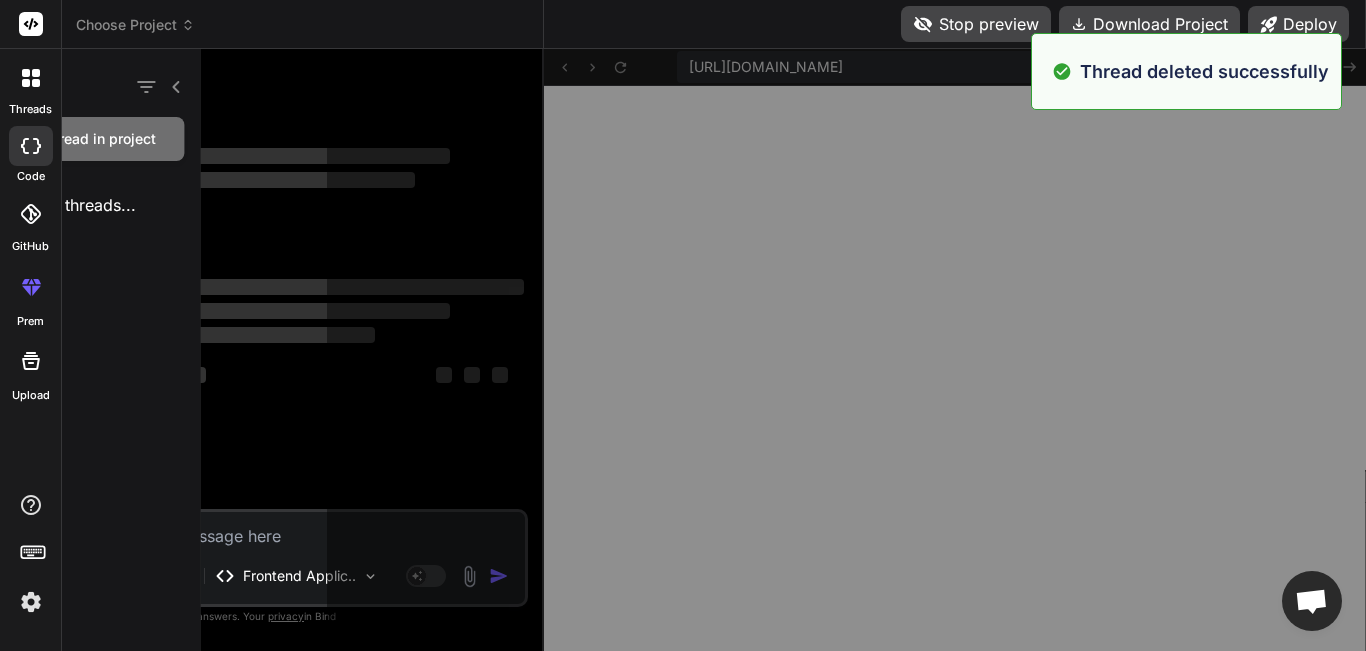 scroll, scrollTop: 0, scrollLeft: 0, axis: both 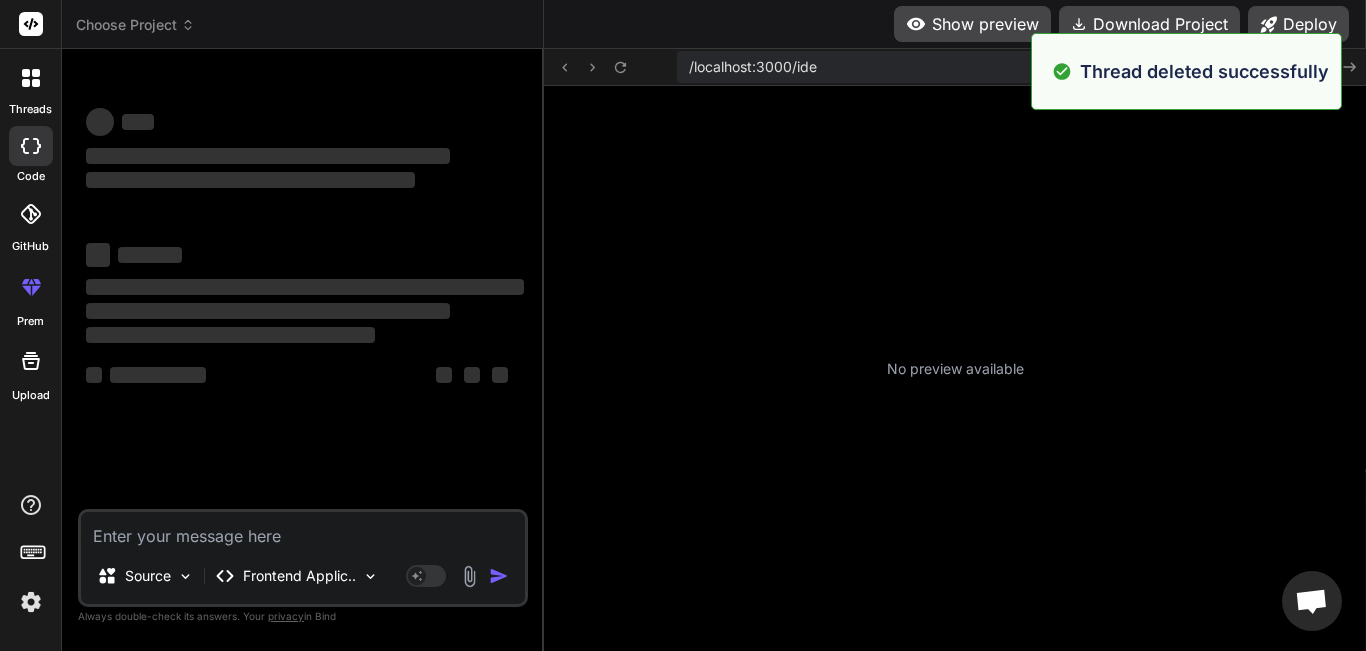 click on "‌ ‌ ‌ ‌ ‌ ‌ ‌ ‌ ‌ ‌" at bounding box center (305, 321) 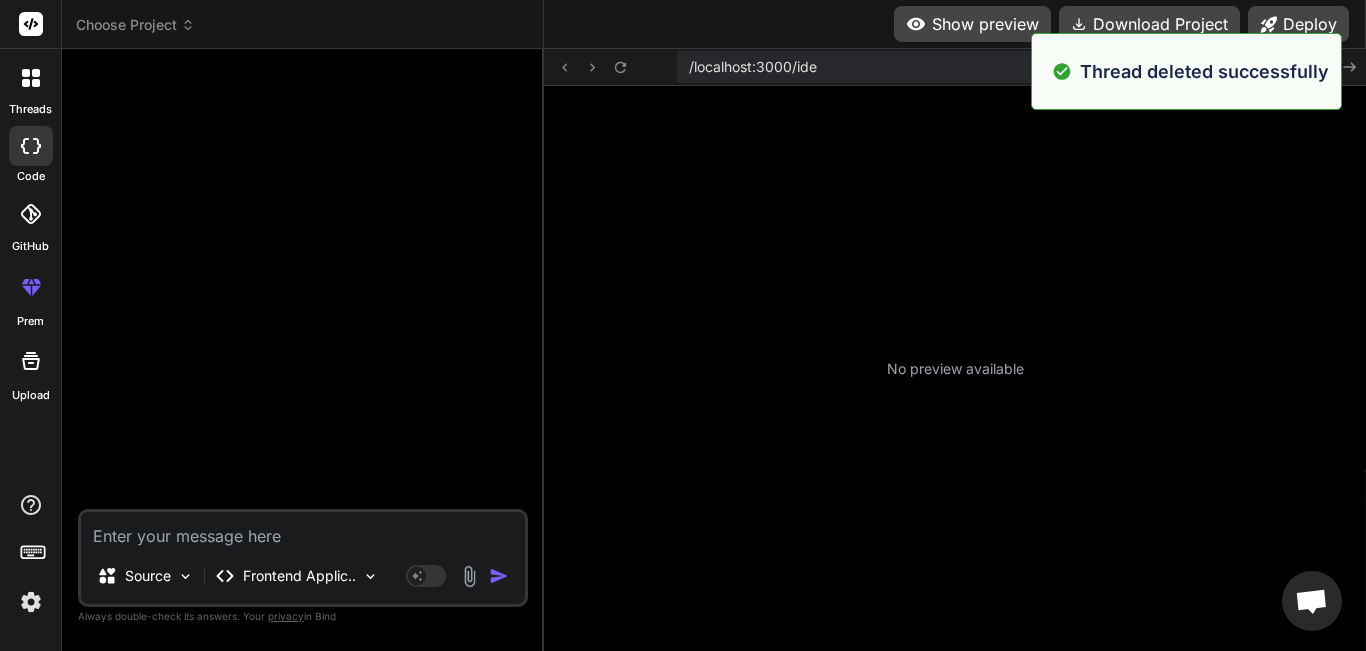 drag, startPoint x: 197, startPoint y: 546, endPoint x: 196, endPoint y: 533, distance: 13.038404 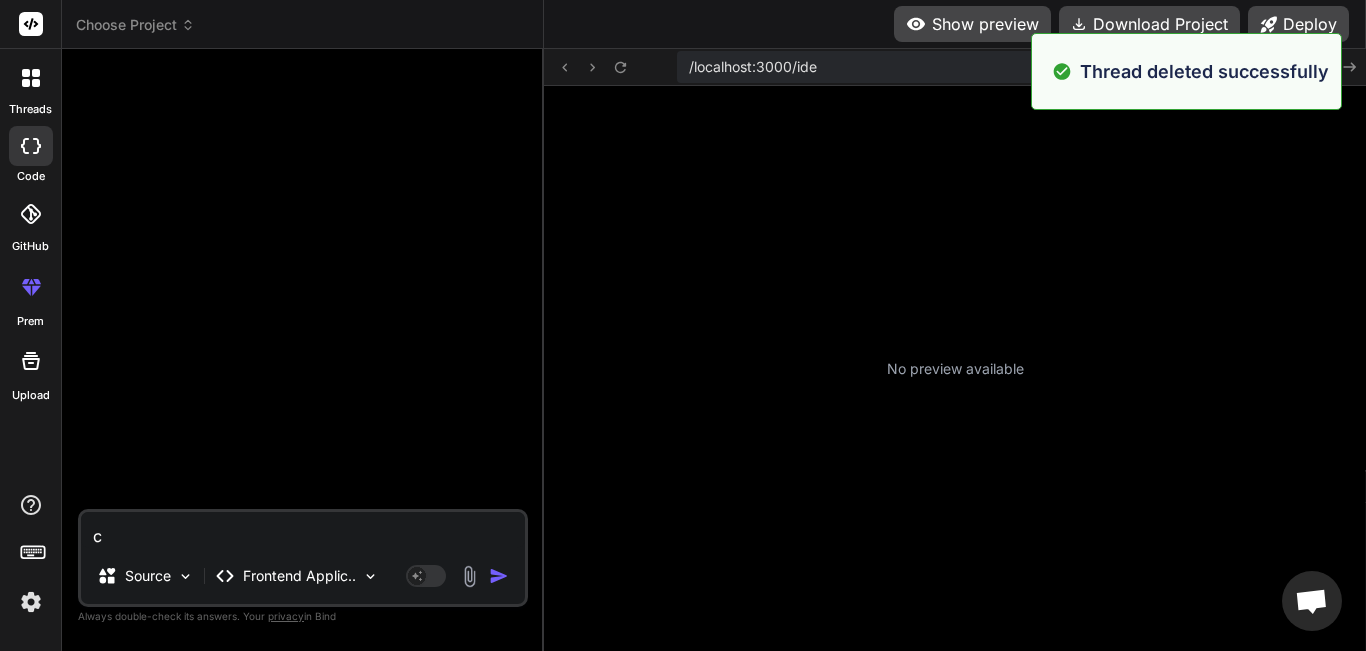 type on "cj" 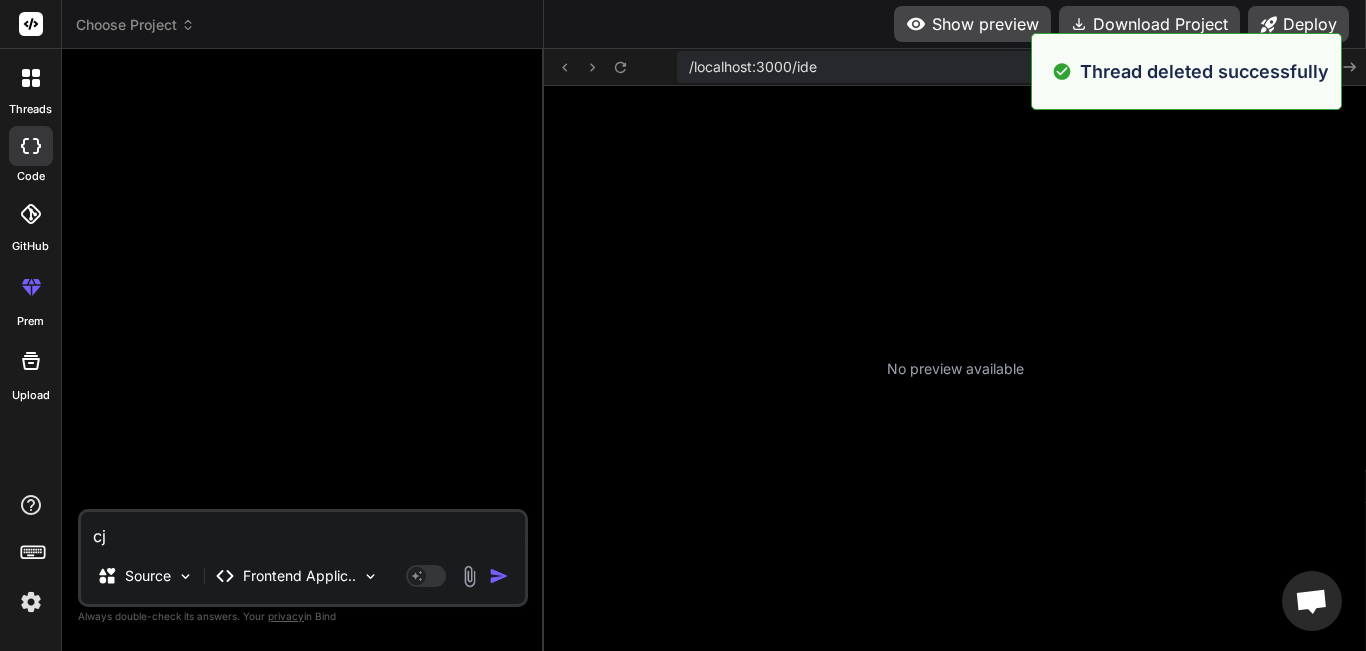 type on "cjp" 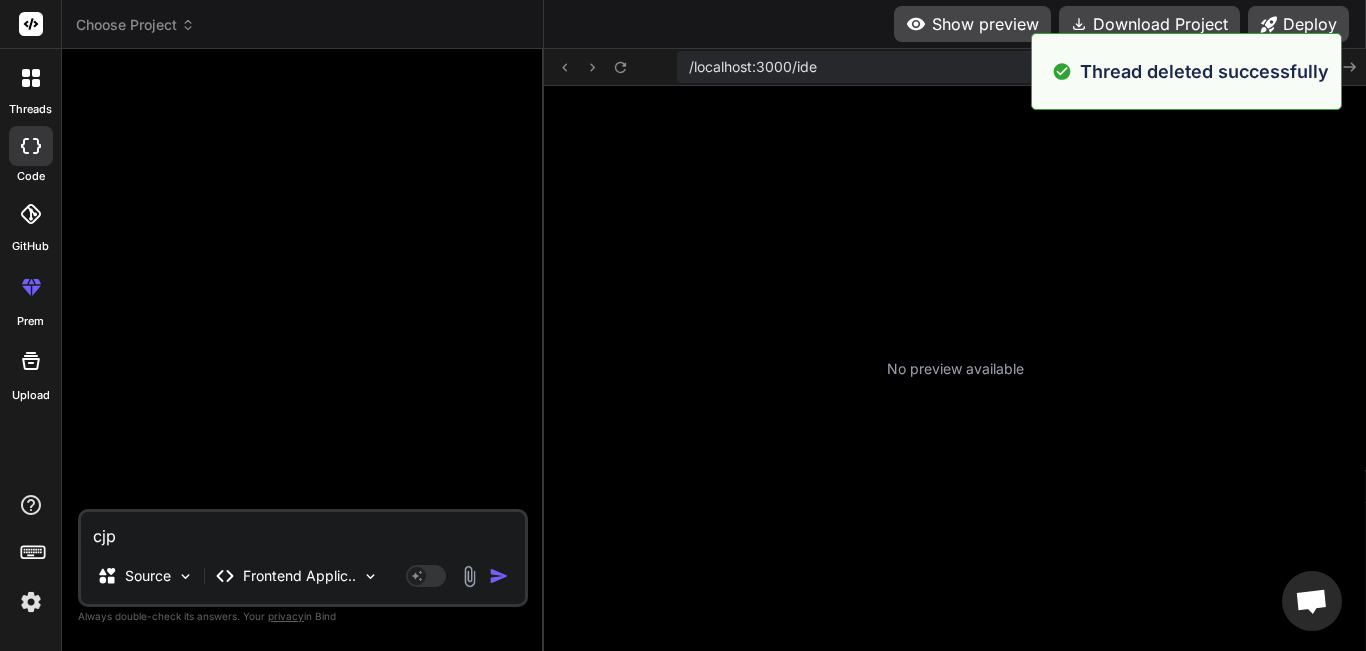 type on "cjpl" 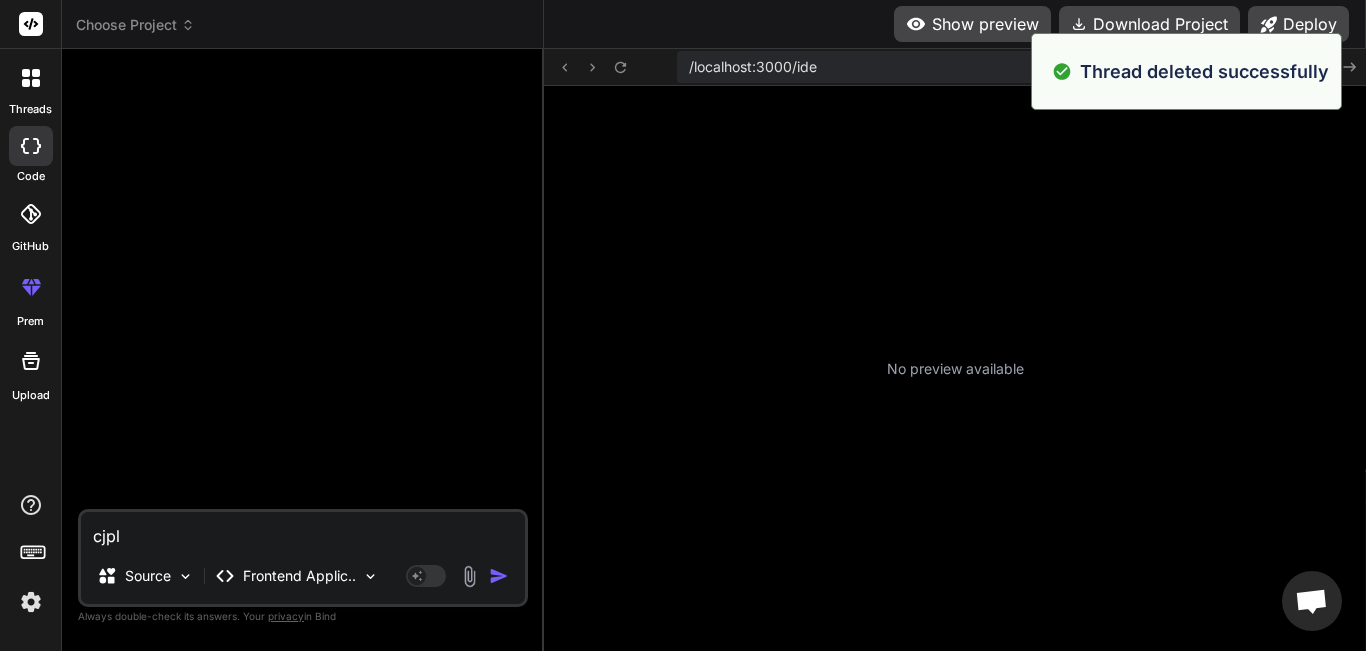 type on "cjplf" 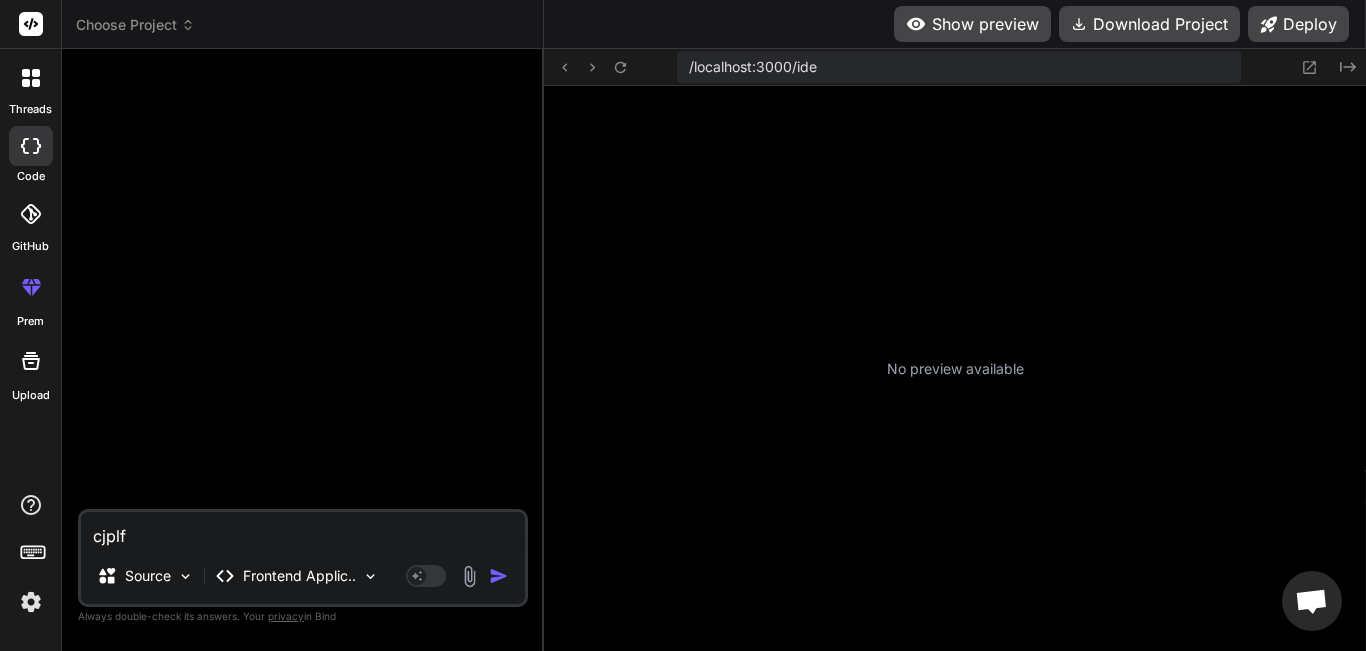 type on "e" 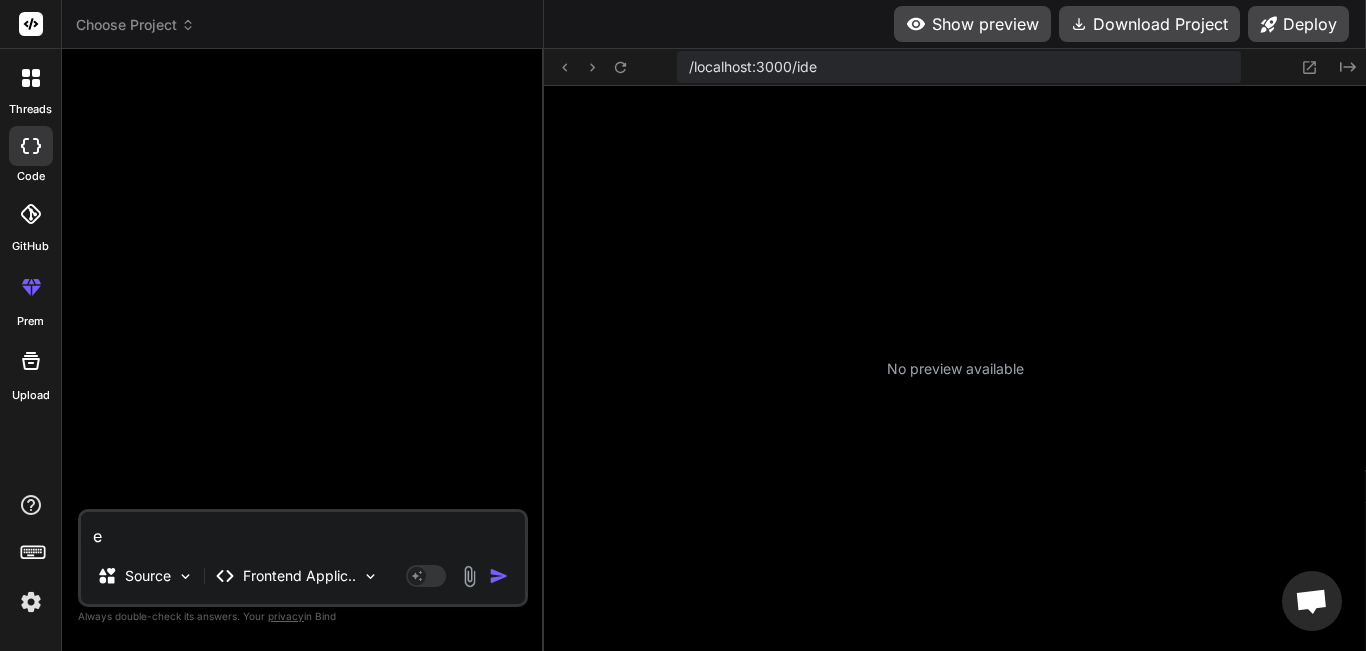 type on "e" 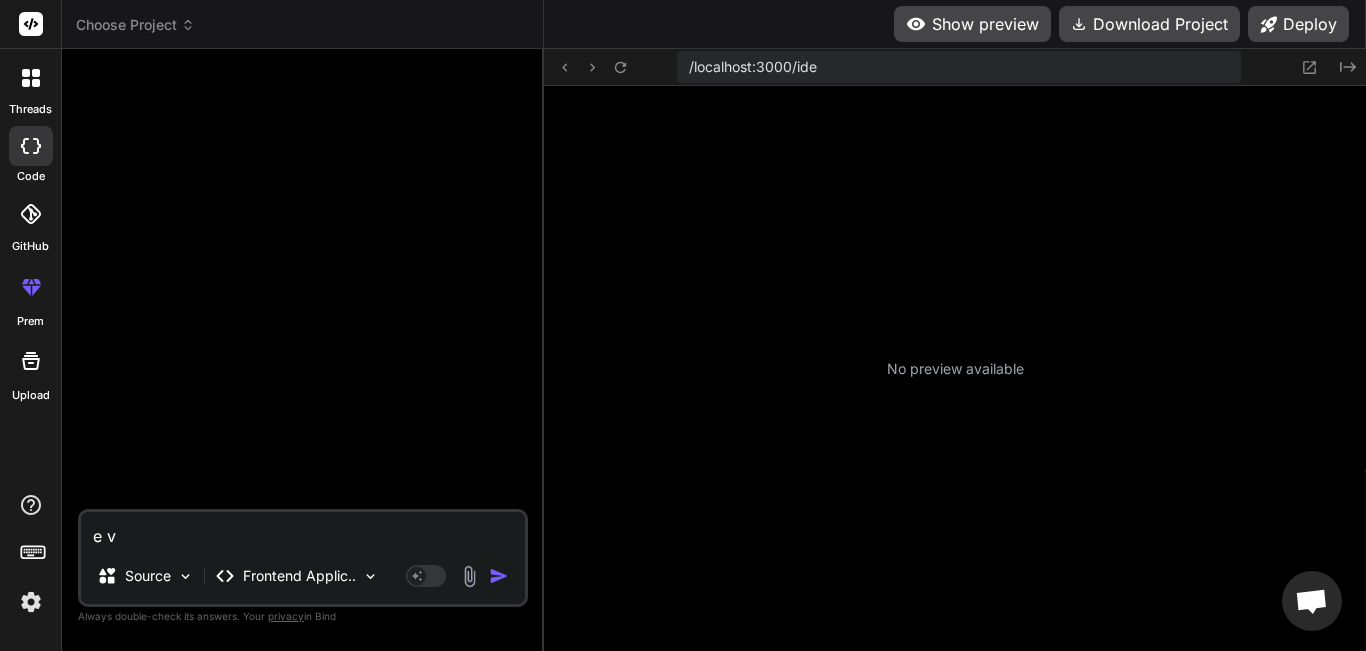 type on "e vt" 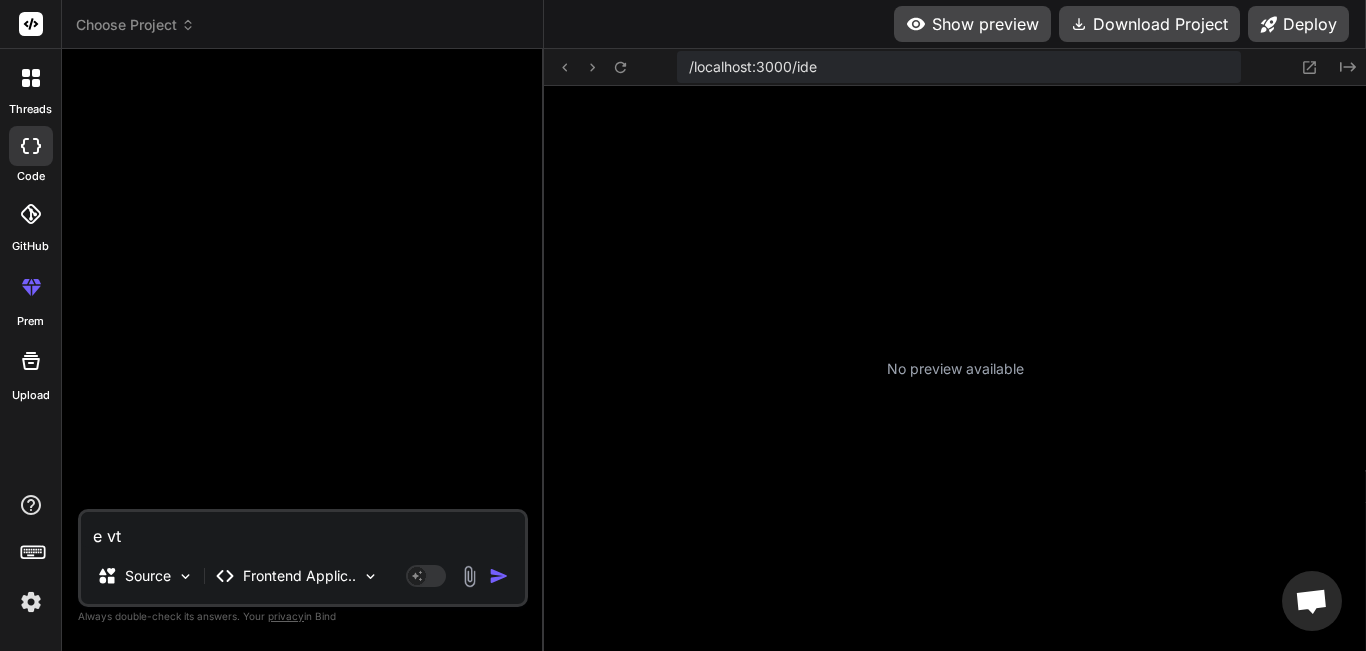 type on "у" 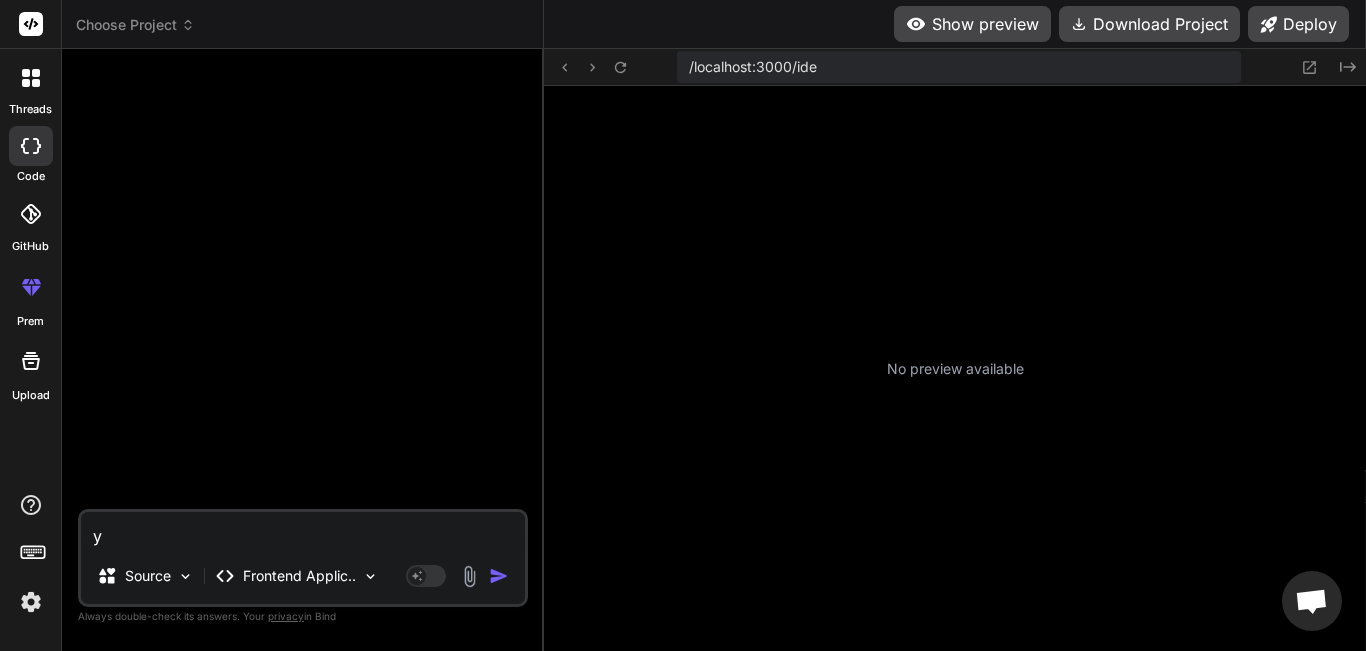 type on "у" 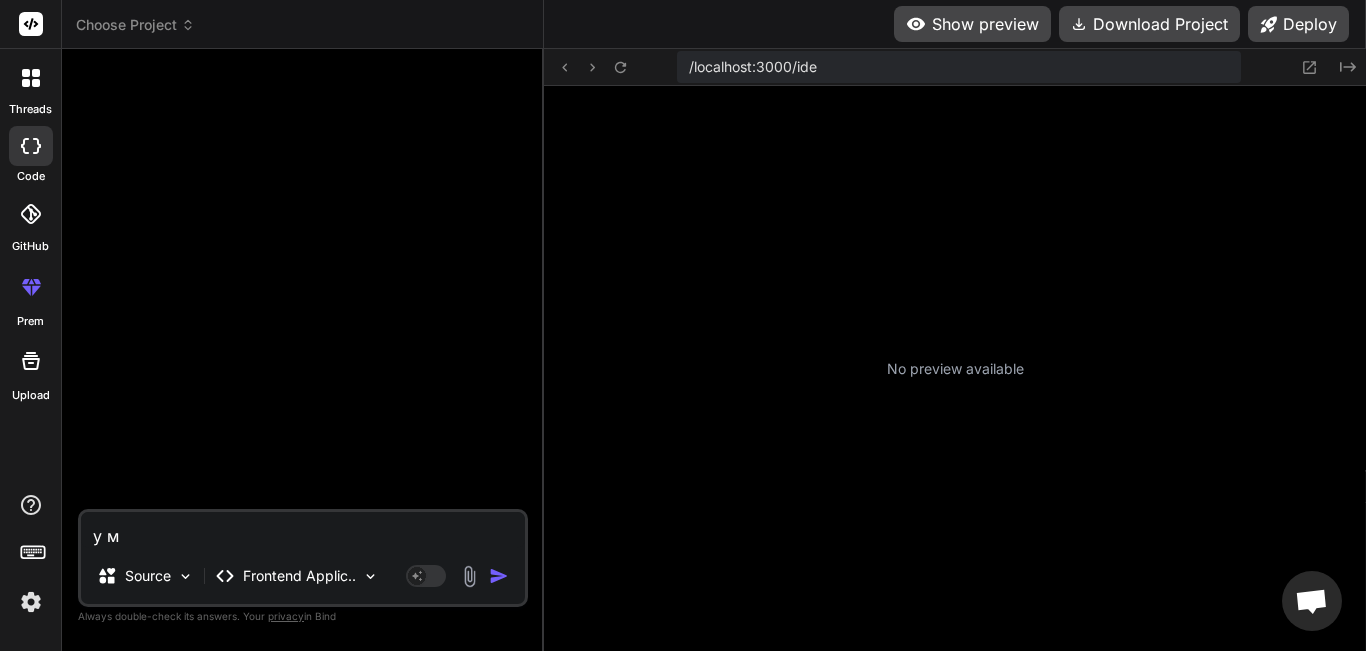 type on "у ме" 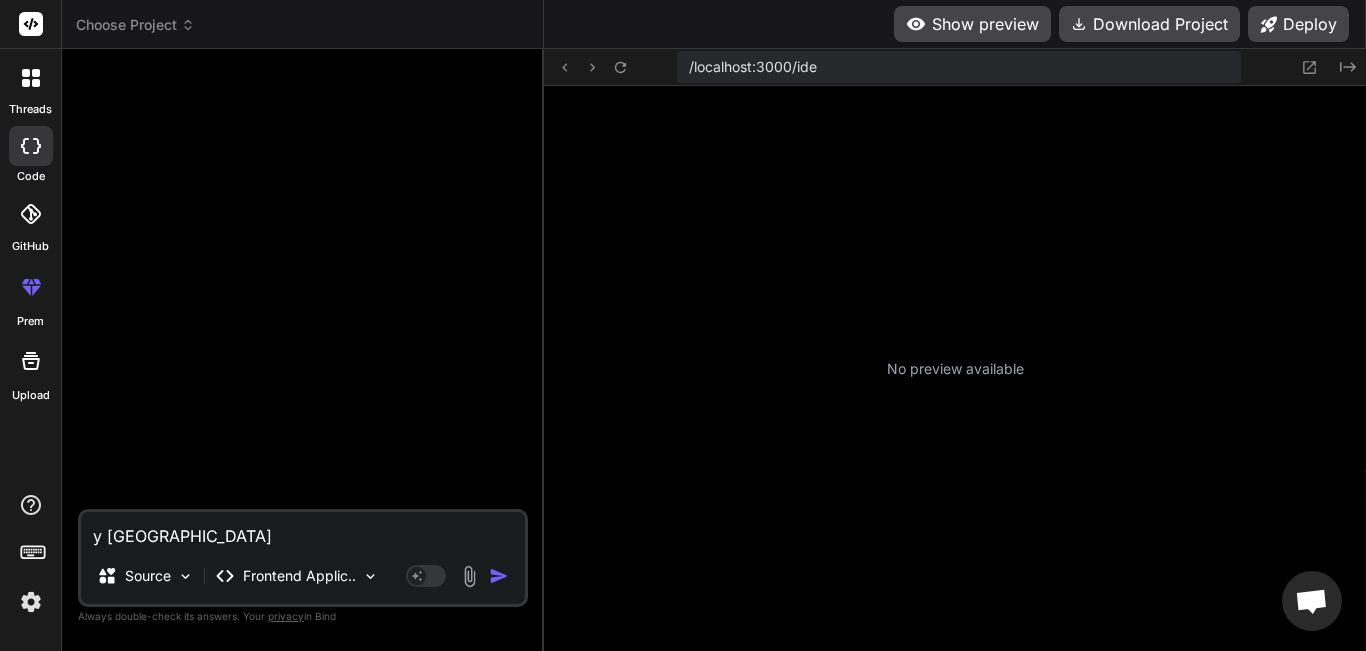 type on "у мен" 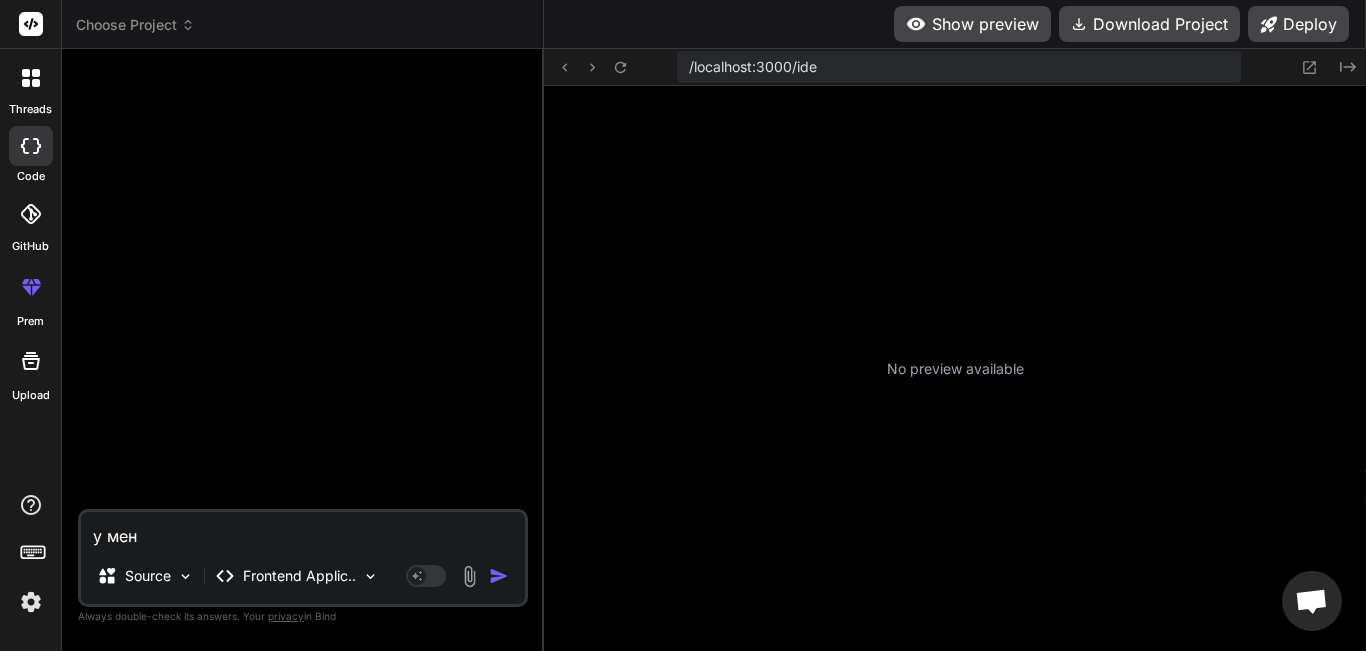 type on "у меня" 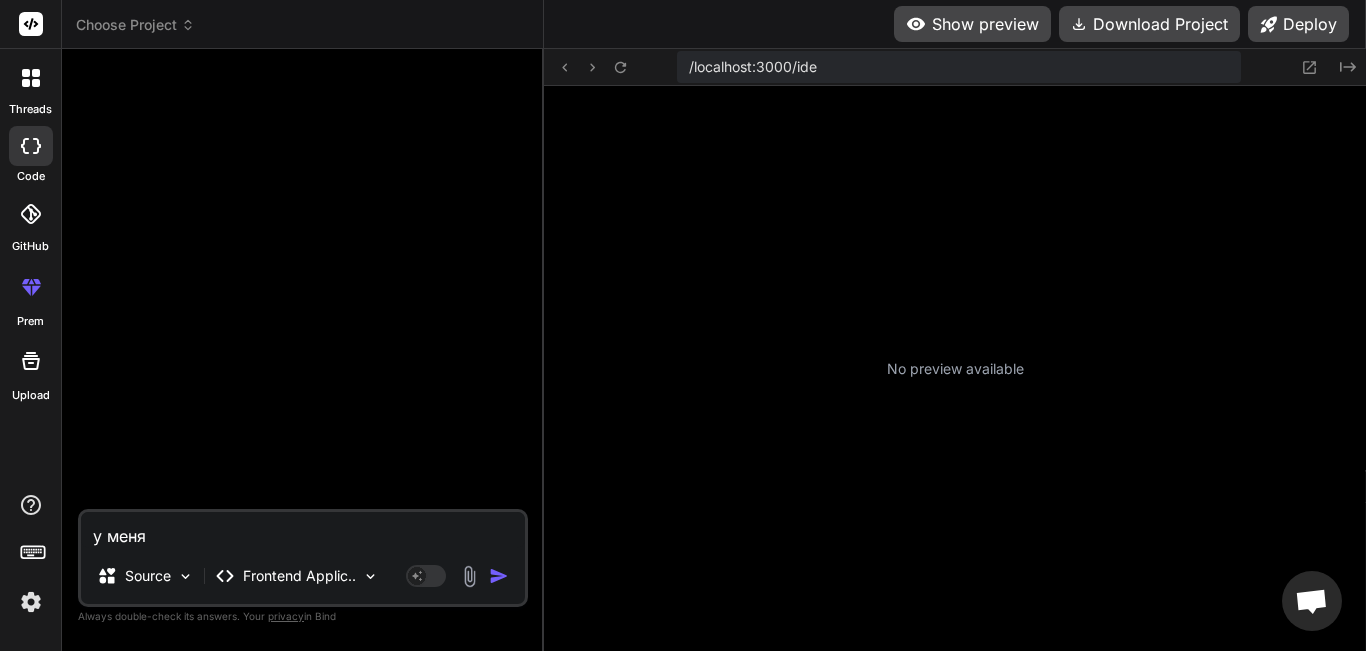 type on "у меня" 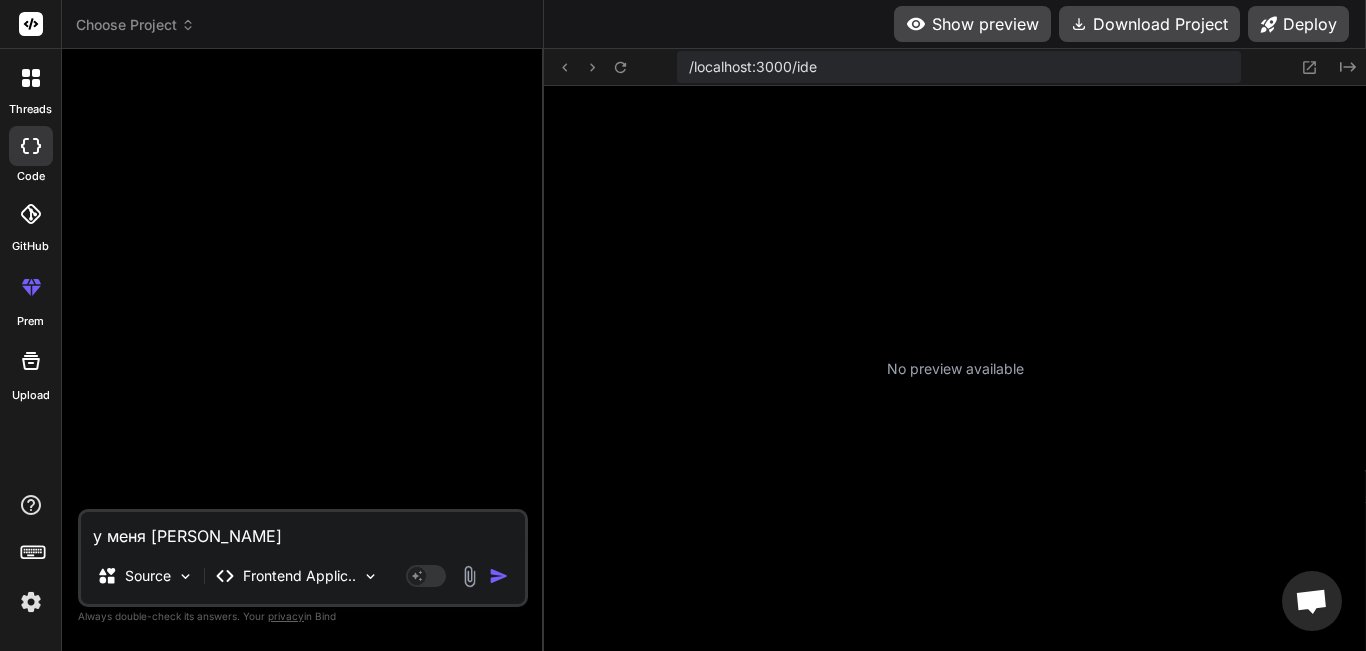 type on "у меня ес" 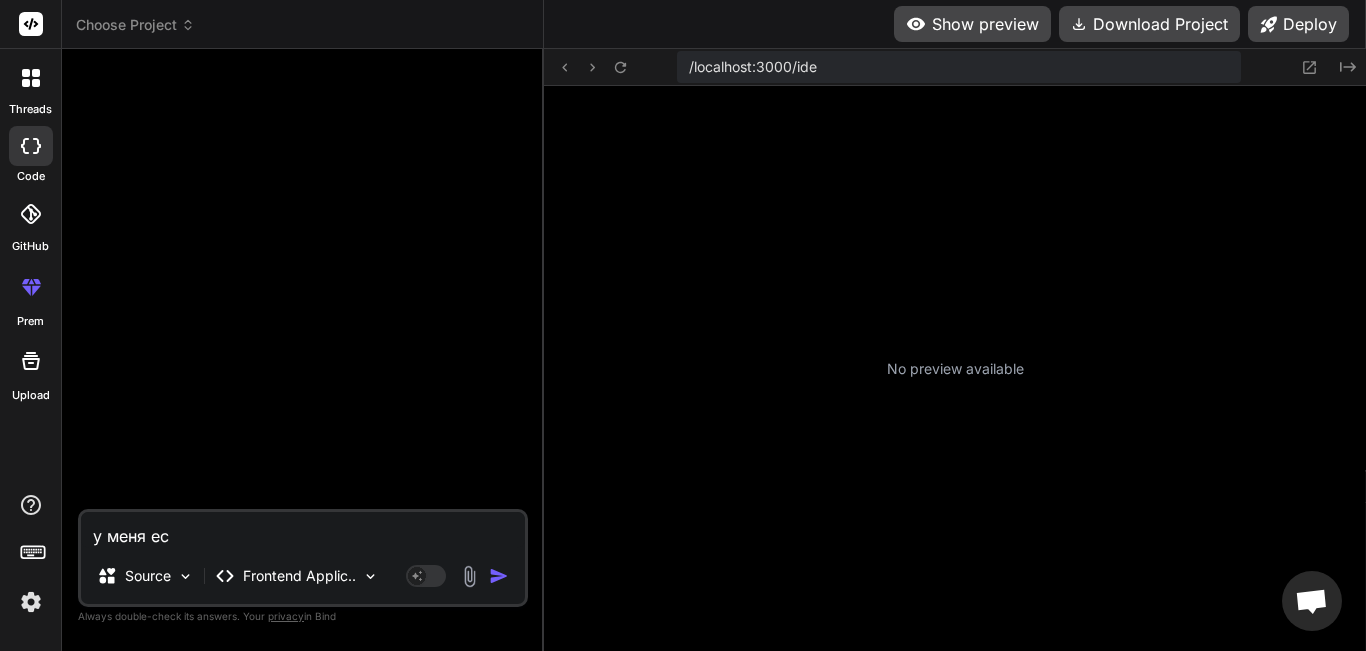 type on "у меня ест" 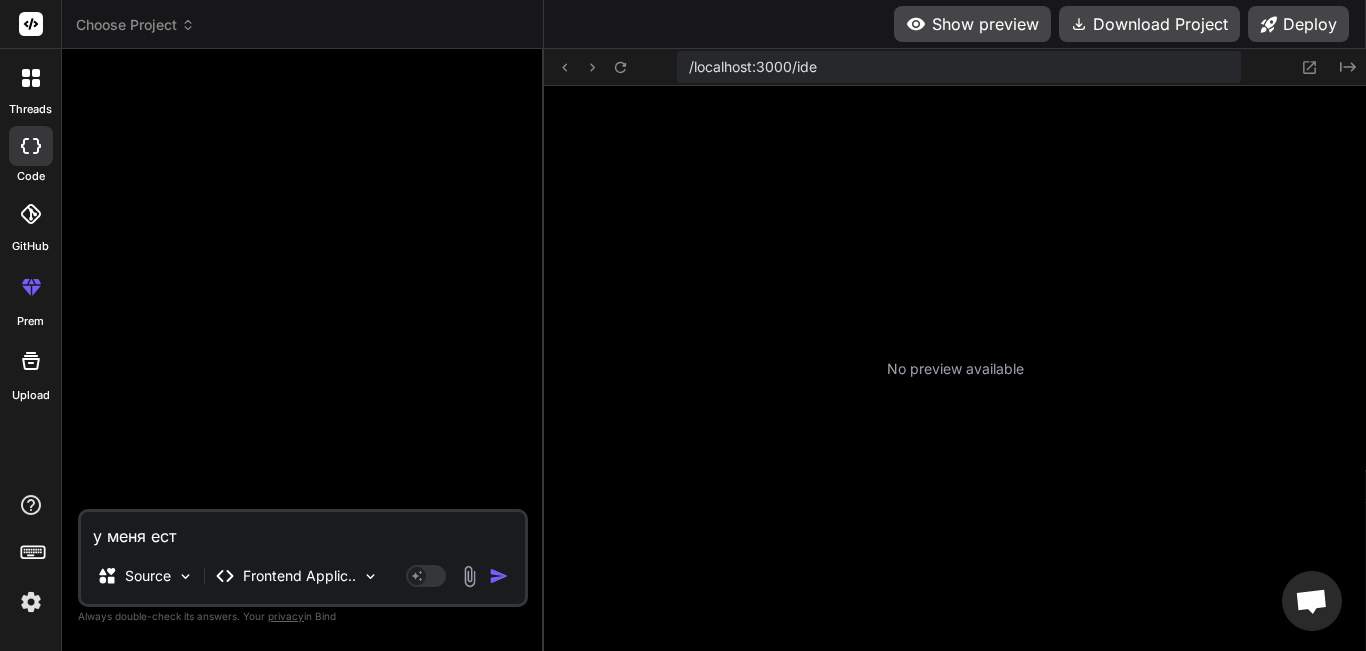 type on "у меня есть" 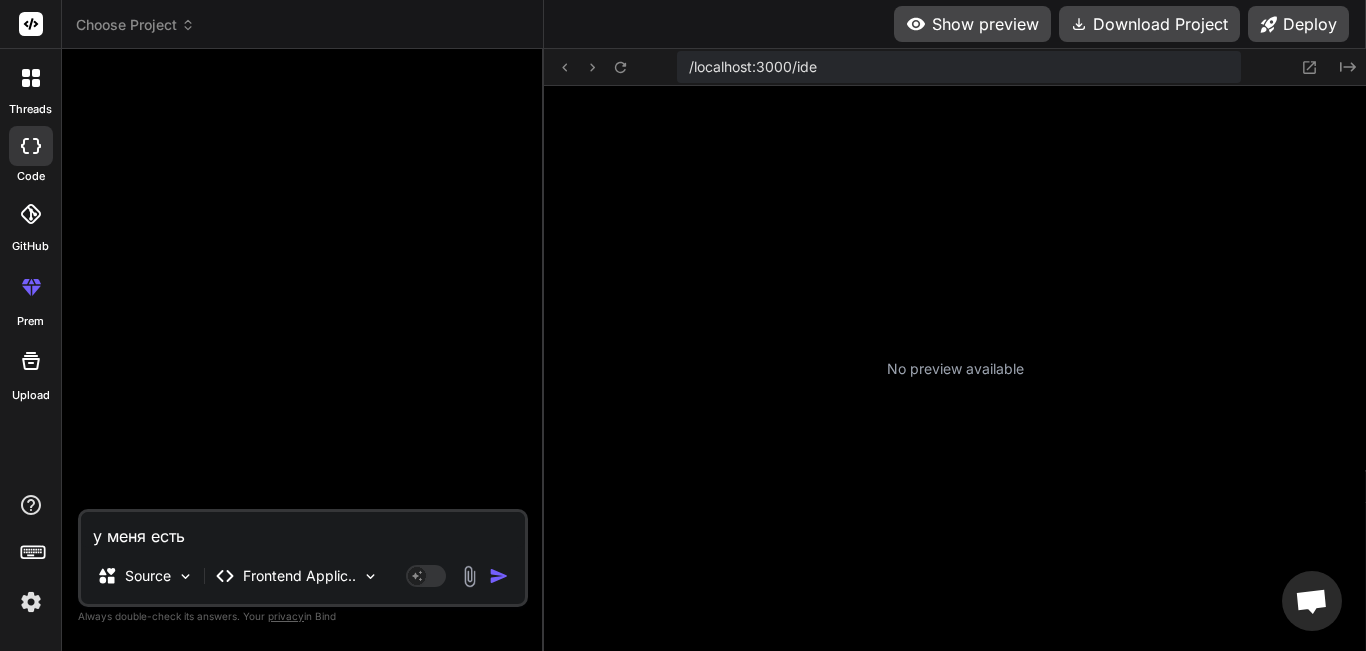 type on "у меня есть" 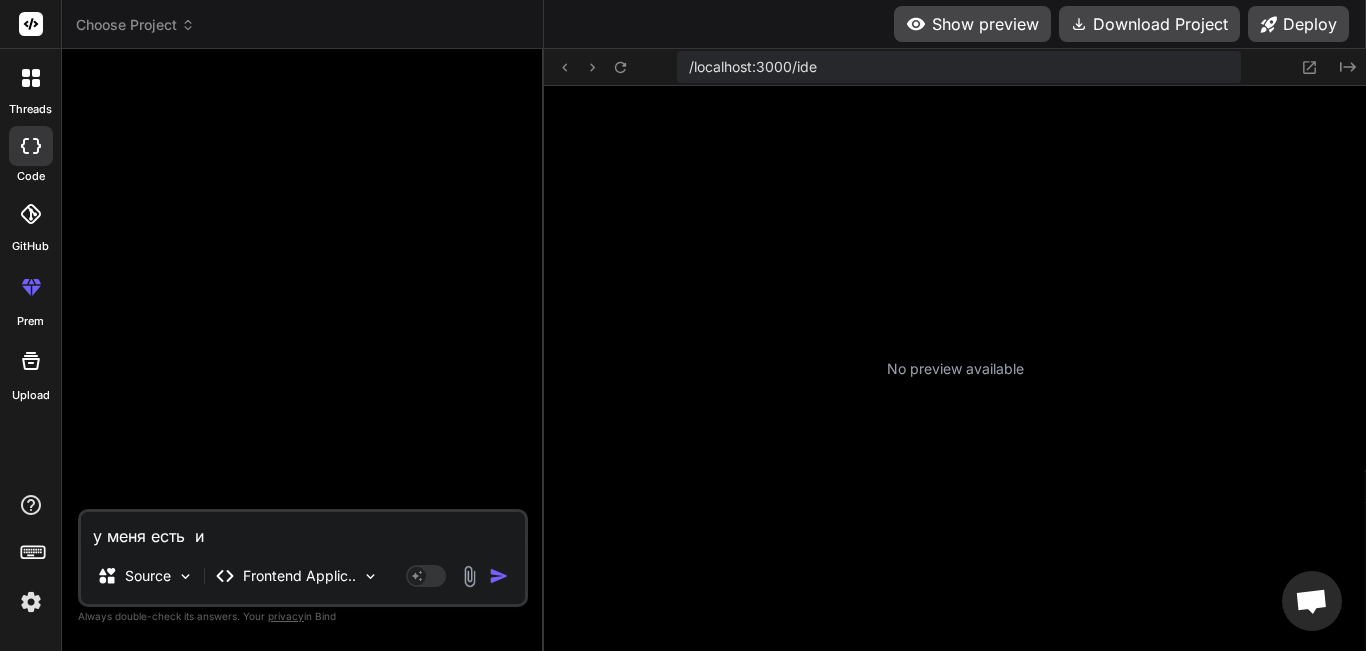 type on "у меня есть  иг" 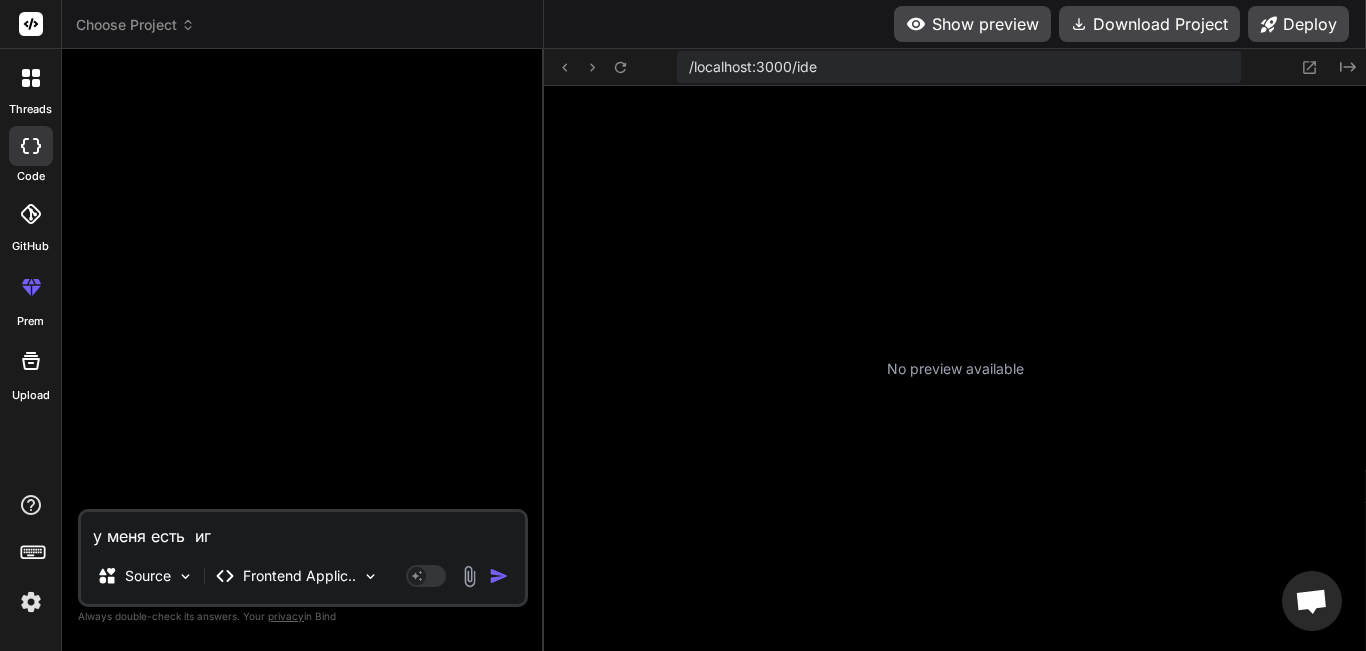type on "у меня есть  игр" 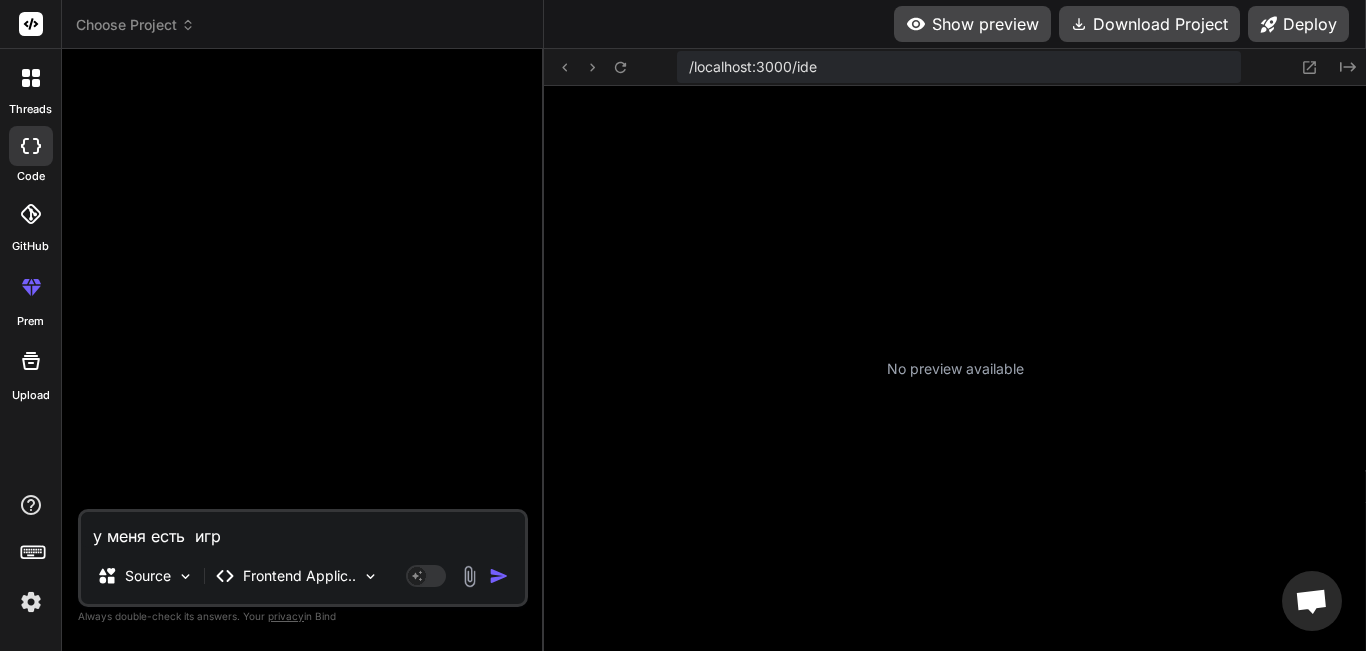 type on "у меня есть  игро" 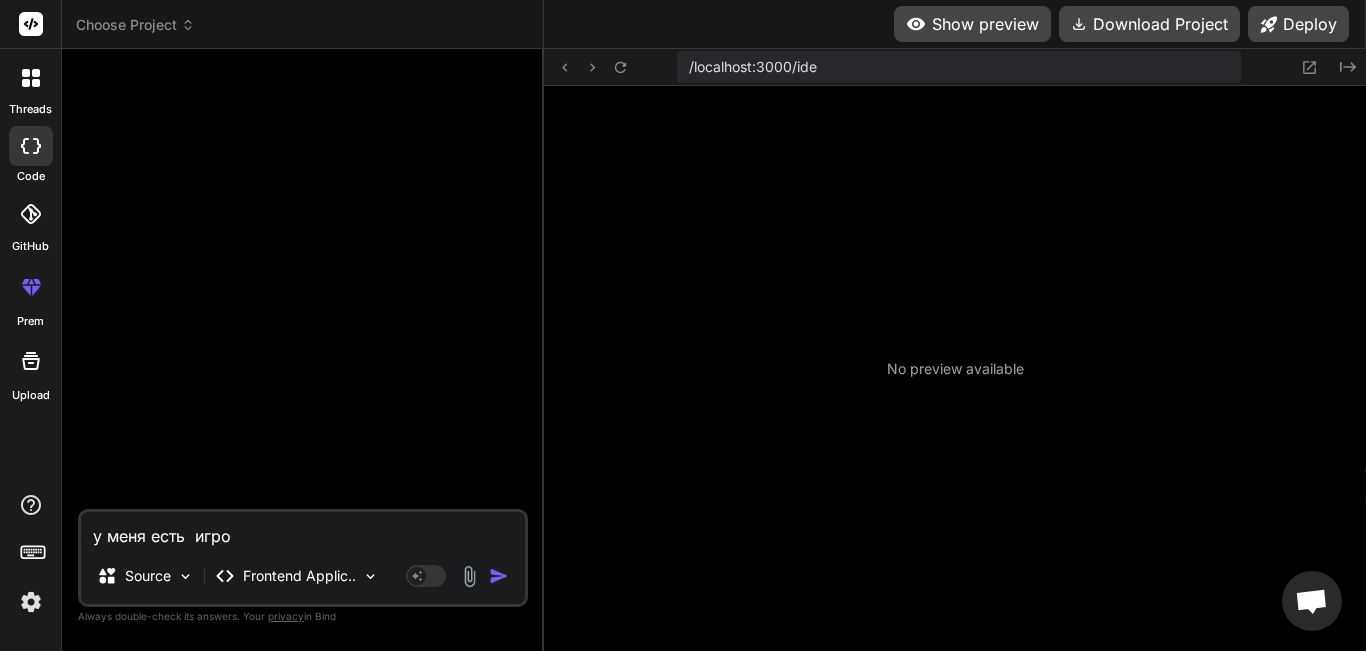 type on "у меня есть  игров" 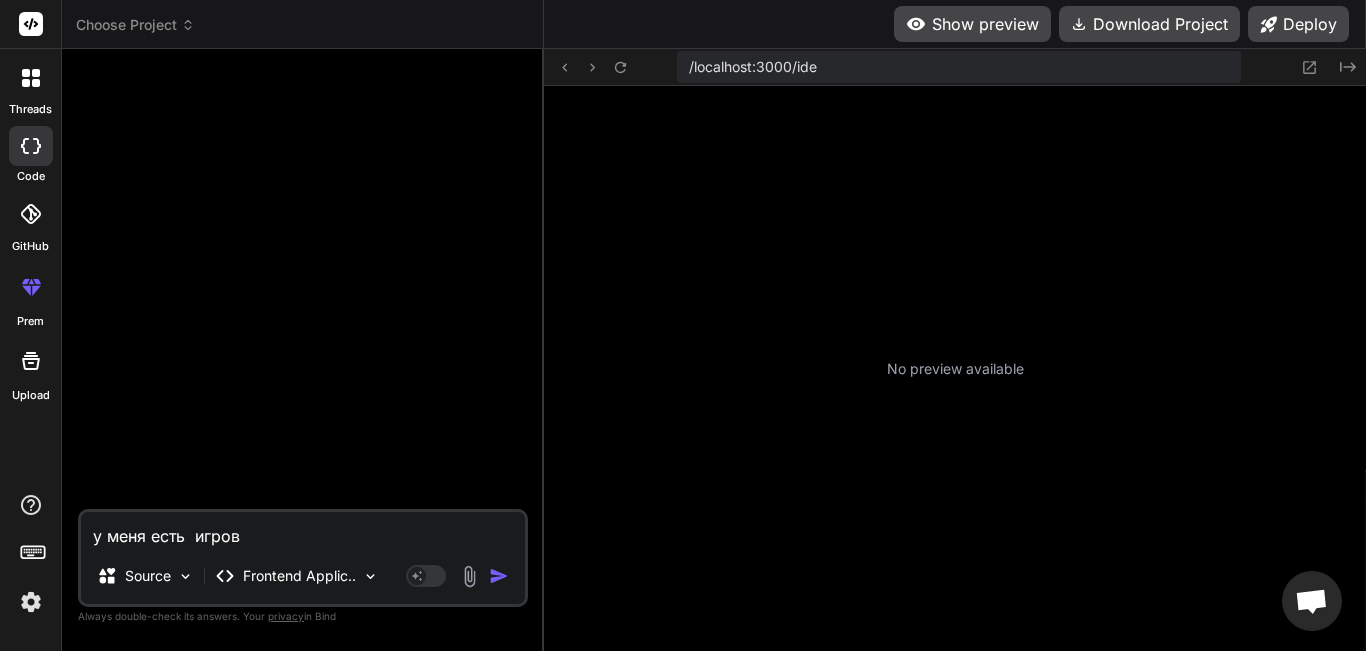 type on "у меня есть  игрово" 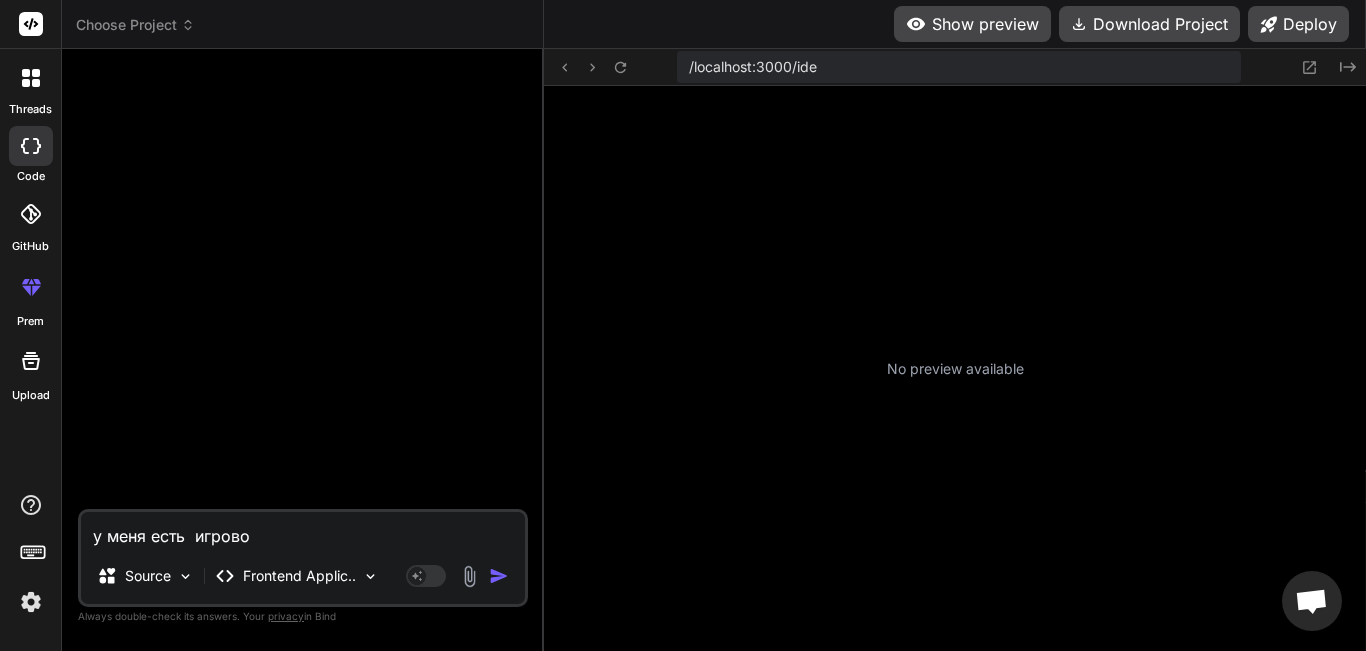 type on "у меня есть  игровой" 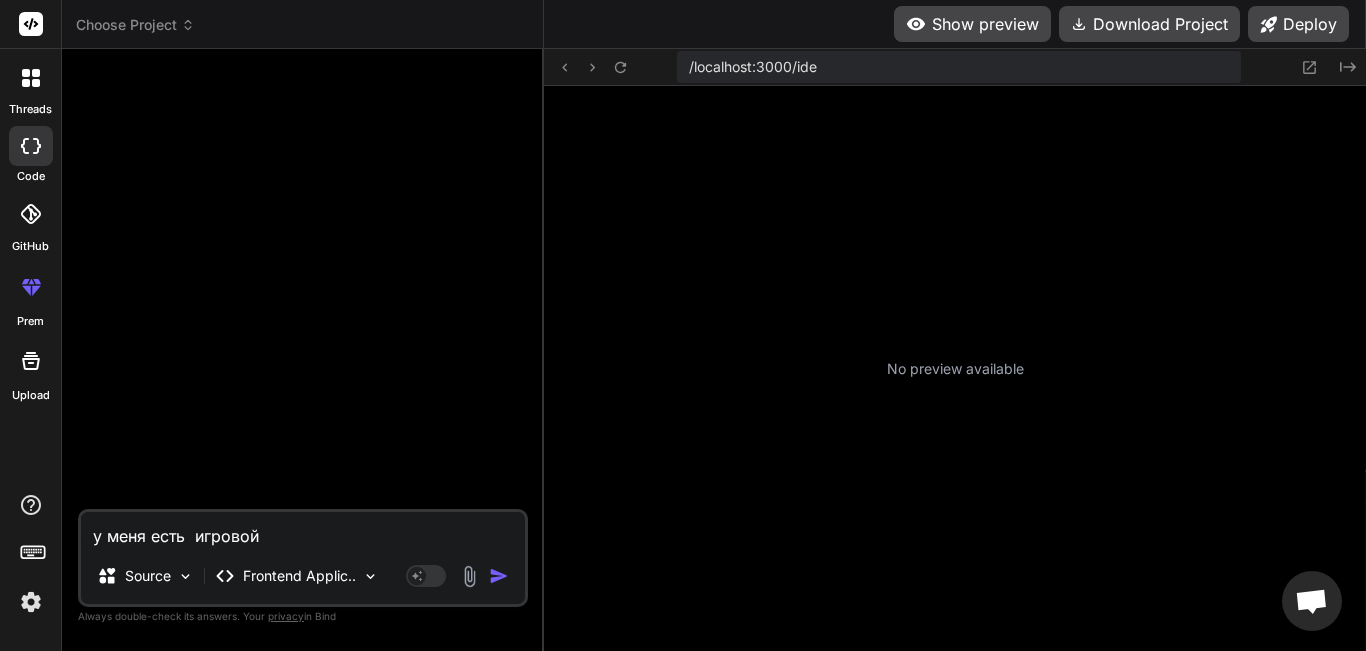 type on "у меня есть  игровой" 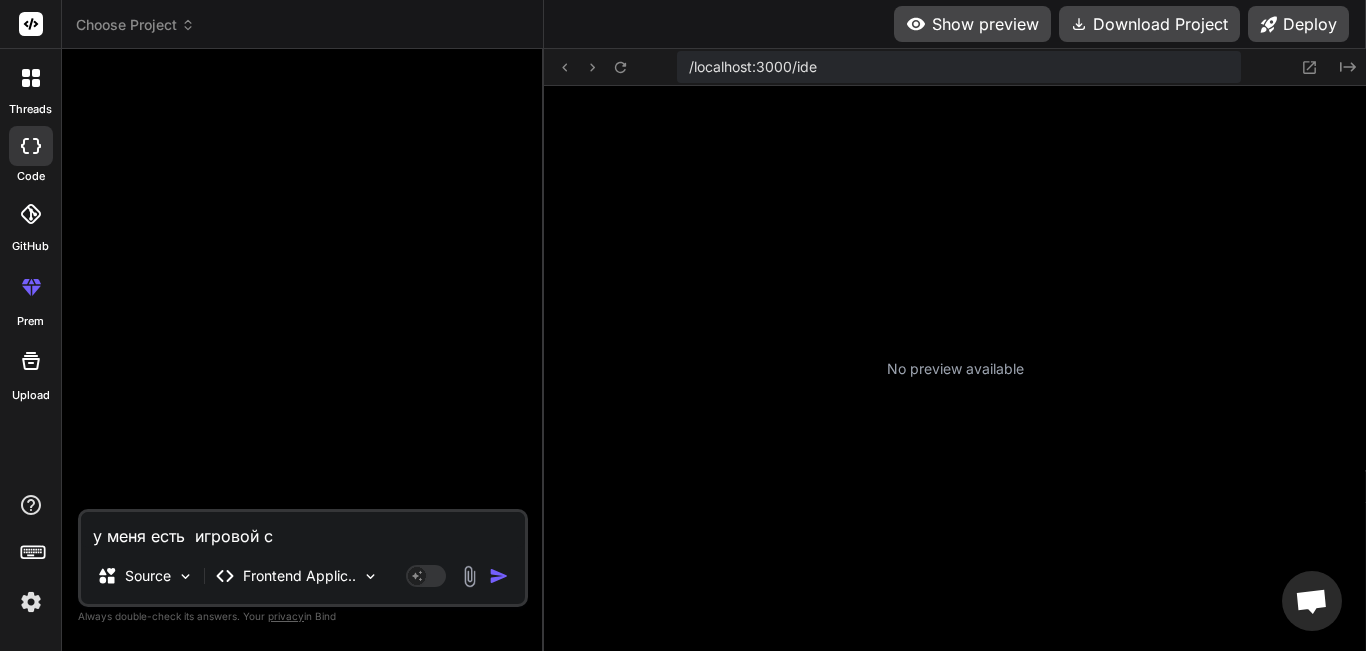 type on "у меня есть  игровой се" 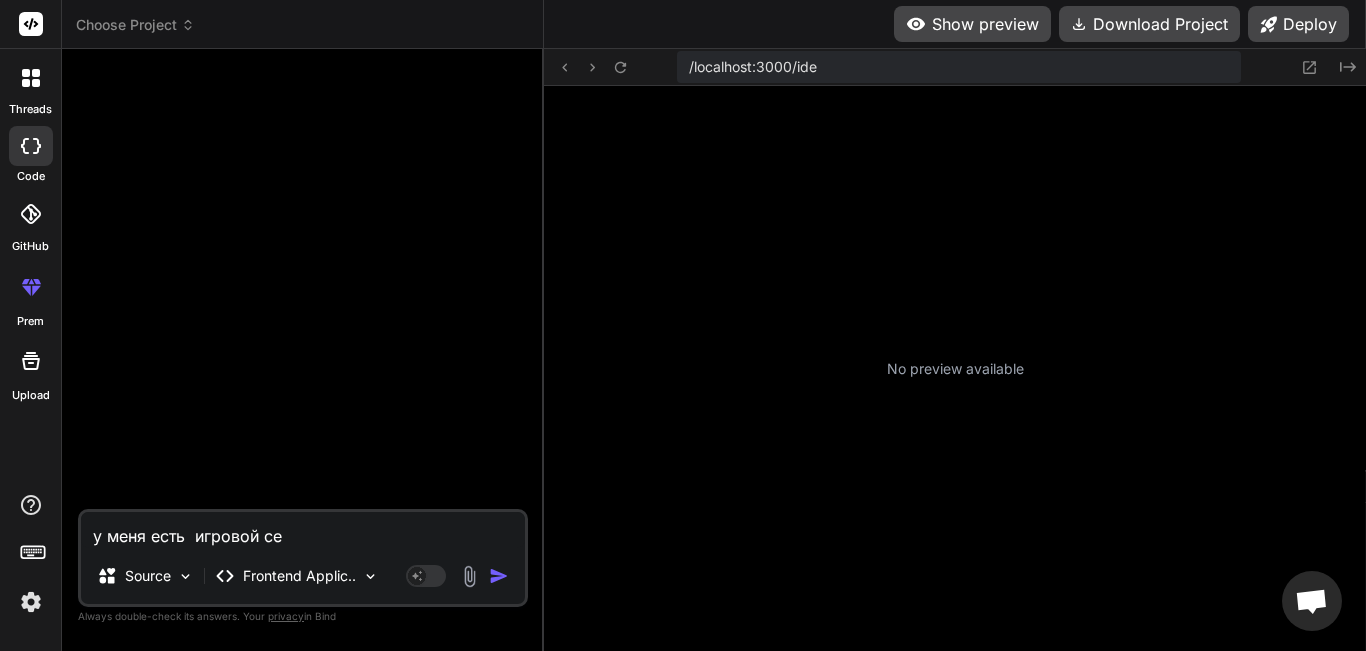 type on "у меня есть  игровой сер" 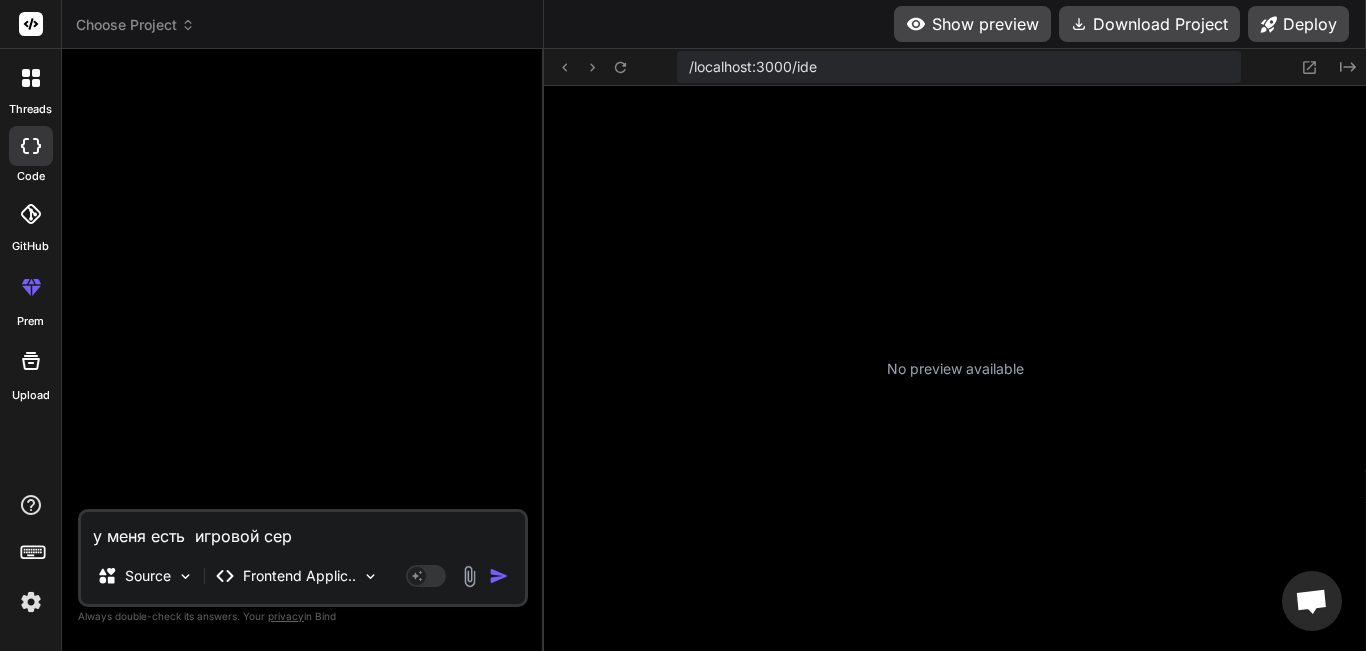 type on "у меня есть  игровой серв" 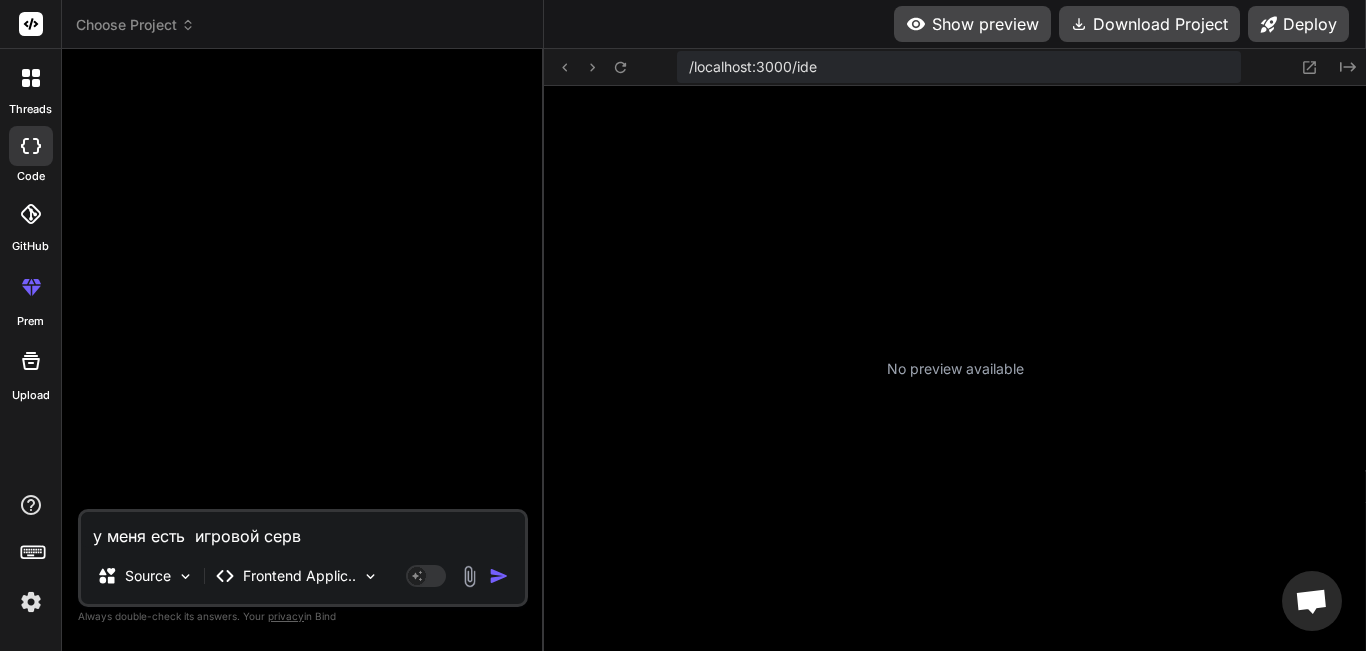 type on "у меня есть  игровой серве" 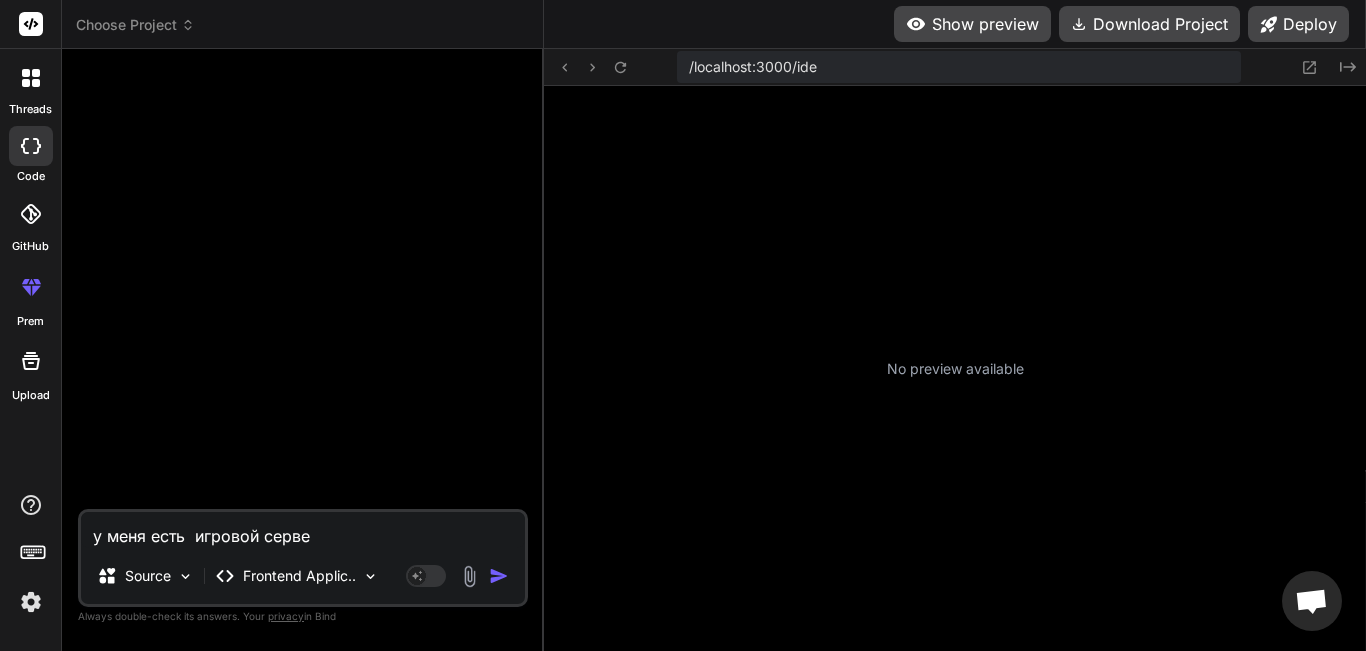 type on "у меня есть  игровой сервер" 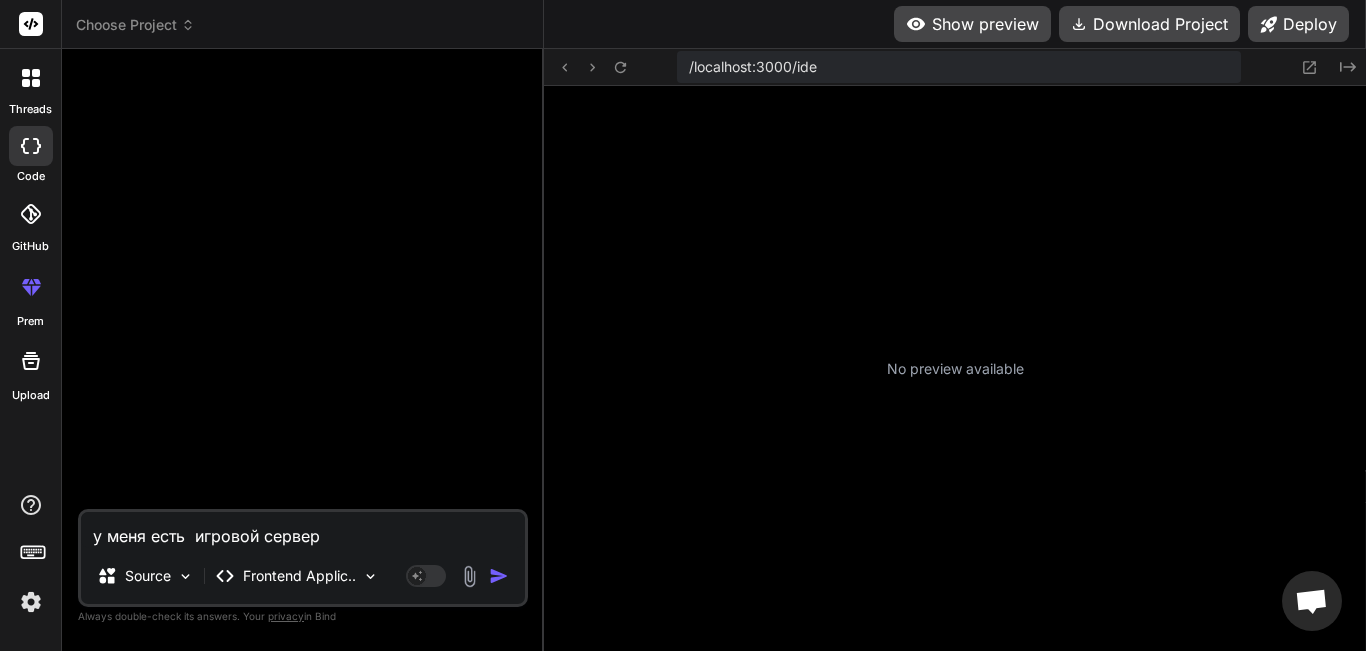 type on "у меня есть  игровой сервер," 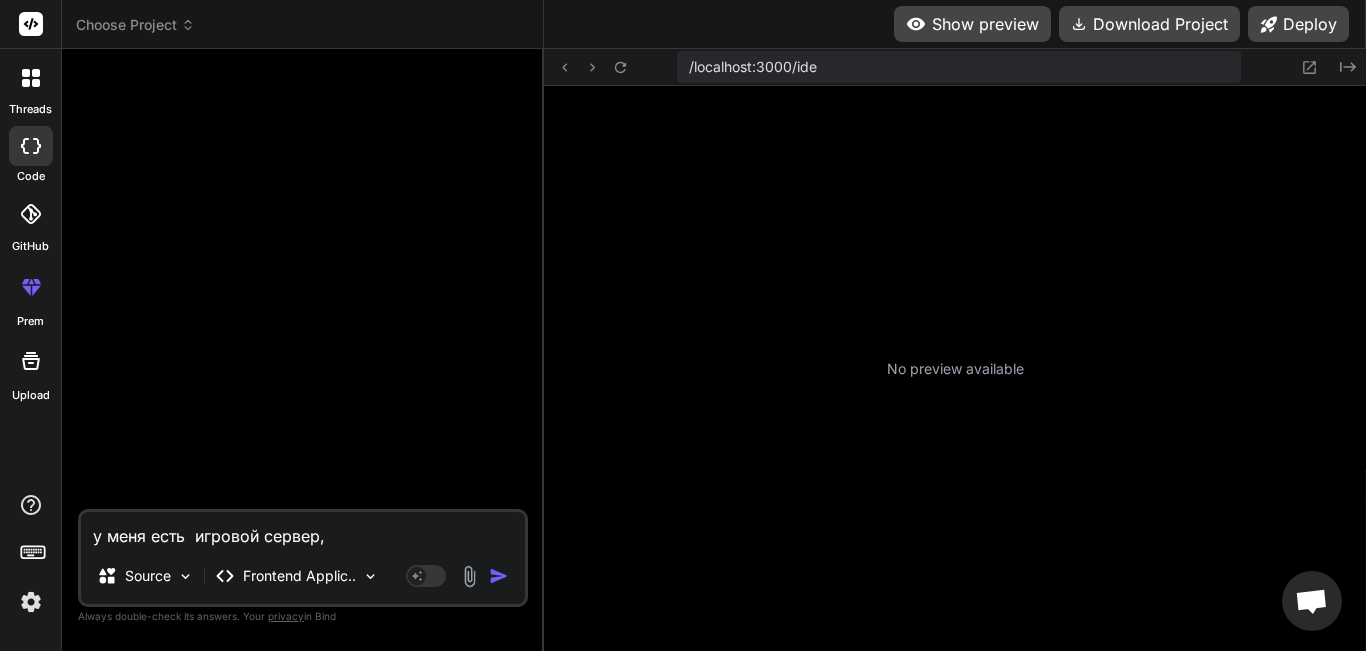 type on "x" 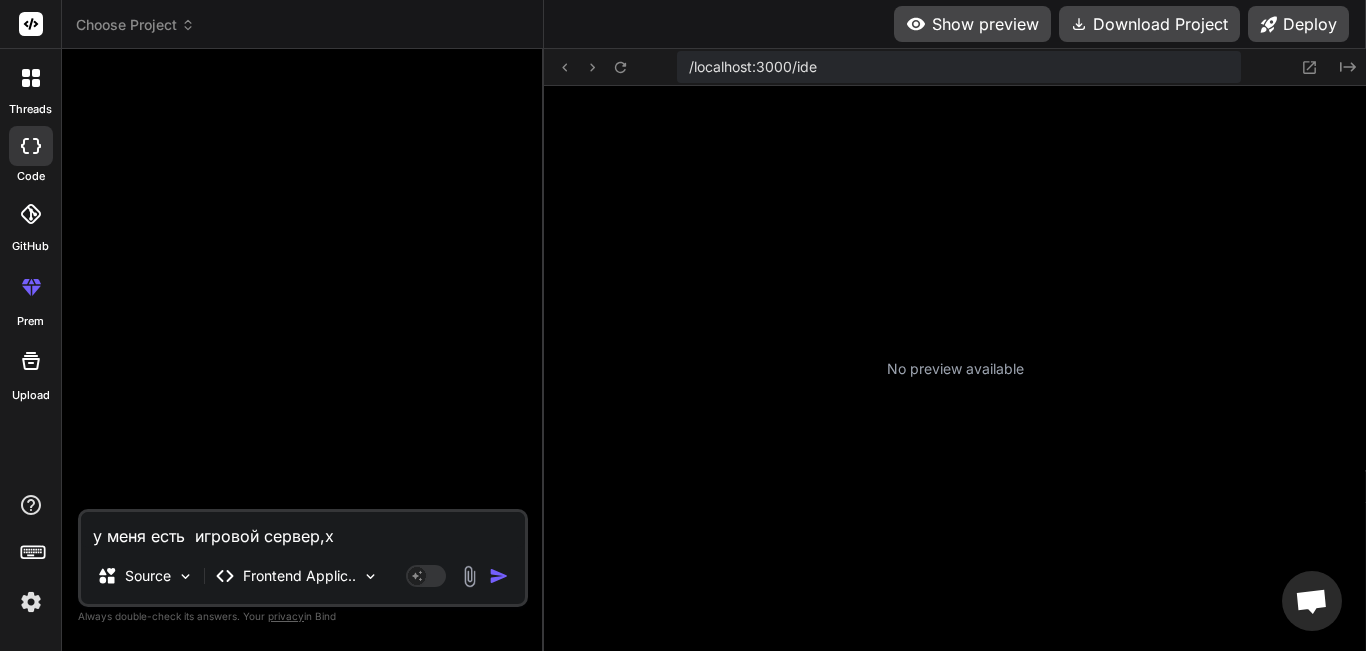 type on "у меня есть  игровой сервер,хо" 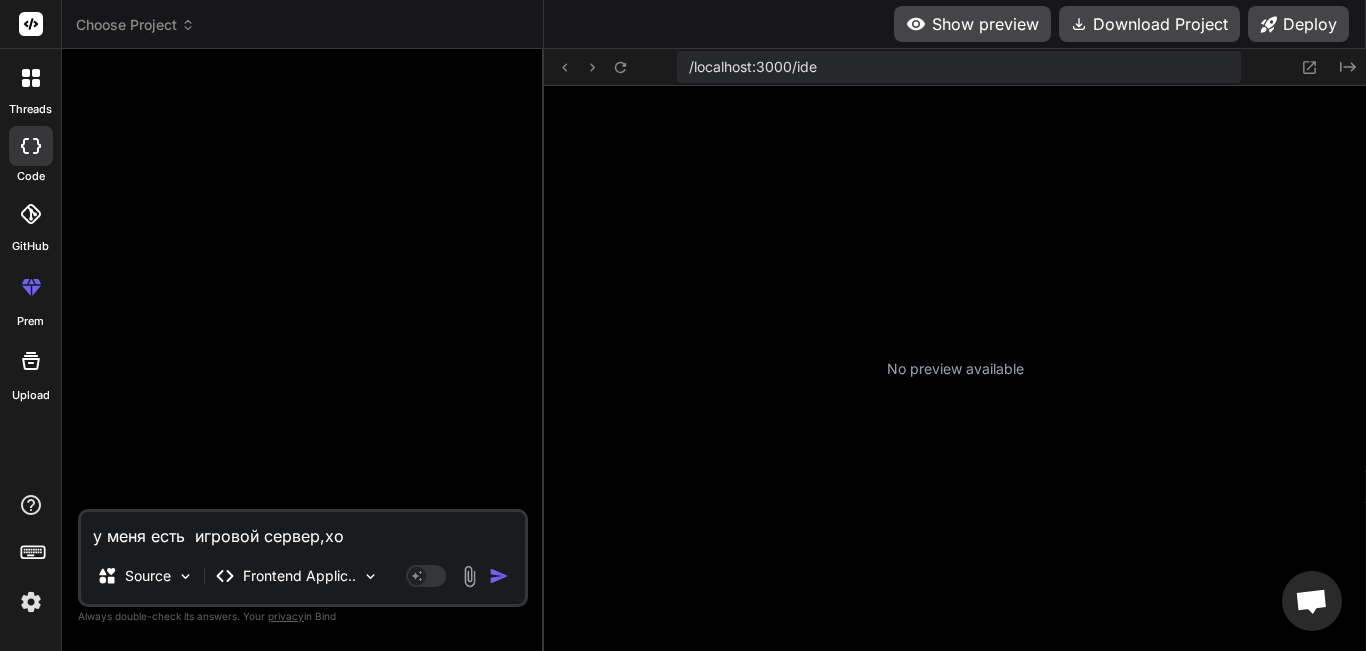 type on "у меня есть  игровой сервер,хоч" 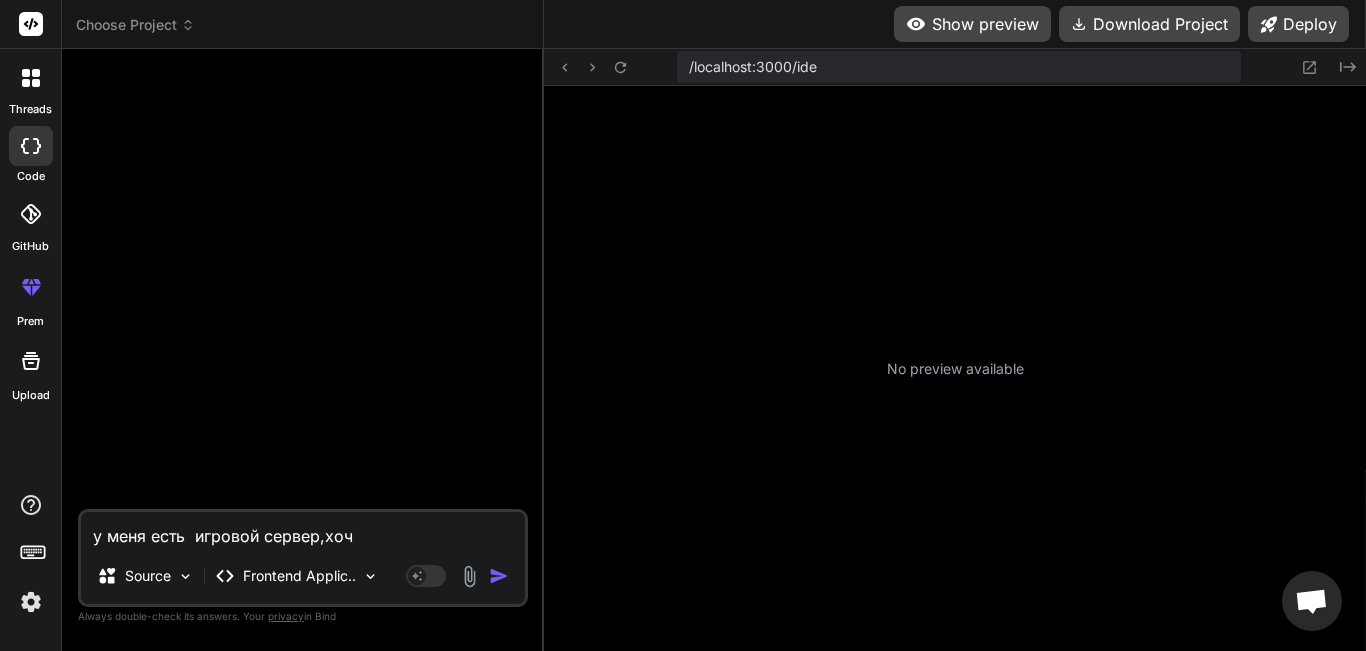 type on "у меня есть  игровой сервер,хочу" 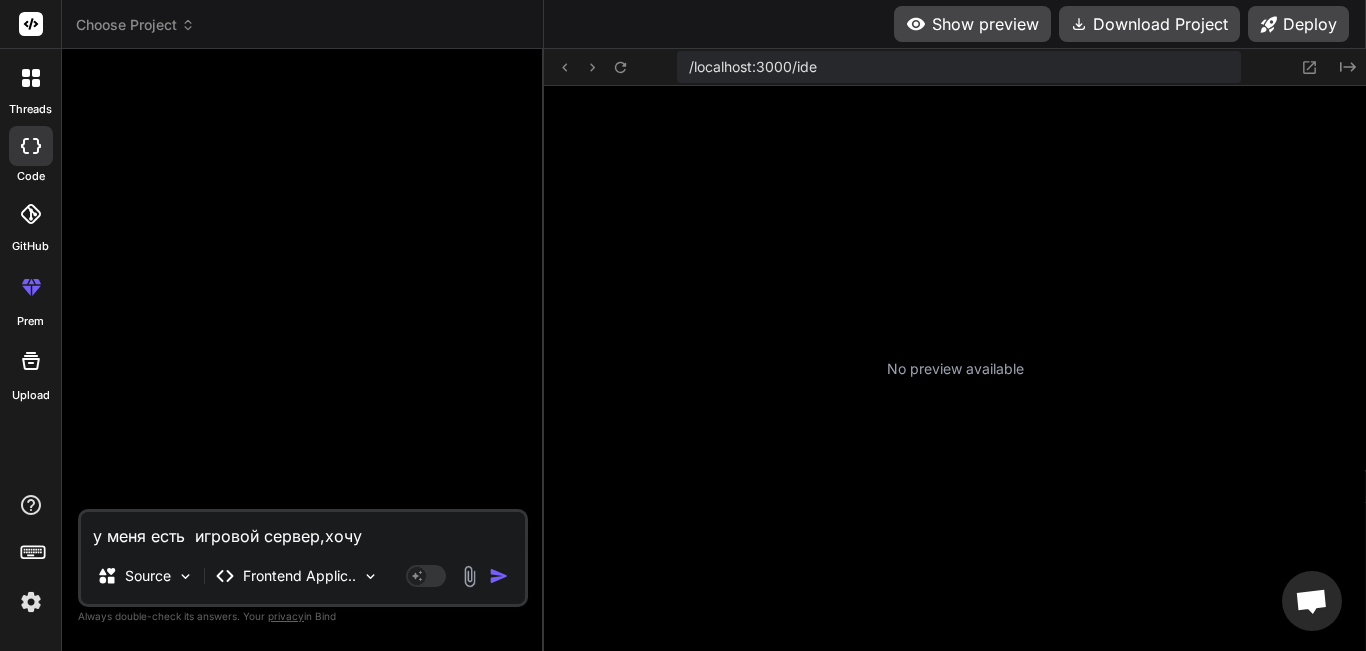 type on "у меня есть  игровой сервер,хочу" 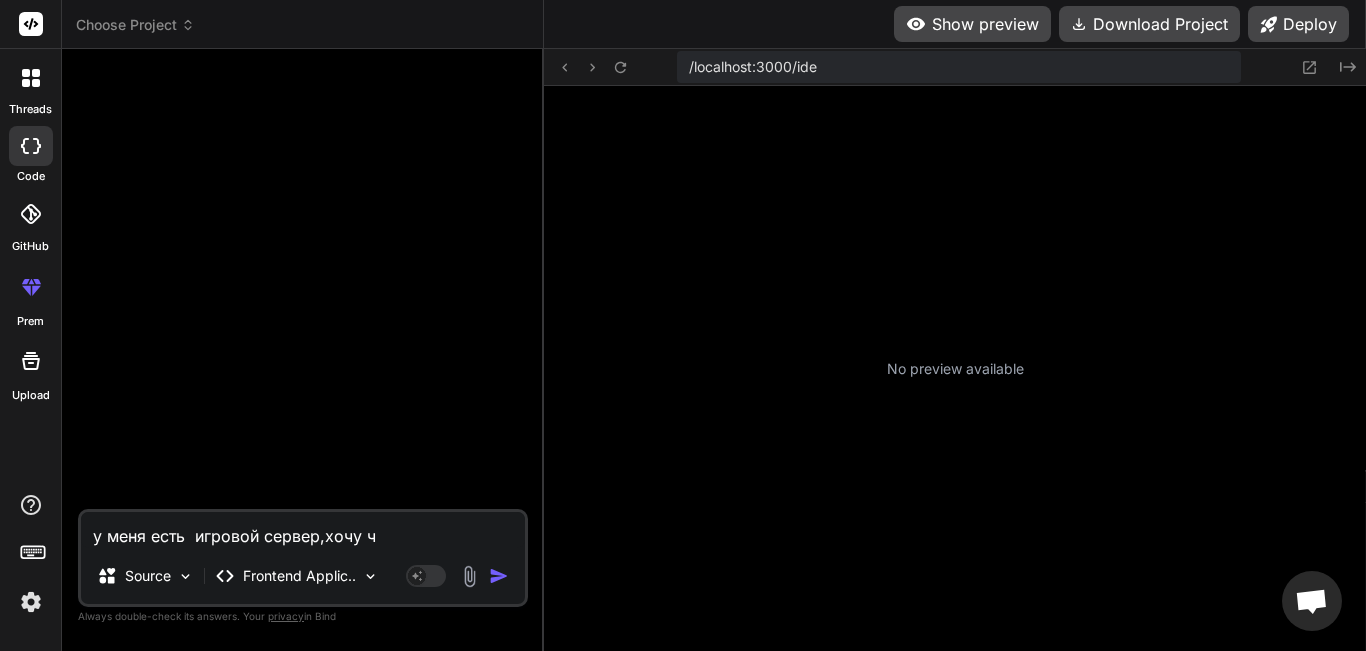 type on "у меня есть  игровой сервер,хочу" 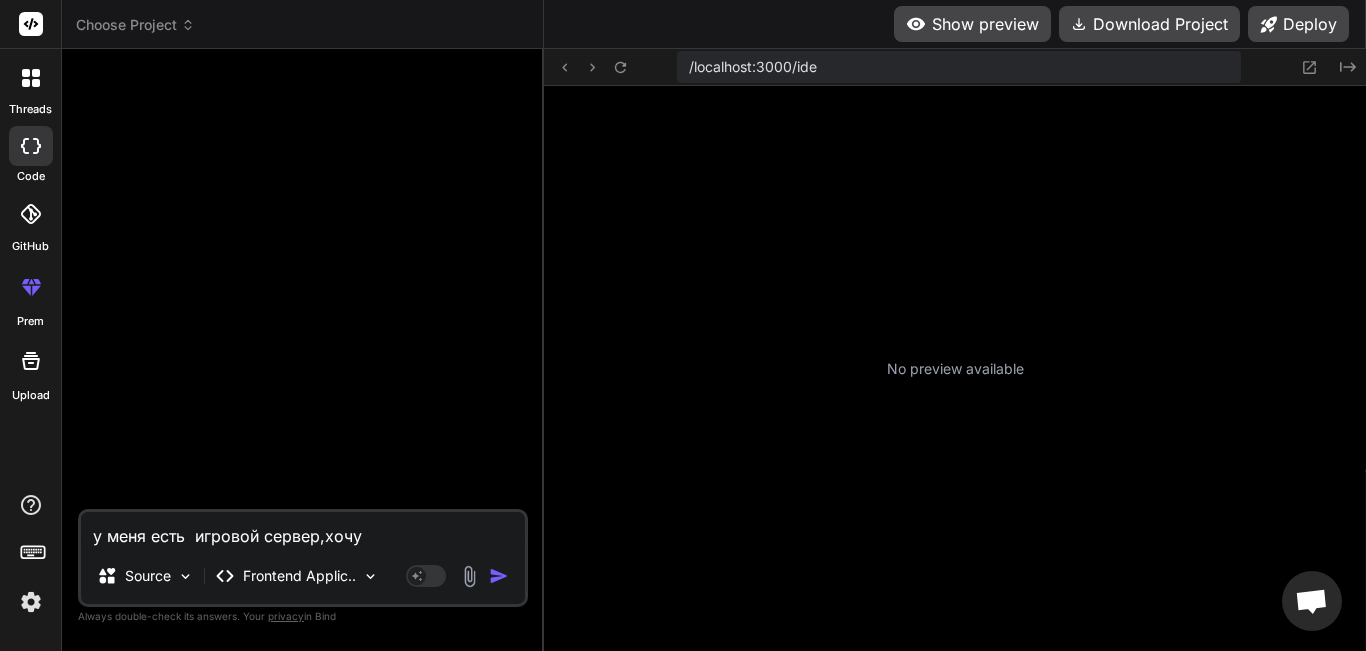 type on "у меня есть  игровой сервер,хочу с" 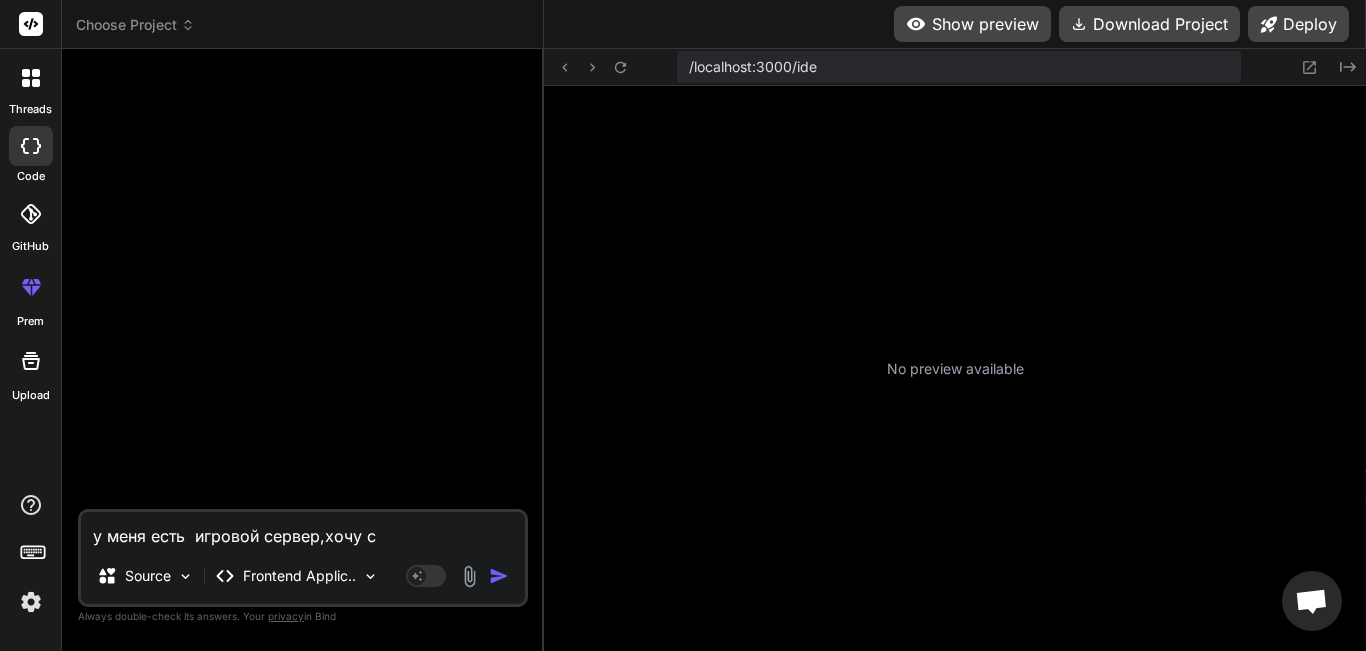 type on "у меня есть  игровой сервер,хочу сд" 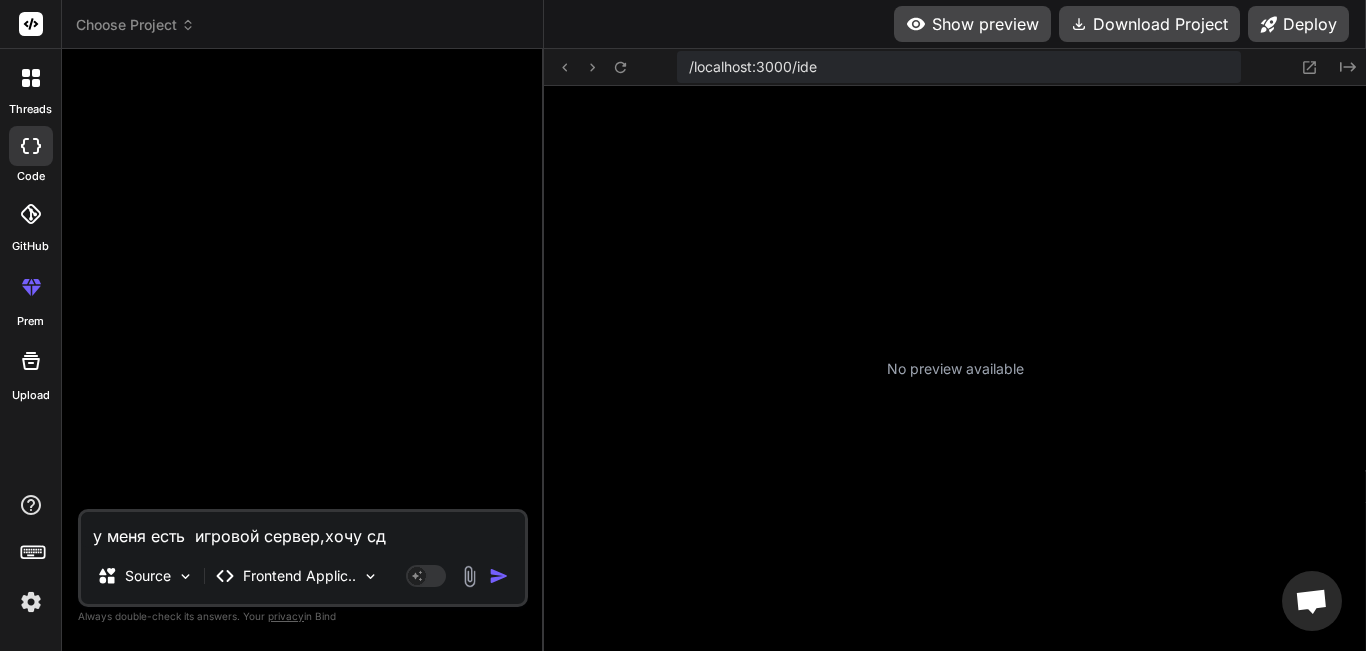 type on "у меня есть  игровой сервер,хочу сде" 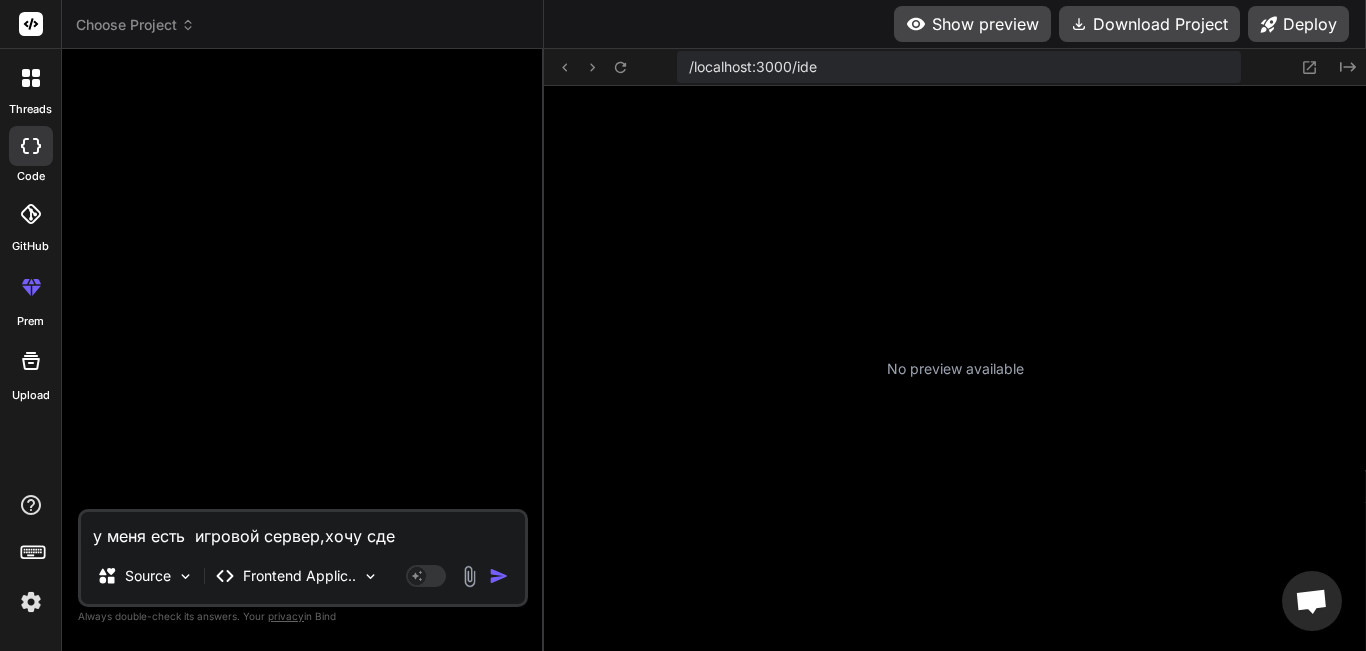 type on "у меня есть  игровой сервер,хочу сдел" 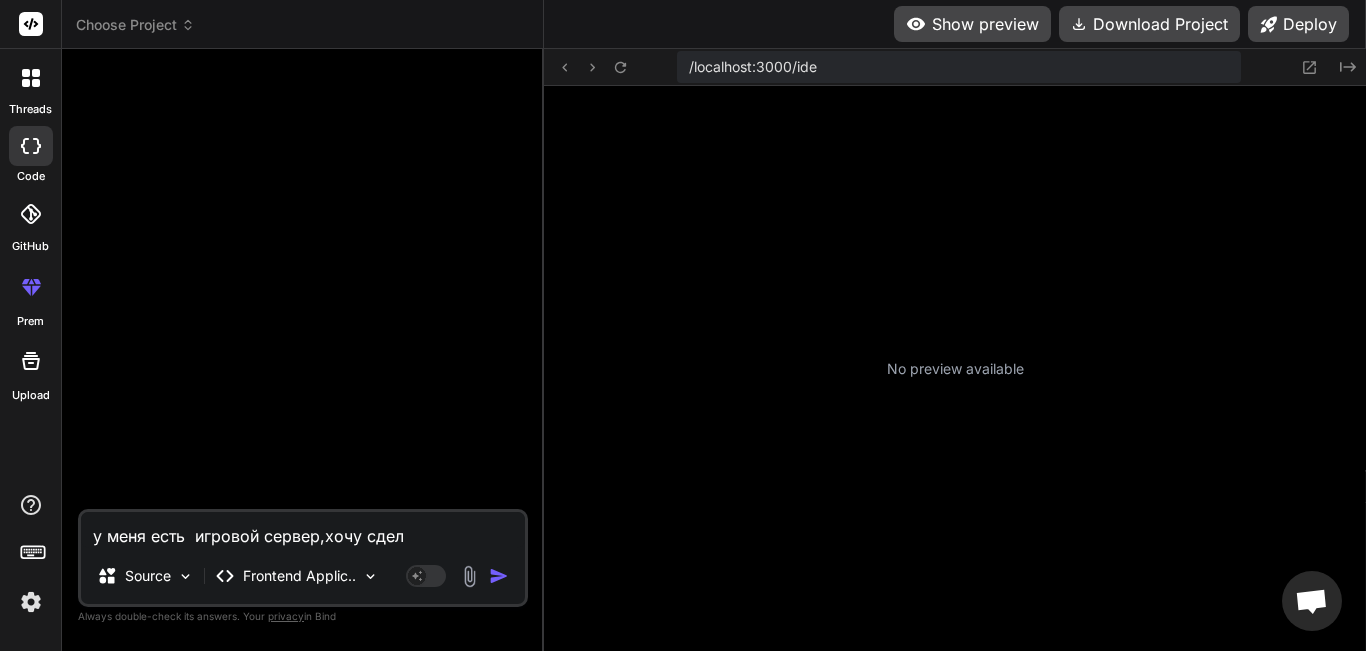 type on "у меня есть  игровой сервер,хочу сдела" 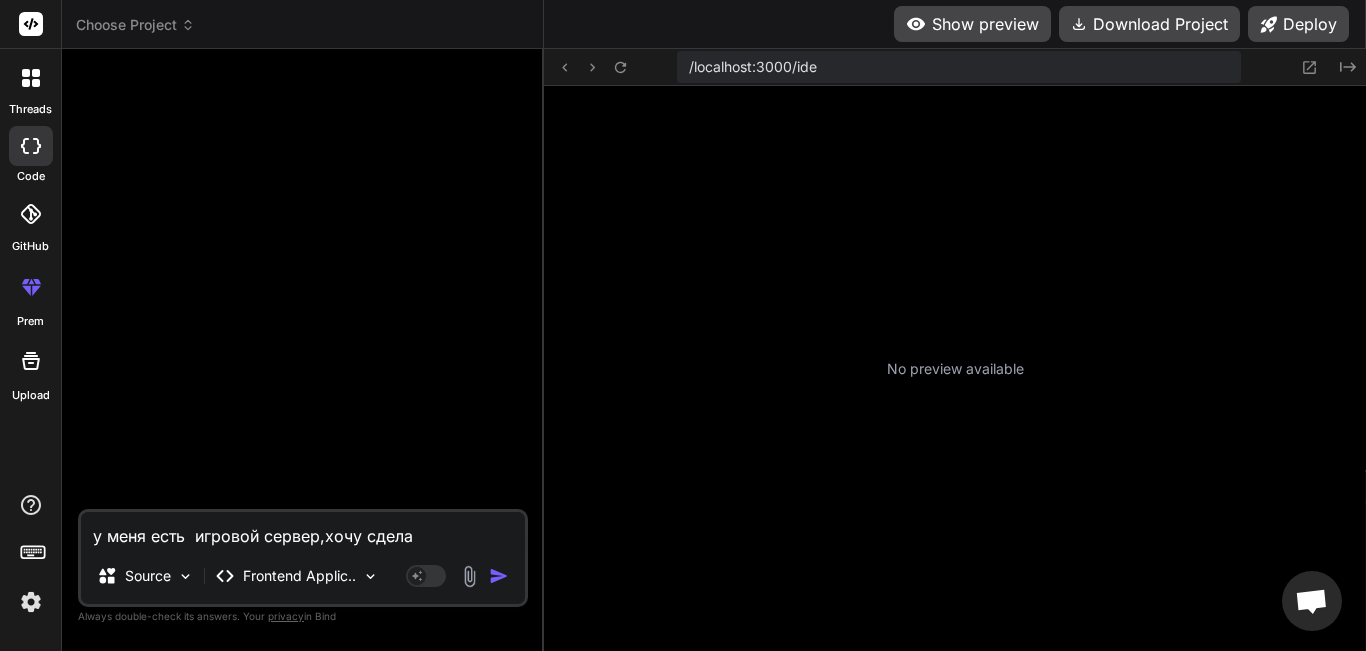 type on "у меня есть  игровой сервер,хочу сделат" 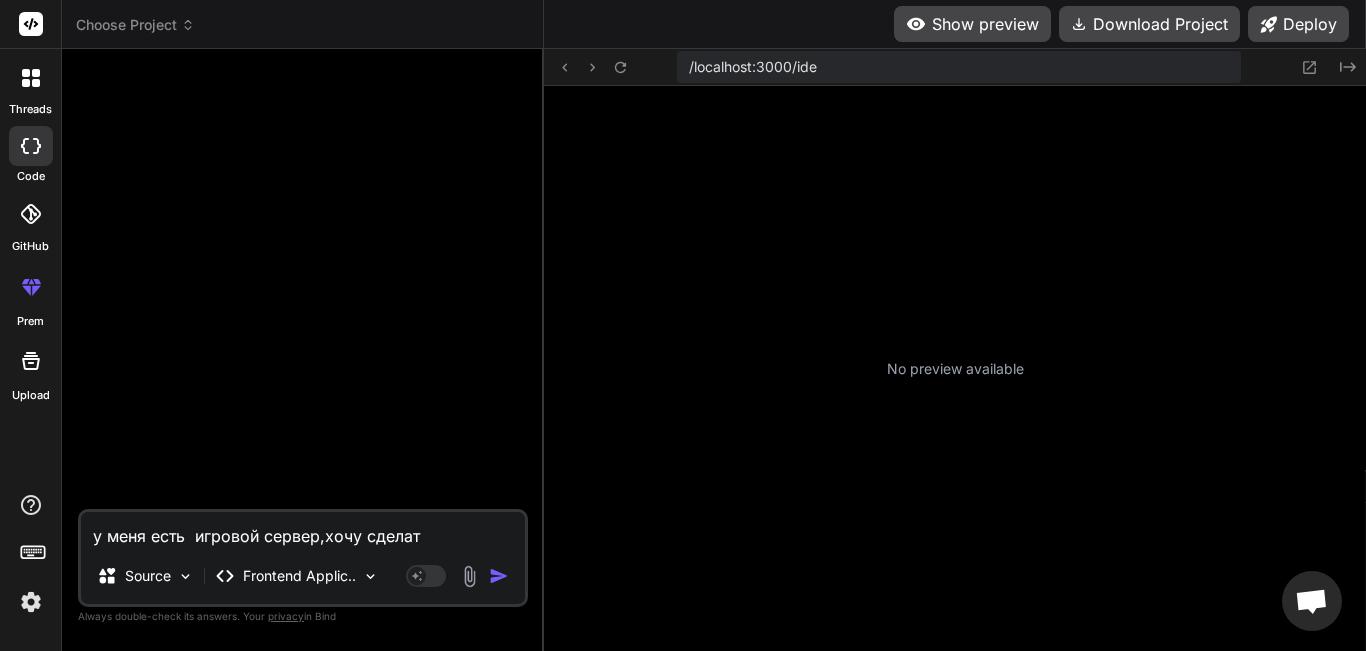 type on "у меня есть  игровой сервер,хочу сделать" 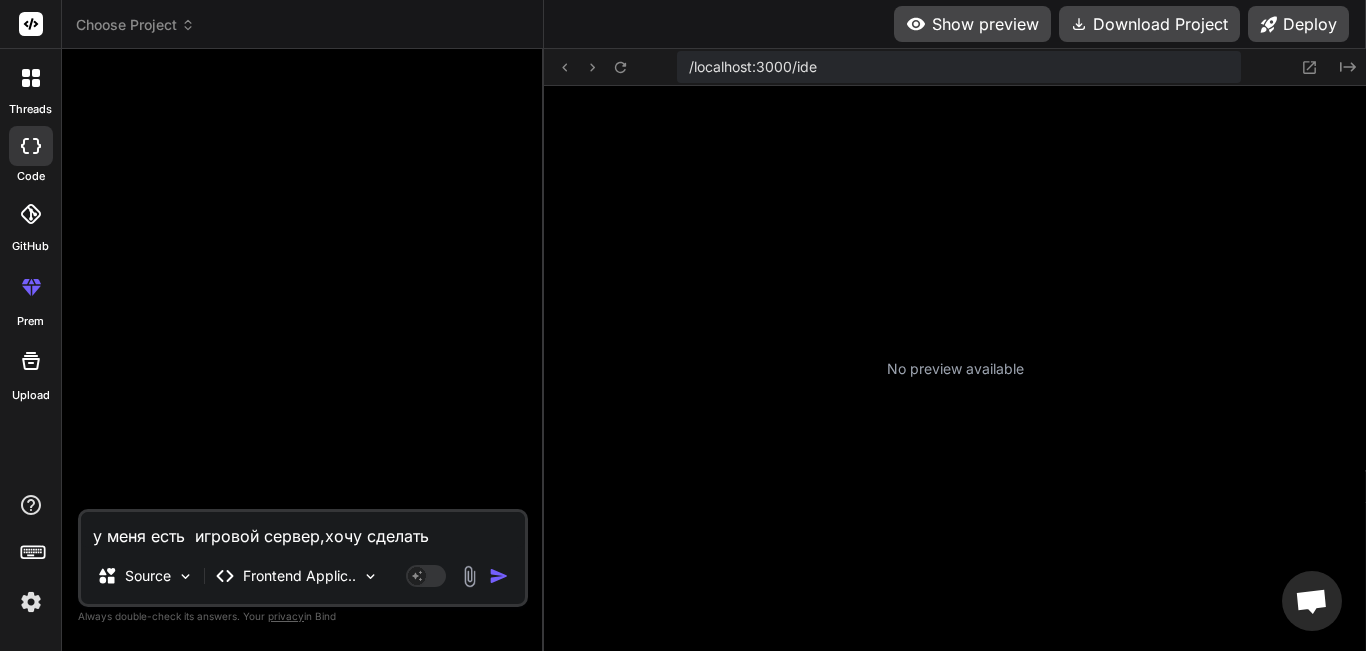 type on "у меня есть  игровой сервер,хочу сделать" 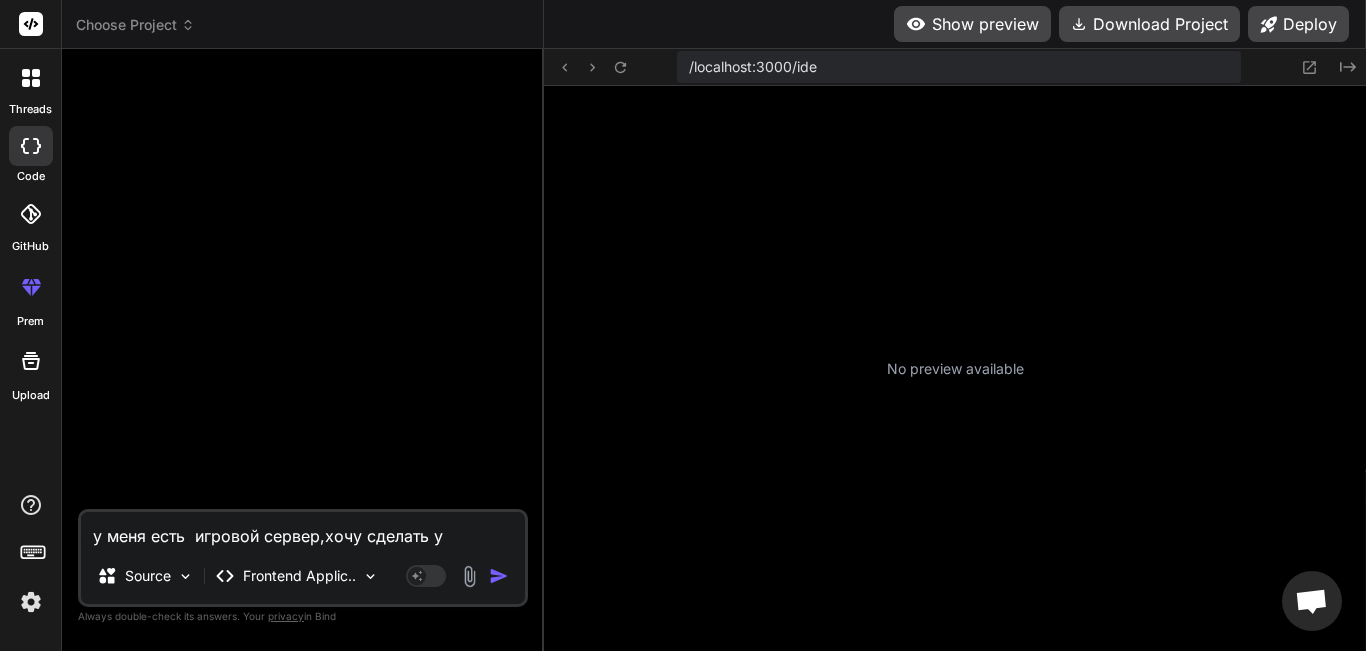 type on "у меня есть  игровой сервер,хочу сделать уп" 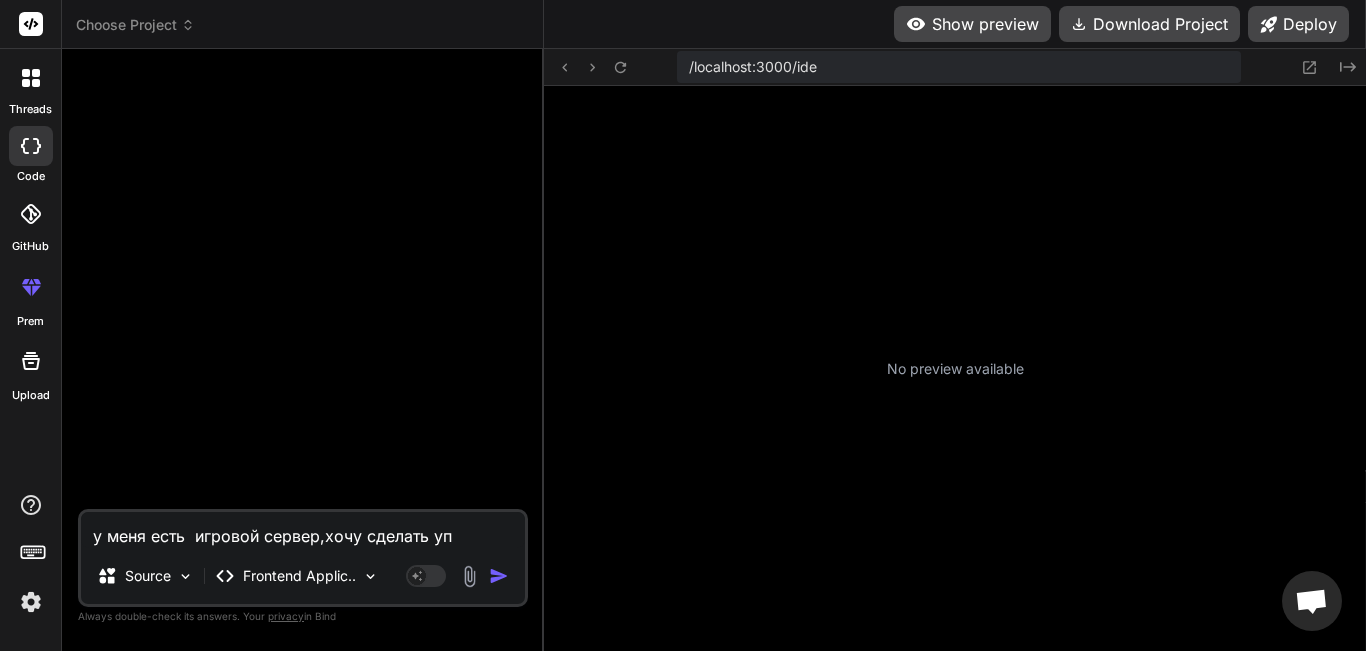 type on "у меня есть  игровой сервер,хочу сделать упр" 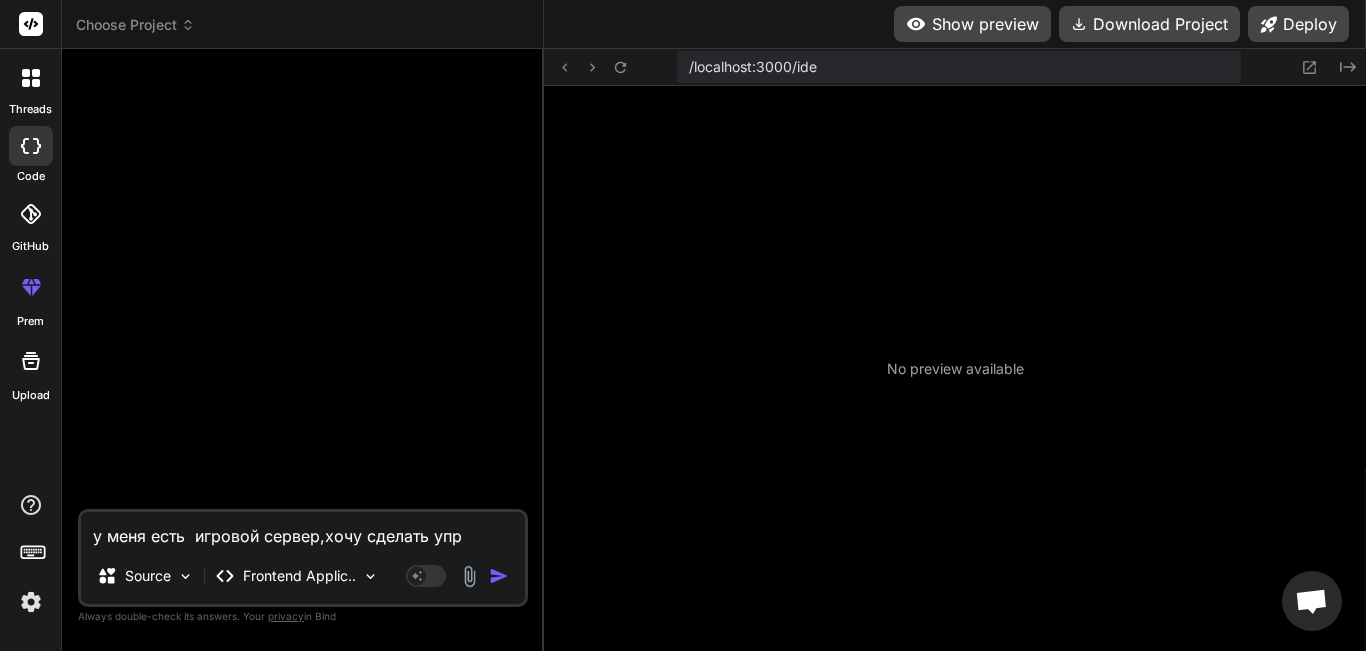 type on "у меня есть  игровой сервер,хочу сделать упра" 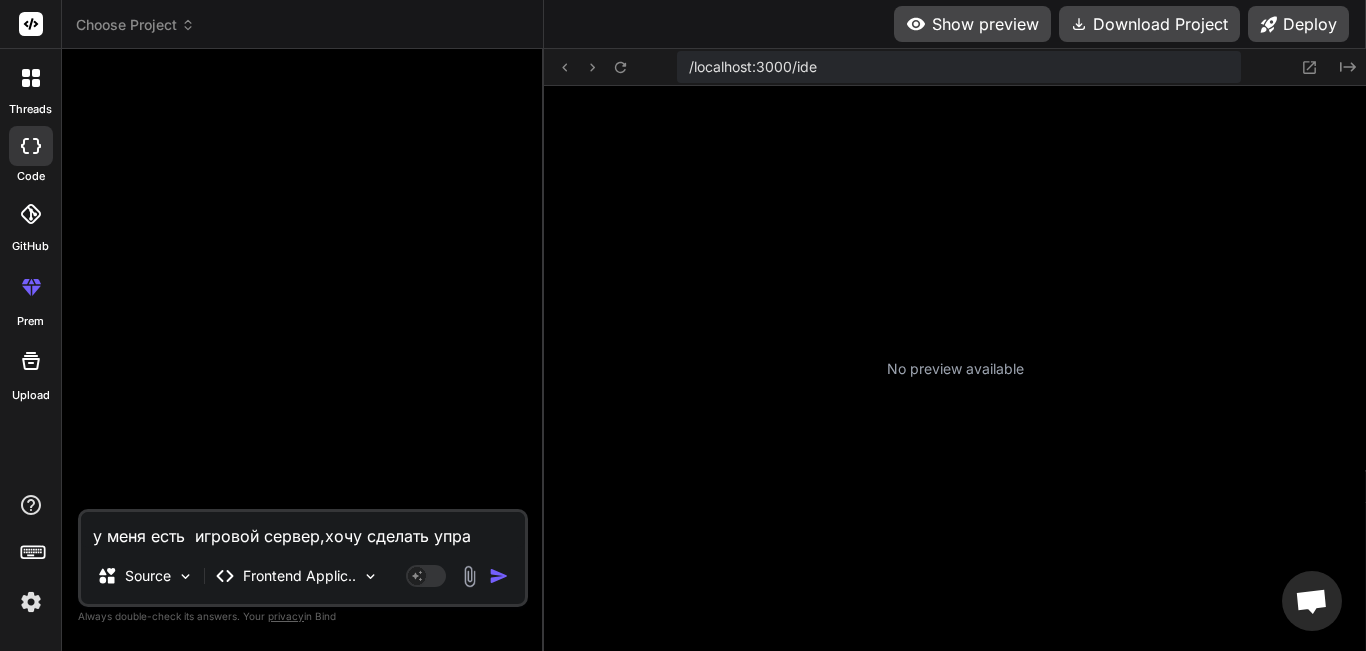 type on "у меня есть  игровой сервер,хочу сделать управ" 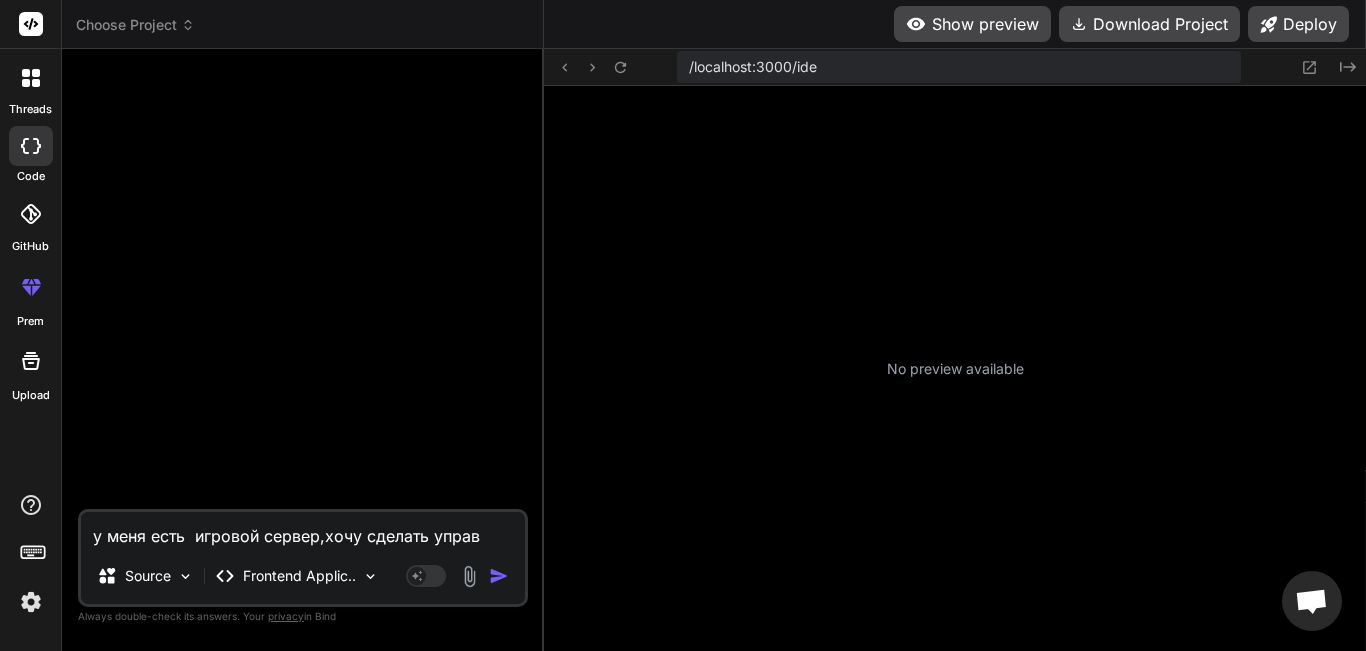 type on "у меня есть  игровой сервер,хочу сделать управл" 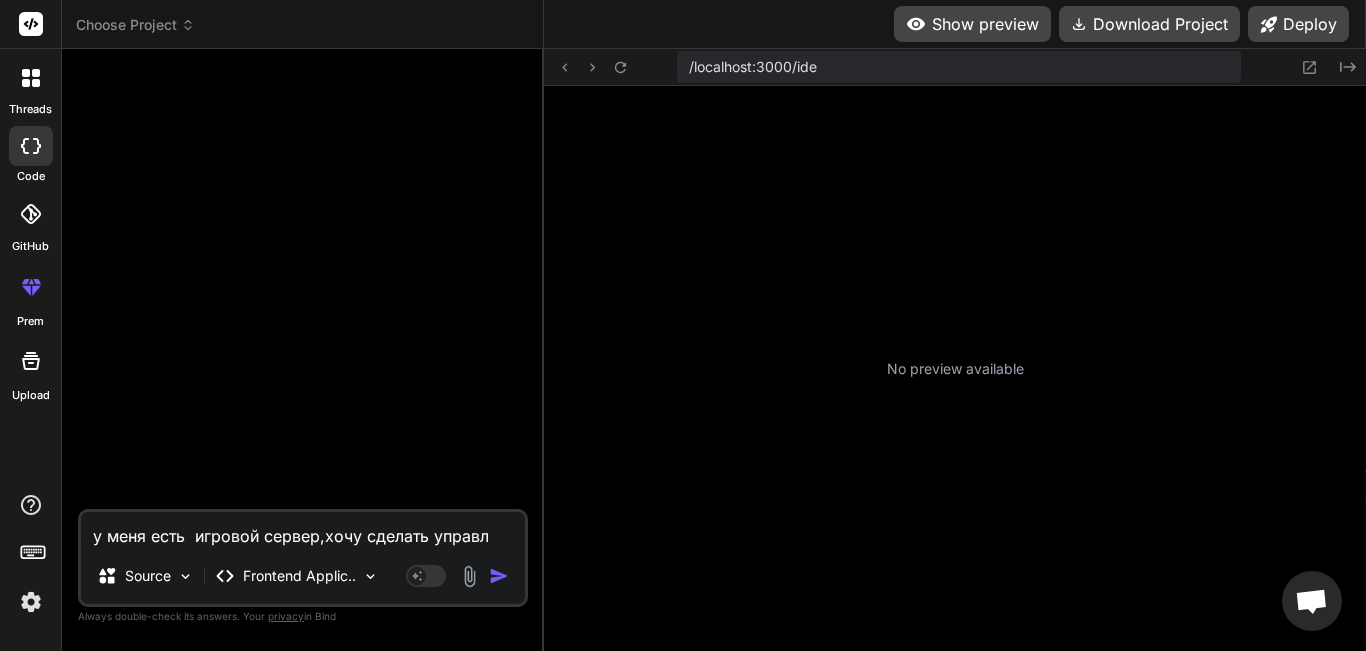 type on "x" 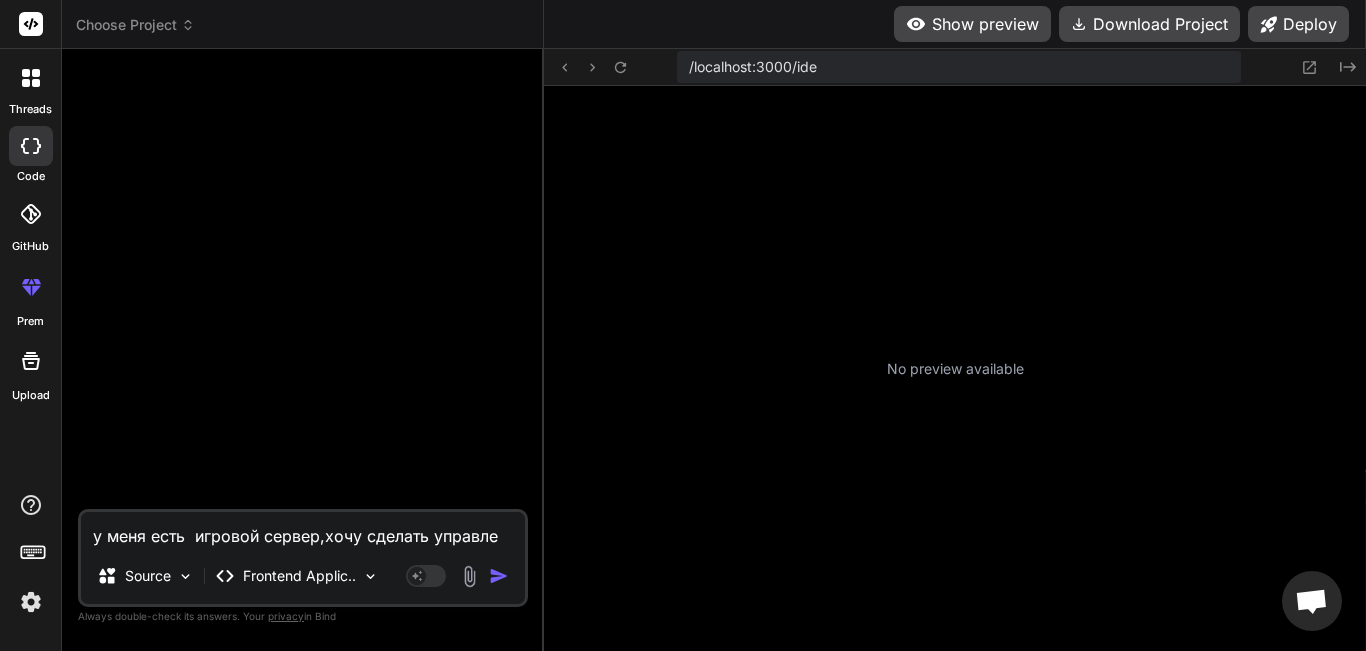 type on "у меня есть  игровой сервер,хочу сделать управлеи" 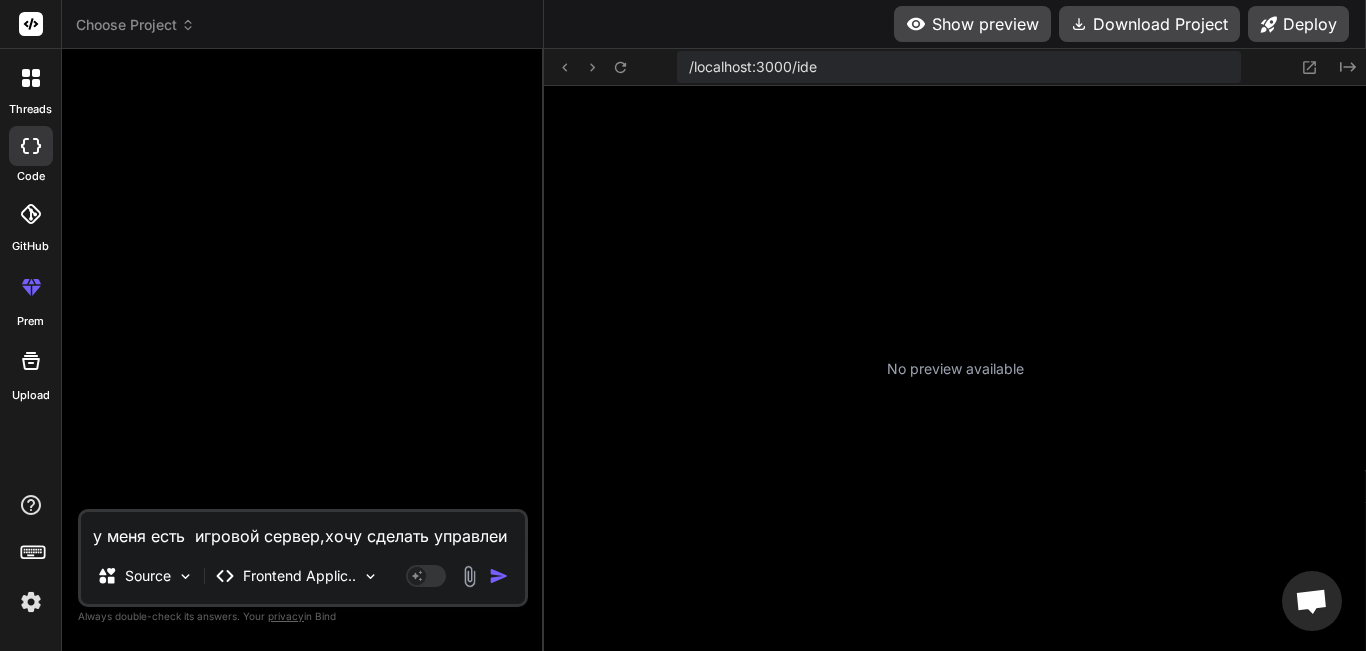 type on "у меня есть  игровой сервер,хочу сделать управлеие" 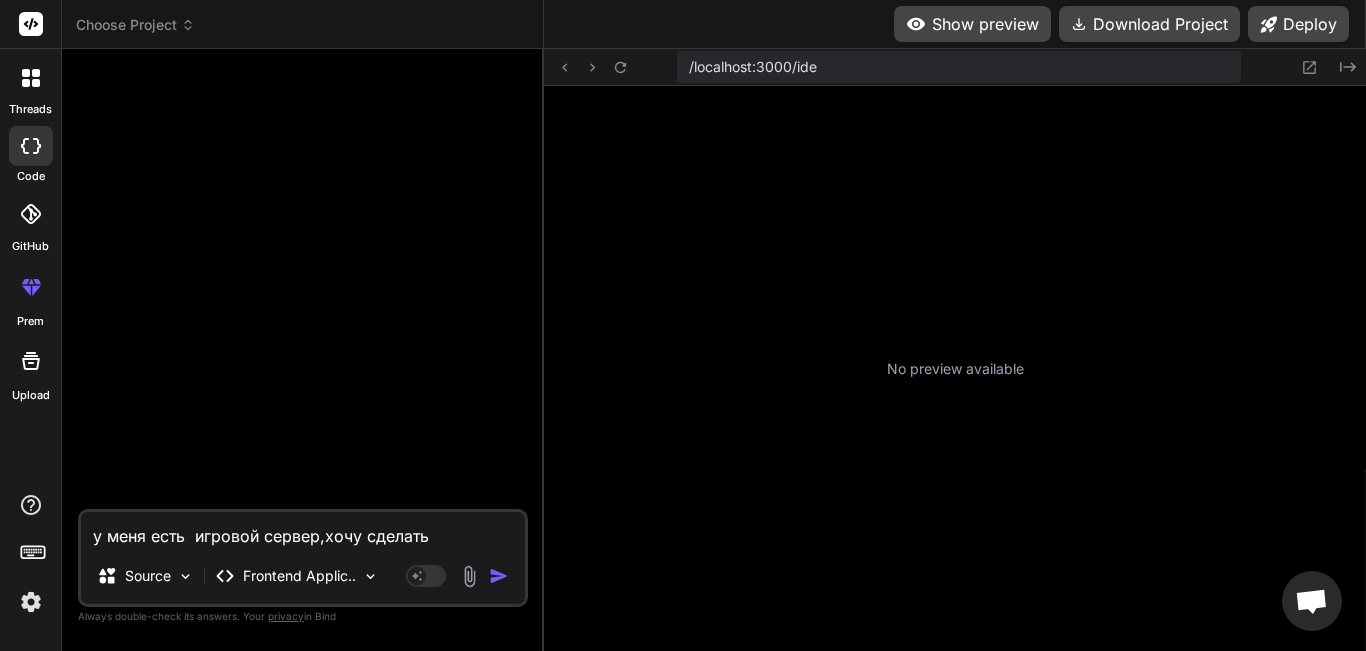 type on "x" 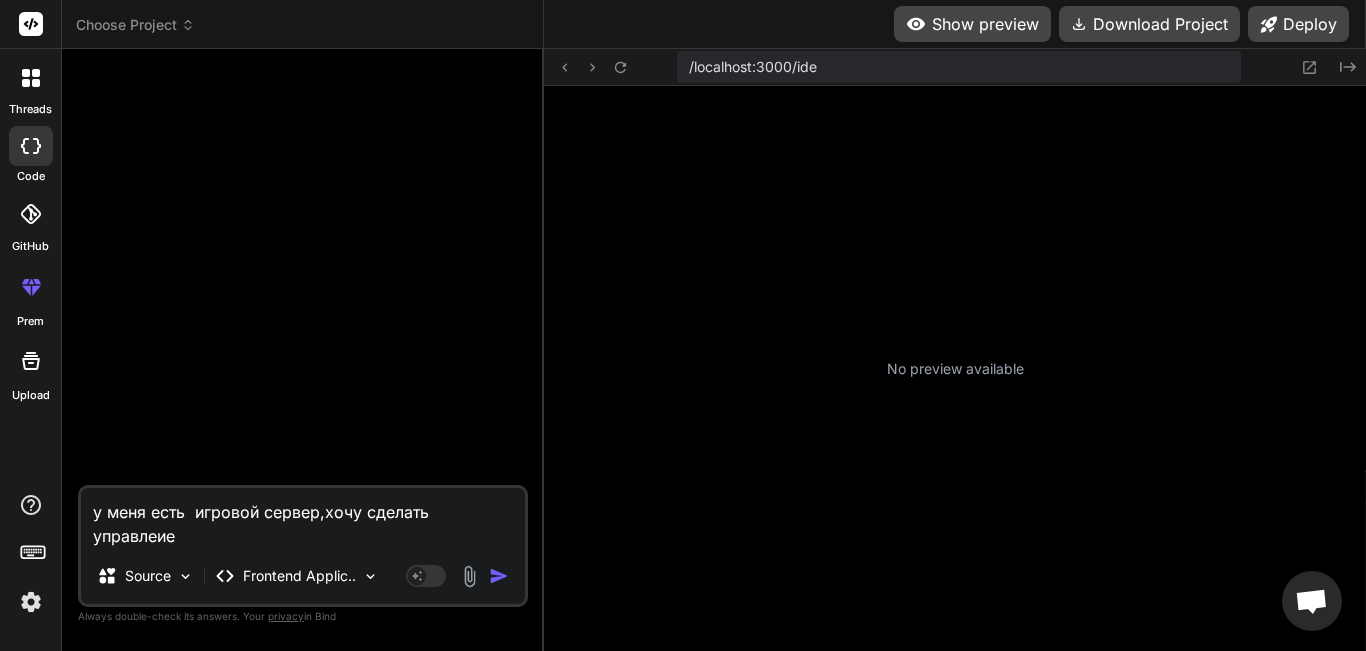 type on "у меня есть  игровой сервер,хочу сделать управлеие" 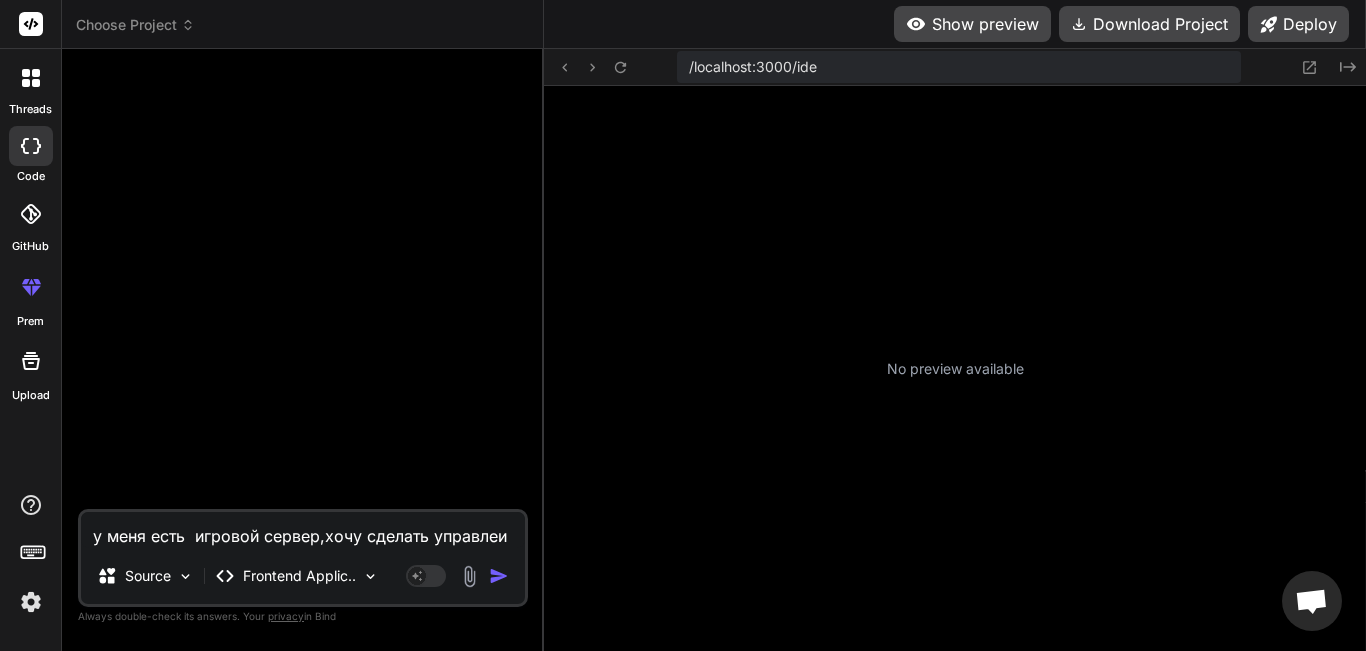 type on "у меня есть  игровой сервер,хочу сделать управле" 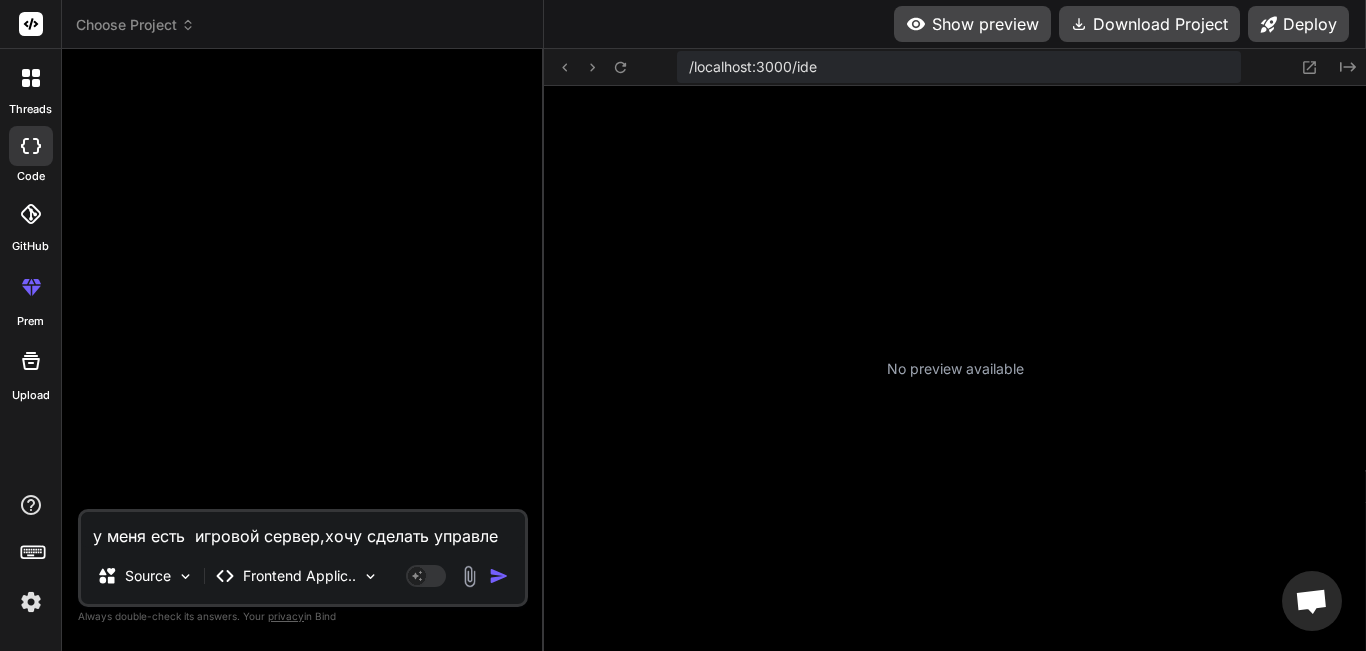 type on "у меня есть  игровой сервер,хочу сделать управлен" 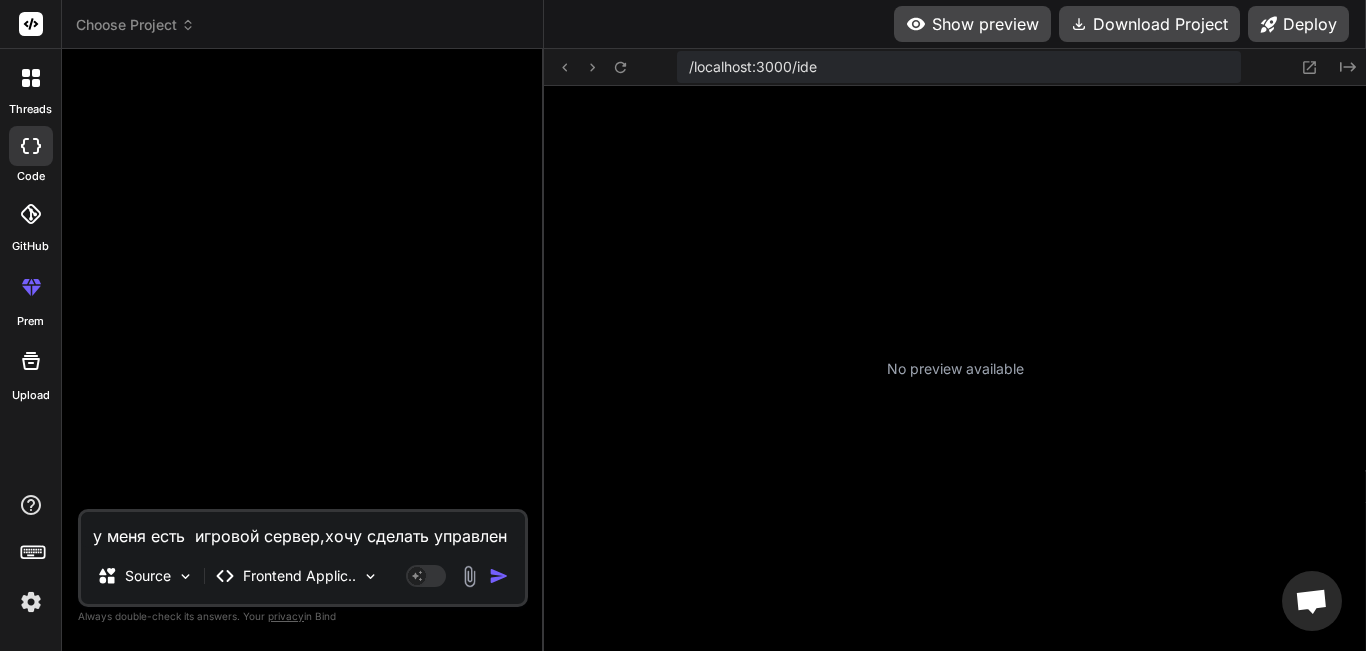 type on "у меня есть  игровой сервер,хочу сделать управлени" 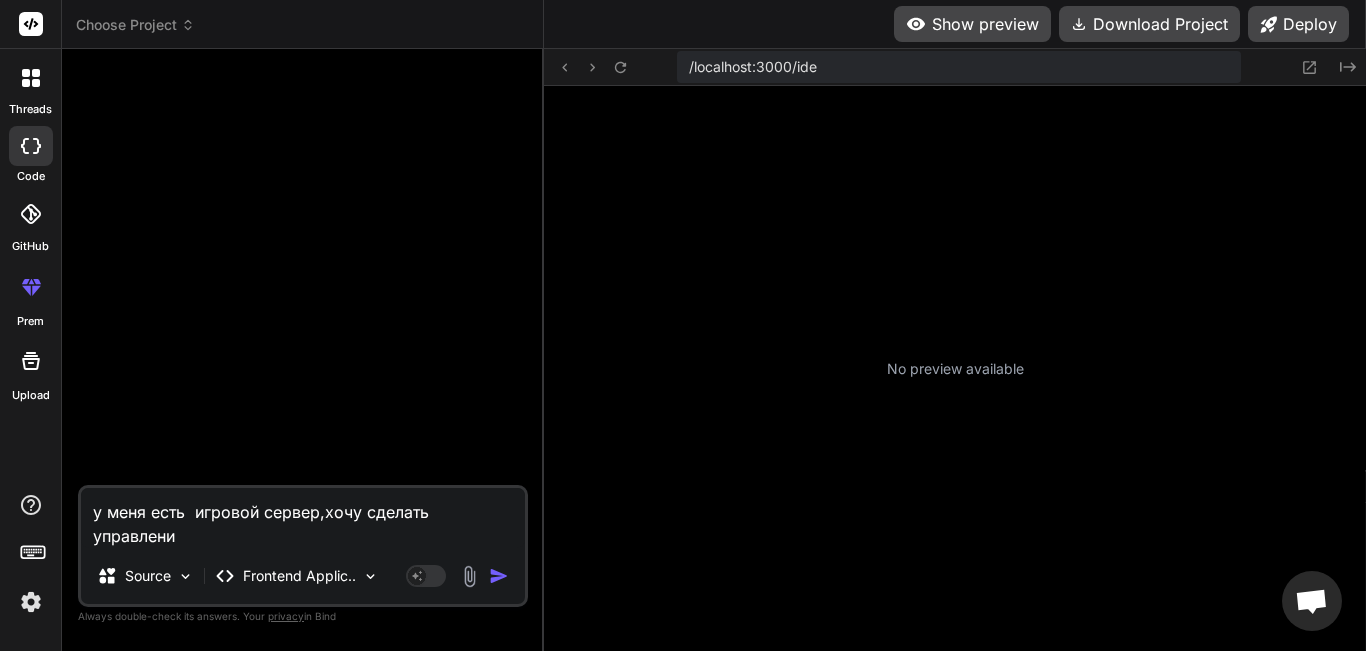 type on "у меня есть  игровой сервер,хочу сделать управление" 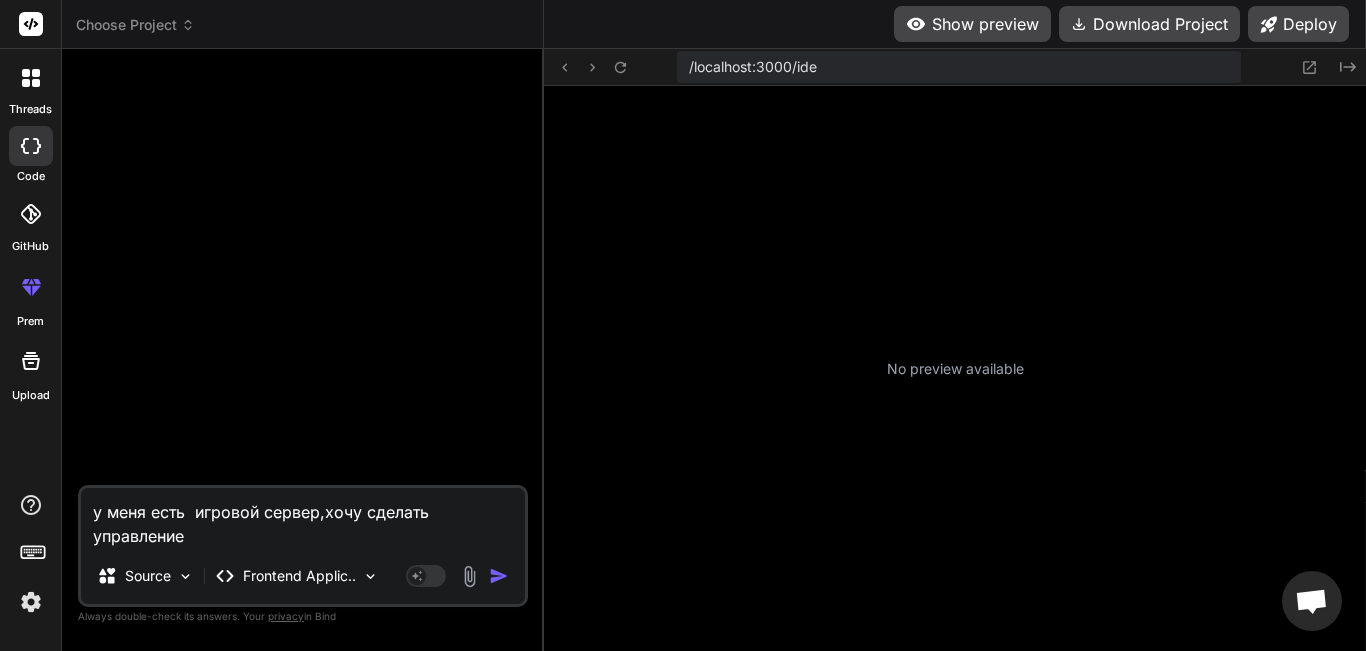 type on "у меня есть  игровой сервер,хочу сделать управление" 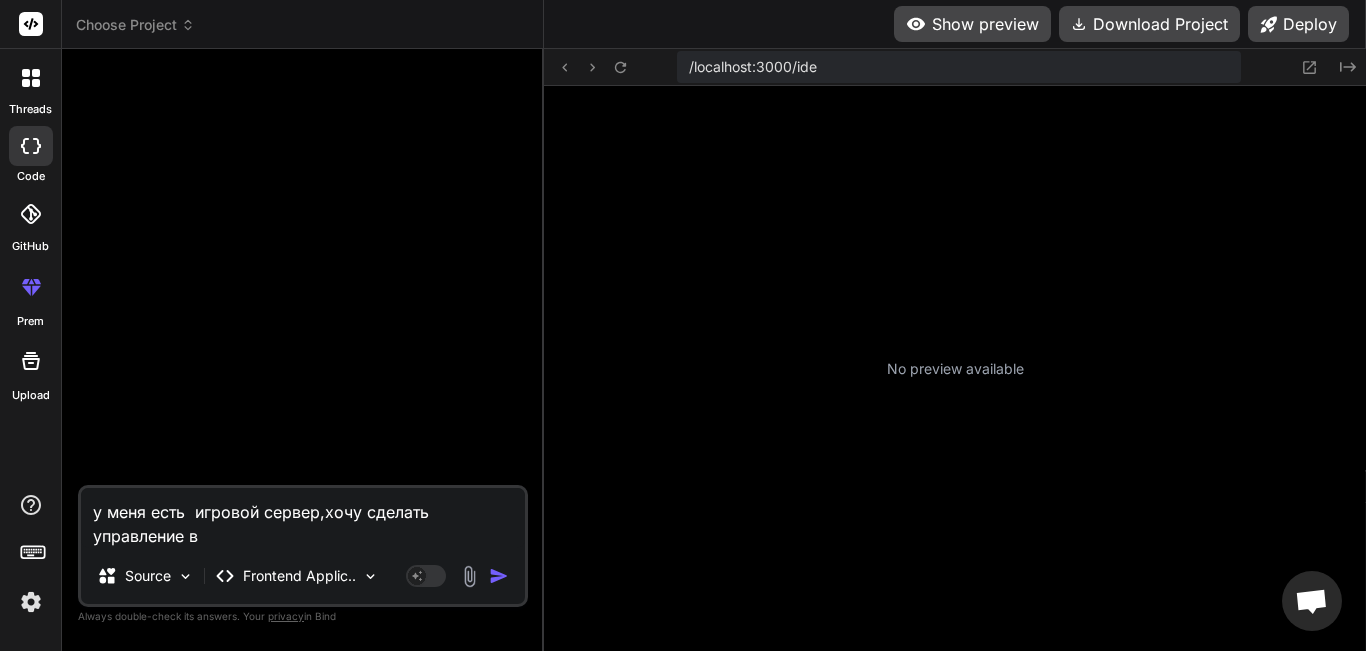 type on "у меня есть  игровой сервер,хочу сделать управление ве" 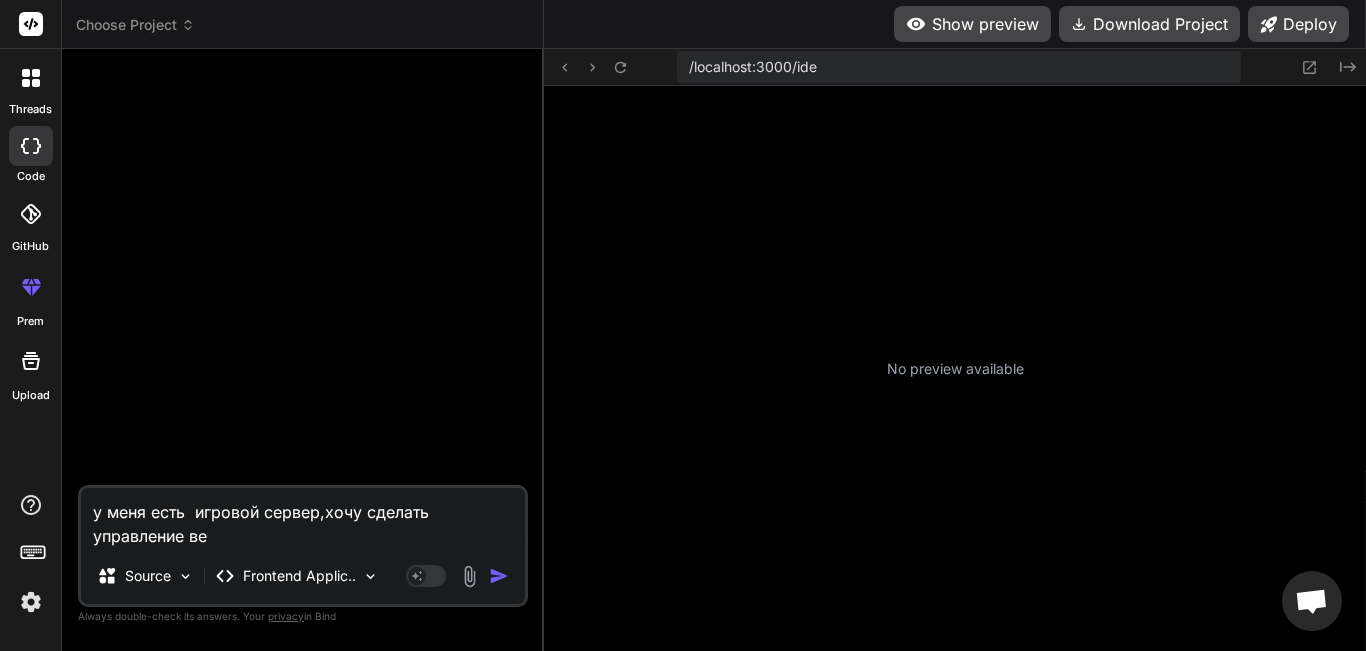 type on "у меня есть  игровой сервер,хочу сделать управление веб" 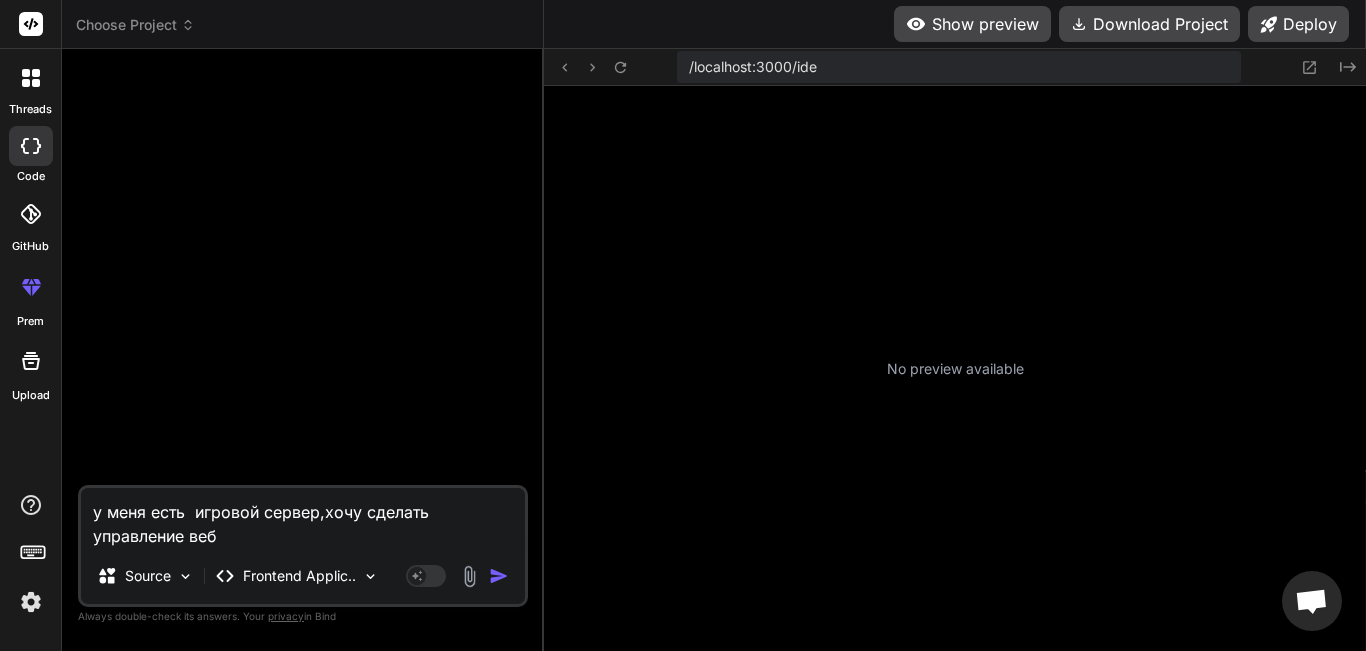 type on "у меня есть  игровой сервер,хочу сделать управление веб" 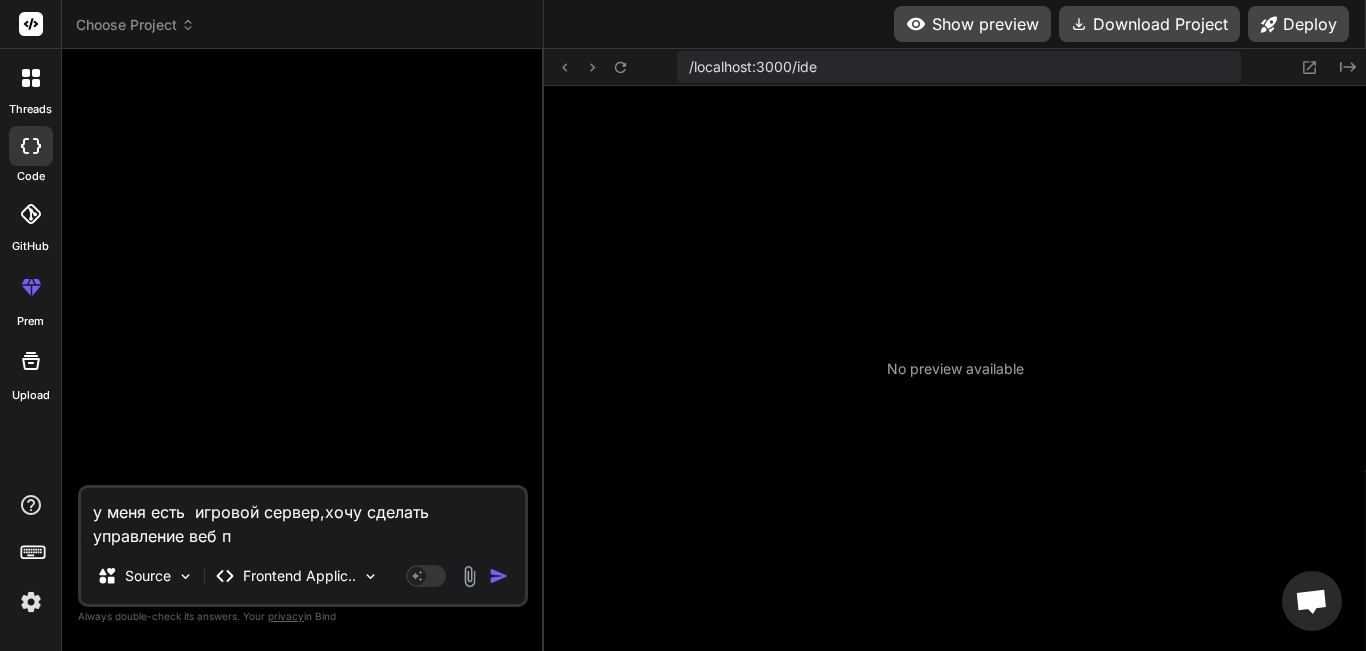 type on "у меня есть  игровой сервер,хочу сделать управление веб пр" 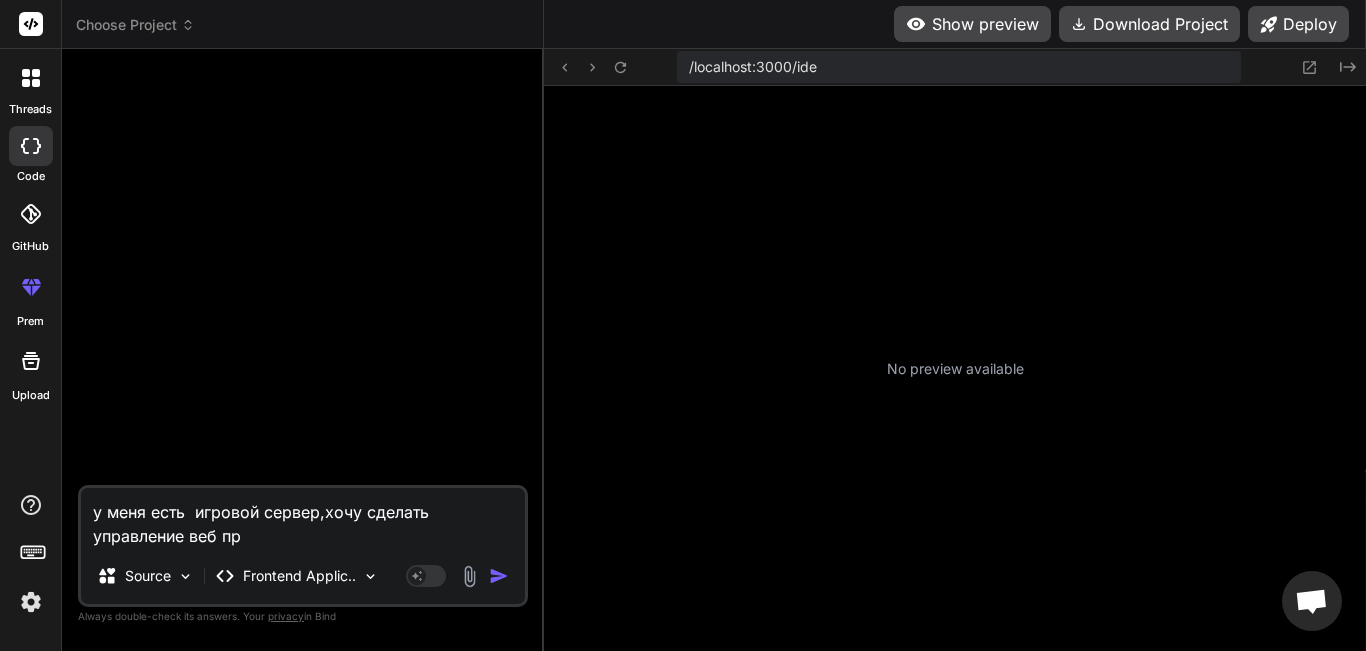 type on "x" 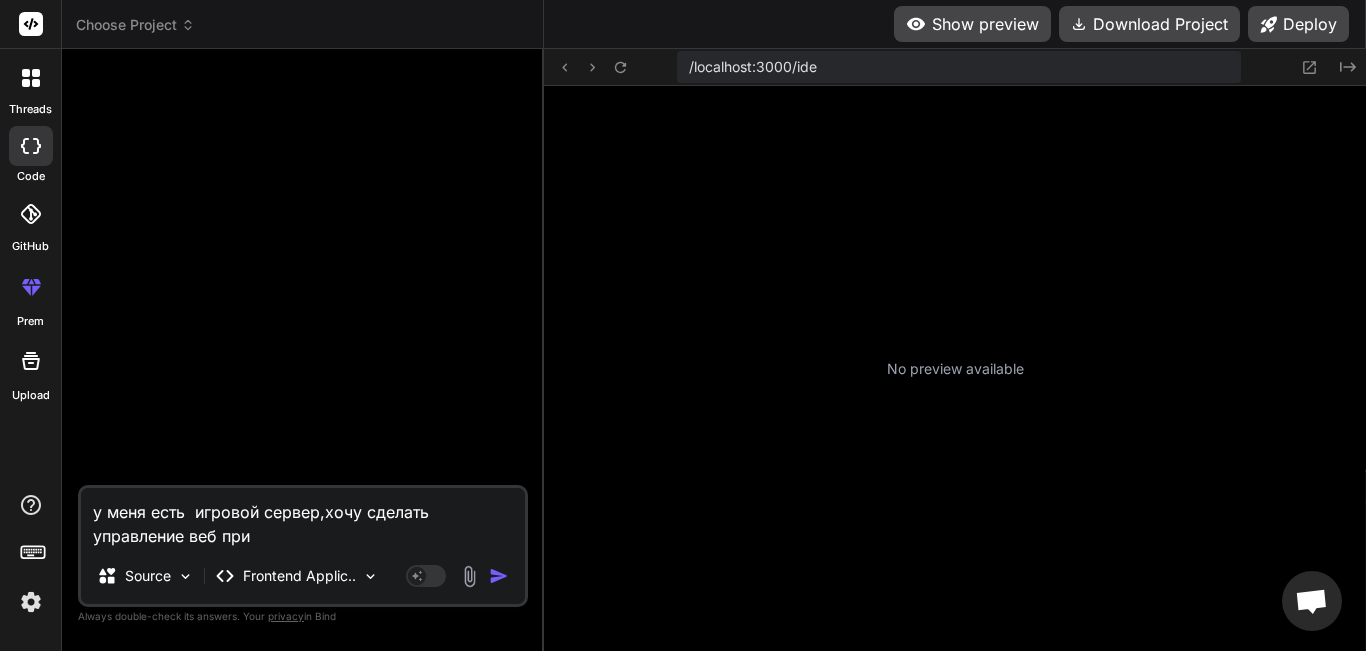 type on "у меня есть  игровой сервер,хочу сделать управление веб прил" 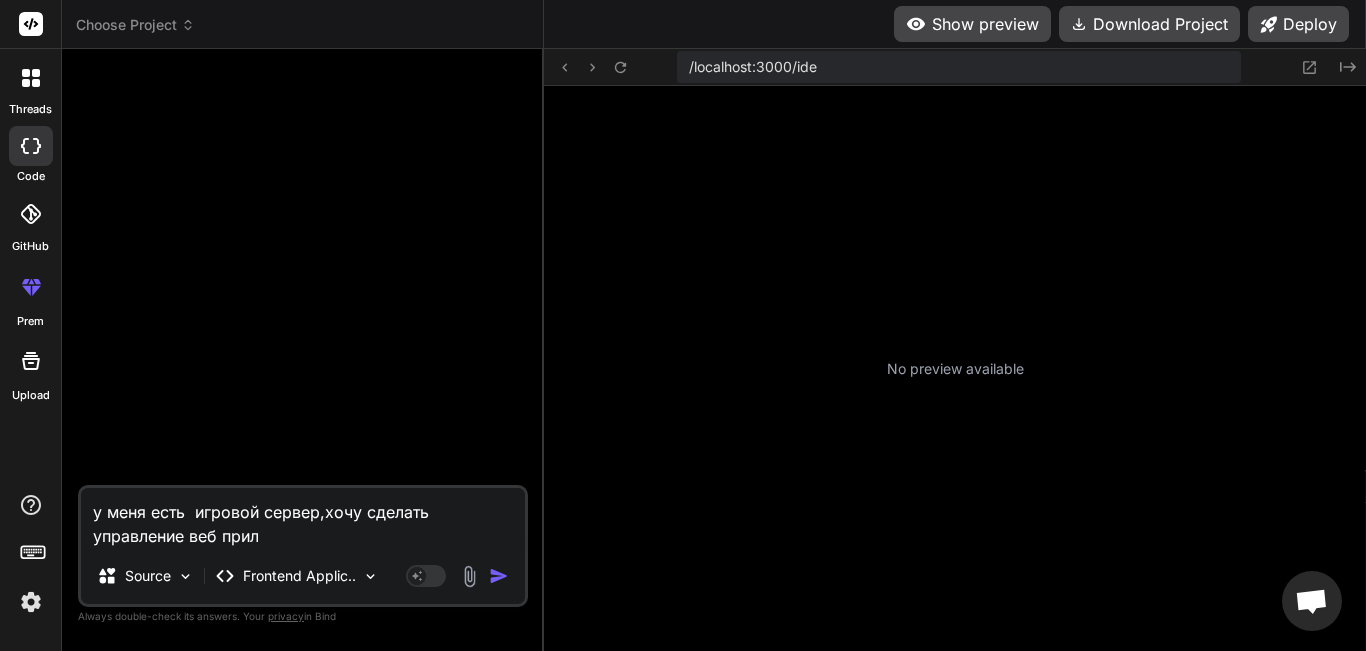type on "у меня есть  игровой сервер,хочу сделать управление веб прило" 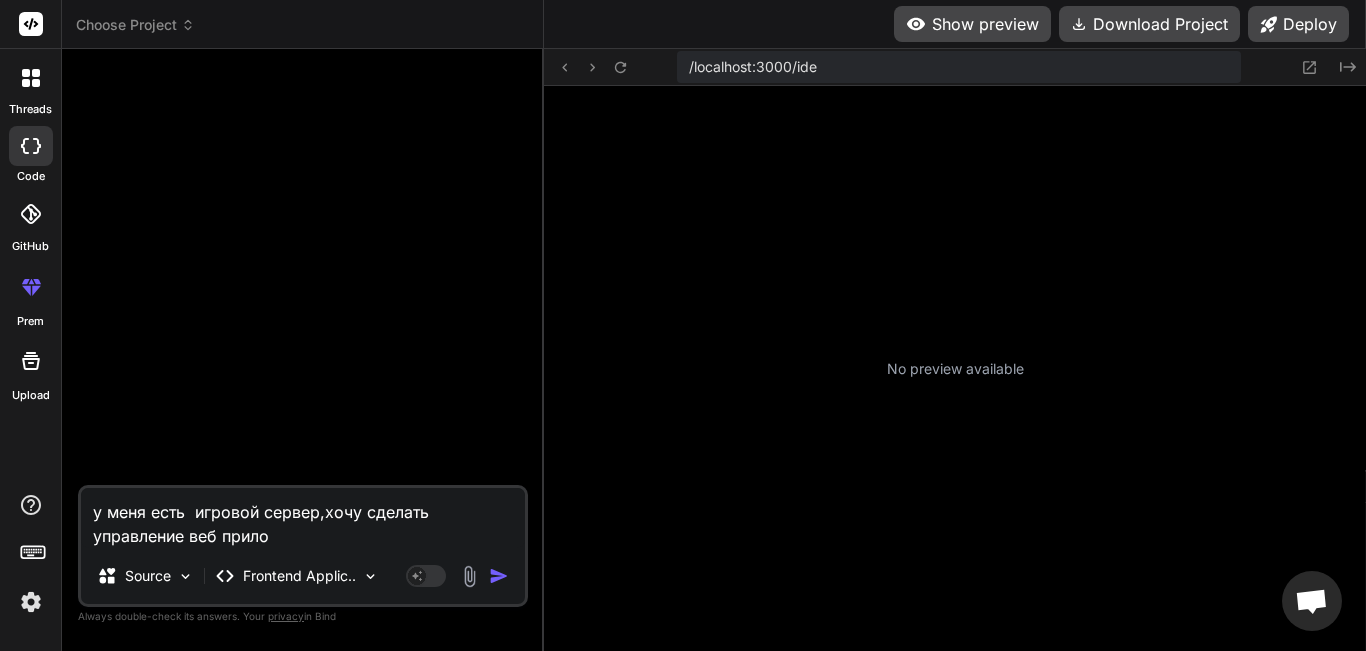 type on "у меня есть  игровой сервер,хочу сделать управление веб прилож" 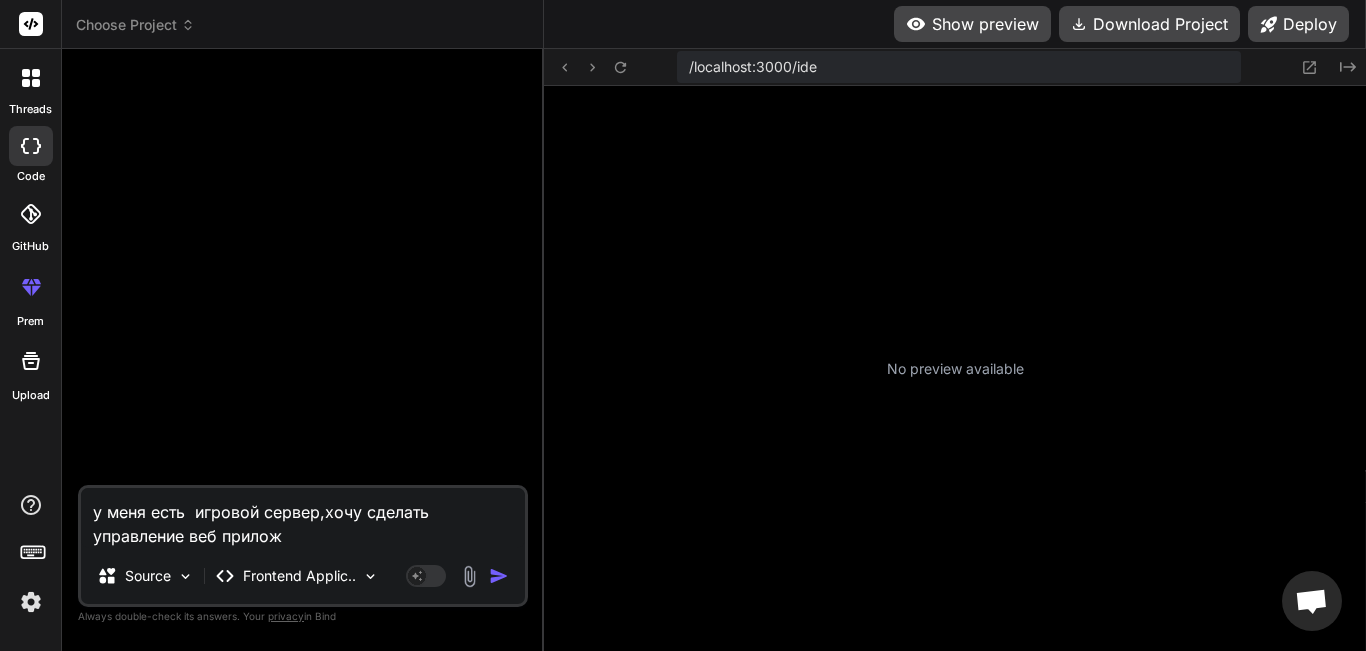 type on "у меня есть  игровой сервер,хочу сделать управление веб приложе" 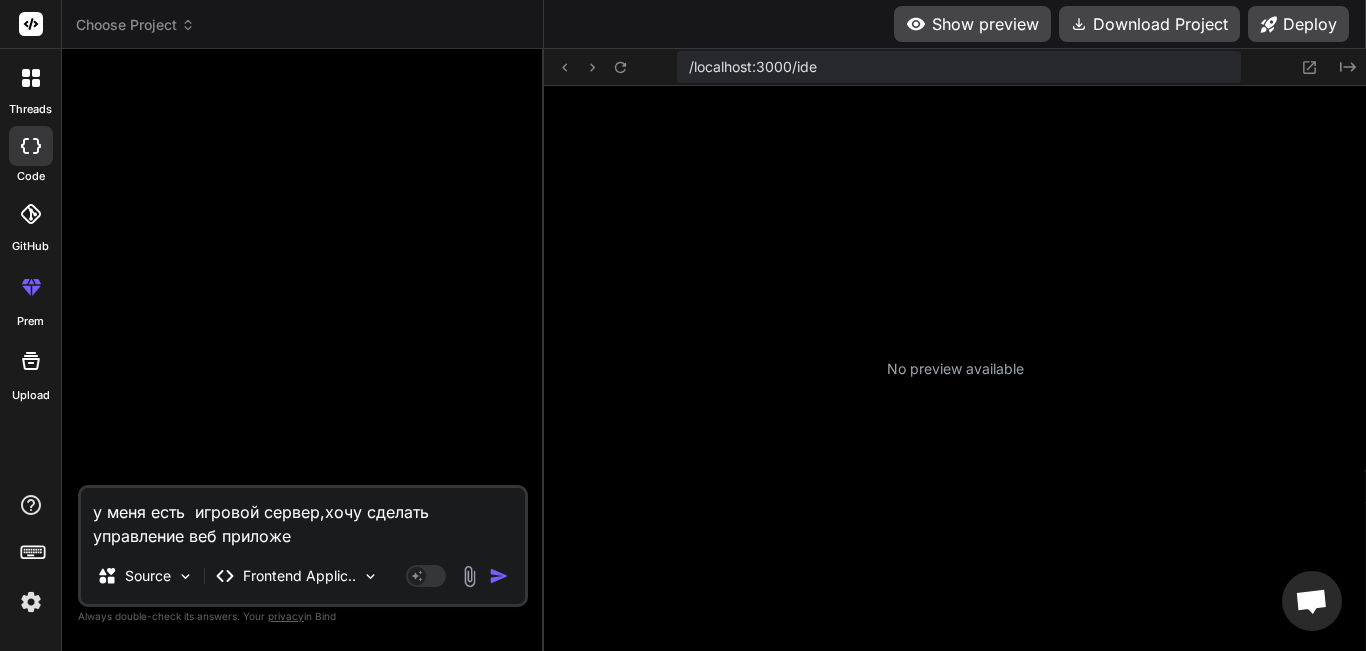type on "у меня есть  игровой сервер,хочу сделать управление веб приложен" 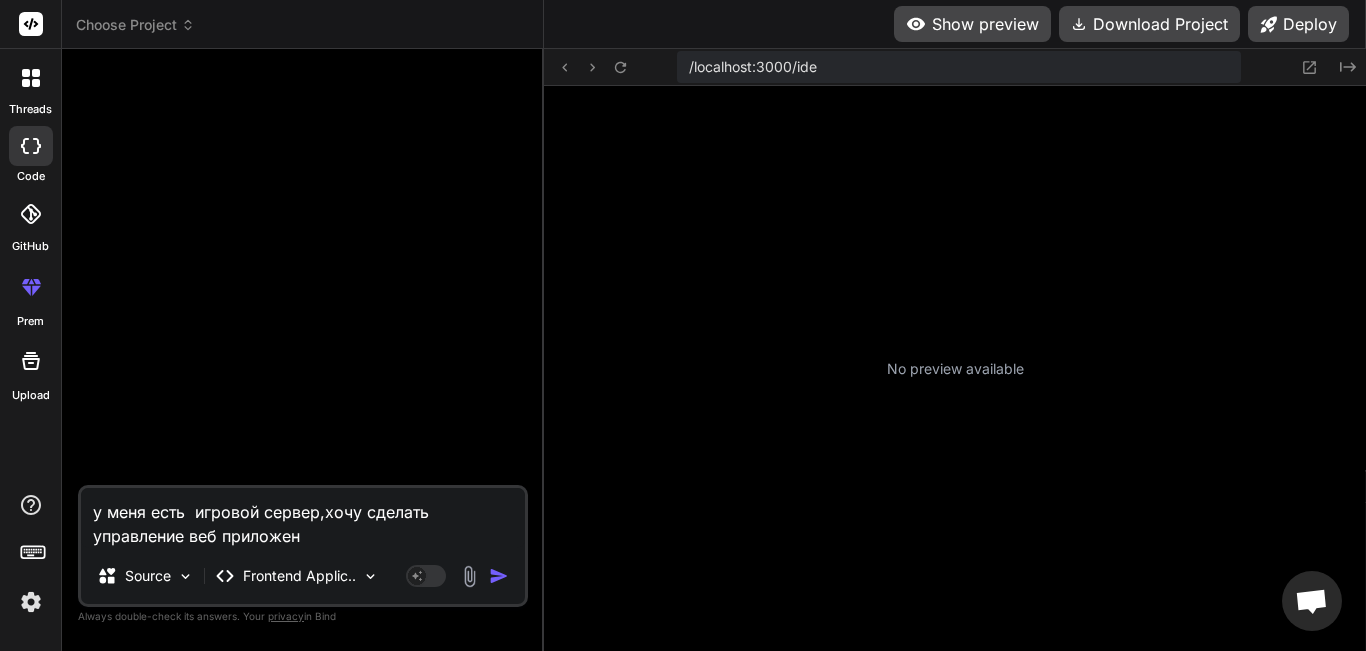 type on "у меня есть  игровой сервер,хочу сделать управление веб приложени" 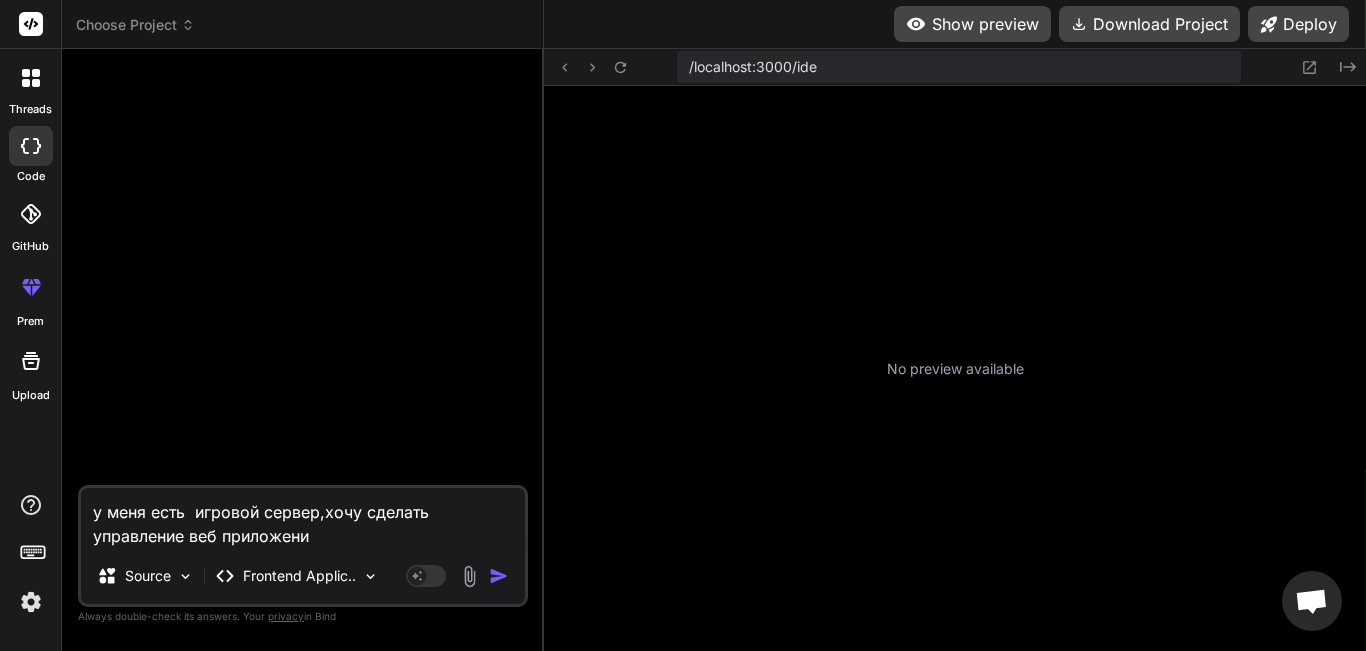 type on "у меня есть  игровой сервер,хочу сделать управление веб приложение" 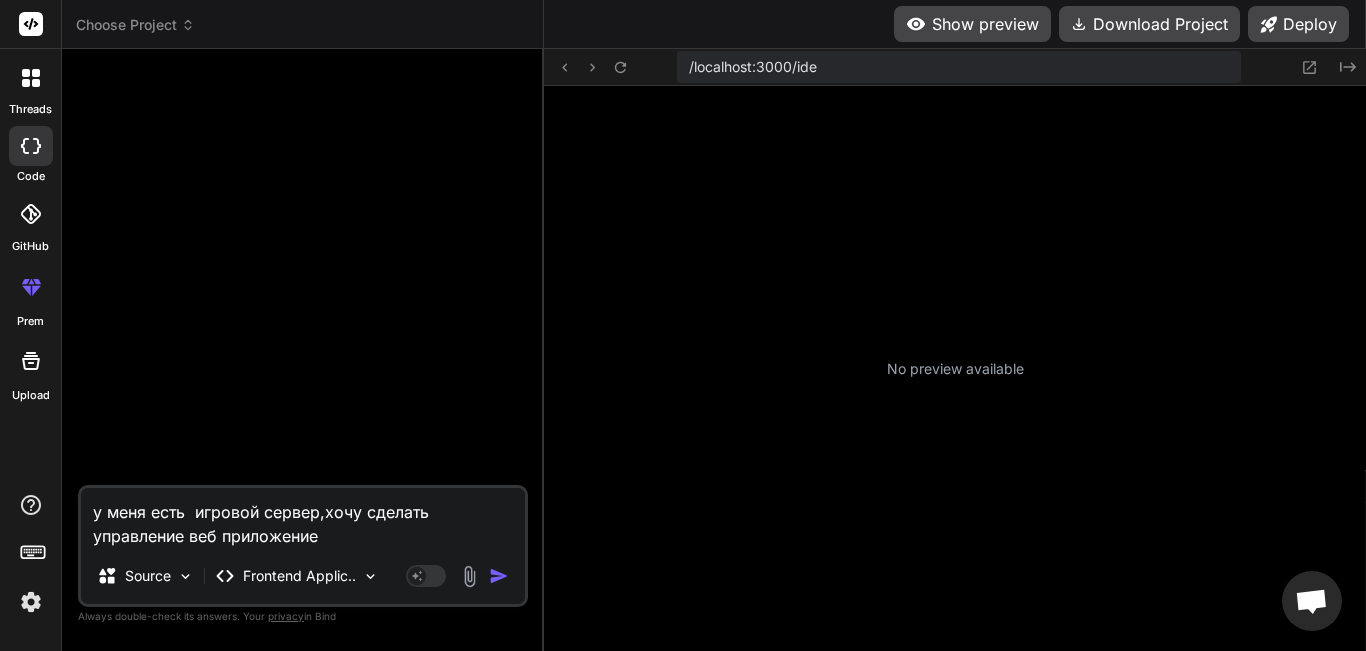 type on "у меня есть  игровой сервер,хочу сделать управление веб приложение" 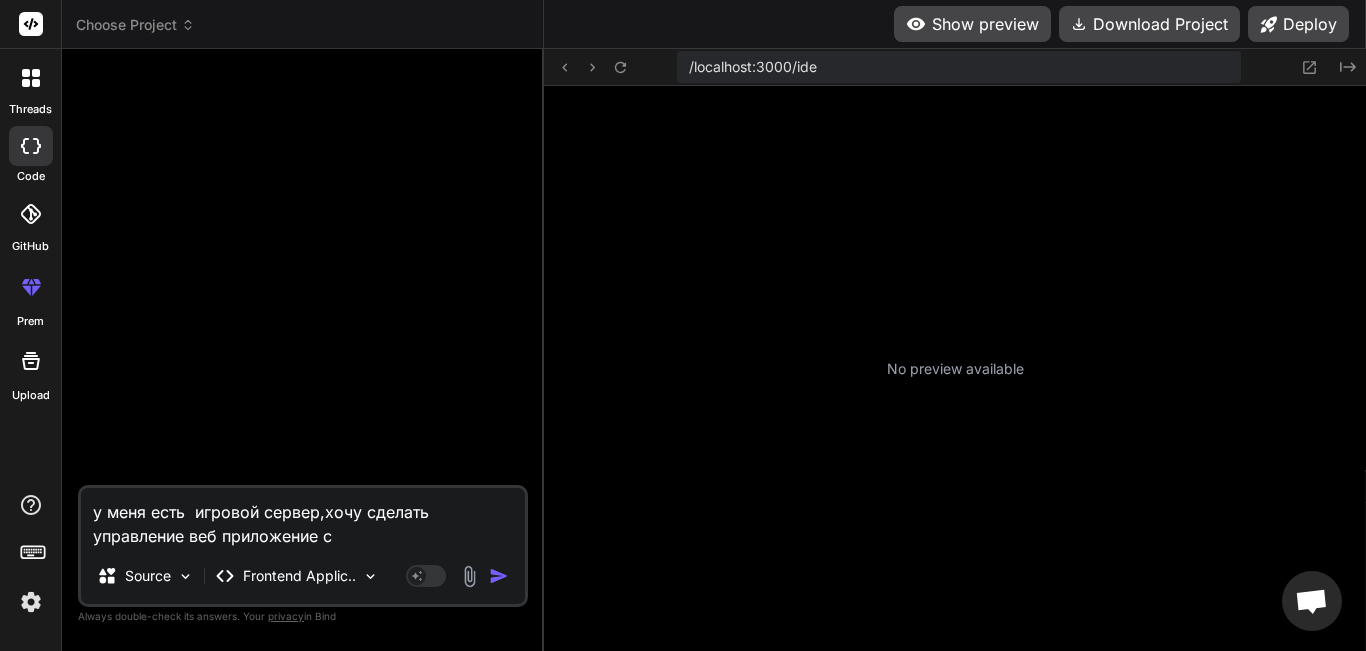 type on "у меня есть  игровой сервер,хочу сделать управление веб приложение се" 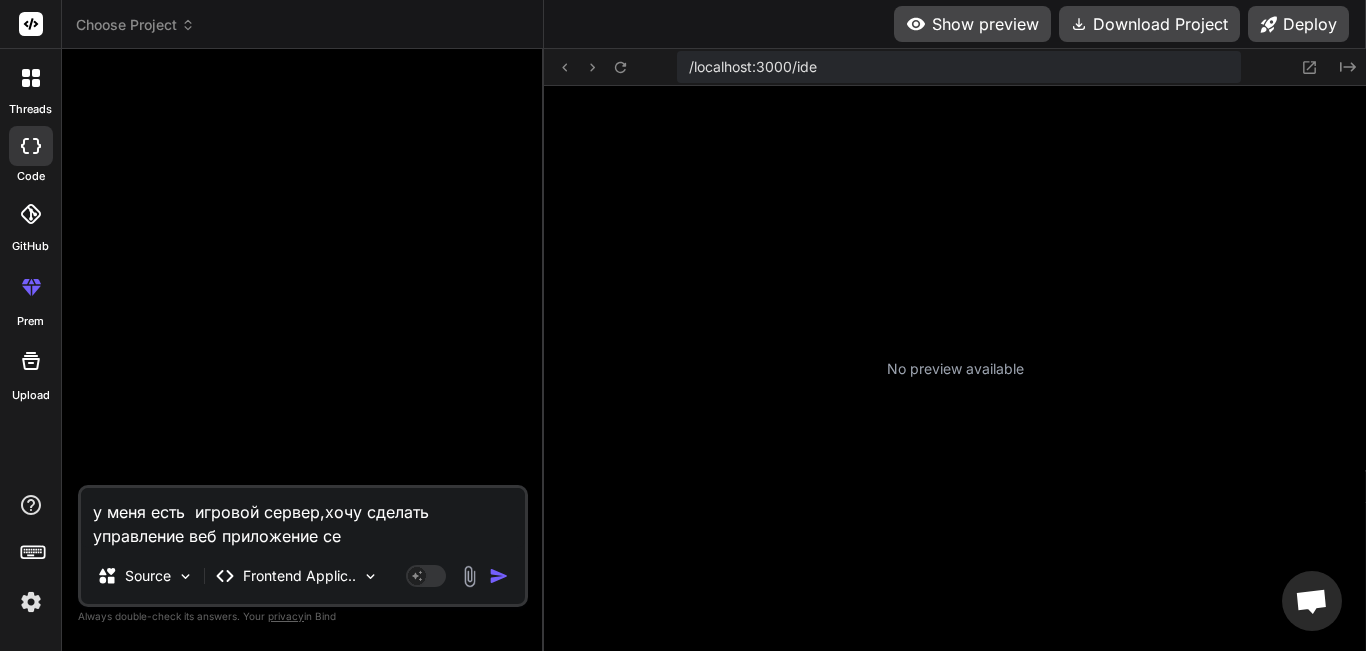 type on "у меня есть  игровой сервер,хочу сделать управление веб приложение сер" 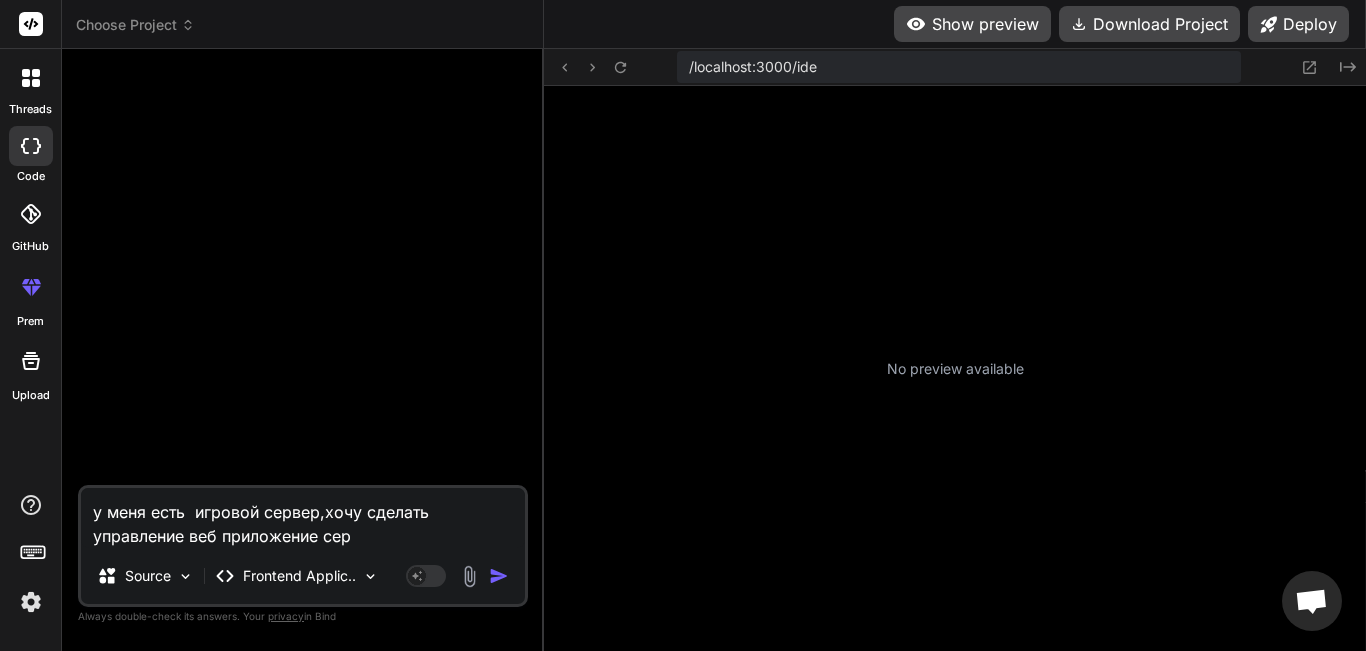 type on "у меня есть  игровой сервер,хочу сделать управление веб приложение серв" 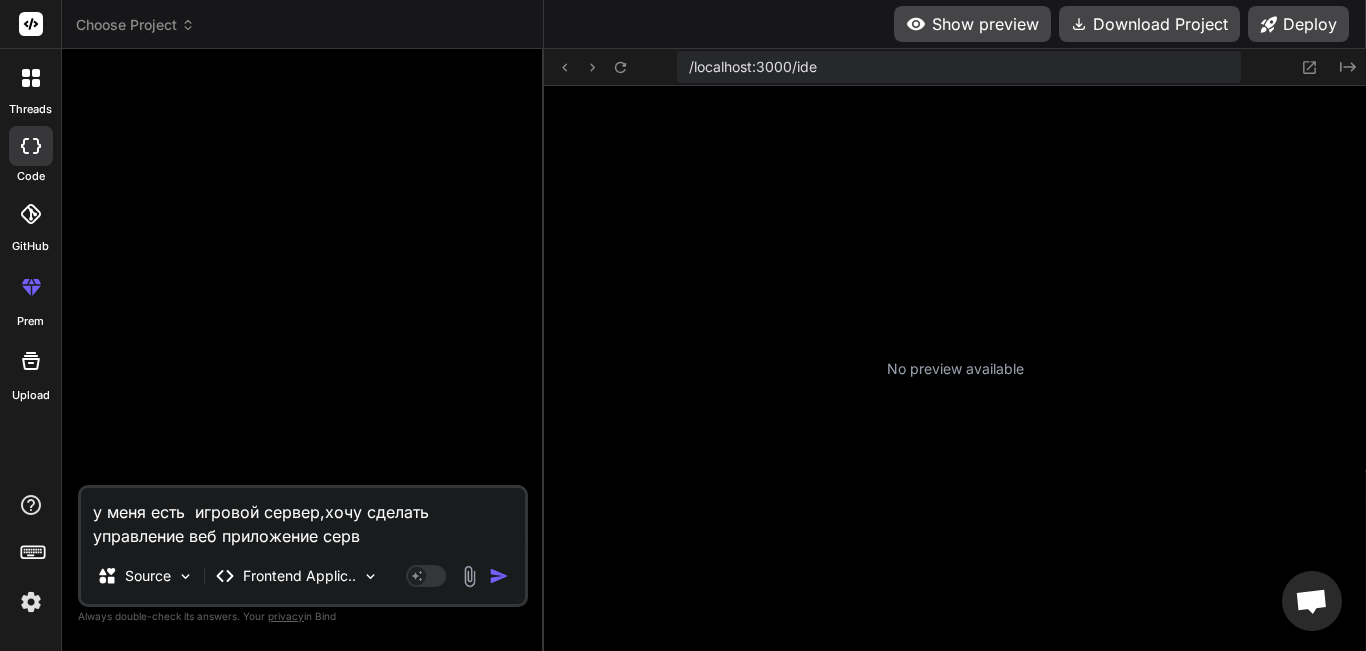 type on "у меня есть  игровой сервер,хочу сделать управление веб приложение серве" 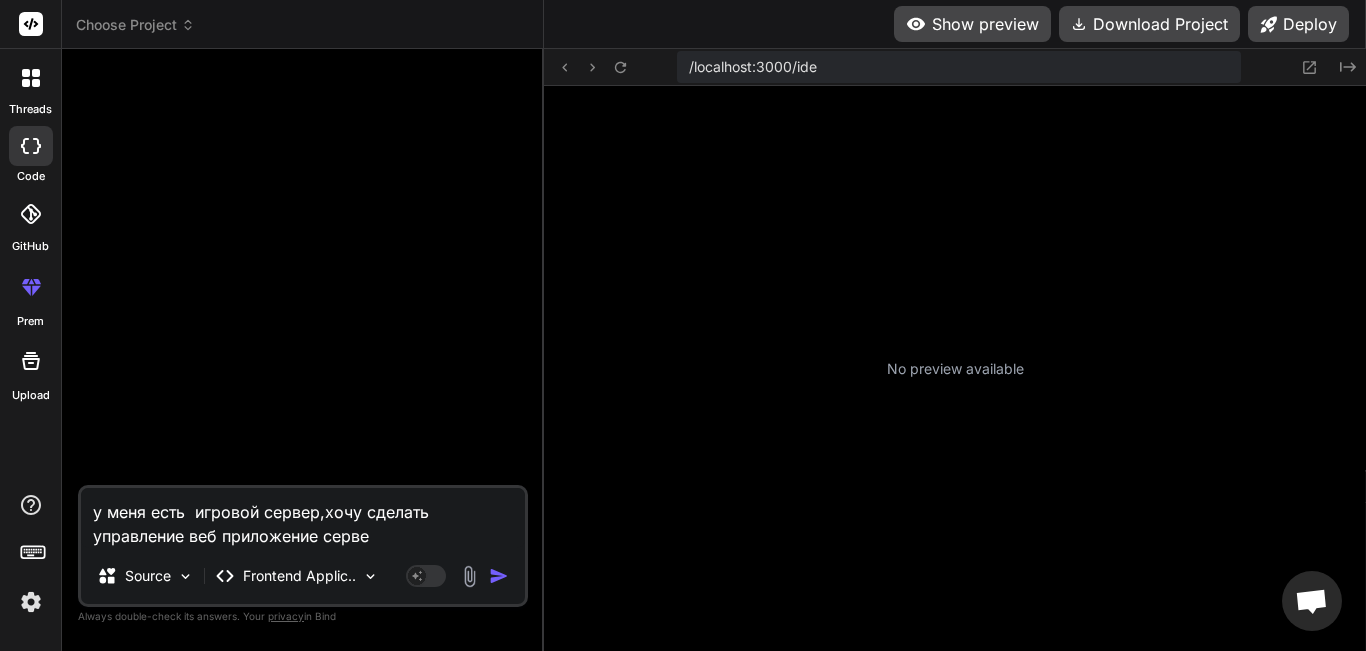 type on "у меня есть  игровой сервер,хочу сделать управление веб приложение сервер" 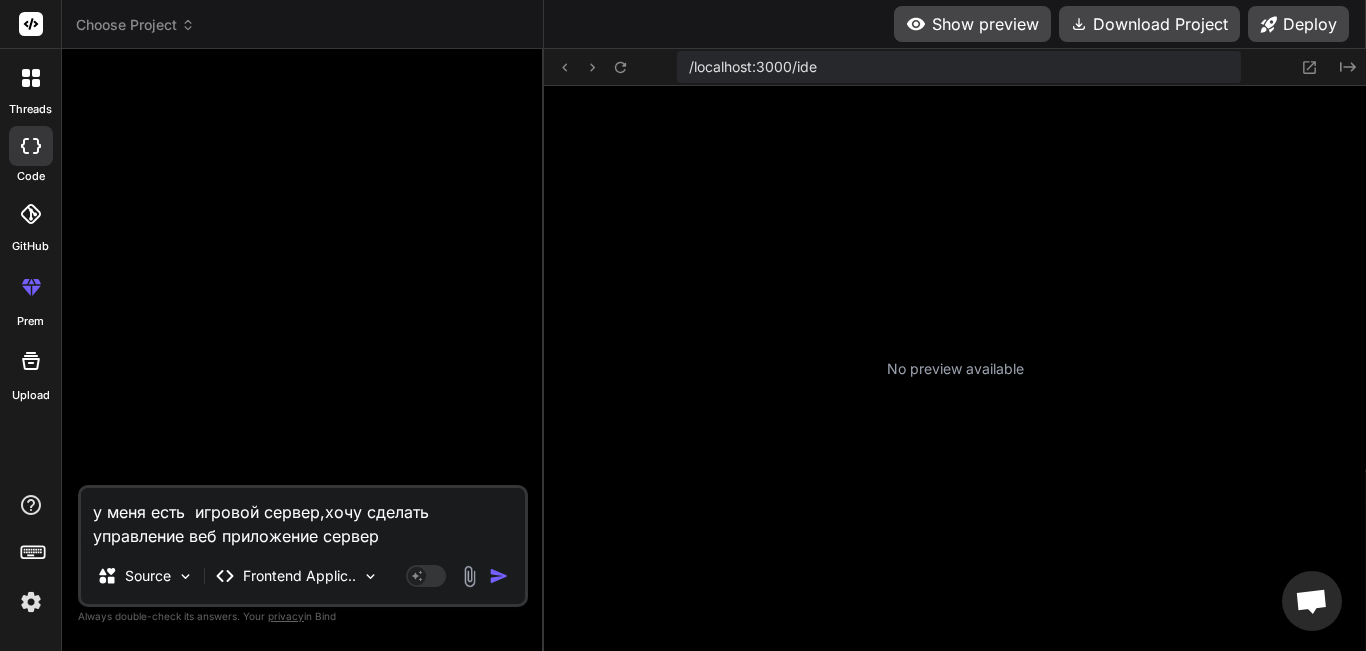type on "x" 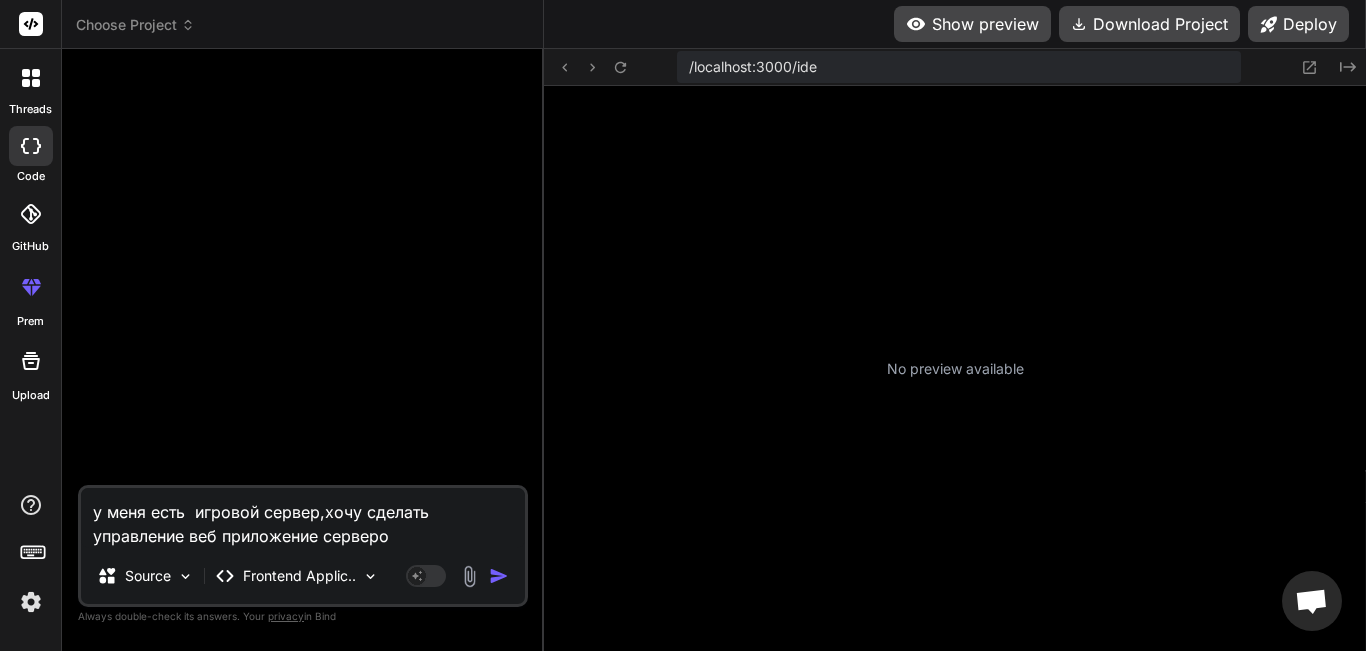 type on "у меня есть  игровой сервер,хочу сделать управление веб приложение сервером" 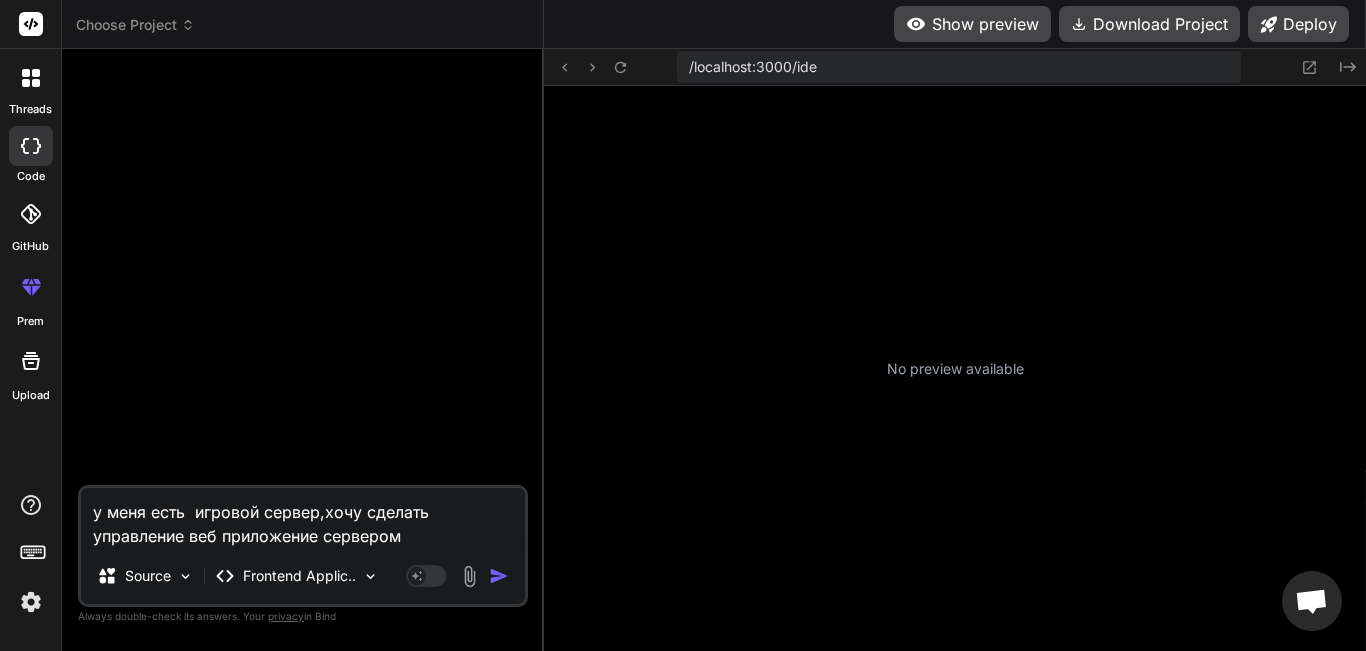 type on "у меня есть  игровой сервер,хочу сделать управление веб приложение сервером" 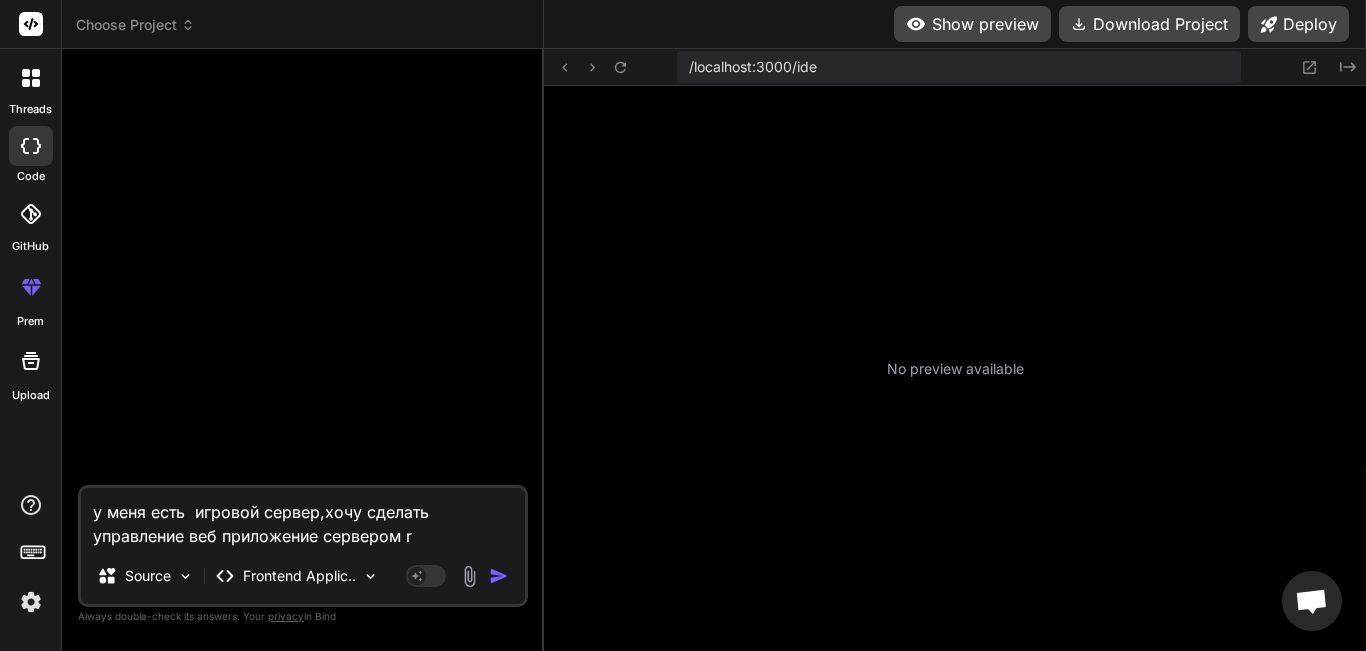 type on "у меня есть  игровой сервер,хочу сделать управление веб приложение сервером ru" 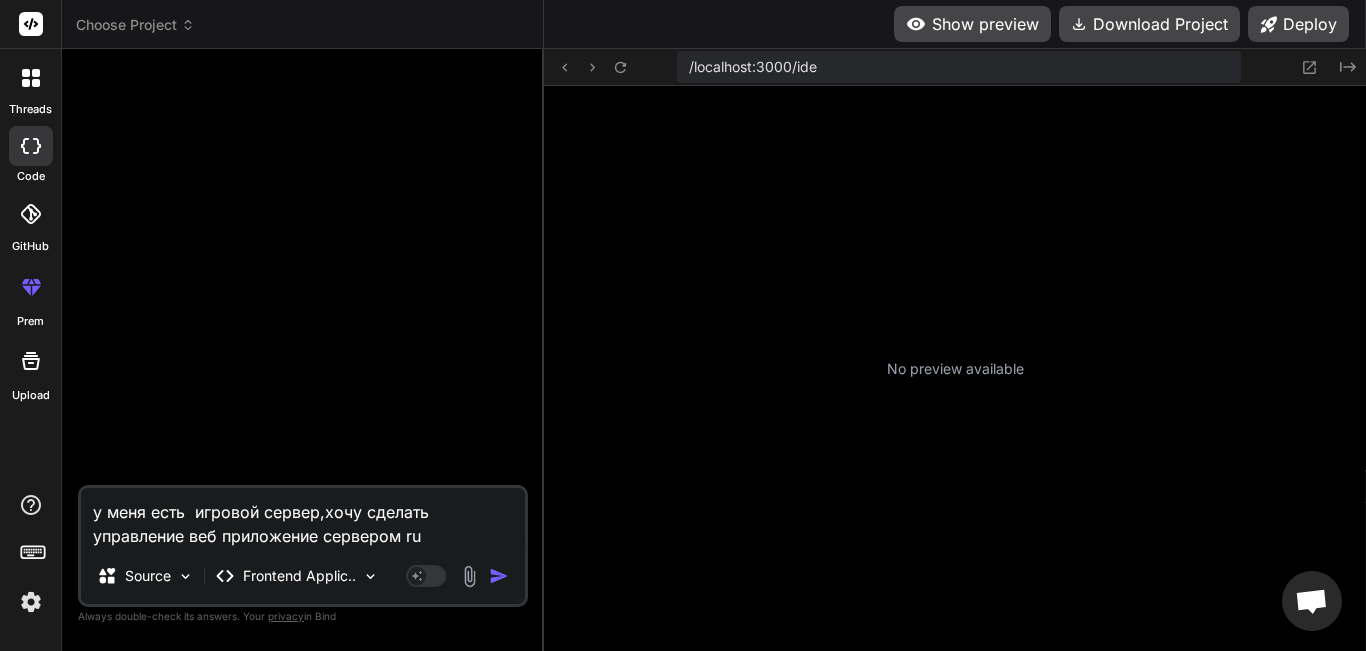 type on "у меня есть  игровой сервер,хочу сделать управление веб приложение сервером rus" 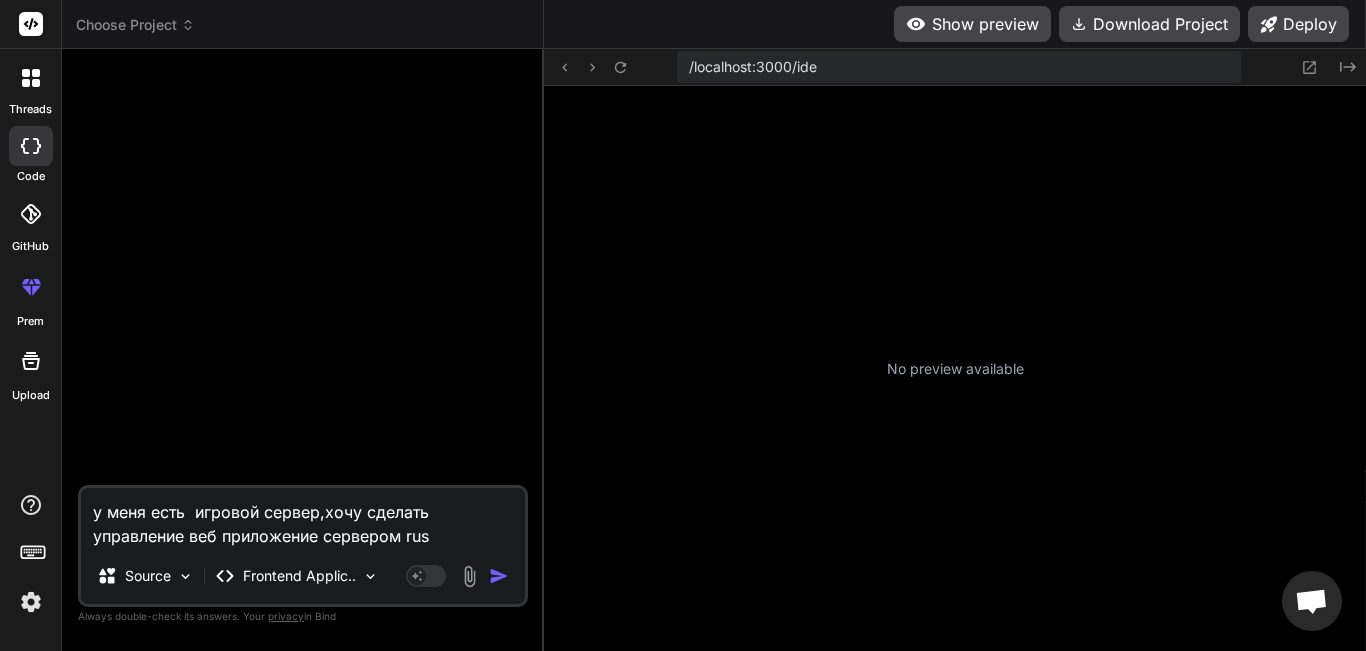type on "у меня есть  игровой сервер,хочу сделать управление веб приложение сервером rust" 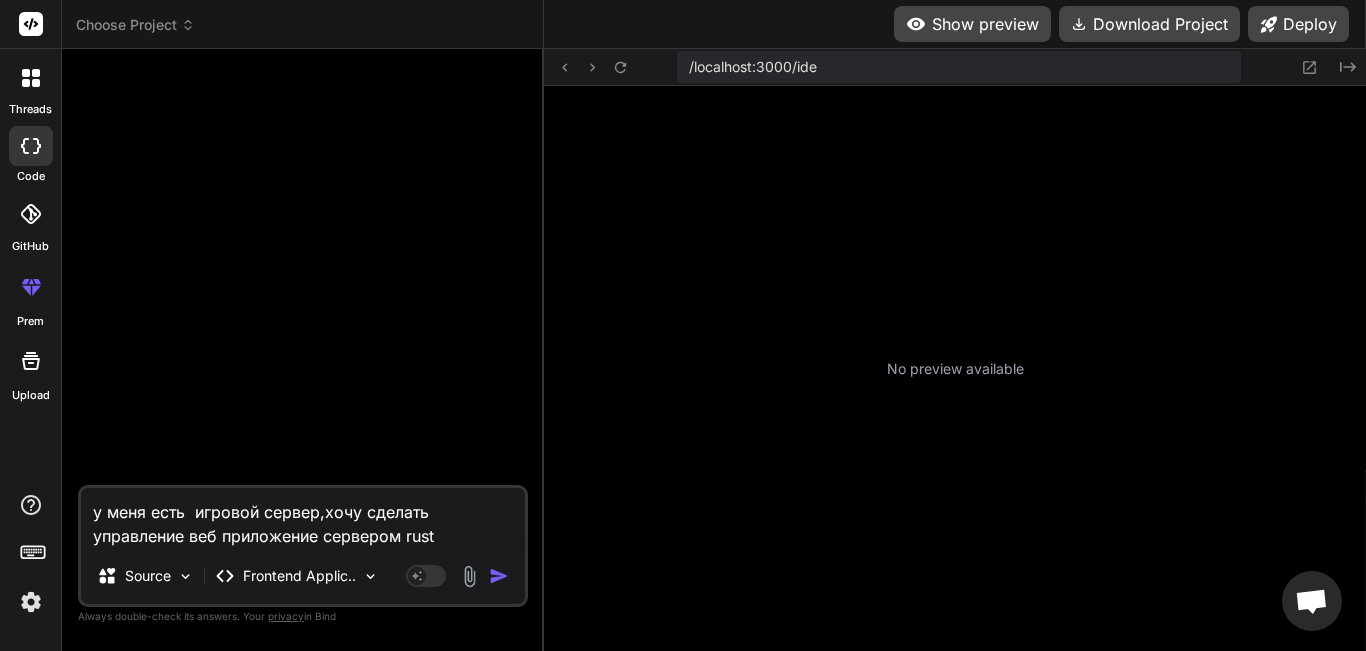 type on "у меня есть  игровой сервер,хочу сделать управление веб приложение сервером rust" 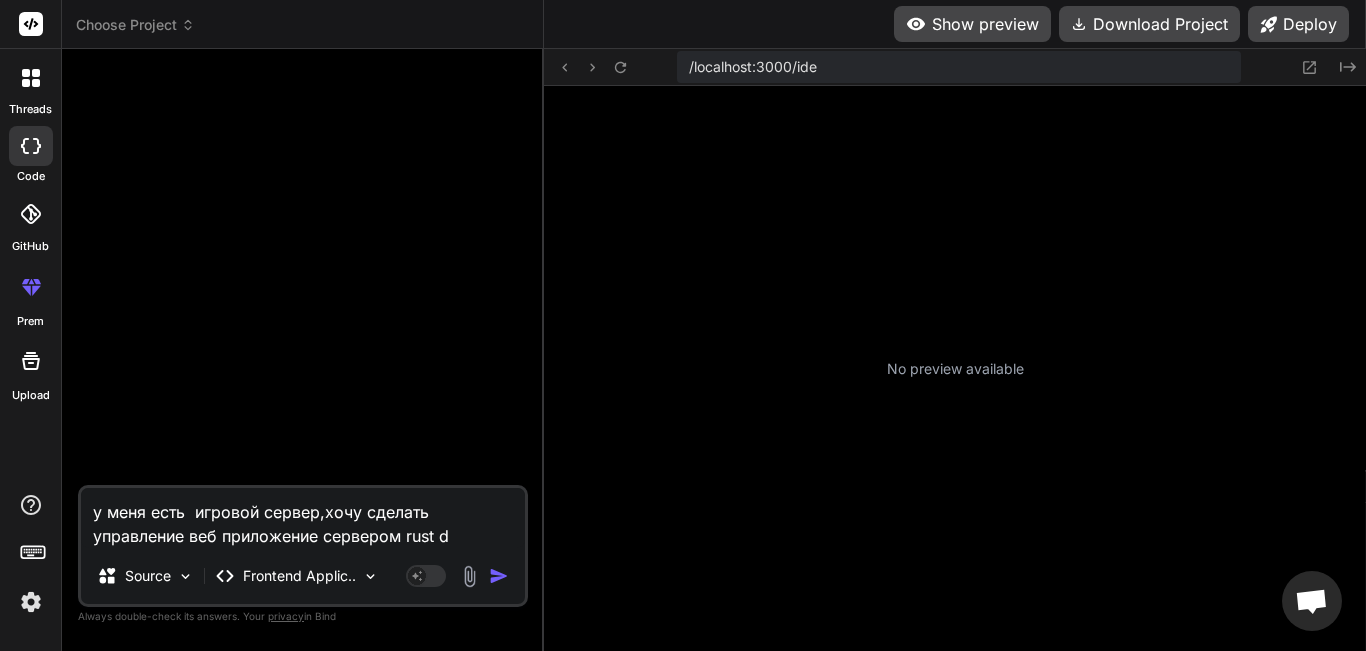 type on "у меня есть  игровой сервер,хочу сделать управление веб приложение сервером rust de" 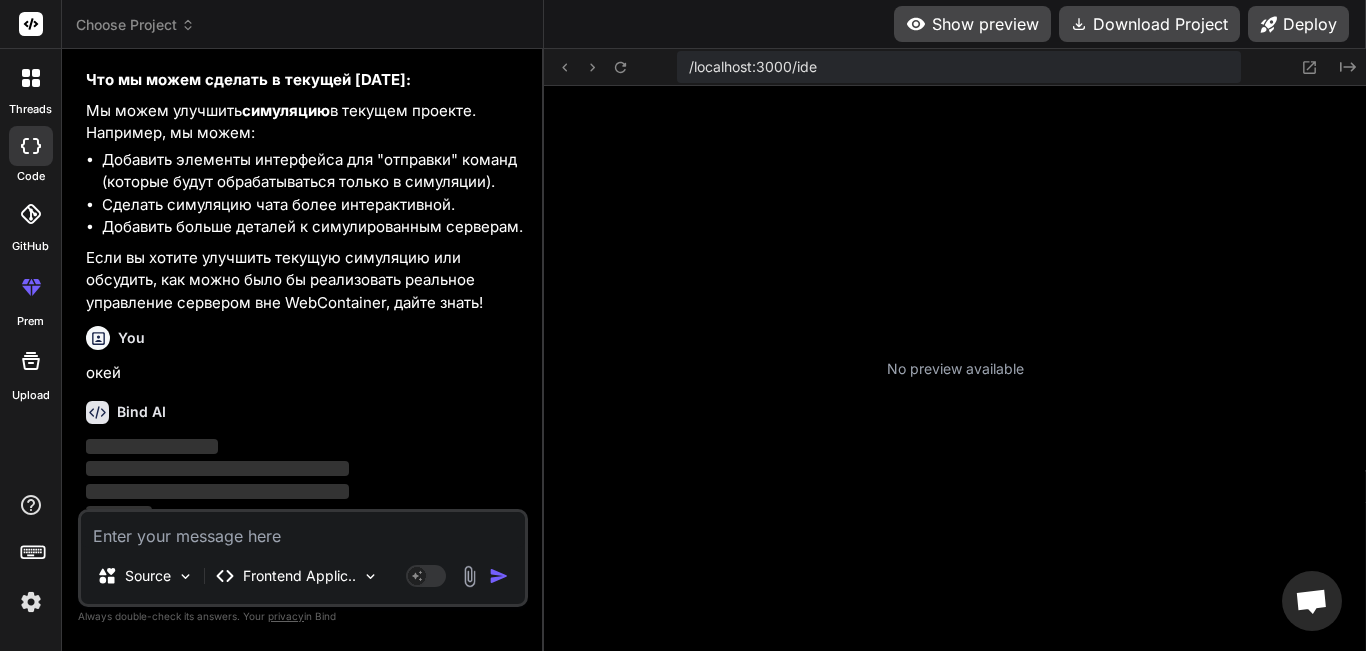 scroll, scrollTop: 939, scrollLeft: 0, axis: vertical 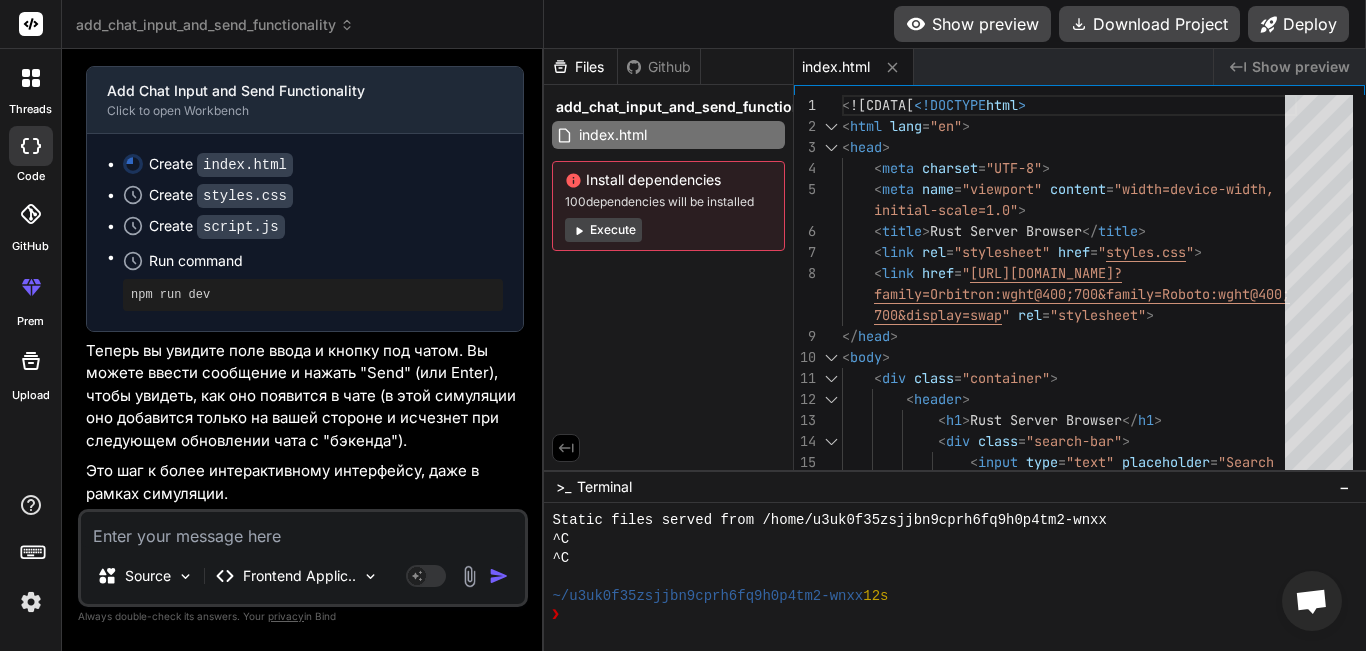 click on "index.html" at bounding box center (836, 67) 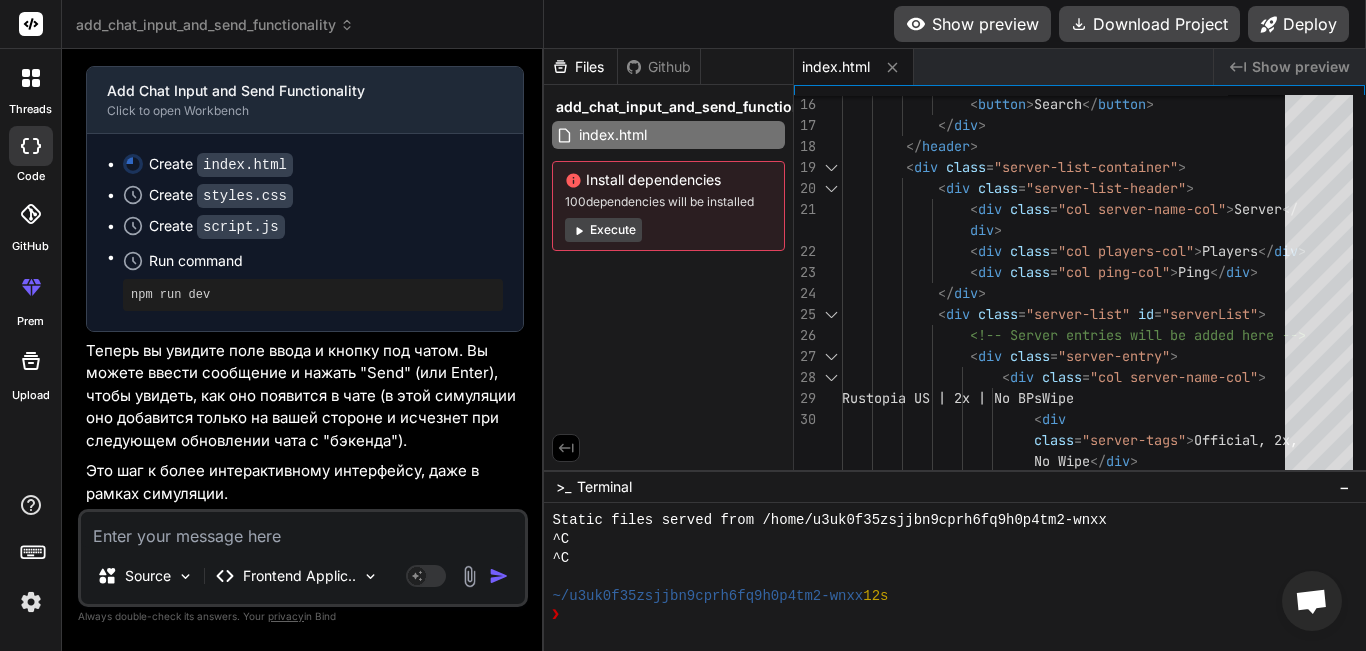 click on "Execute" at bounding box center [603, 230] 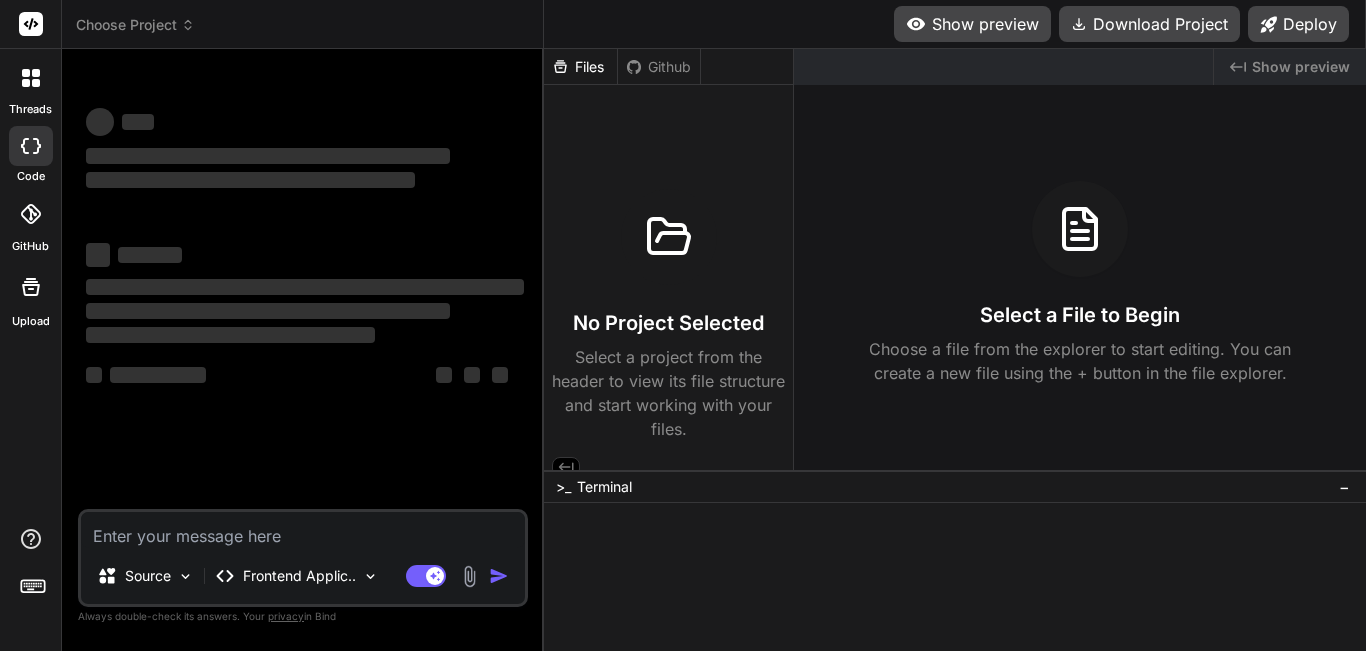 scroll, scrollTop: 0, scrollLeft: 0, axis: both 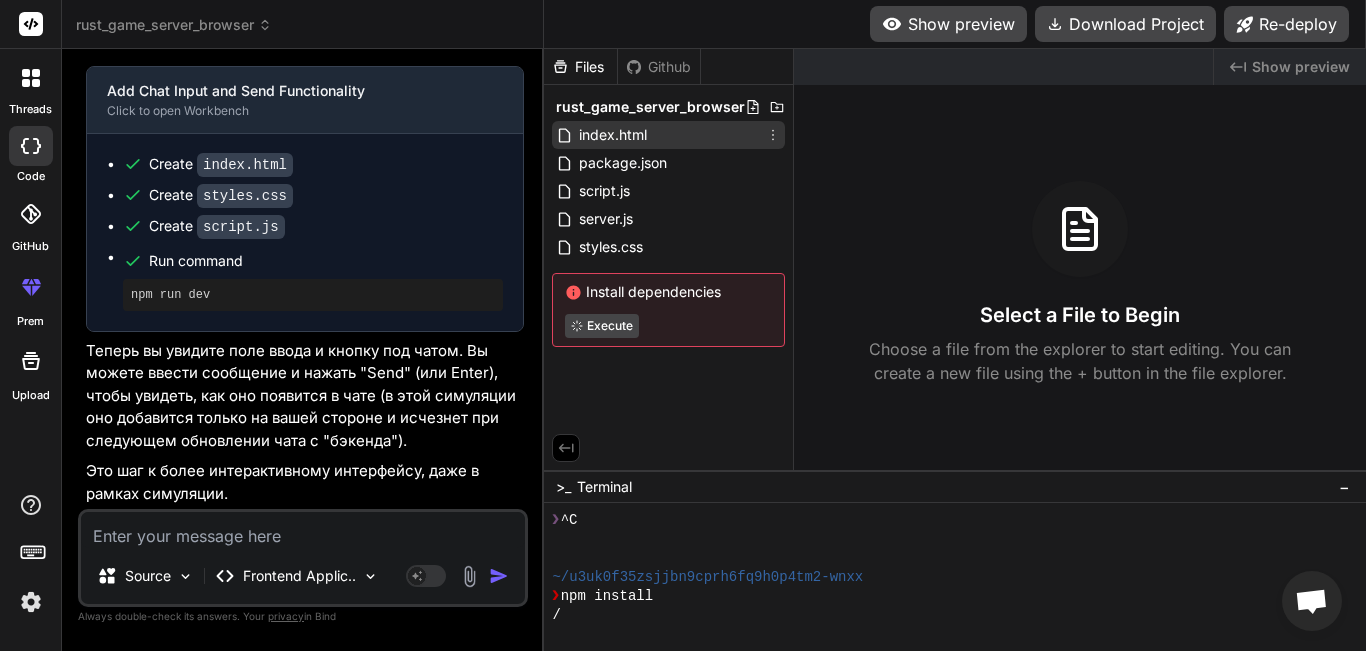 click on "index.html" at bounding box center [668, 135] 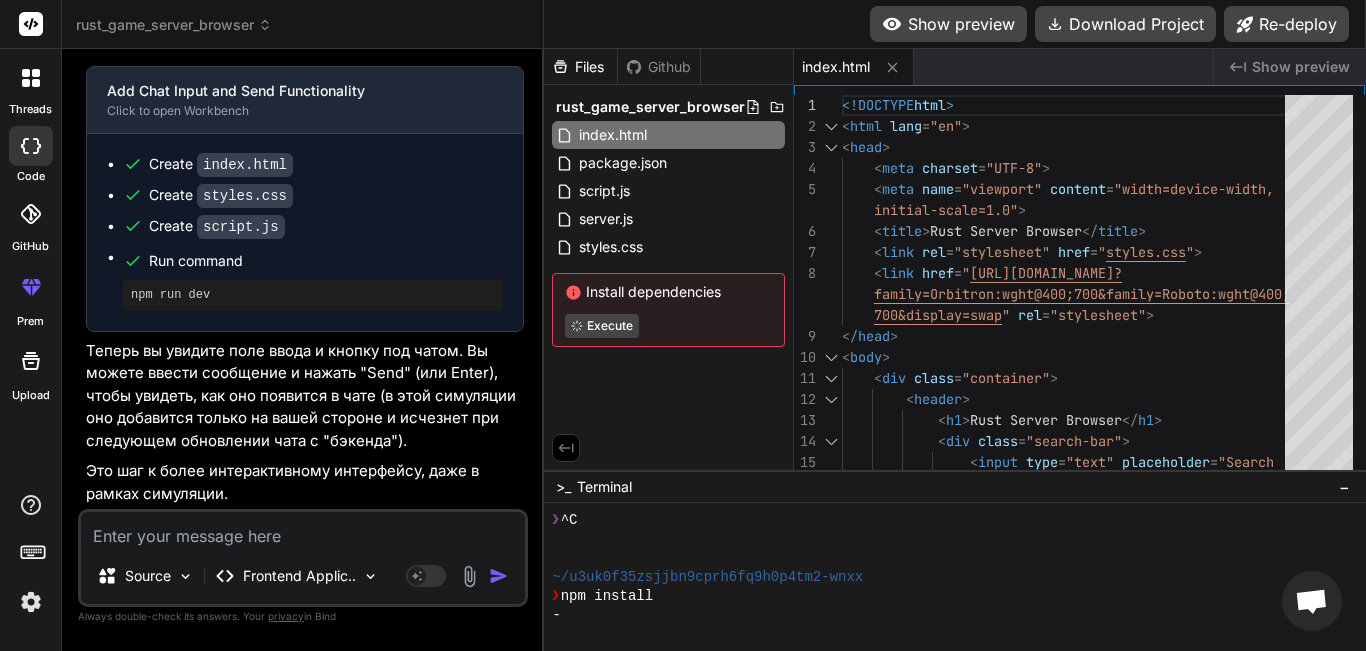 click on "Show preview" at bounding box center (948, 24) 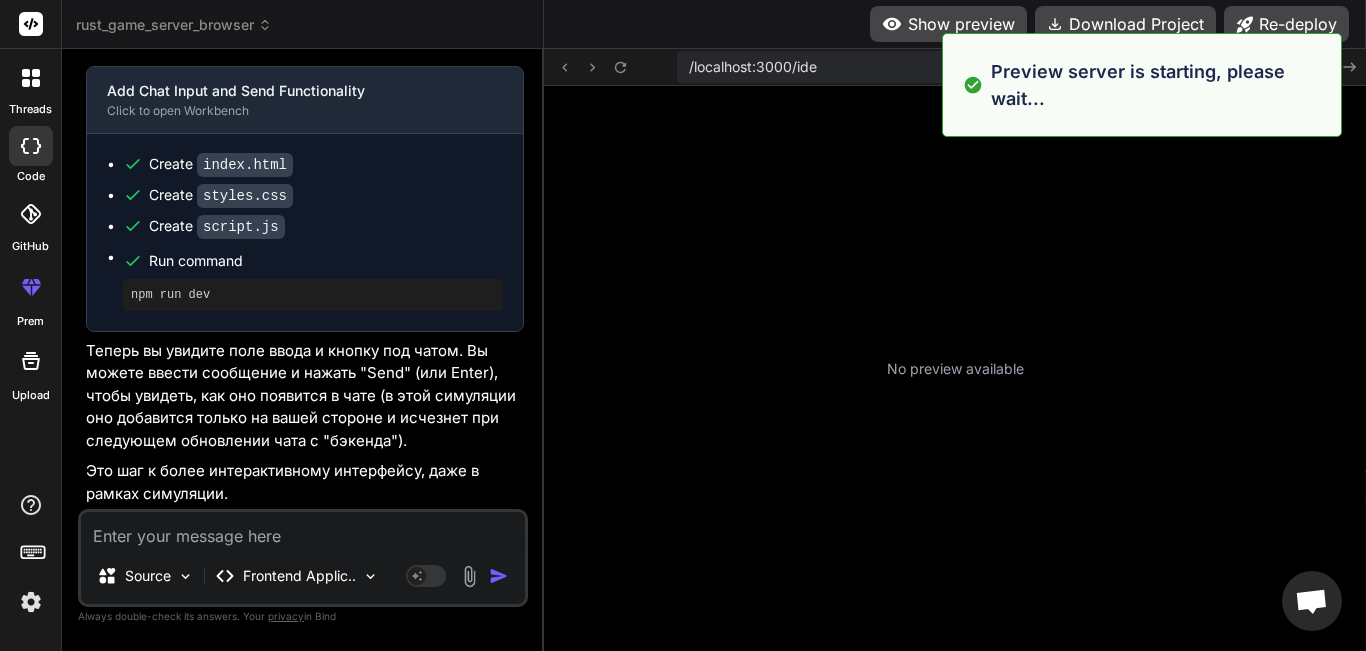 click on "/localhost:3000/ide Created with Pixso." at bounding box center [955, 67] 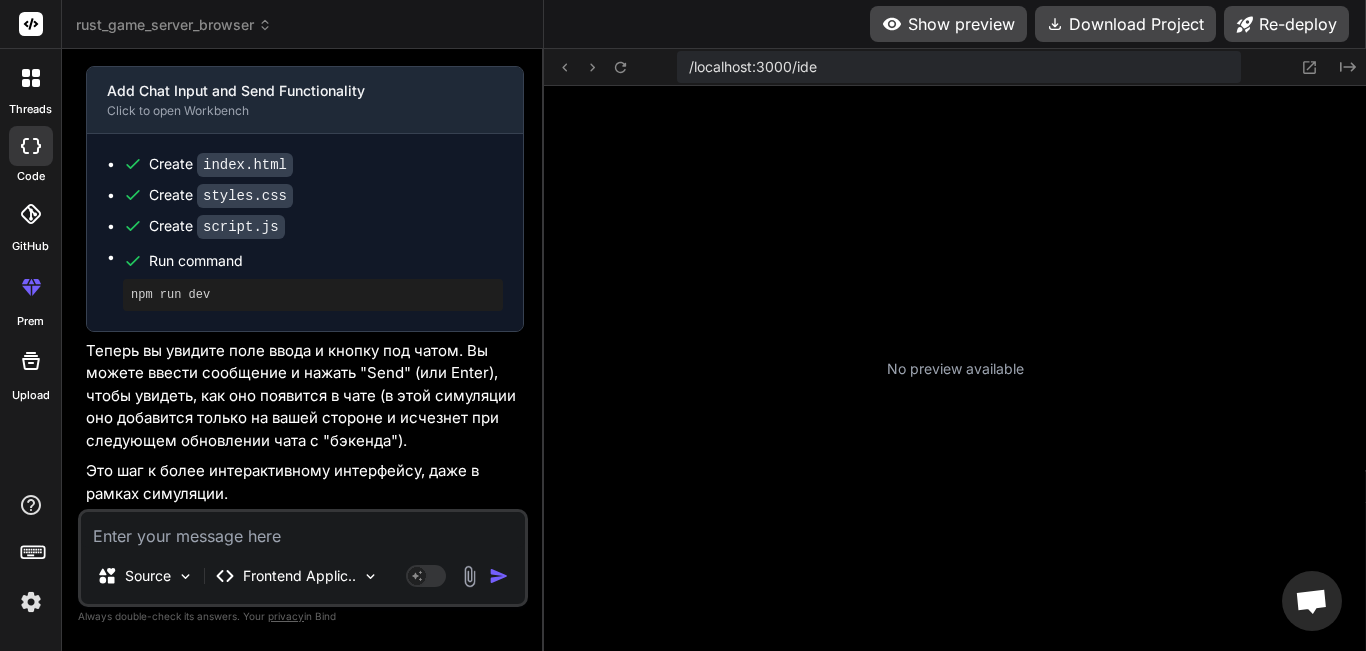click on "Create   index.html Create   styles.css Create   script.js Run command npm run dev" at bounding box center (305, 232) 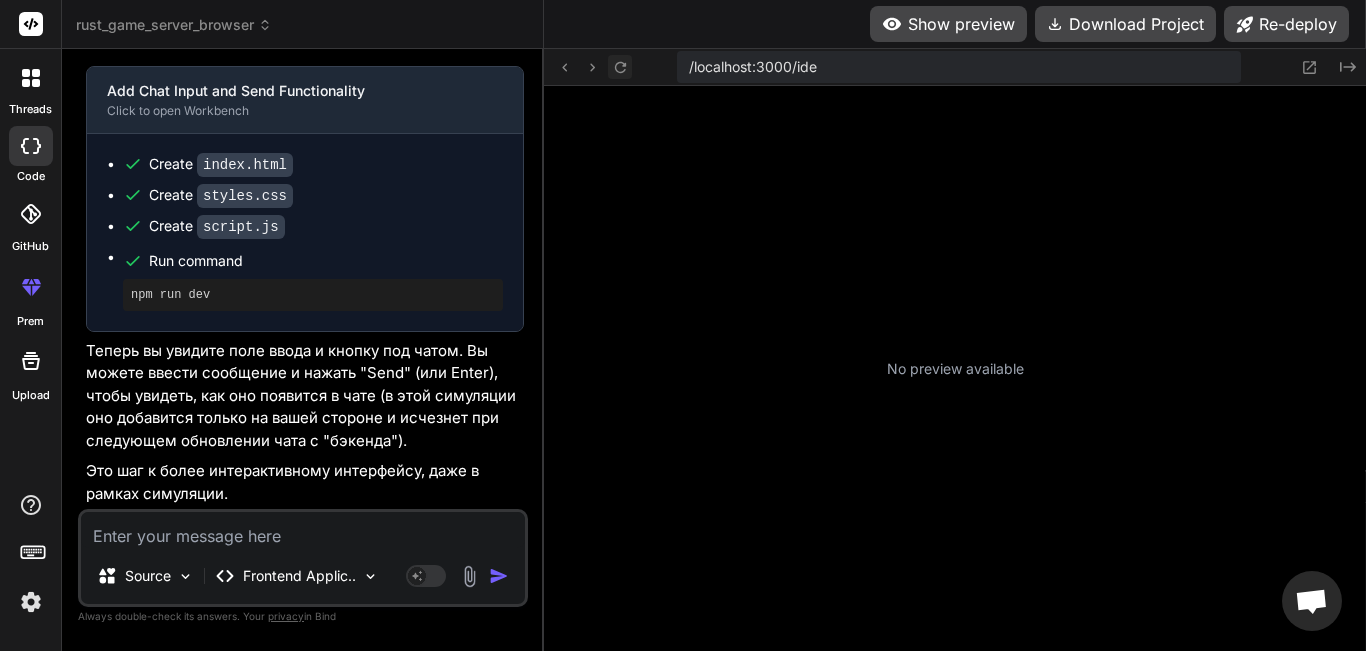 click at bounding box center [620, 67] 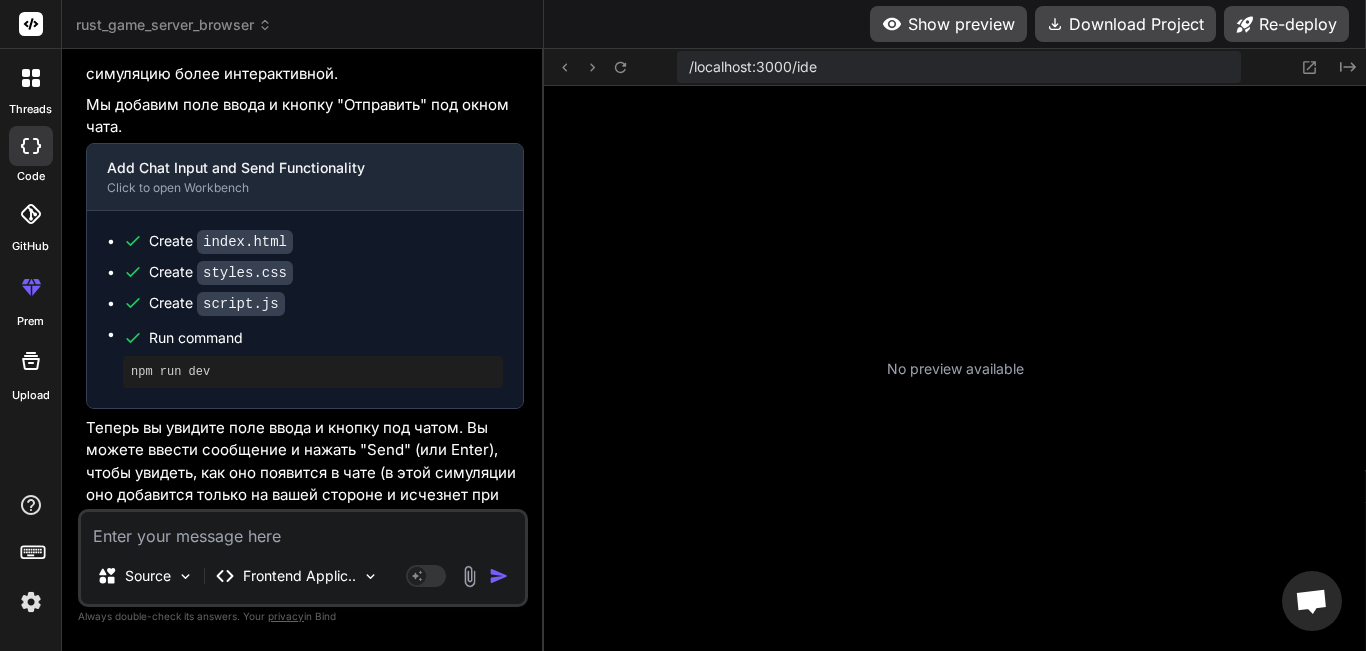 click on "index.html" at bounding box center [245, 242] 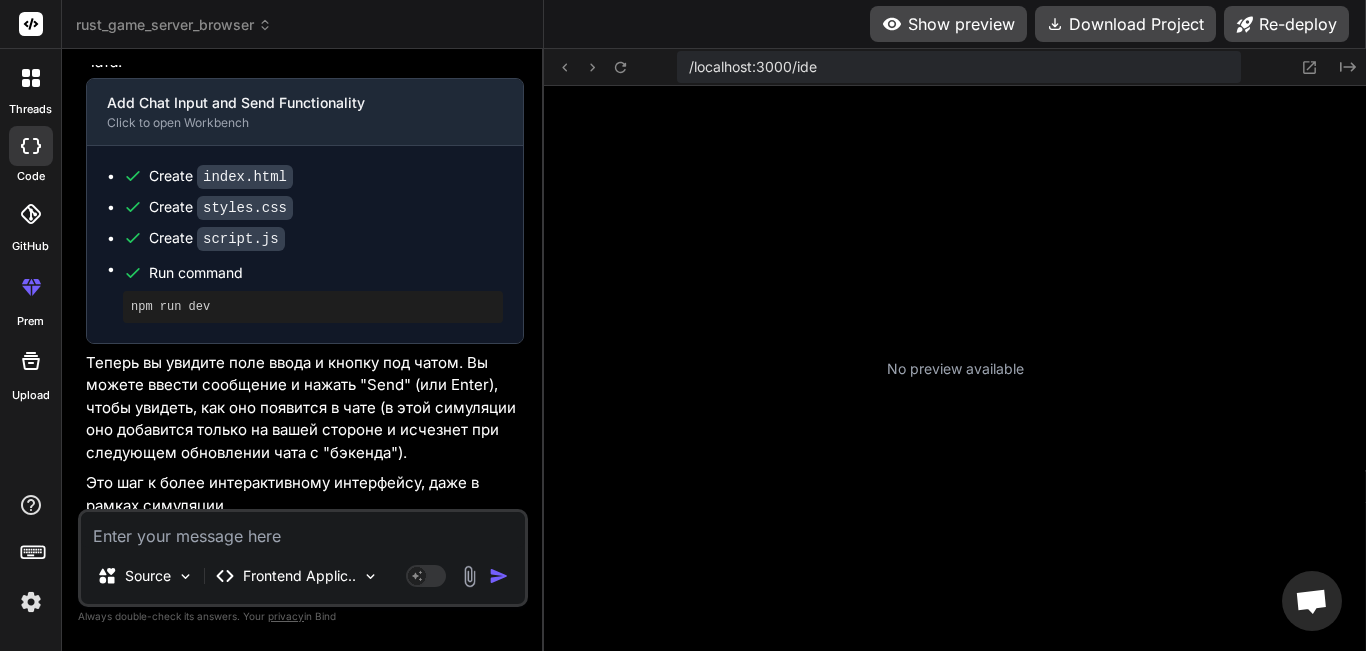 scroll, scrollTop: 1440, scrollLeft: 0, axis: vertical 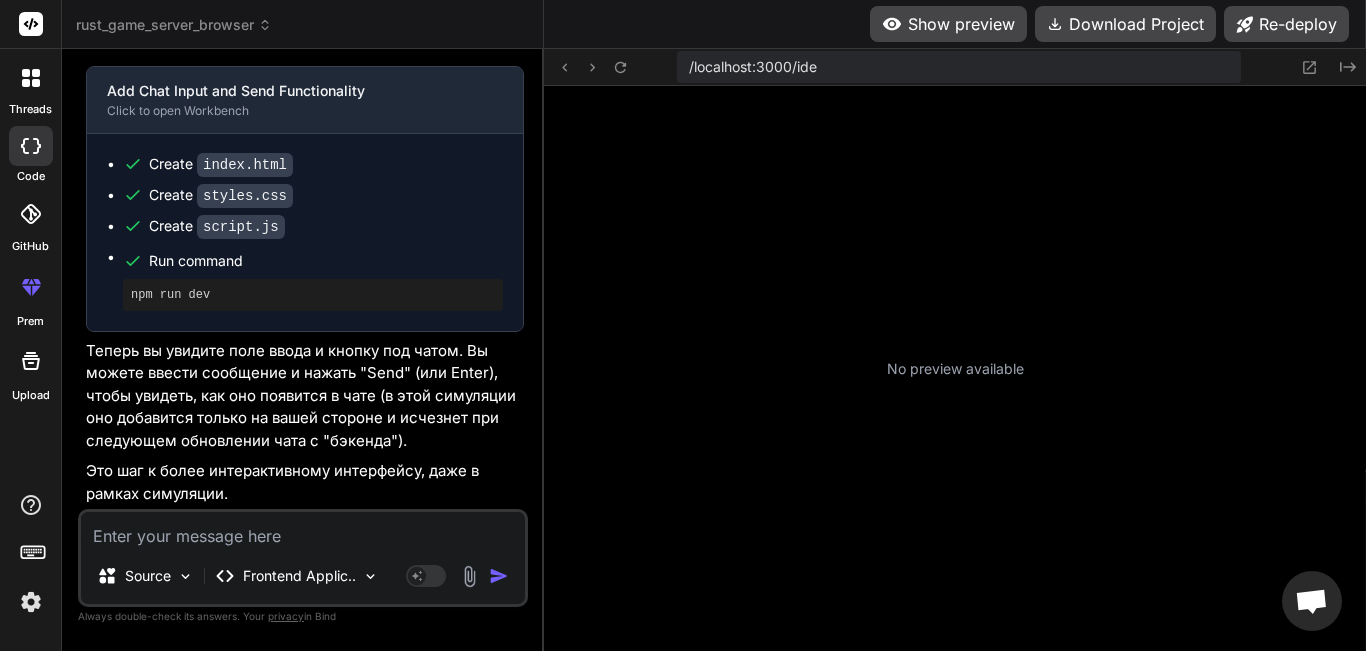 click at bounding box center [303, 530] 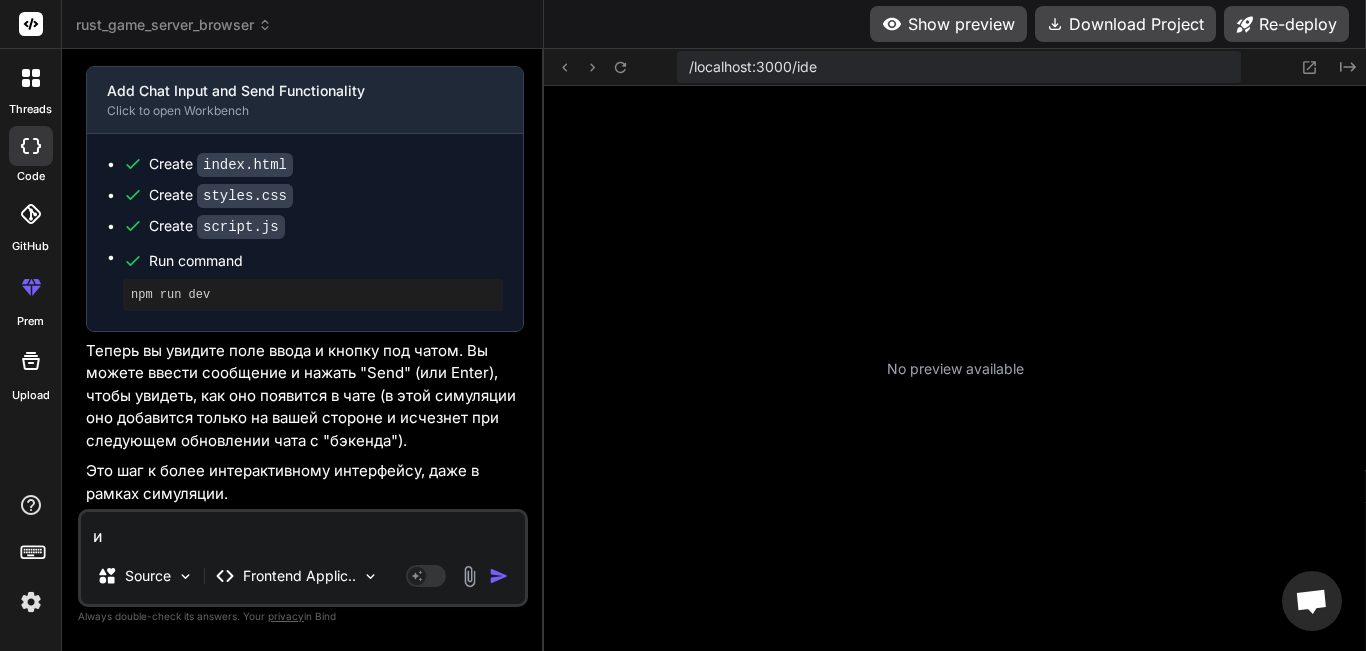 type on "ис" 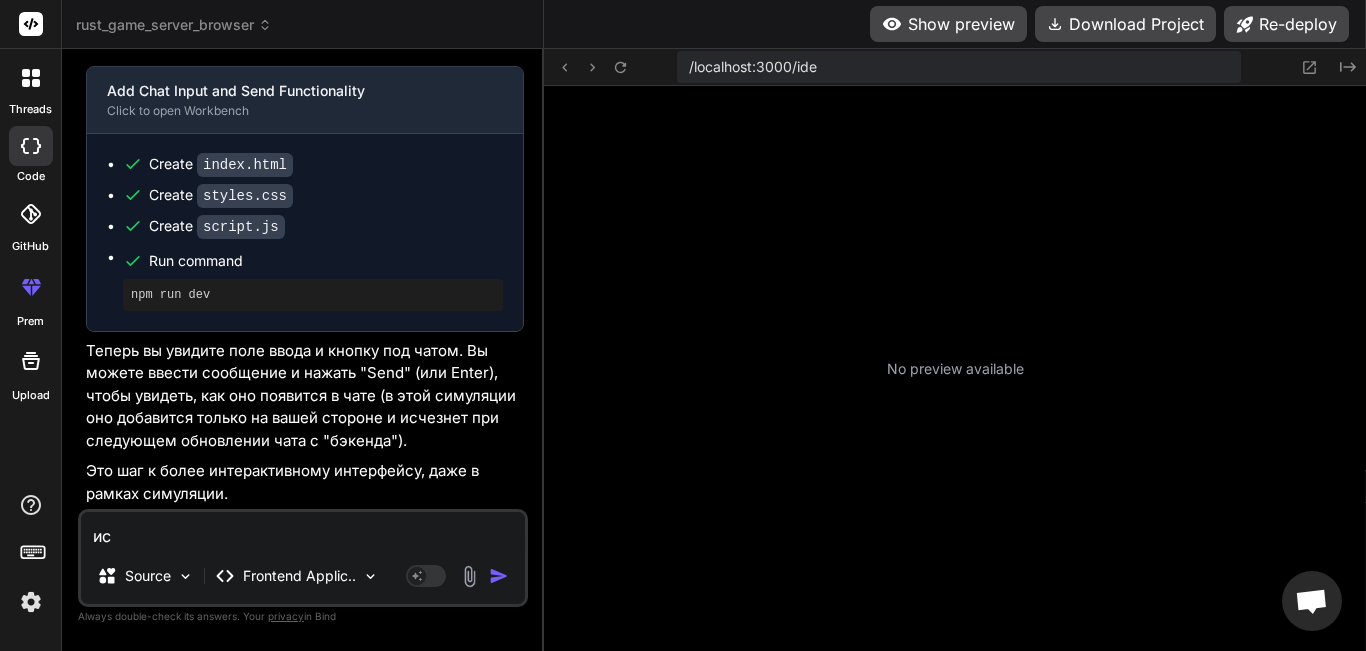 type on "исп" 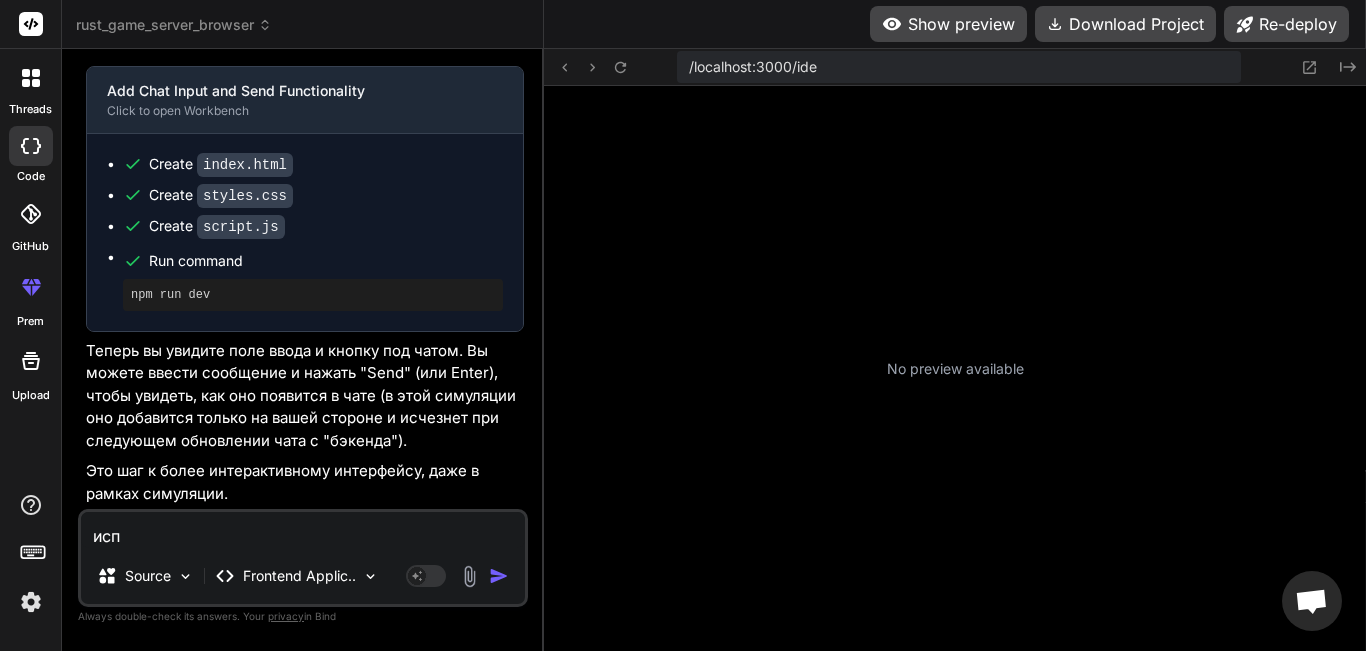 type on "испр" 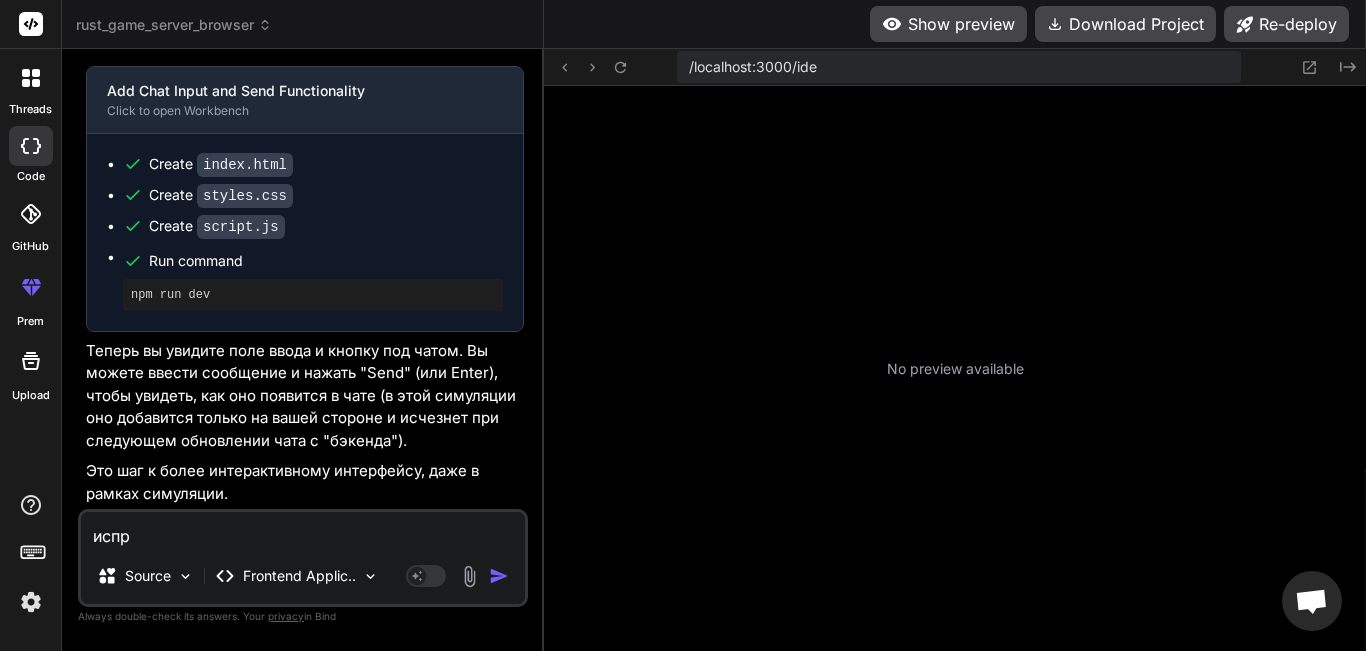 type on "испра" 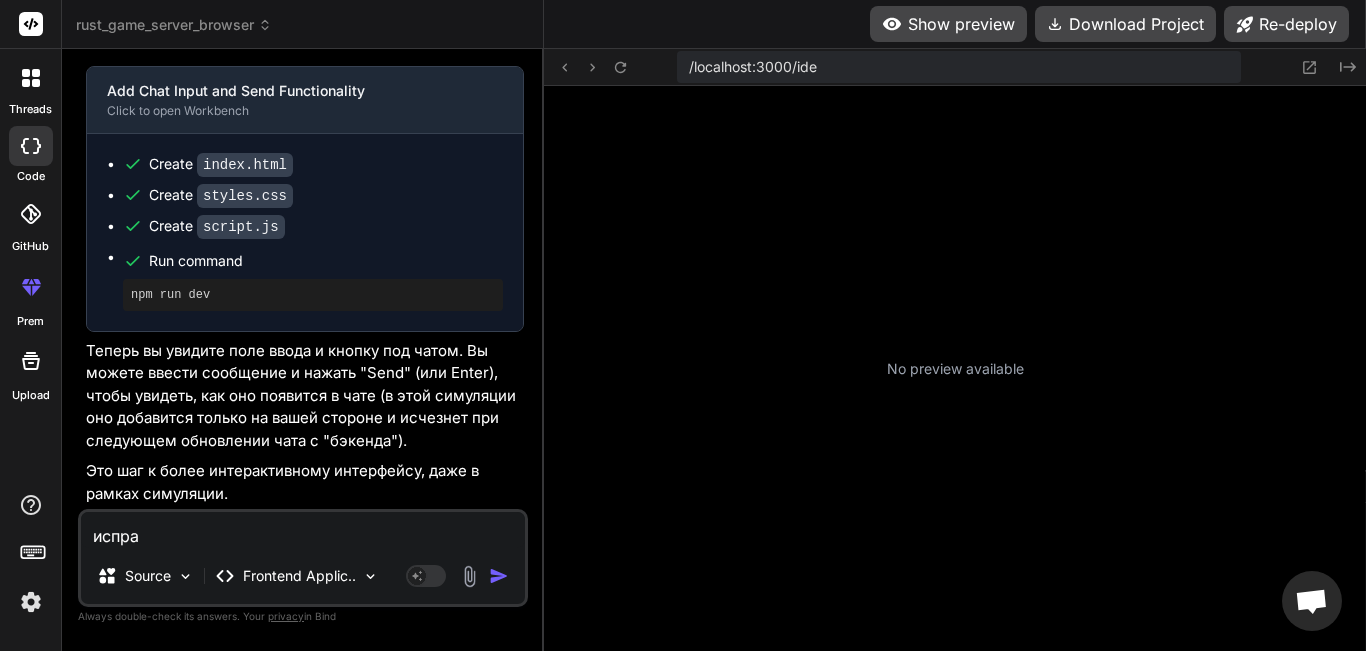 type on "исправ" 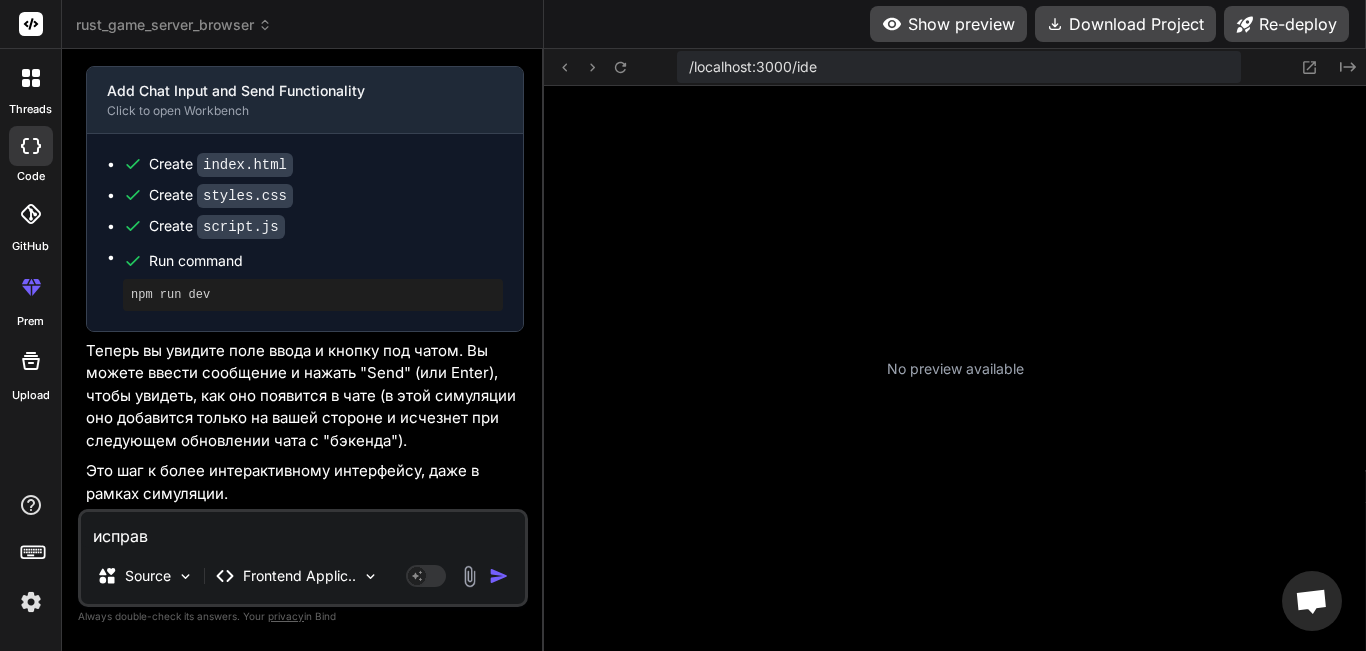 type on "исправь" 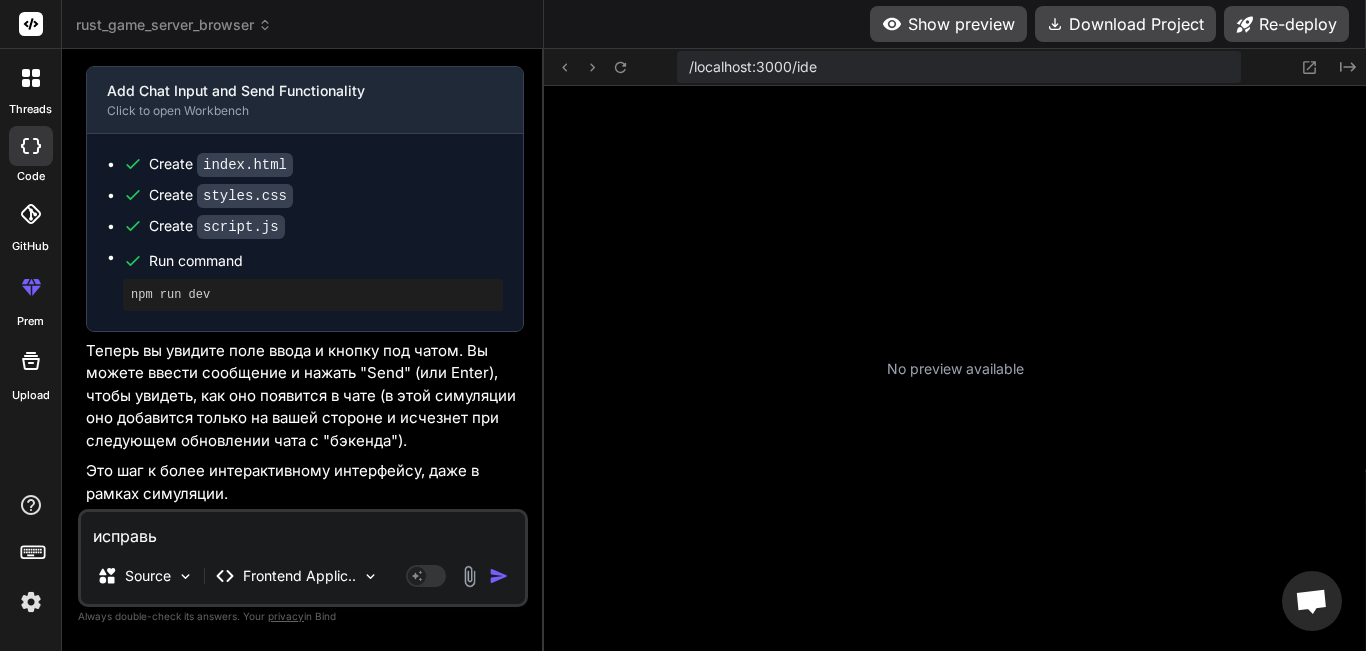type on "исправь" 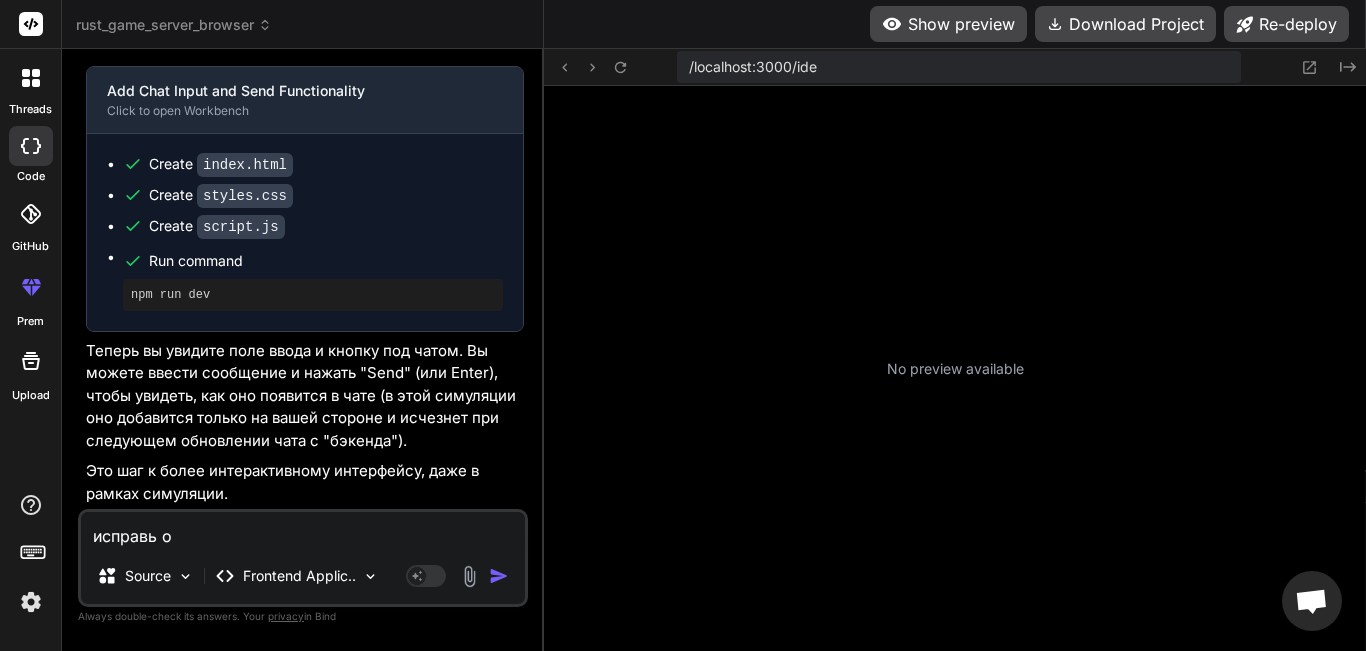 type on "исправь ош" 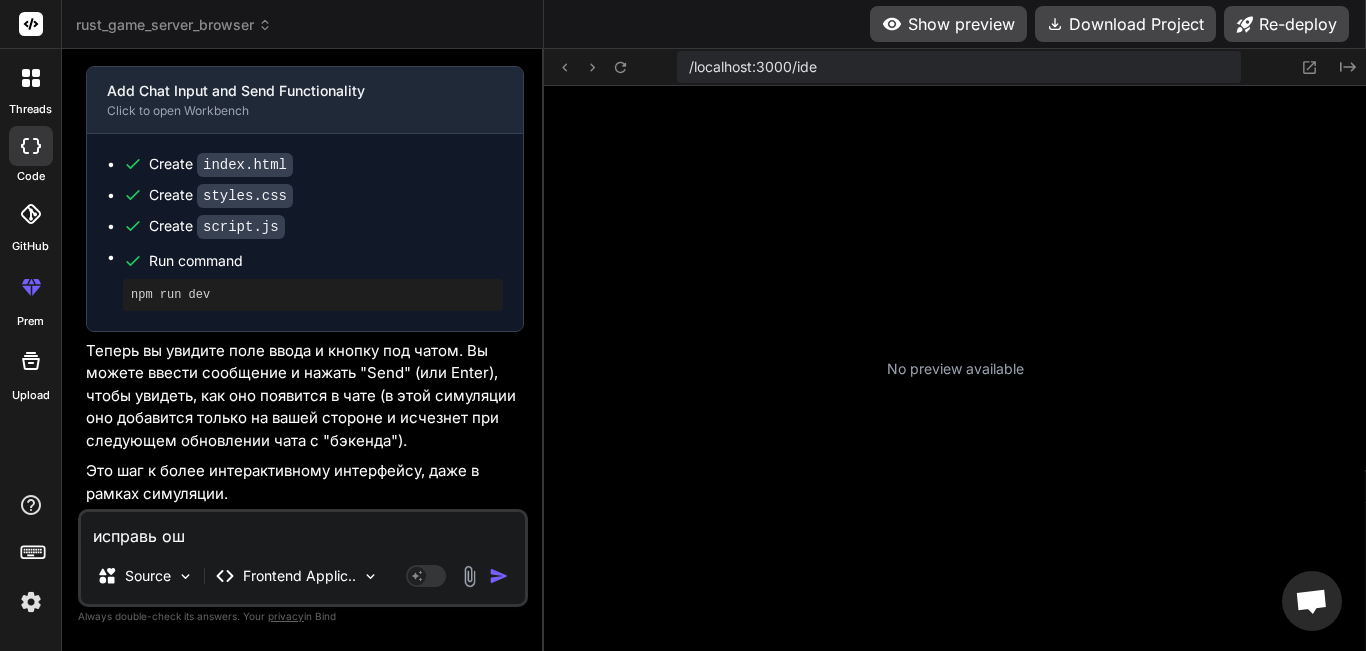 type on "исправь оши" 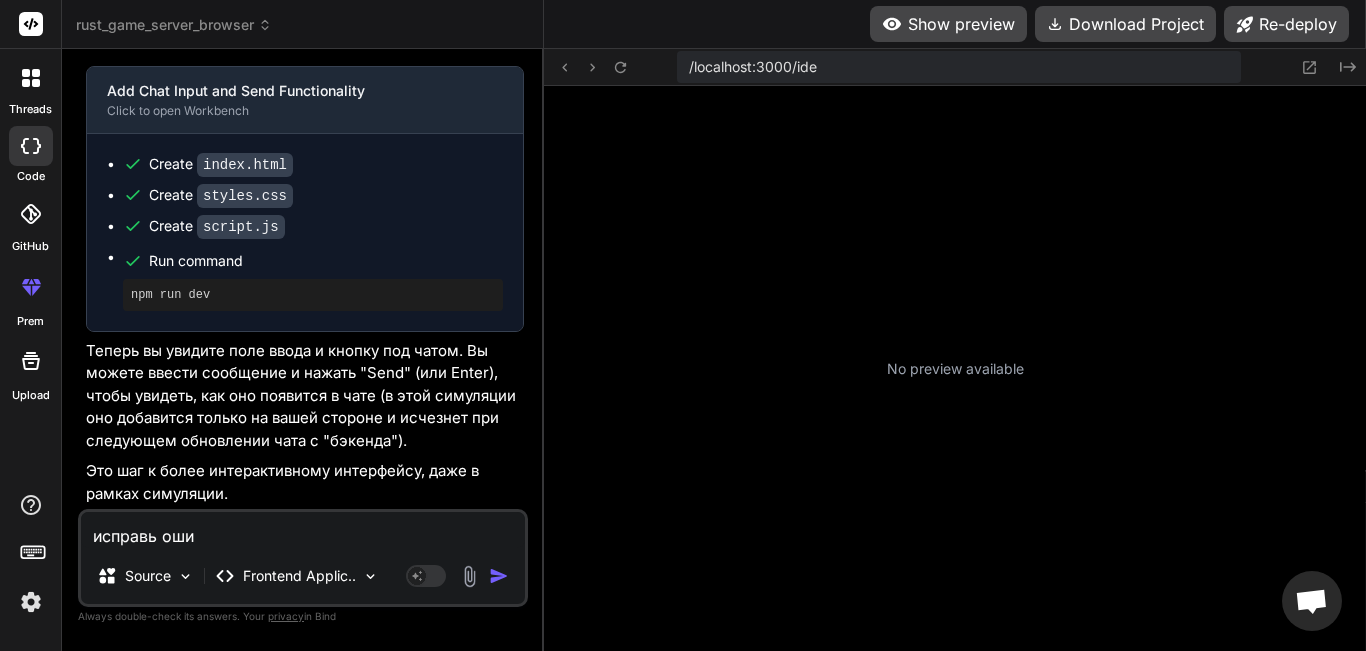 type on "исправь ошик" 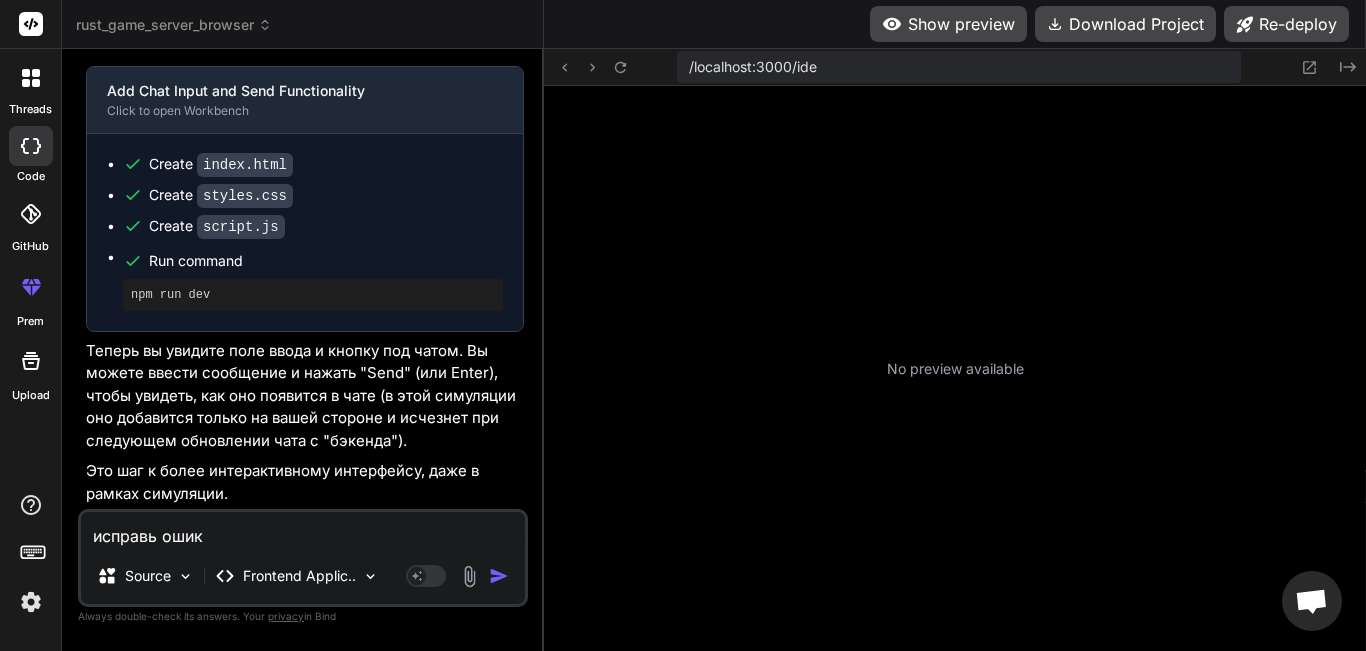 type on "x" 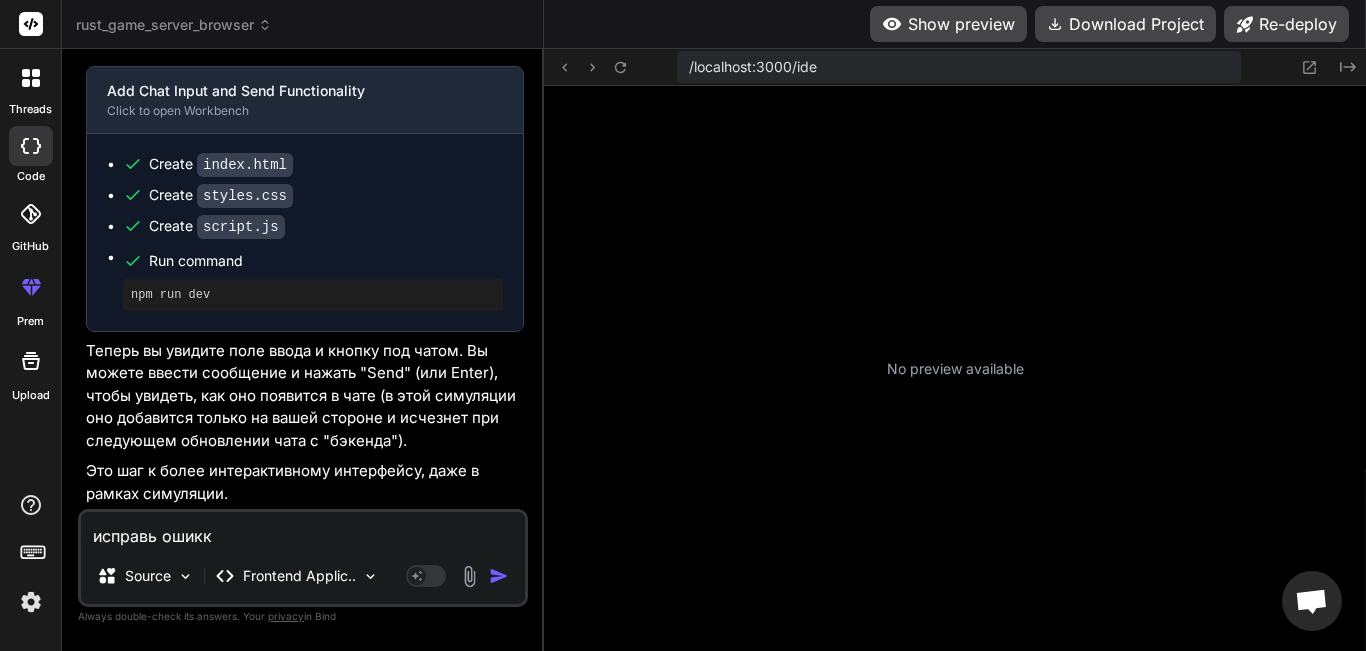 type on "исправь ошик" 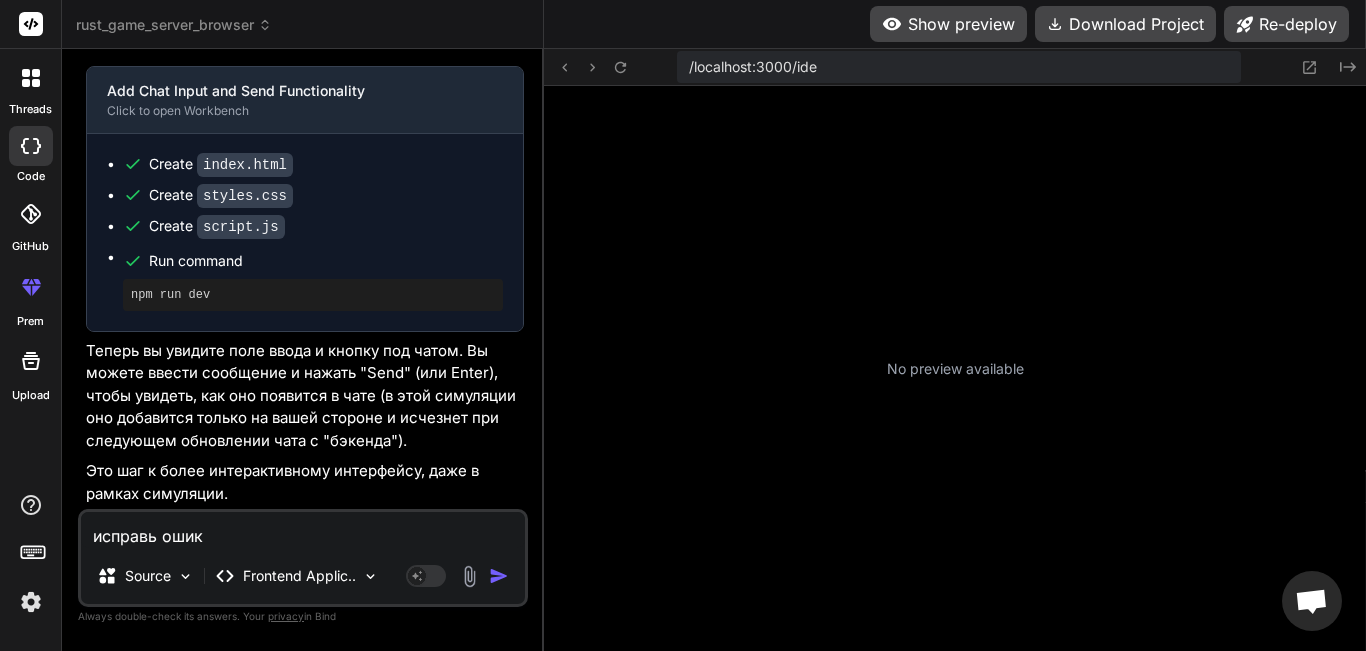 type on "исправь ошикб" 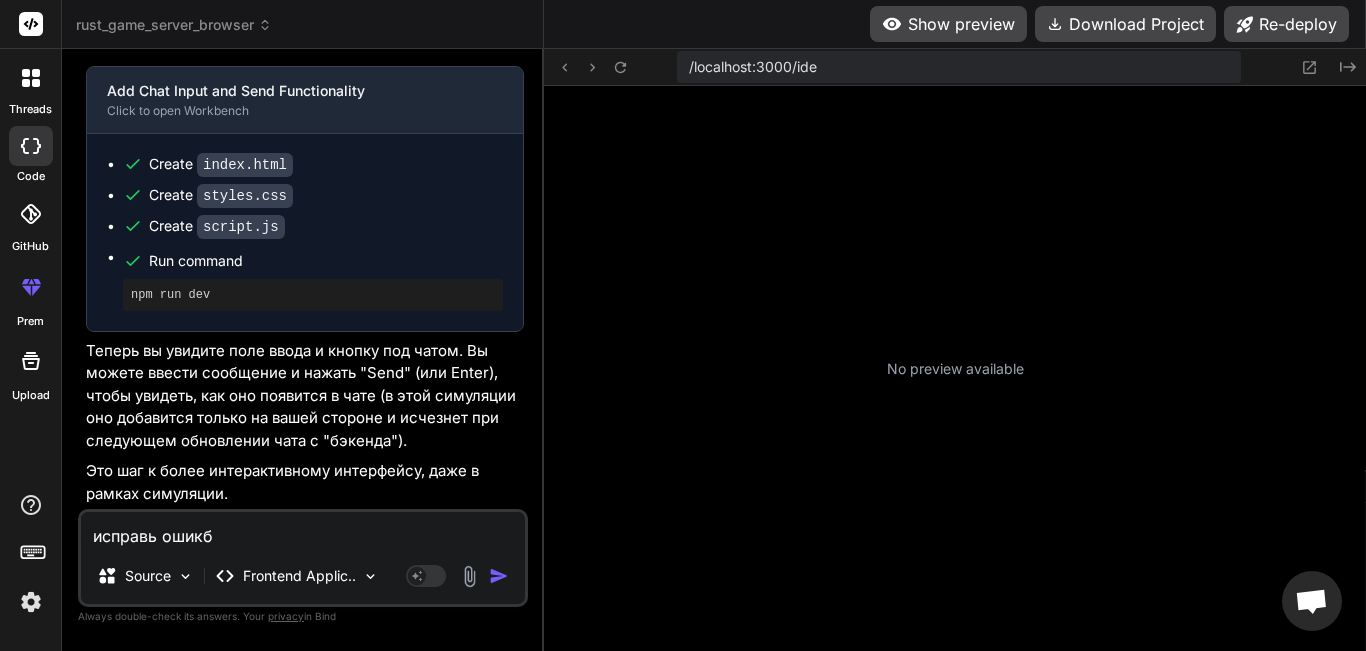 type on "исправь ошикбк" 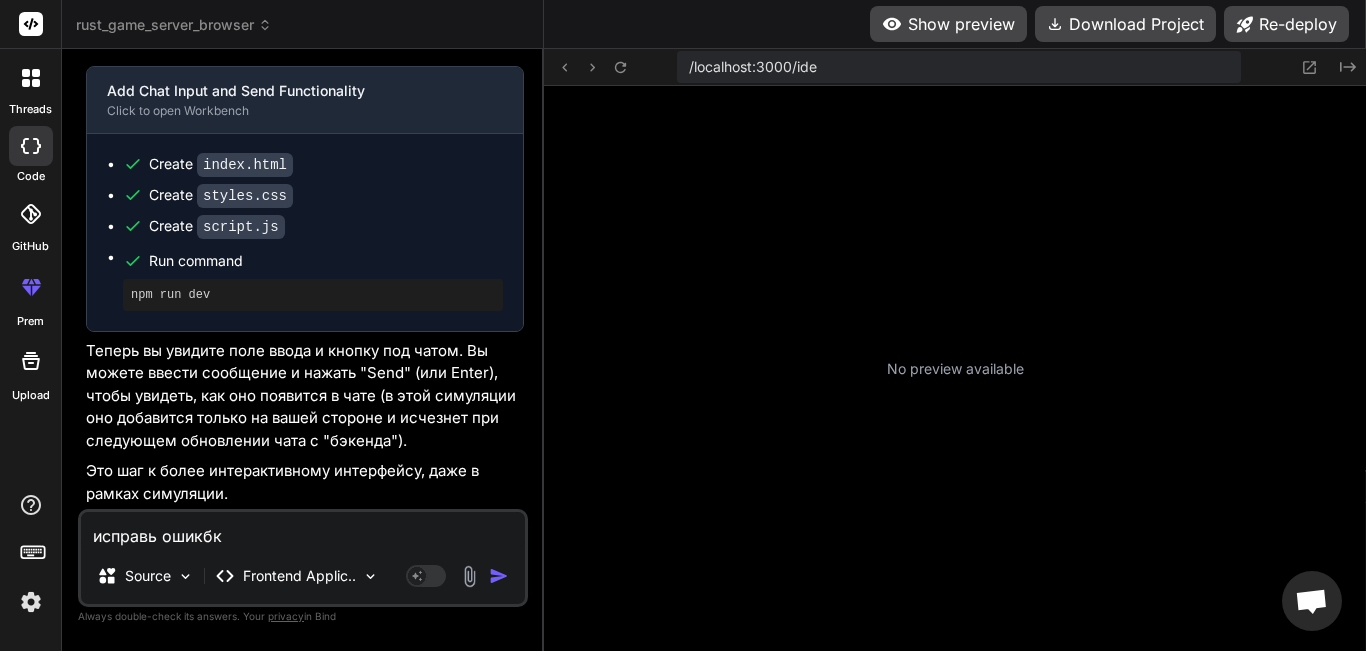 type on "исправь ошикбки" 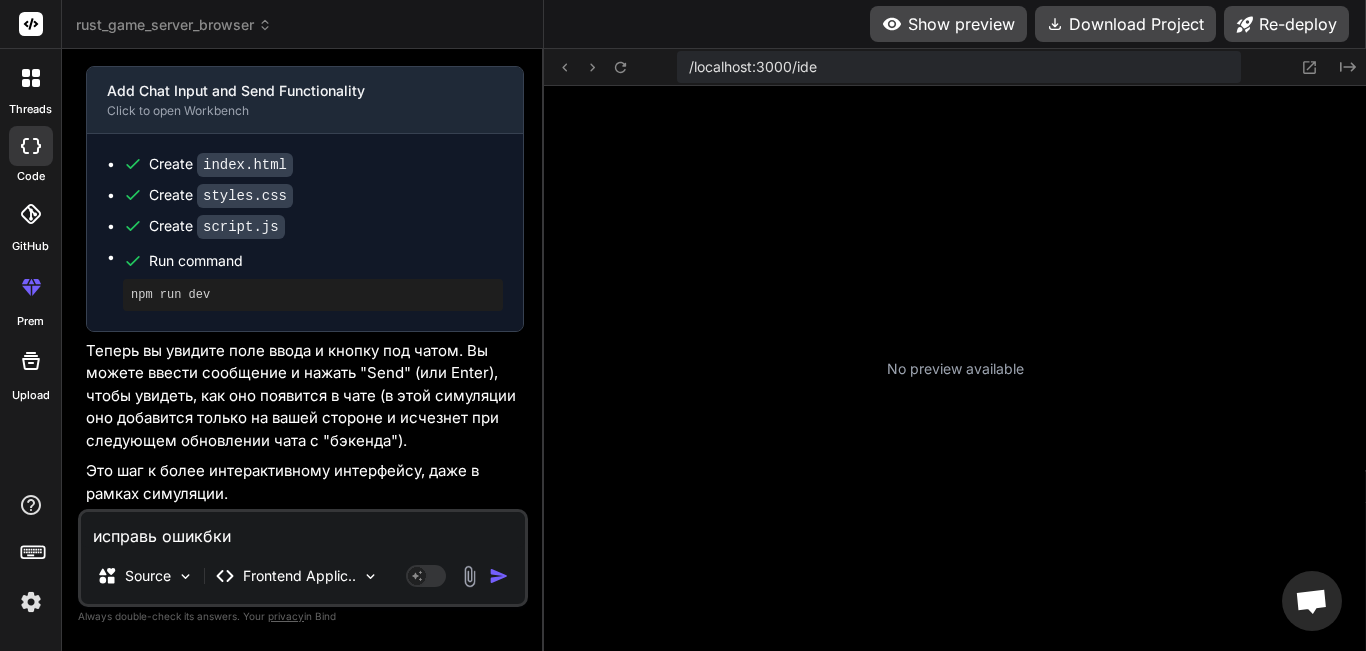 type on "x" 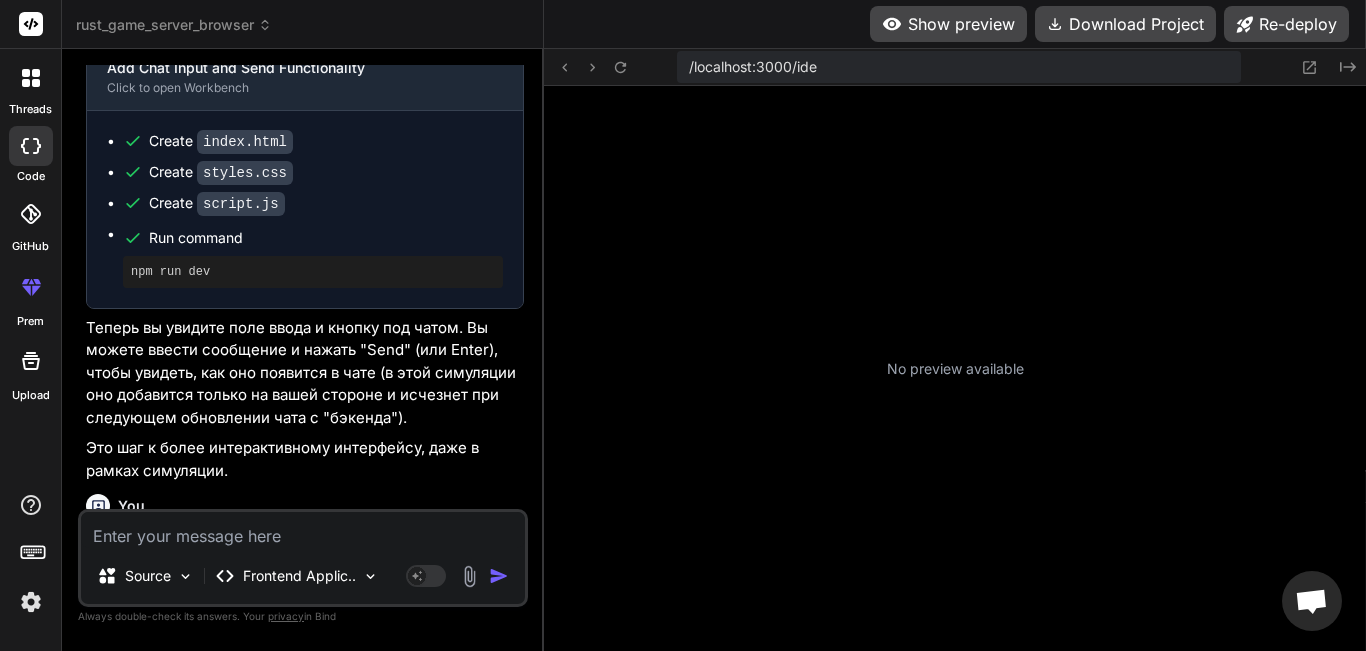 scroll, scrollTop: 1647, scrollLeft: 0, axis: vertical 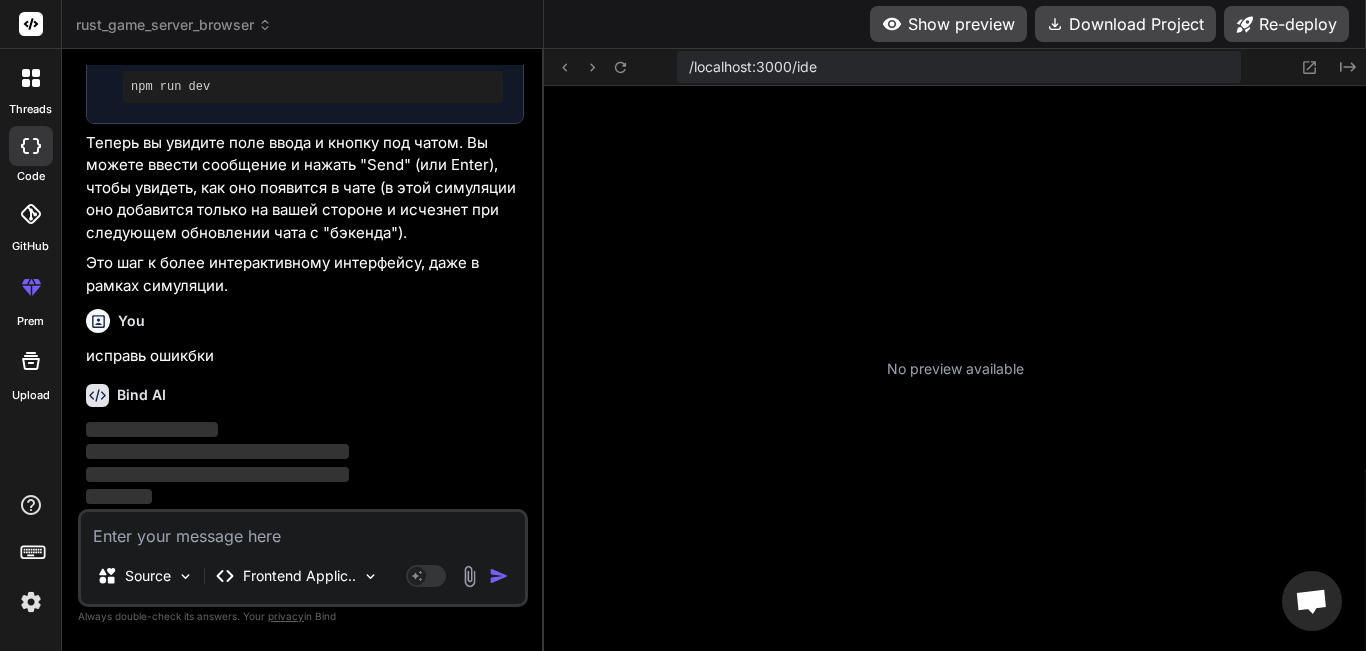 click on "No preview available" at bounding box center (955, 368) 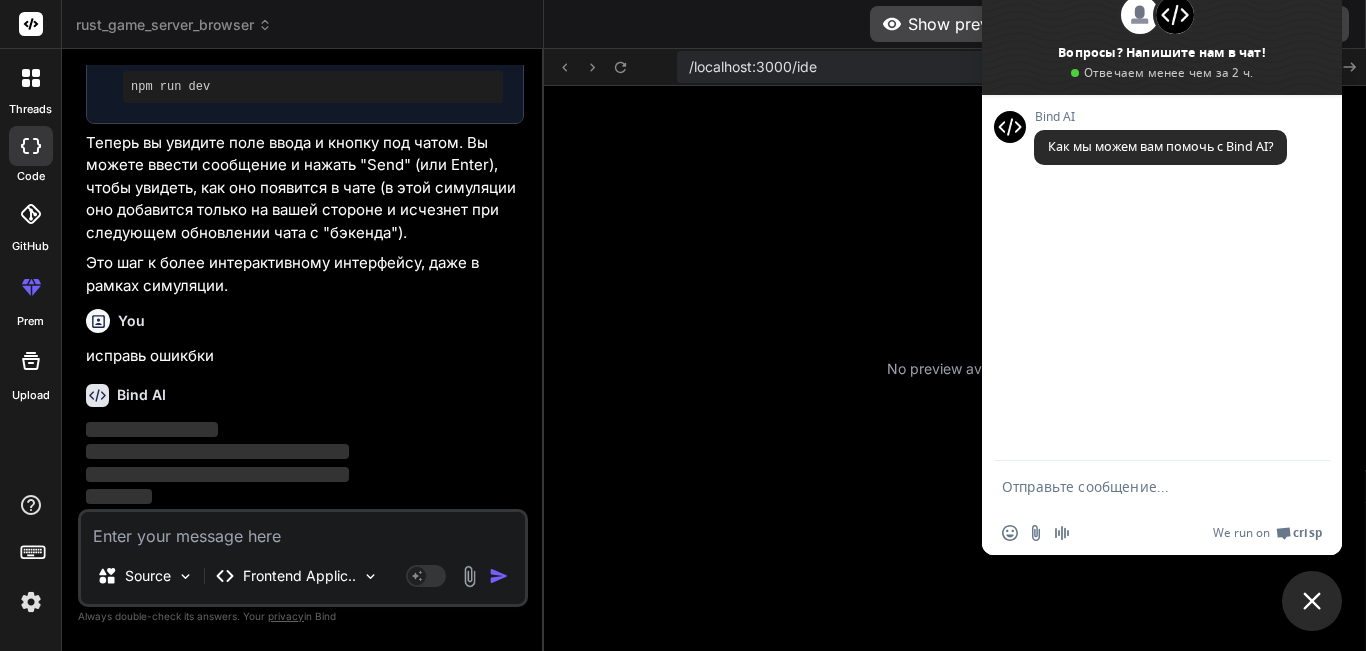 click on "No preview available" at bounding box center (955, 368) 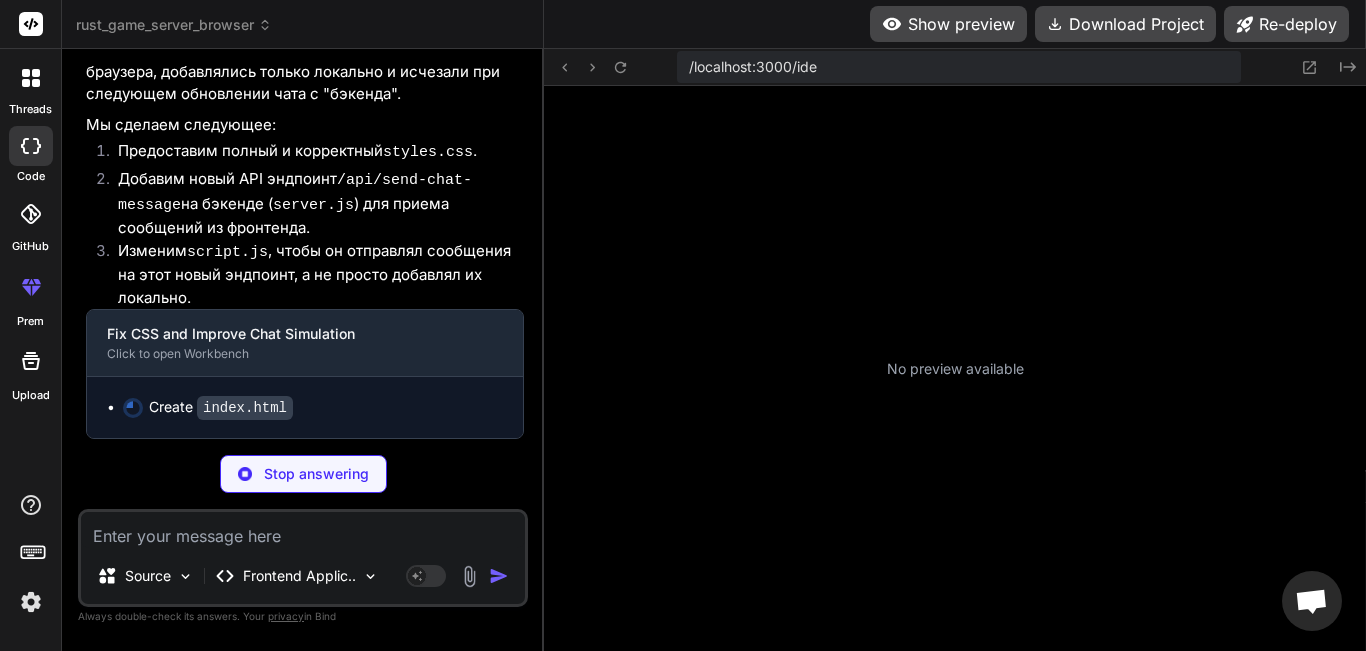 type on "x" 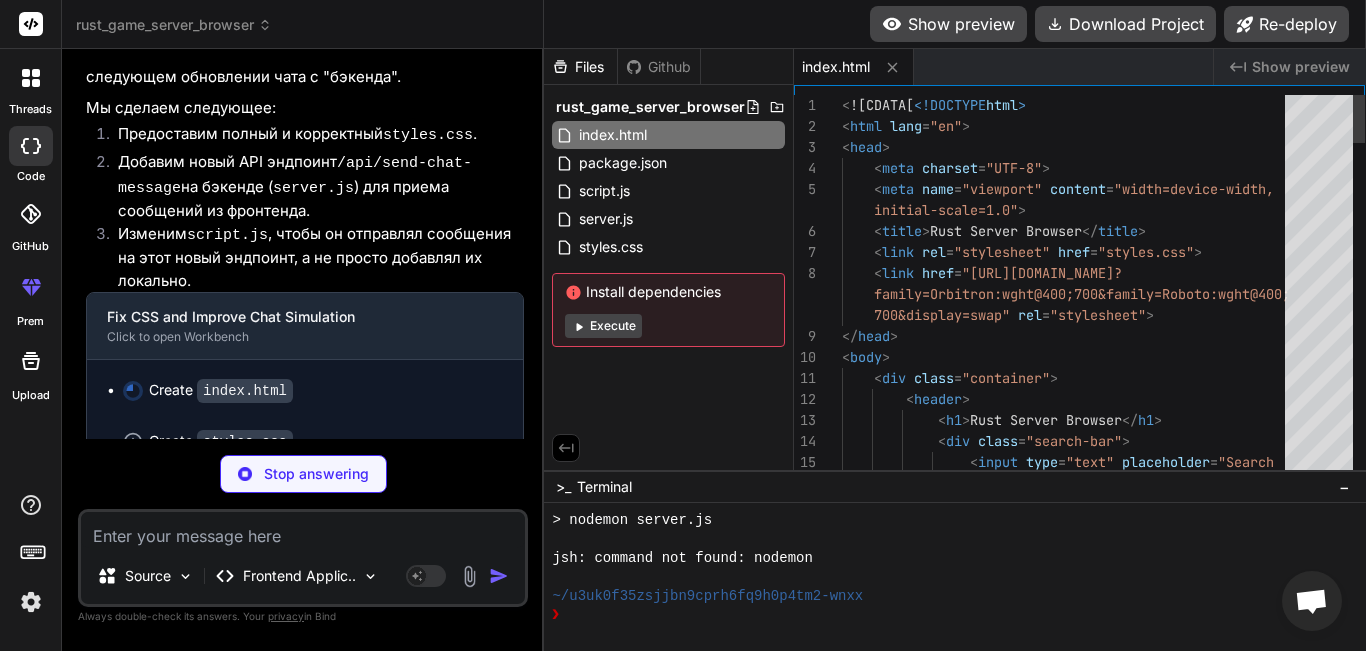 scroll, scrollTop: 2174, scrollLeft: 0, axis: vertical 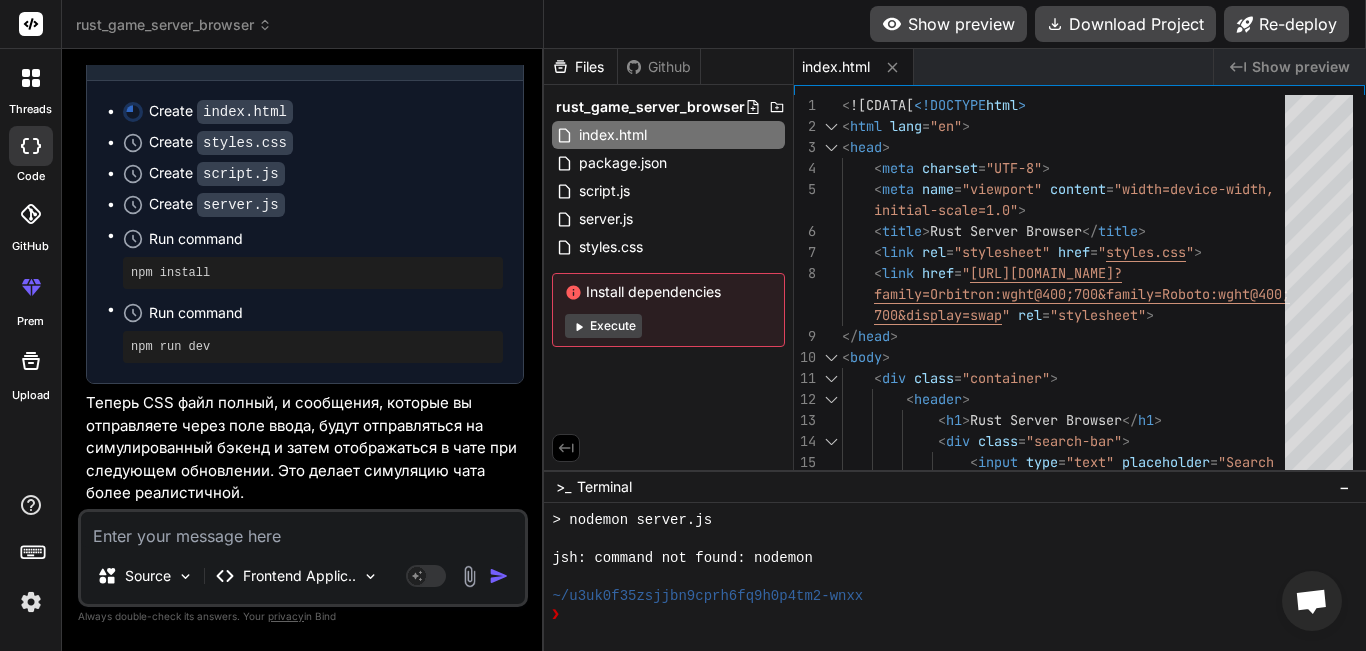 click on "Show preview" at bounding box center [948, 24] 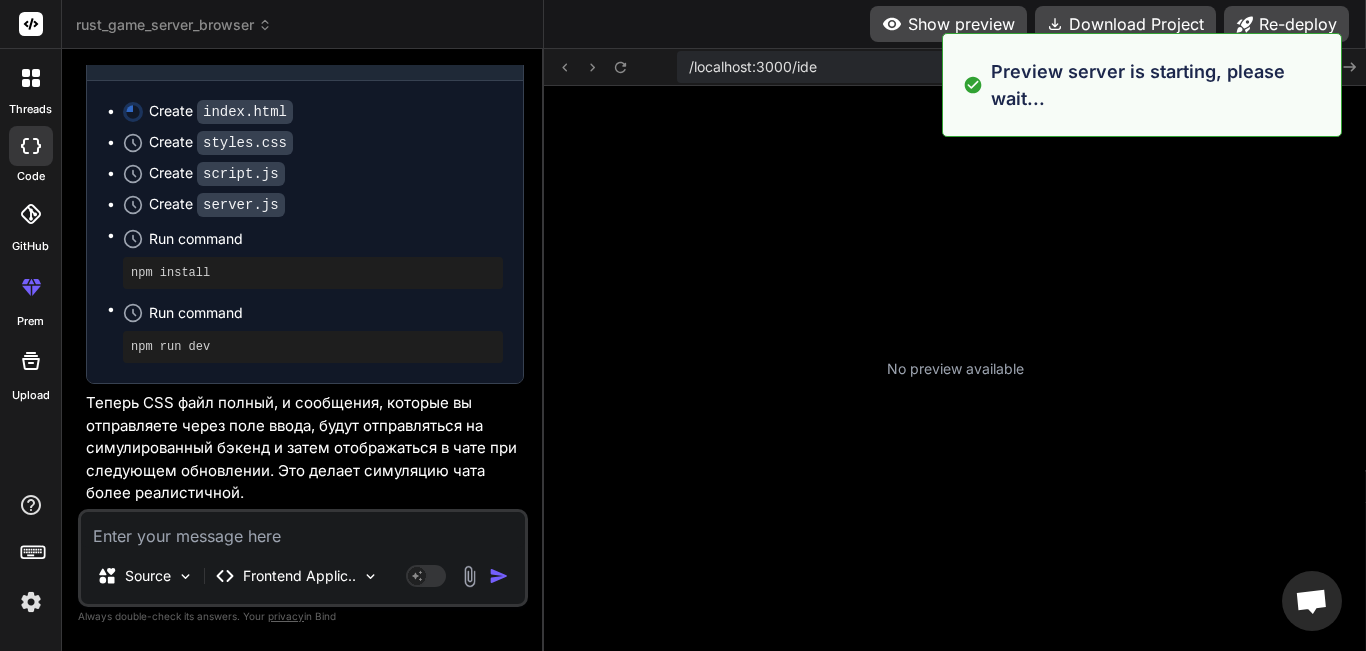 click on "No preview available" at bounding box center [955, 368] 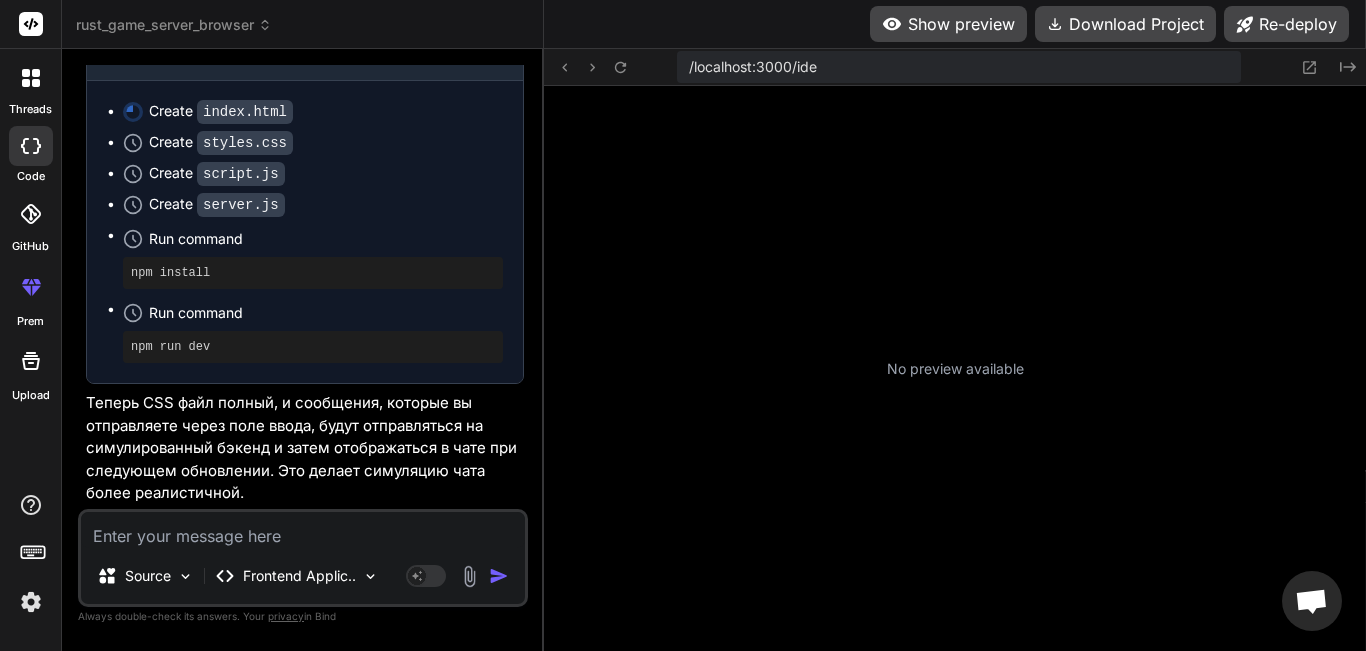 click at bounding box center (31, 78) 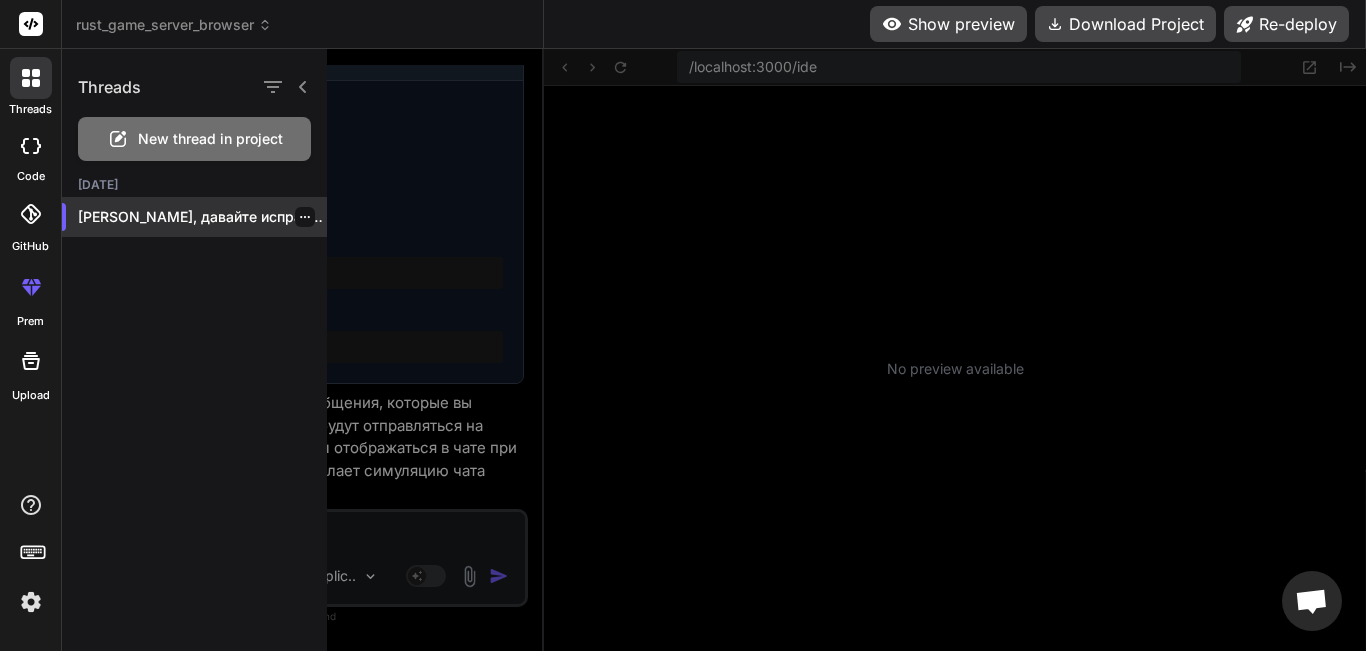 drag, startPoint x: 298, startPoint y: 221, endPoint x: 310, endPoint y: 226, distance: 13 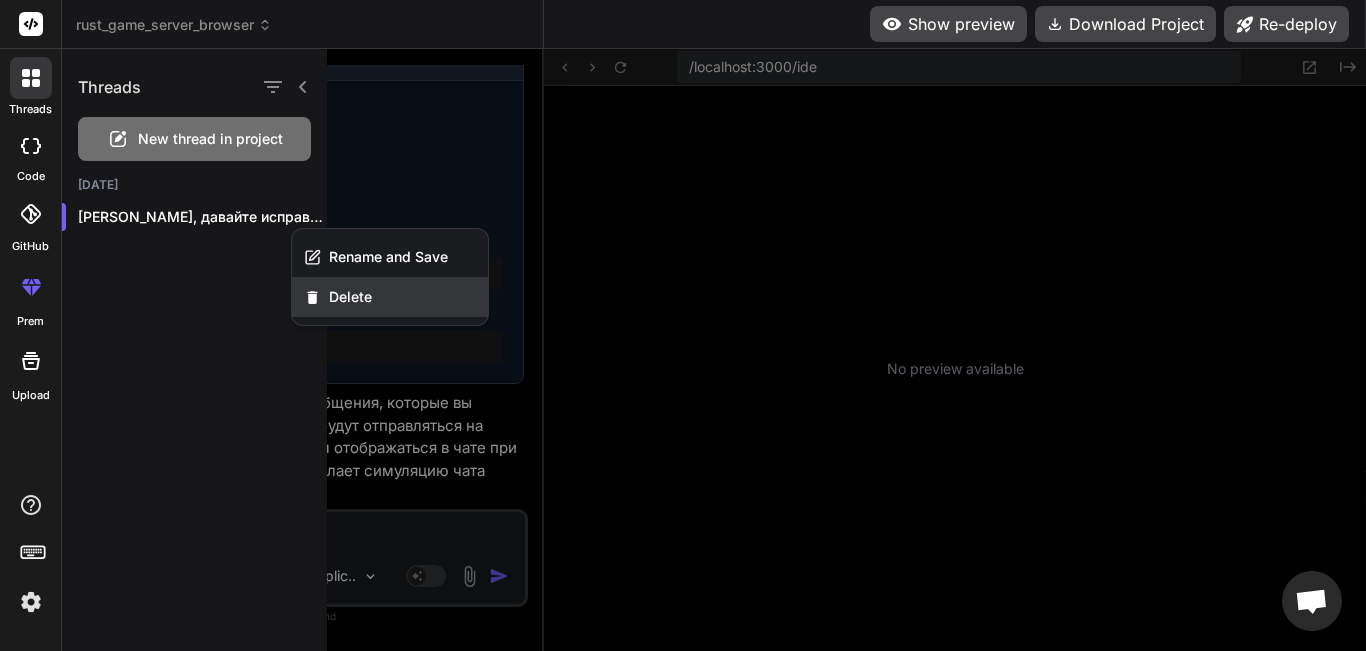 click on "Delete" at bounding box center (390, 297) 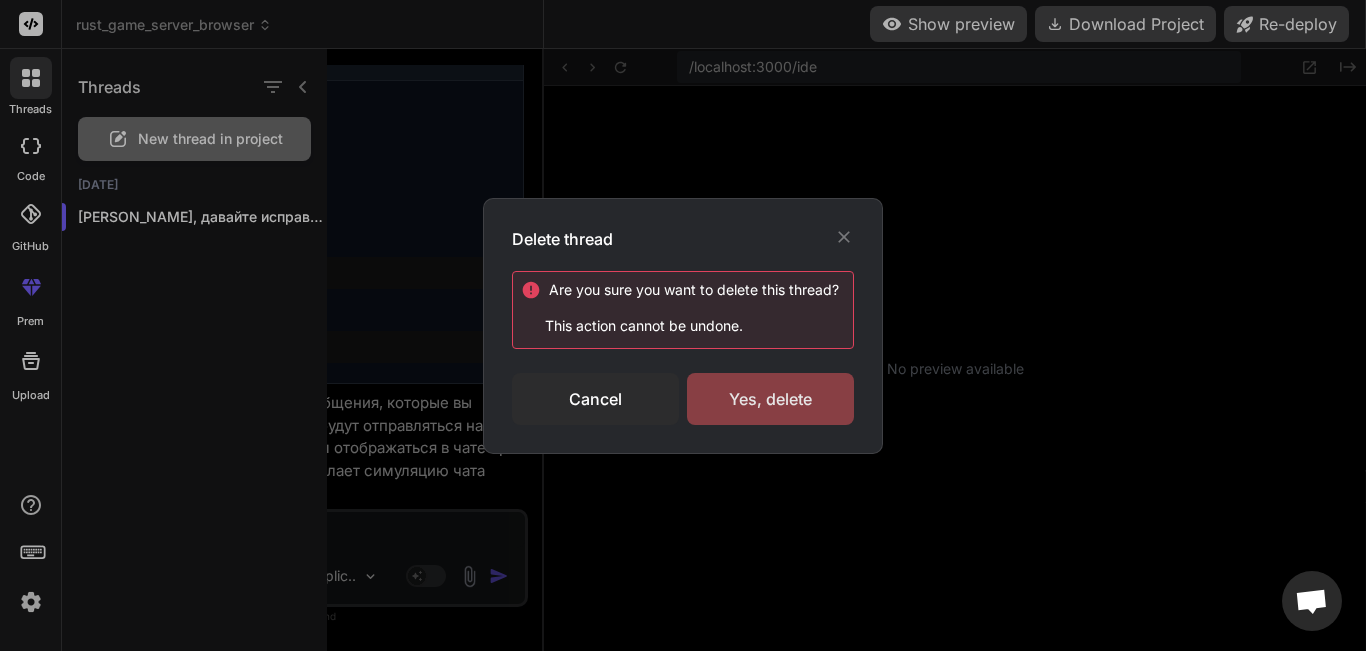 click on "Yes, delete" at bounding box center (770, 399) 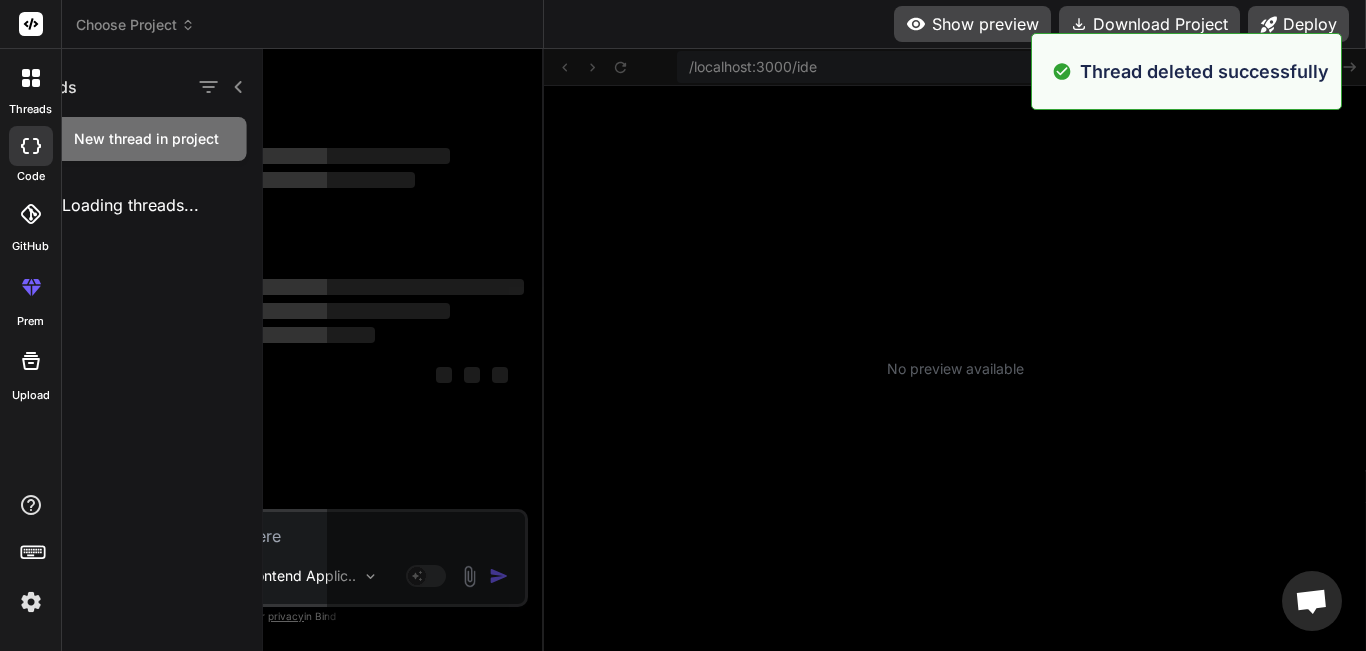 scroll, scrollTop: 0, scrollLeft: 0, axis: both 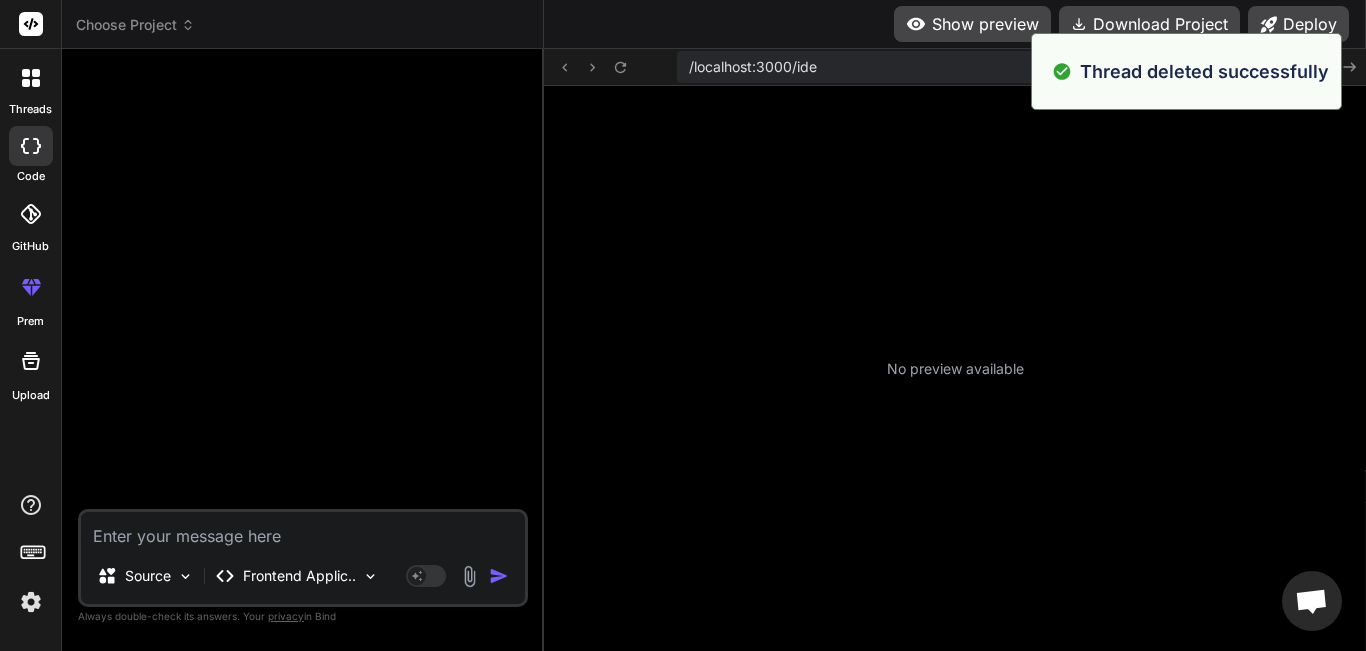 click on "Upload" at bounding box center [30, 366] 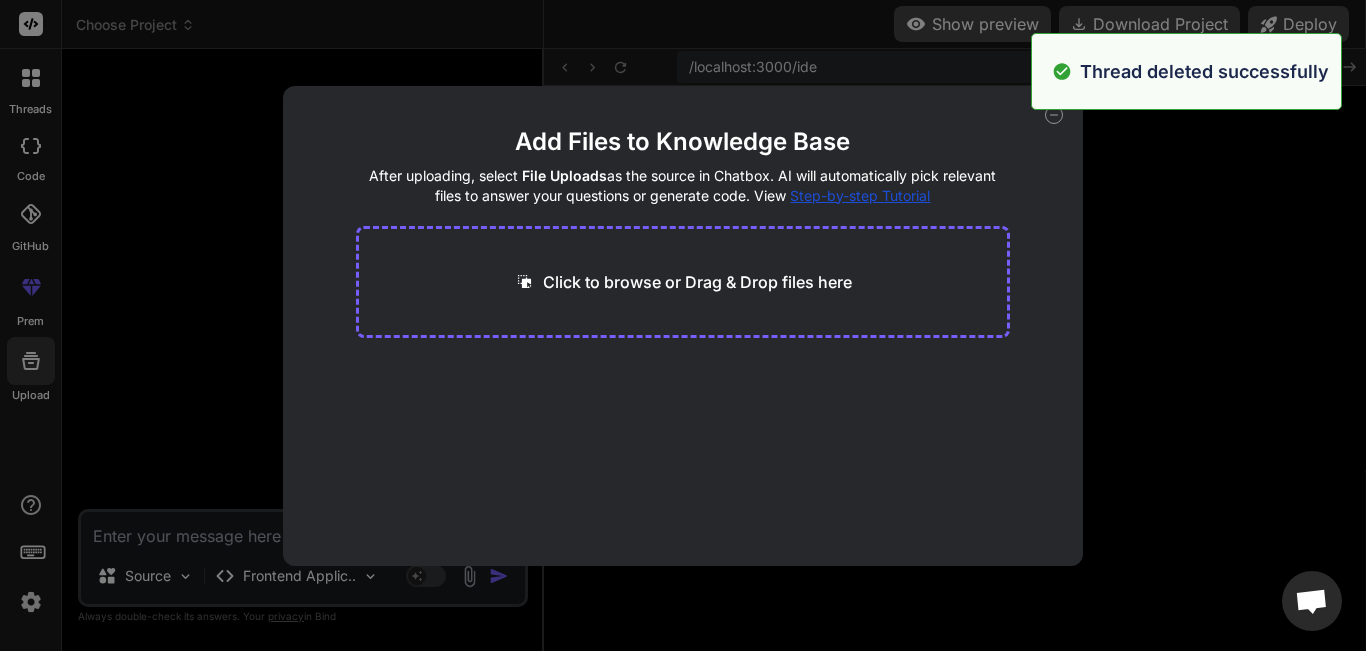 click on "Add Files to Knowledge Base After uploading, select   File Uploads  as the source in Chatbox. AI will automatically pick relevant files to answer your questions or generate code. View   Step-by-step Tutorial Click to browse or Drag & Drop files here" at bounding box center [683, 325] 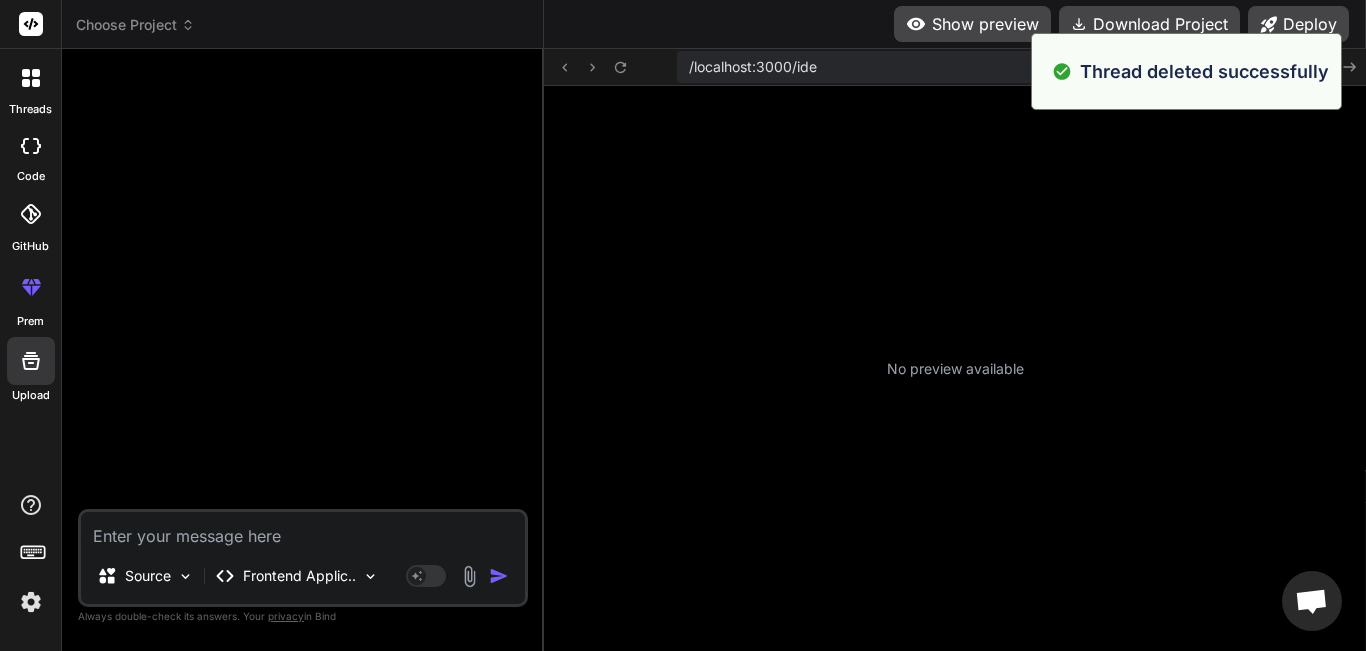 click 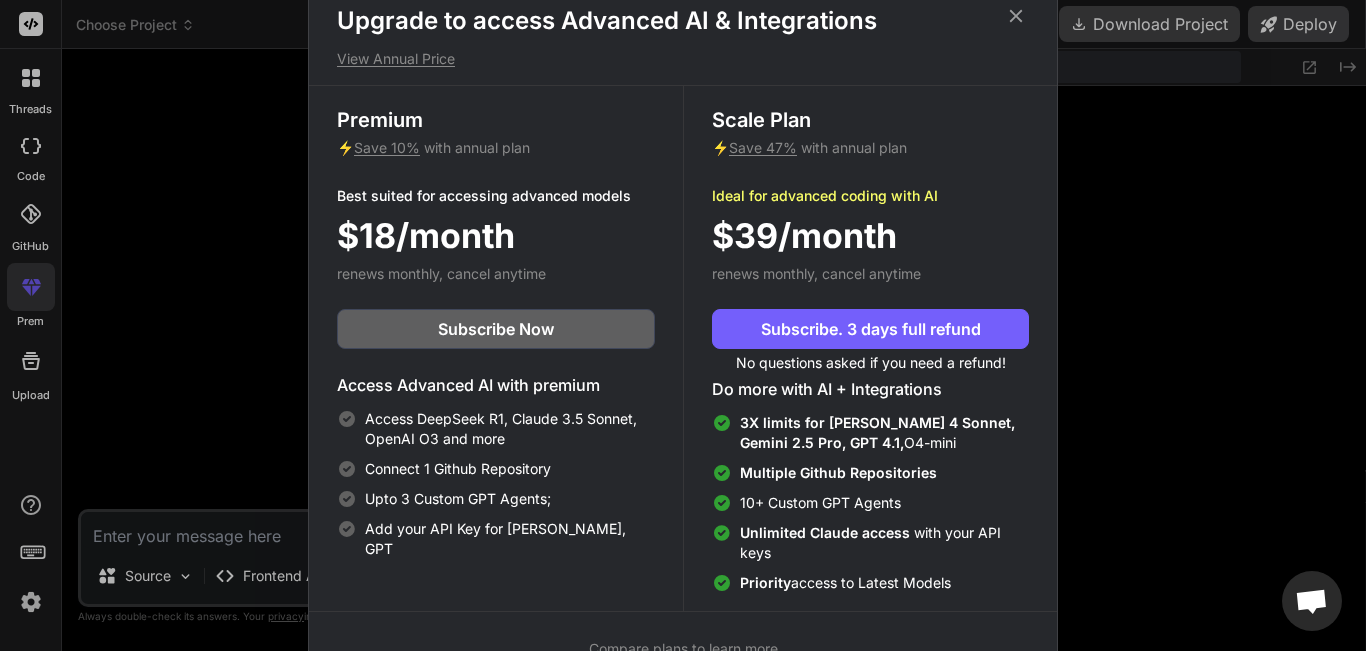 scroll, scrollTop: 13, scrollLeft: 0, axis: vertical 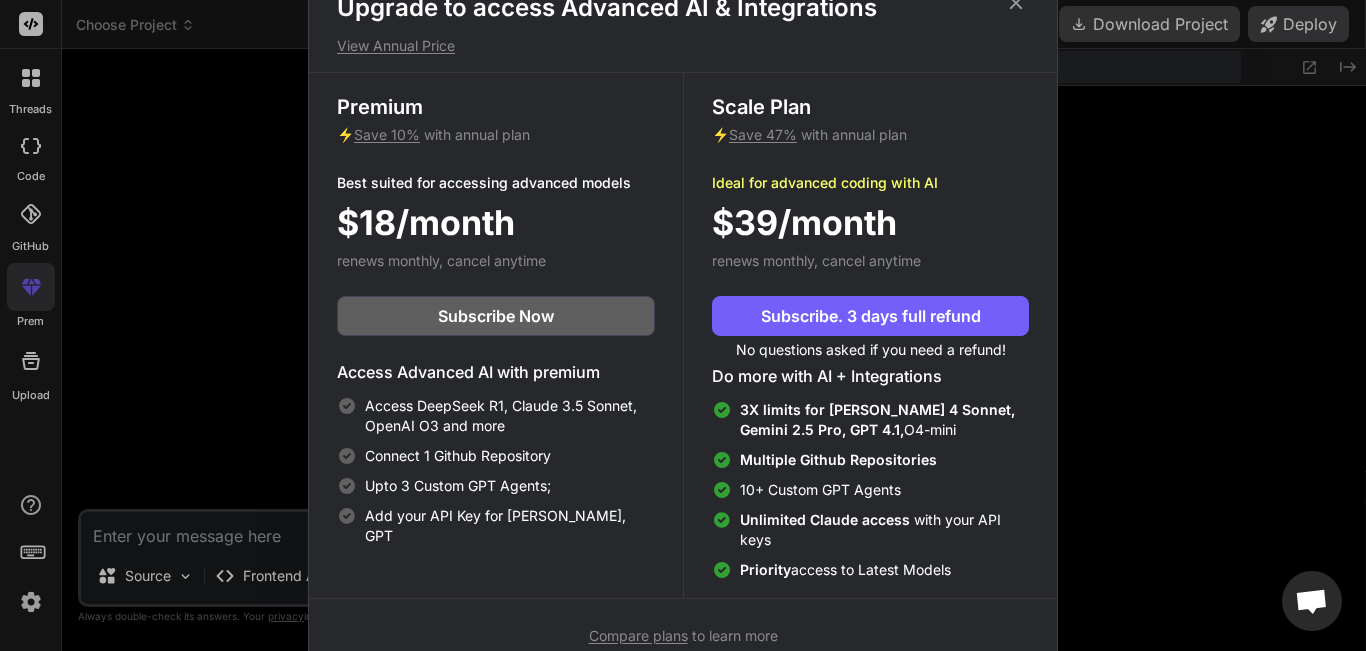 click on "Upgrade to access Advanced AI & Integrations  View Annual Price Premium   ⚡ Save 10%   with annual plan Best suited for accessing advanced models $18/month renews monthly, cancel anytime Subscribe Now Access Advanced AI with premium Access DeepSeek R1, [PERSON_NAME] 3.5 Sonnet, OpenAI O3 and more Connect 1 Github Repository Upto 3 Custom GPT Agents; Add your API Key for [PERSON_NAME], GPT Scale Plan   ⚡ Save 47%   with annual plan Ideal for advanced coding with AI $39/month renews monthly, cancel anytime Subscribe. 3 days full refund No questions asked if you need a refund! Do more with AI + Integrations 3X limits for [PERSON_NAME] 4 Sonnet, Gemini 2.5 Pro, GPT 4.1, O4-mini Multiple Github Repositories 10+ Custom GPT Agents Unlimited [PERSON_NAME] access   with your API keys Priority  access to Latest Models Compare plans   to learn more" at bounding box center [683, 325] 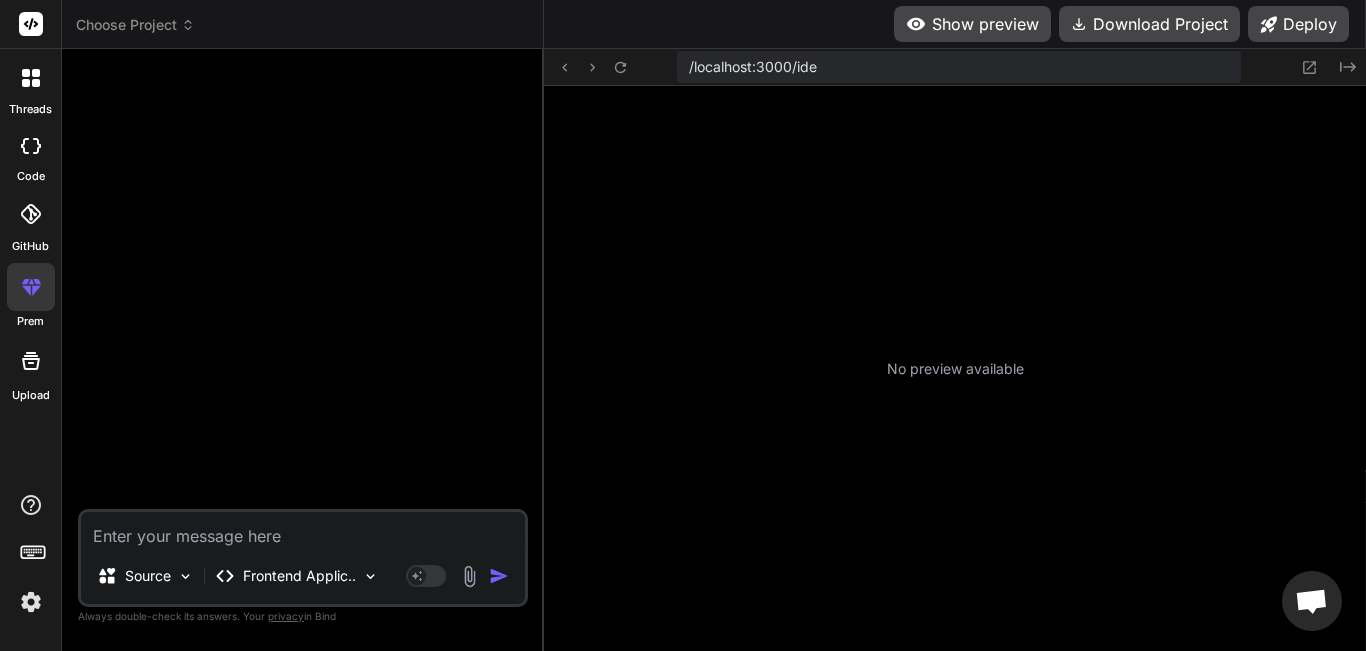 click at bounding box center (31, 287) 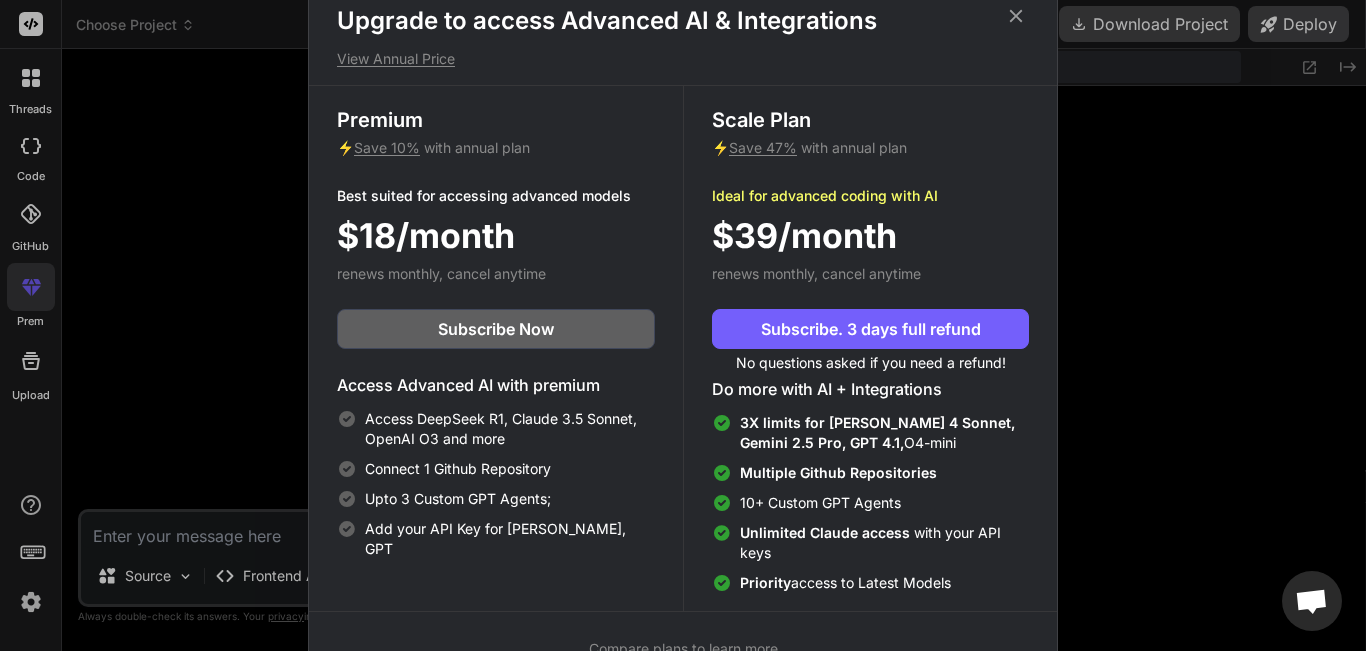 click on "Premium   ⚡ Save 10%   with annual plan Best suited for accessing advanced models $18/month renews monthly, cancel anytime Subscribe Now Access Advanced AI with premium Access DeepSeek R1, [PERSON_NAME] 3.5 Sonnet, OpenAI O3 and more Connect 1 Github Repository Upto 3 Custom GPT Agents; Add your API Key for [PERSON_NAME], GPT" at bounding box center [496, 348] 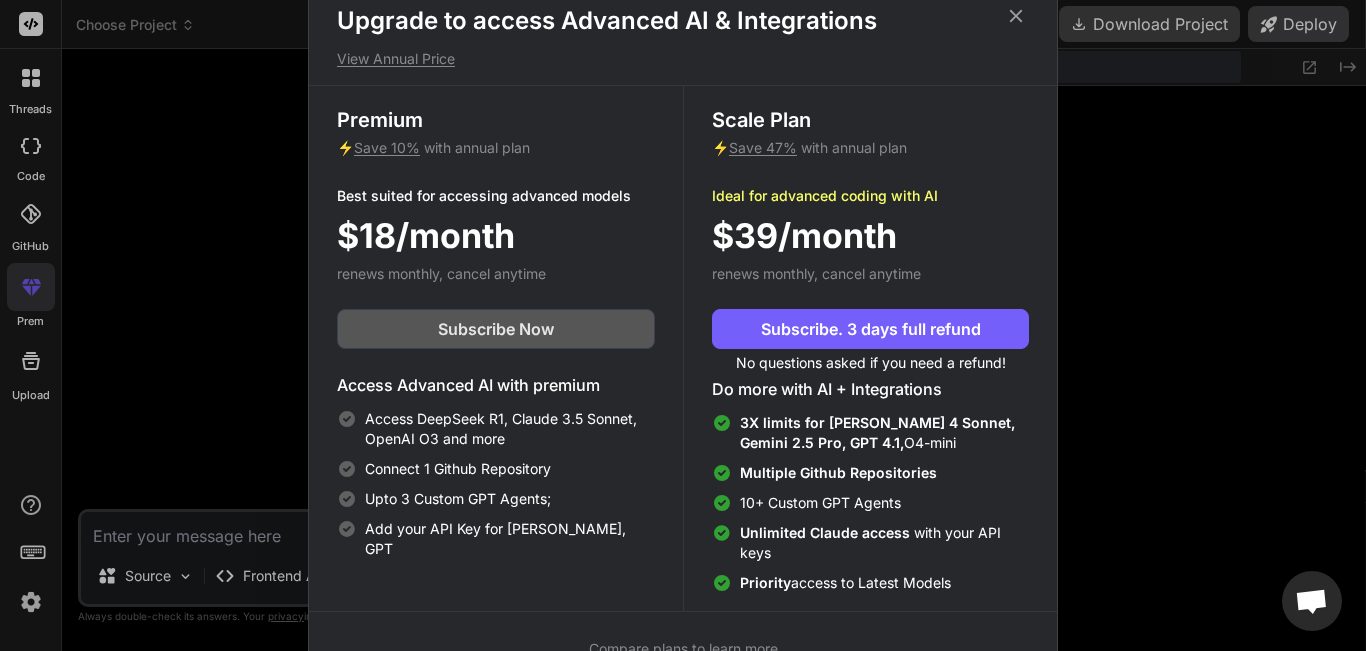 click on "Subscribe Now" at bounding box center (496, 329) 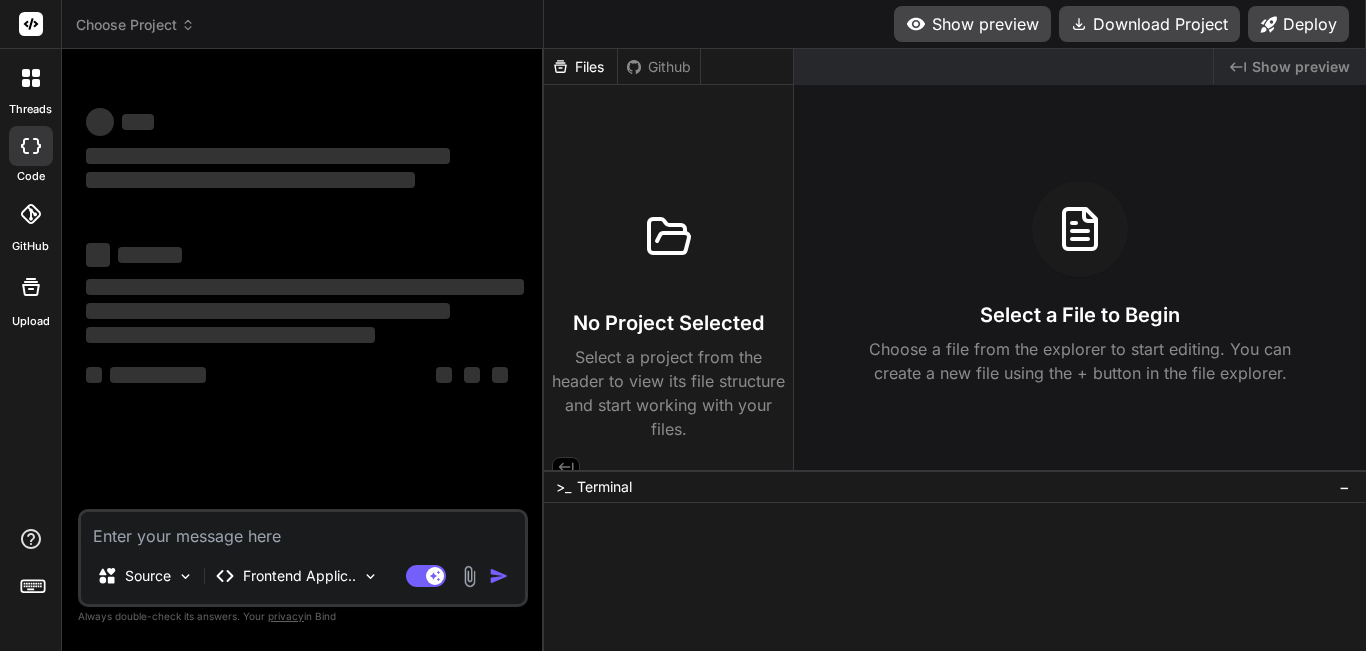 scroll, scrollTop: 0, scrollLeft: 0, axis: both 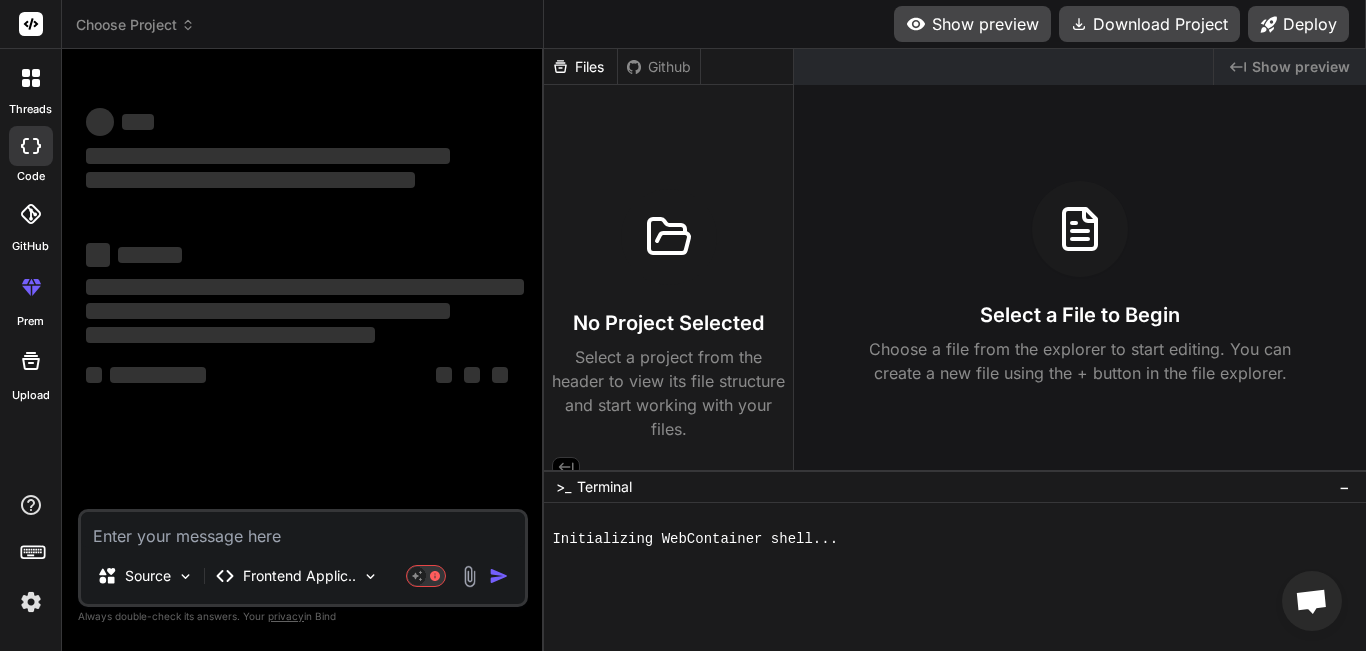 click on "‌ ‌ ‌ ‌ ‌ ‌ ‌ ‌ ‌ ‌ ‌ ‌ ‌ ‌" at bounding box center (305, 258) 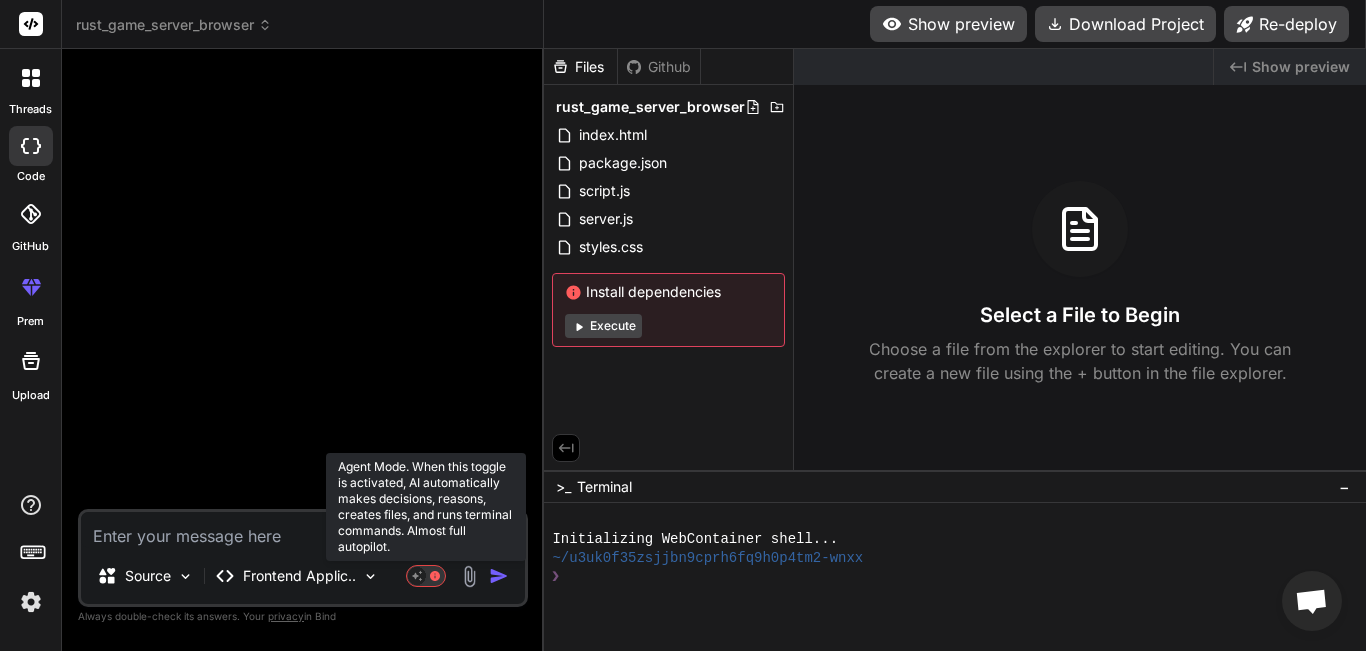 click 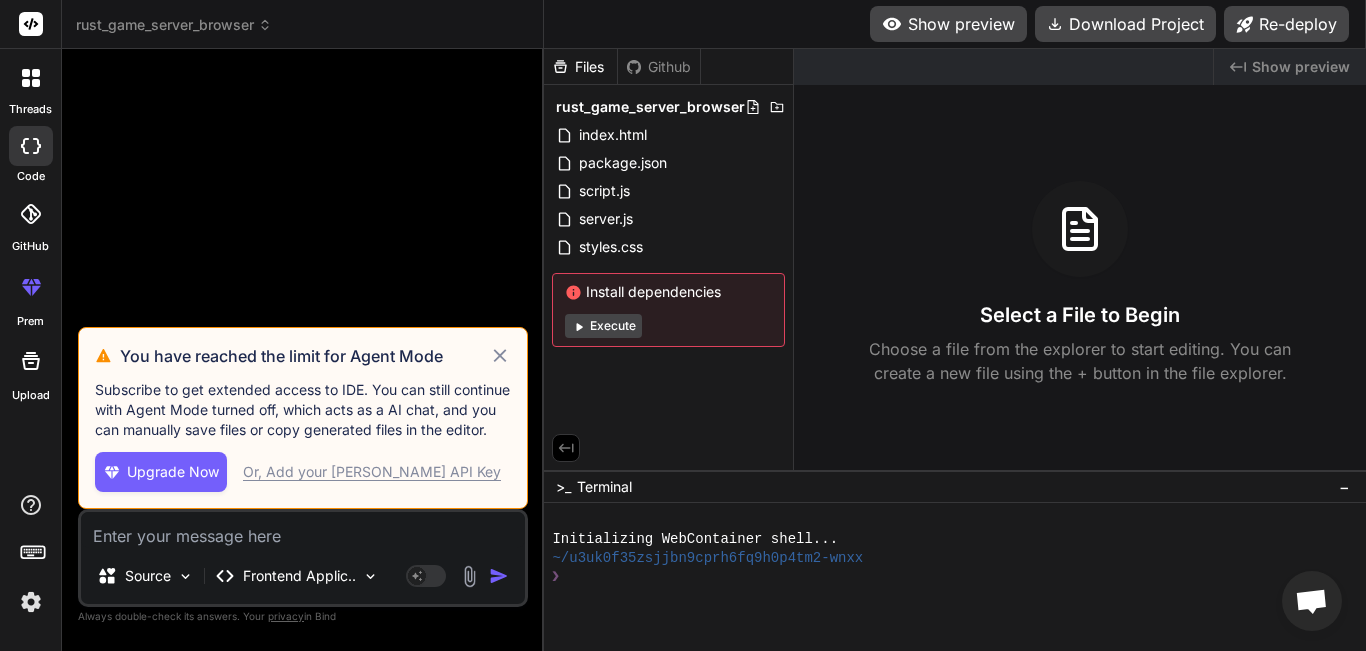 click 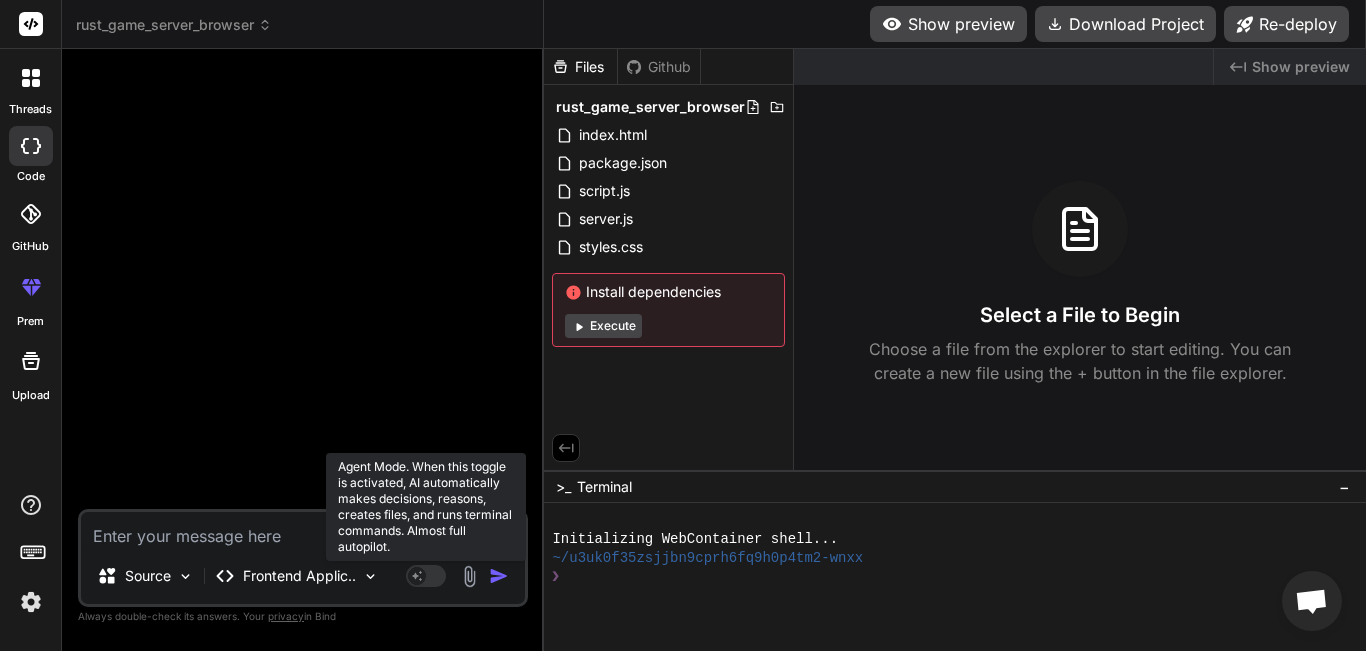 click 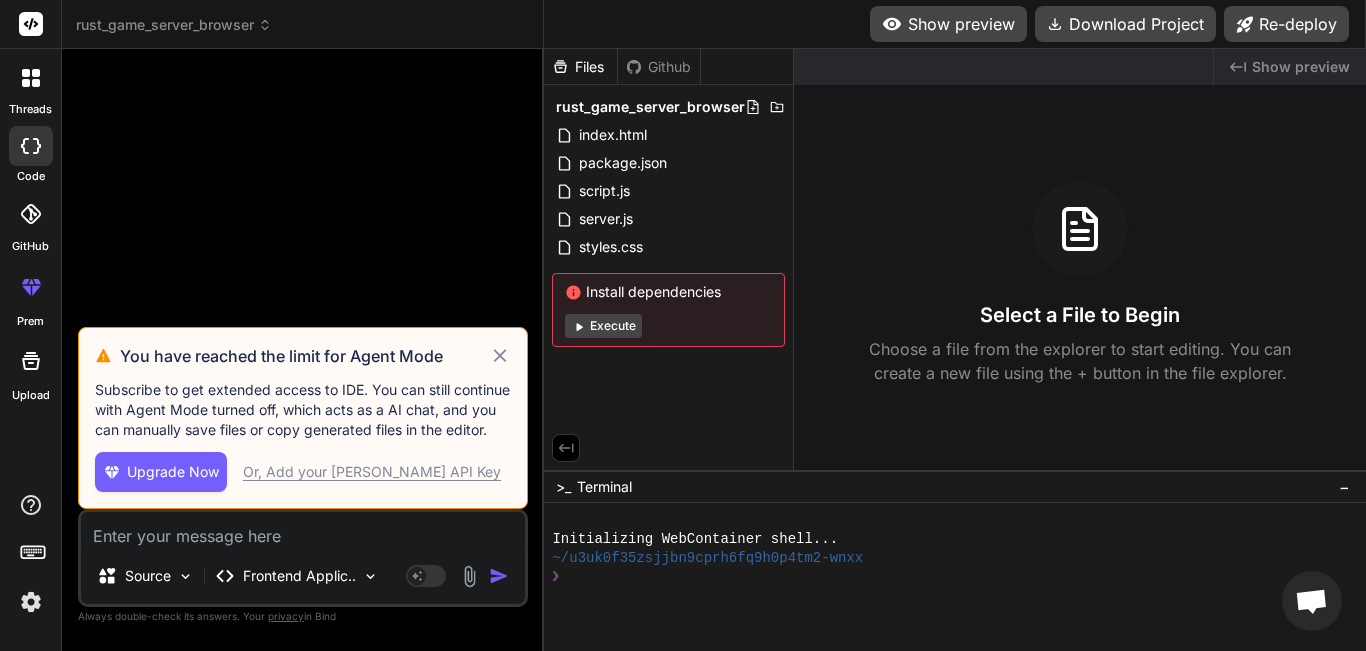 click 